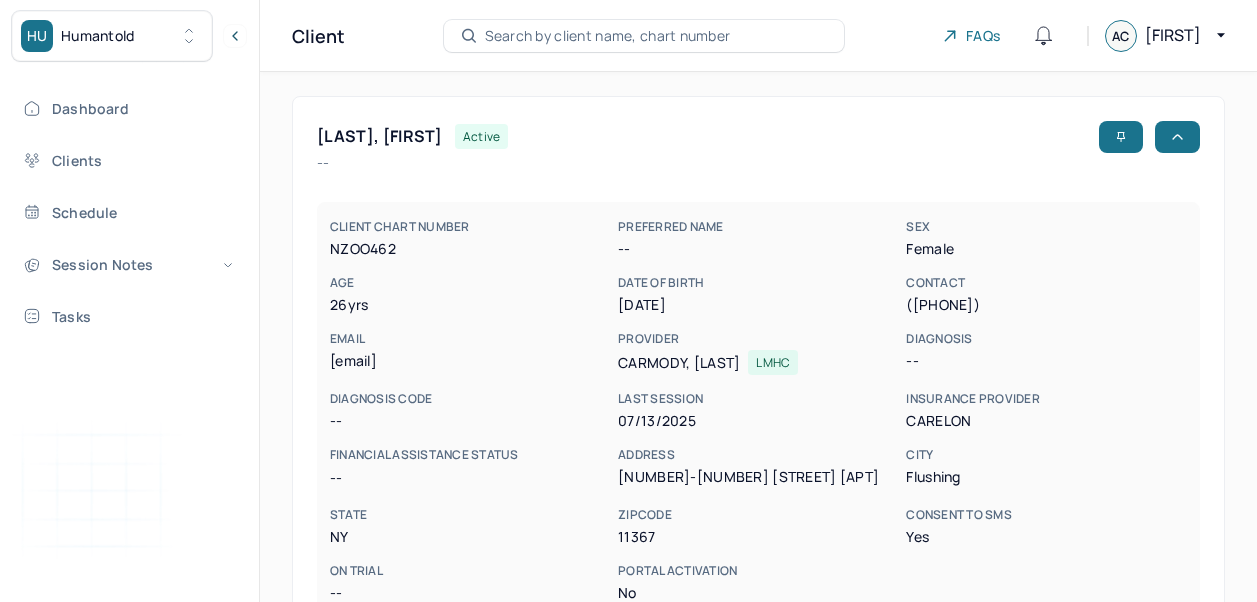 scroll, scrollTop: 0, scrollLeft: 0, axis: both 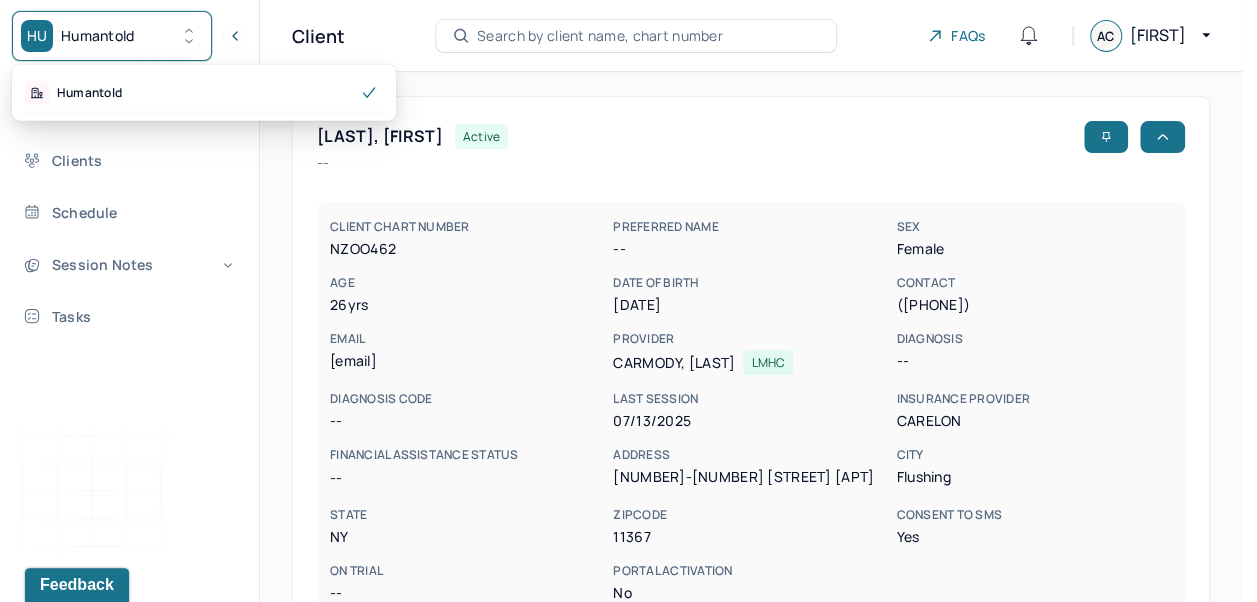 click on "HU Humantold" at bounding box center [112, 36] 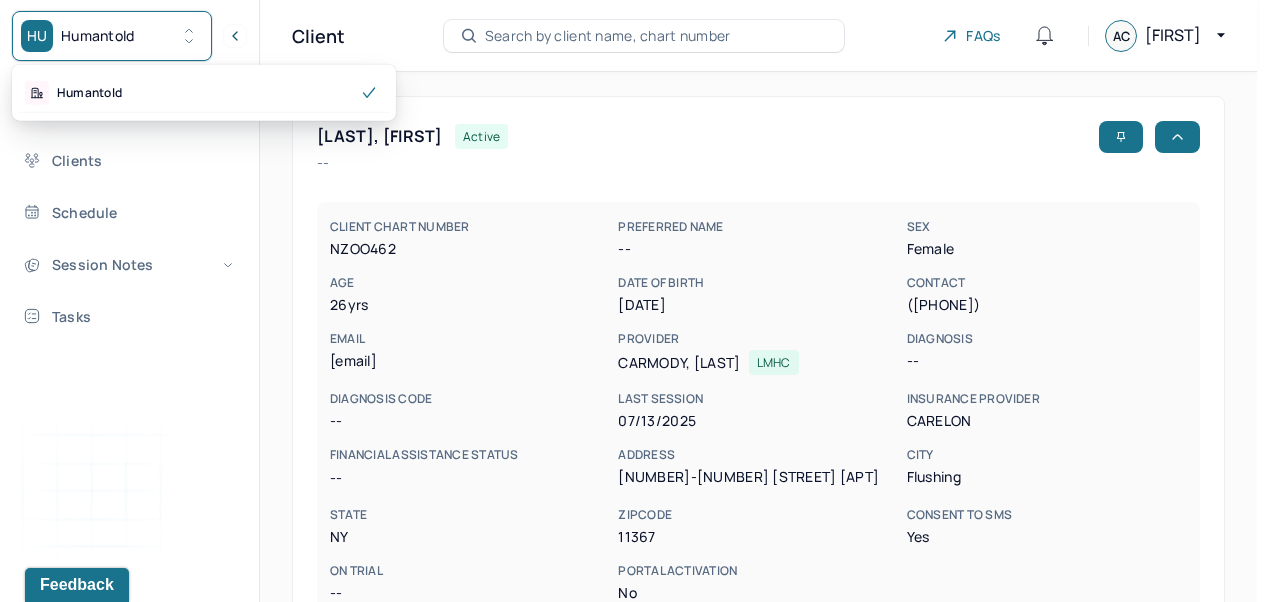 click on "Clients" at bounding box center [128, 160] 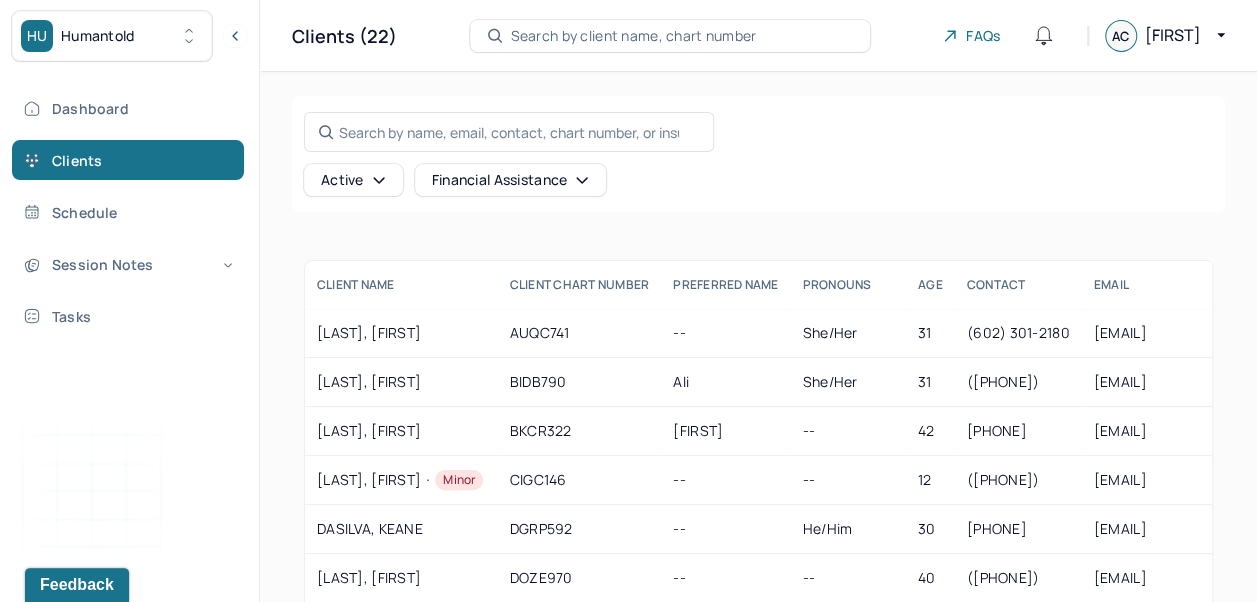 click on "Dashboard" at bounding box center (128, 108) 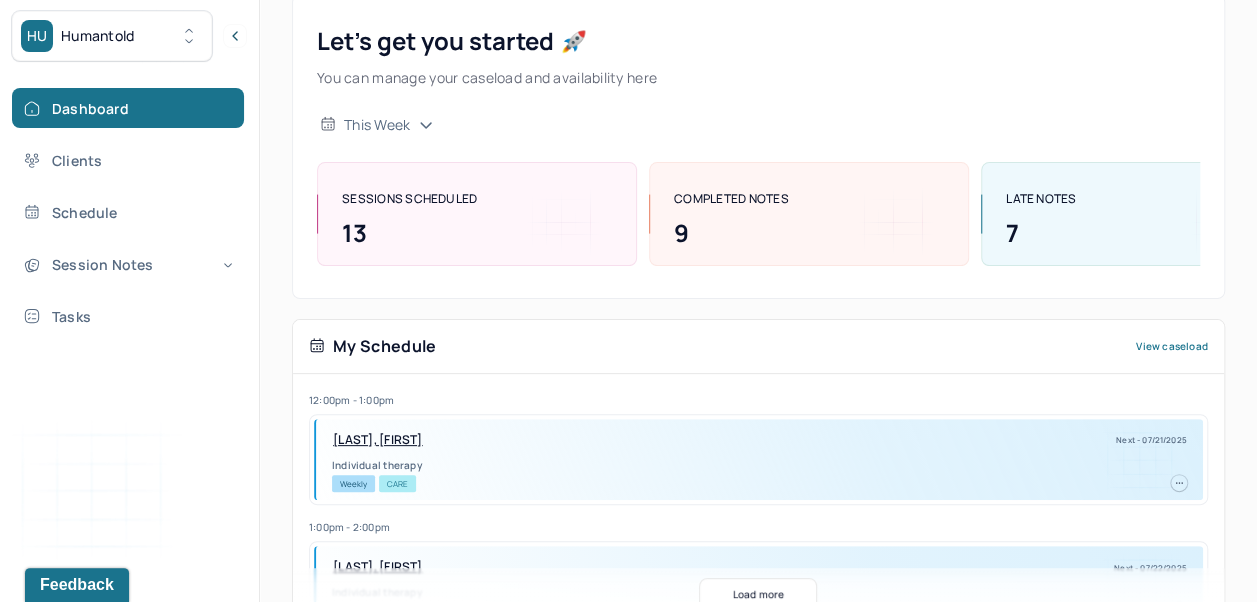scroll, scrollTop: 0, scrollLeft: 0, axis: both 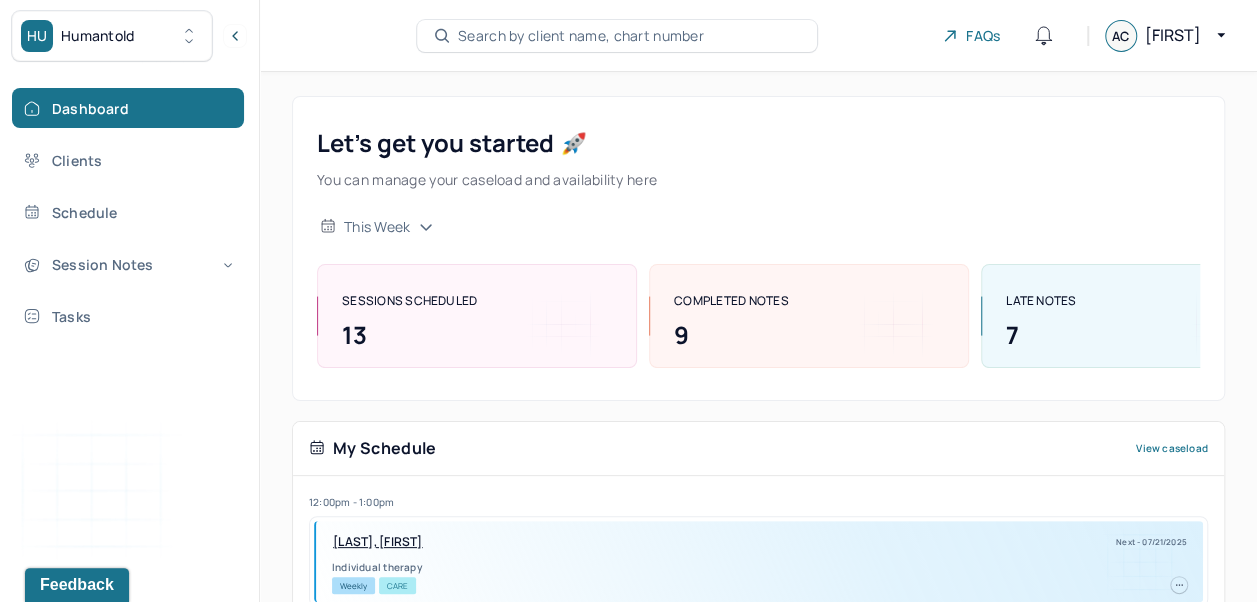 click on "Session Notes" at bounding box center (128, 264) 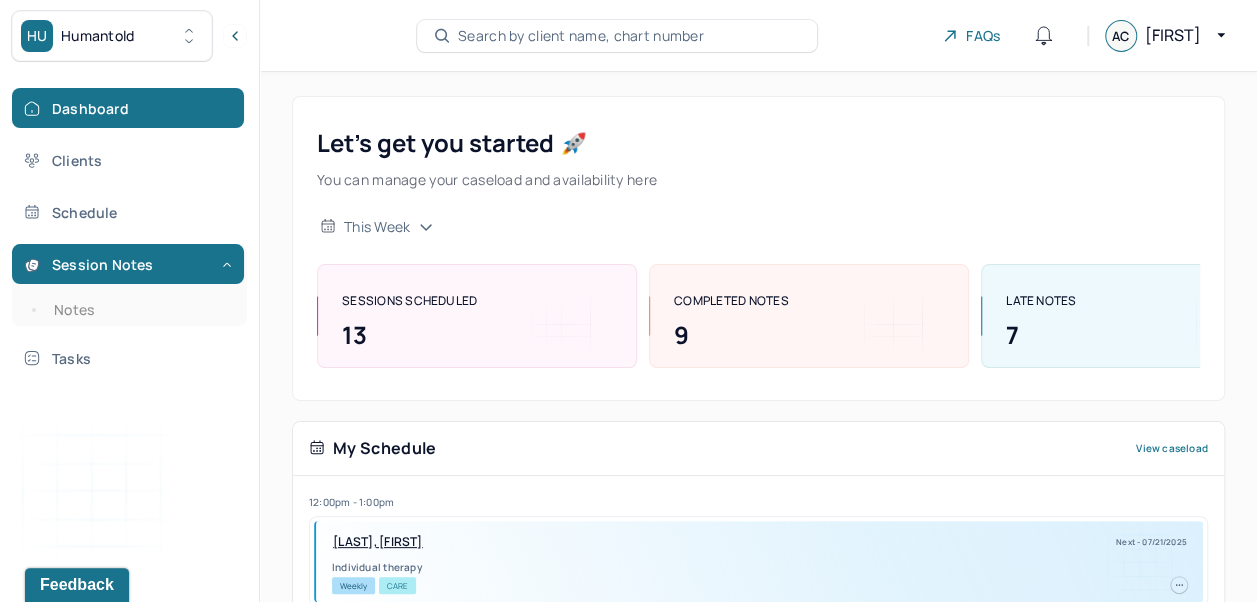 click on "Notes" at bounding box center (139, 310) 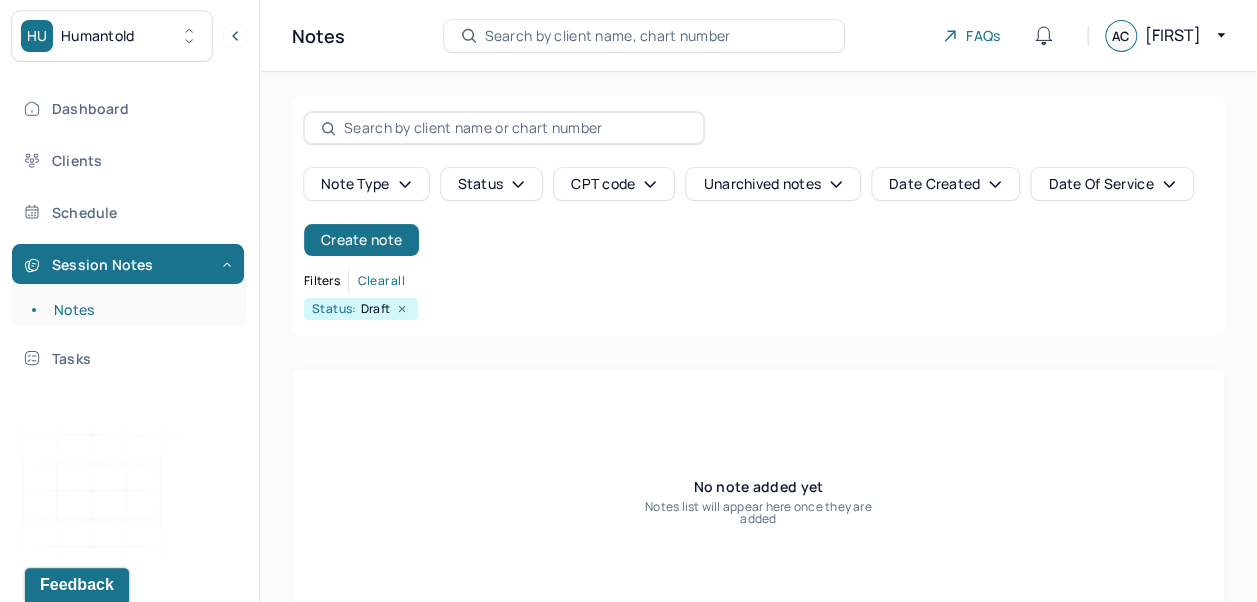 click on "Create note" at bounding box center (361, 240) 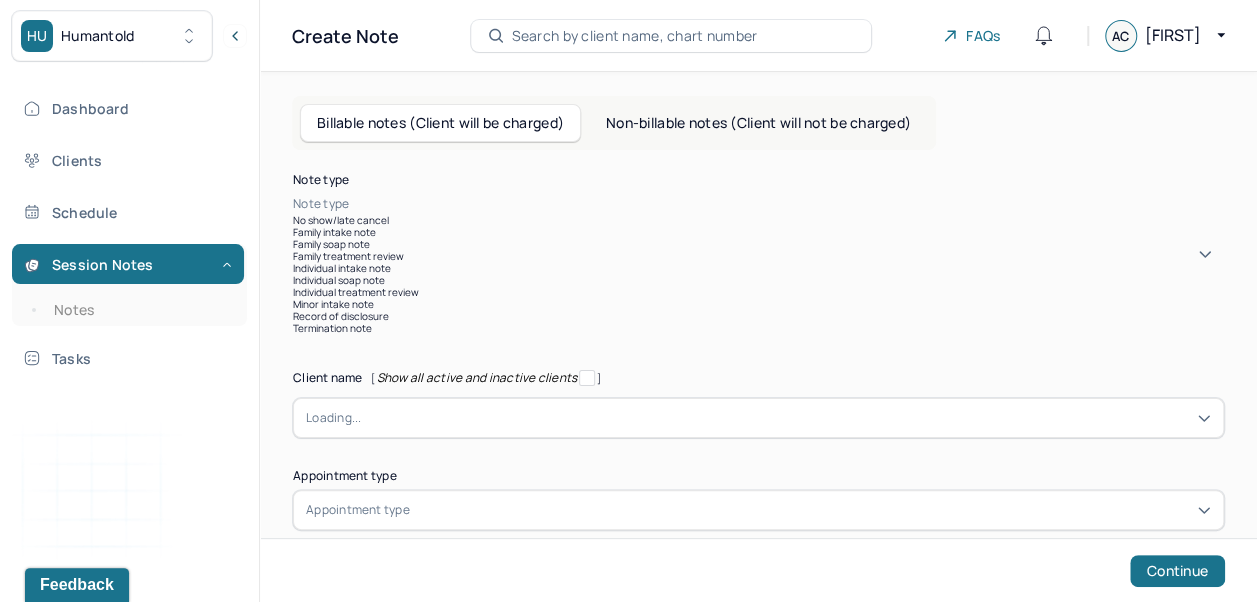 click on "Individual soap note" at bounding box center [758, 280] 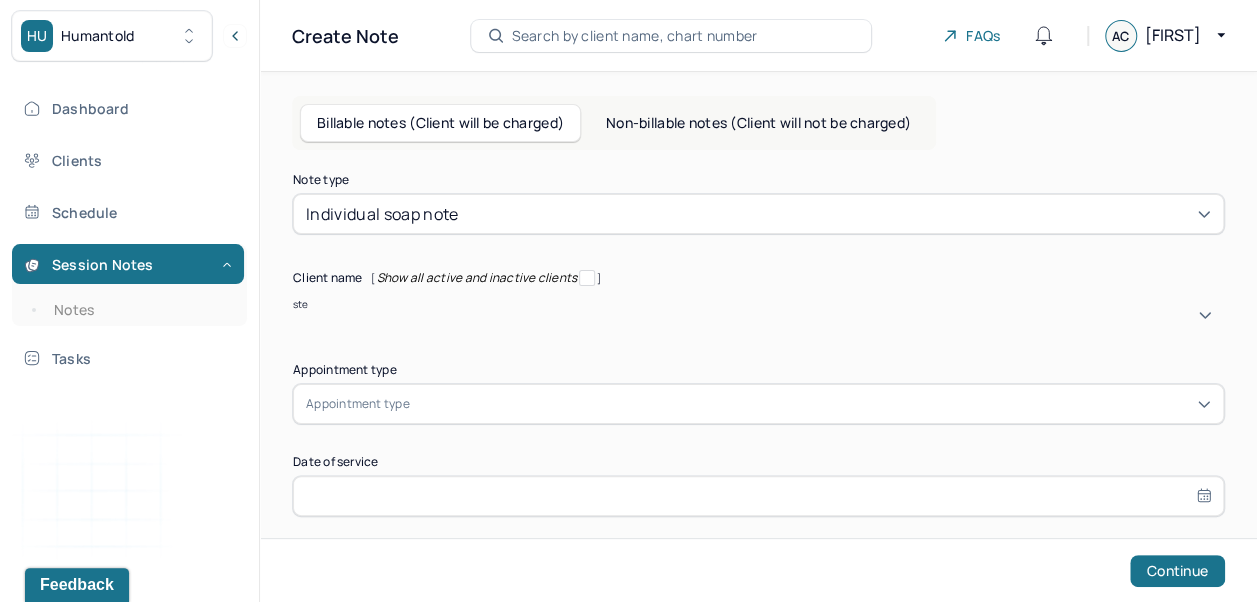 type on "[FIRST]" 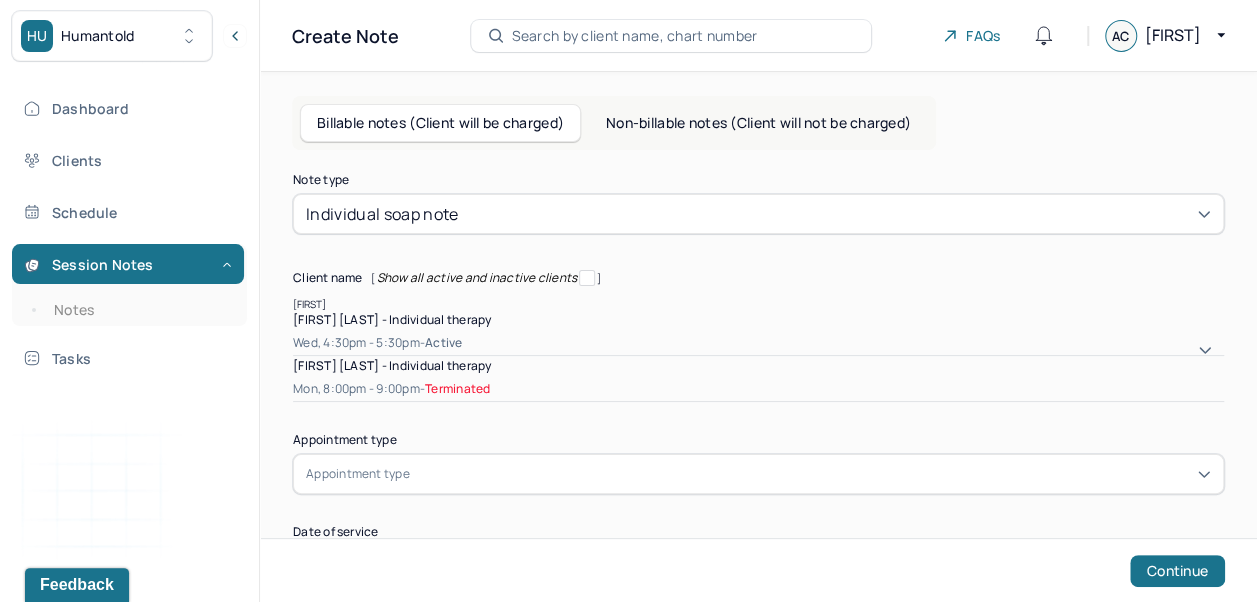 click on "[FIRST] [LAST] - Individual therapy" at bounding box center (392, 319) 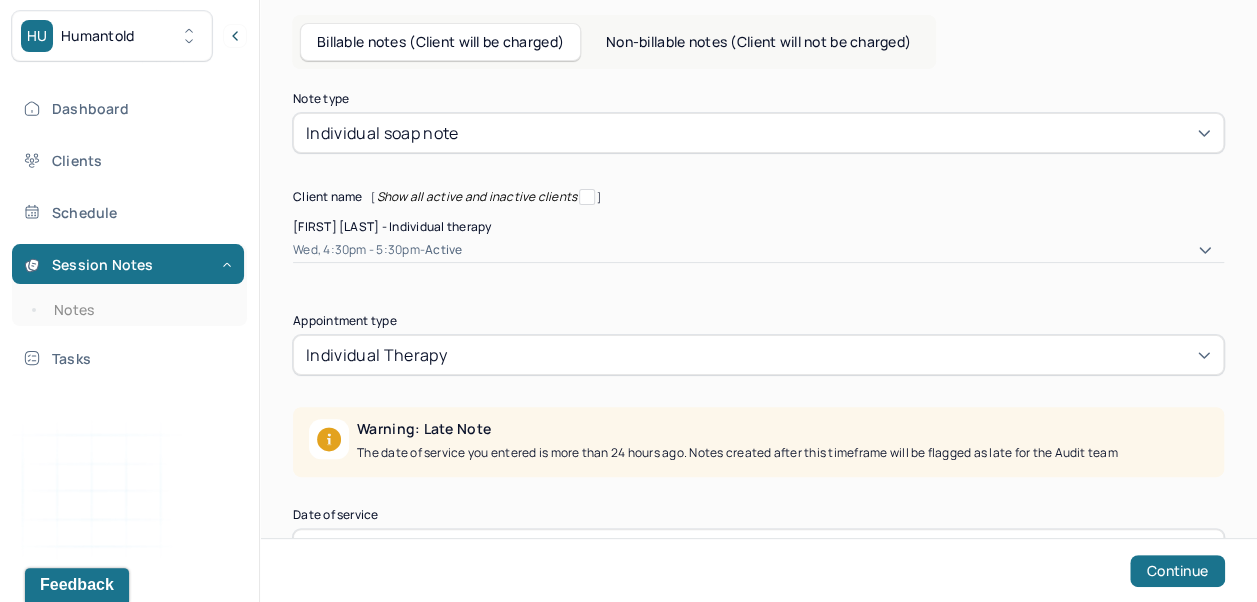 scroll, scrollTop: 228, scrollLeft: 0, axis: vertical 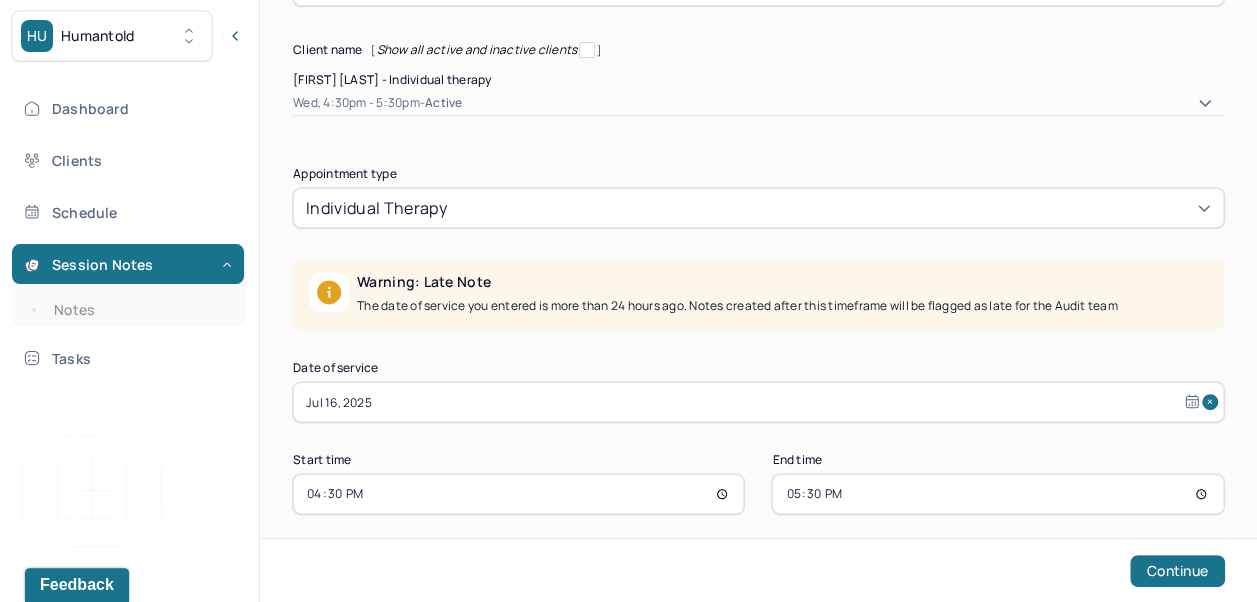click on "Jul 16, 2025" at bounding box center (758, 402) 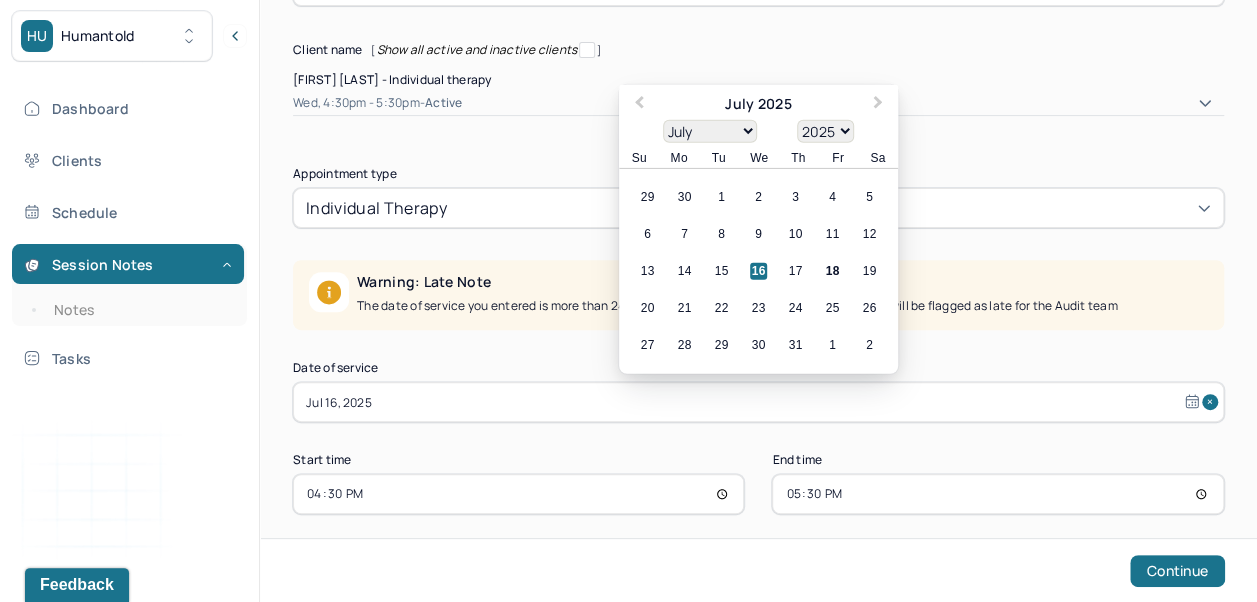 click on "17" at bounding box center [795, 271] 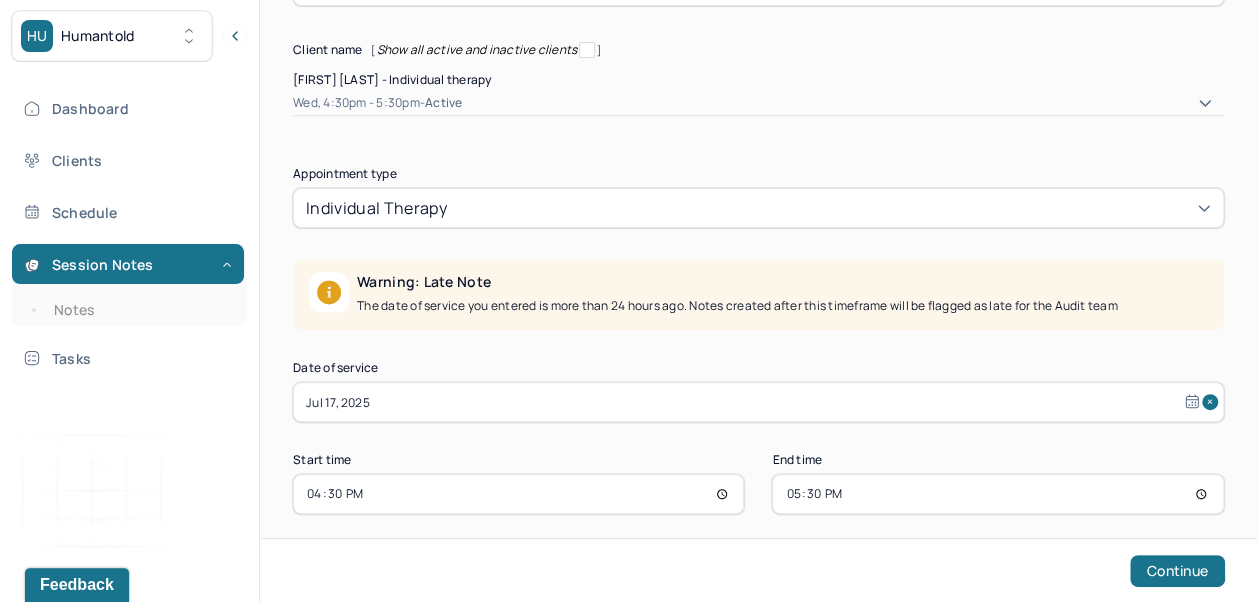 click on "16:30" at bounding box center [518, 494] 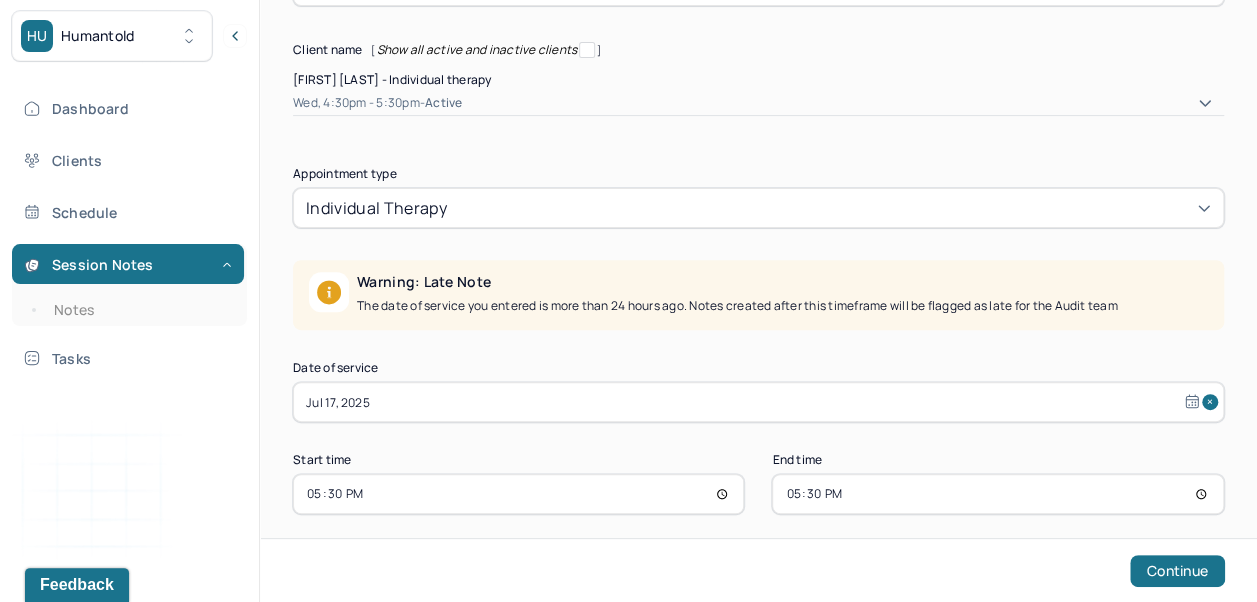 type on "17:00" 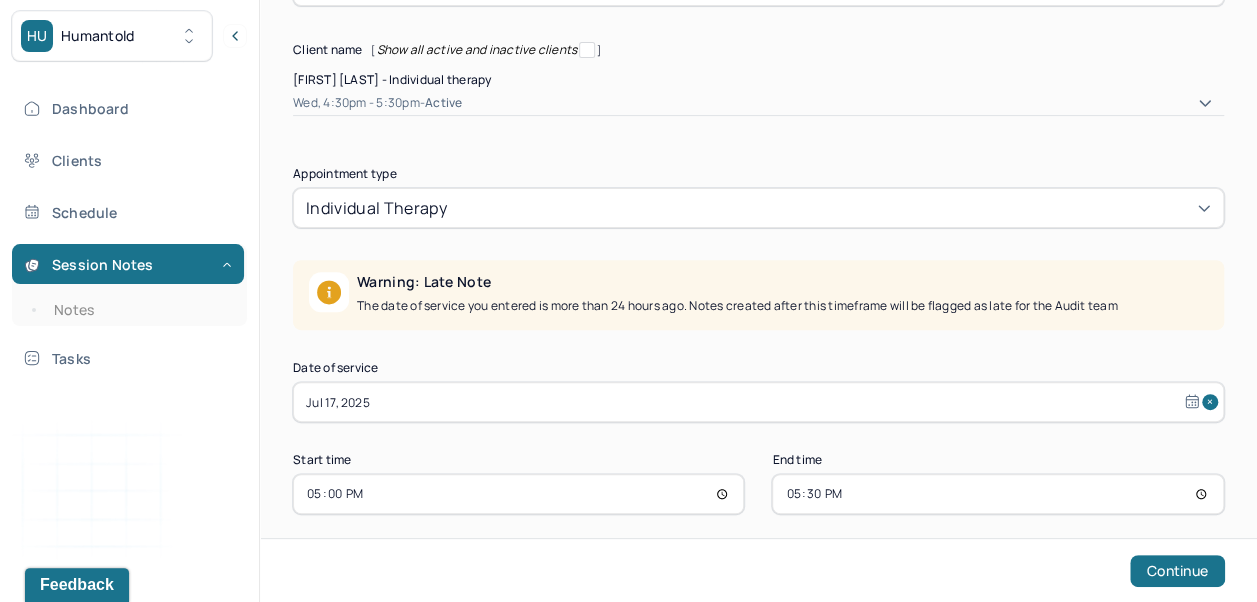 click on "17:30" at bounding box center (997, 494) 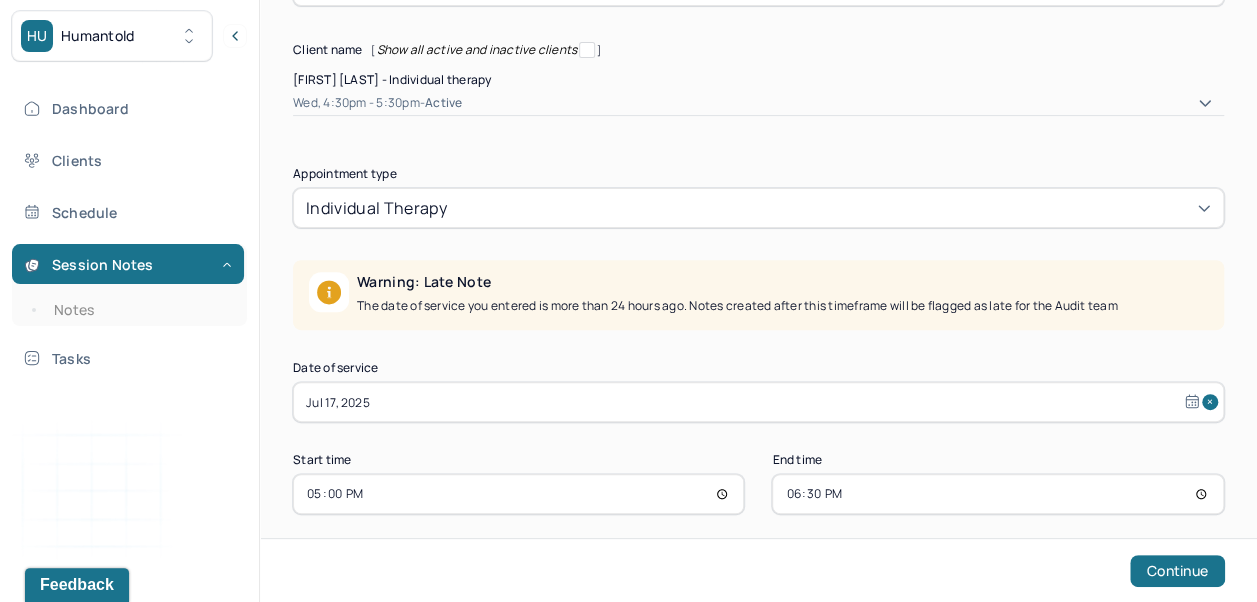 scroll, scrollTop: 126, scrollLeft: 0, axis: vertical 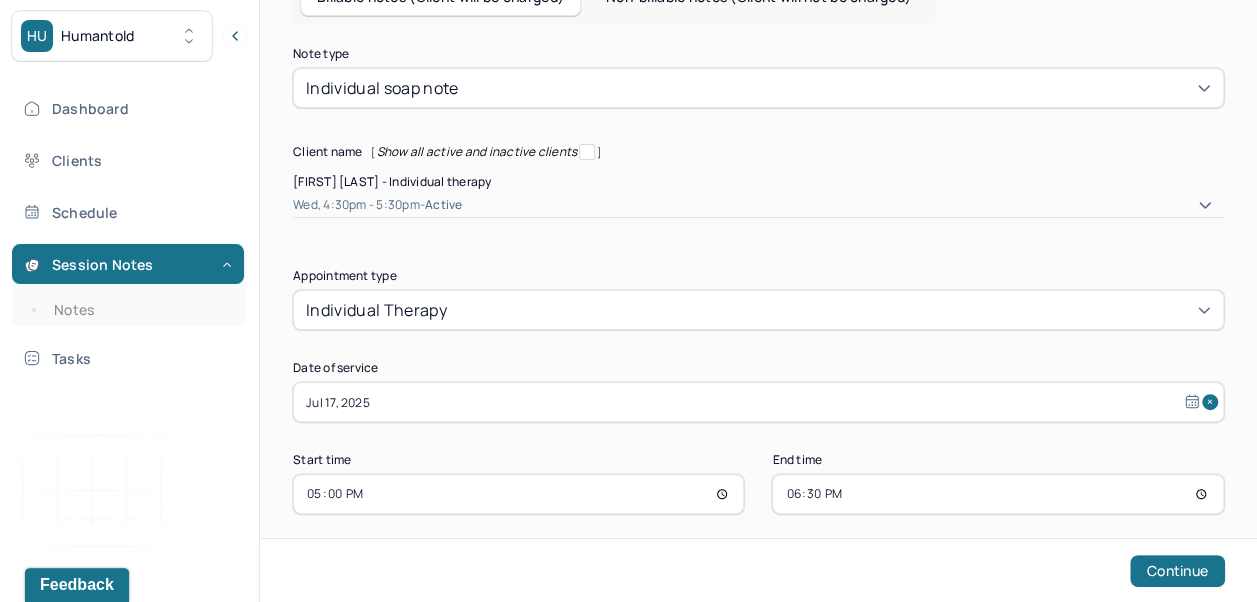 type on "18:00" 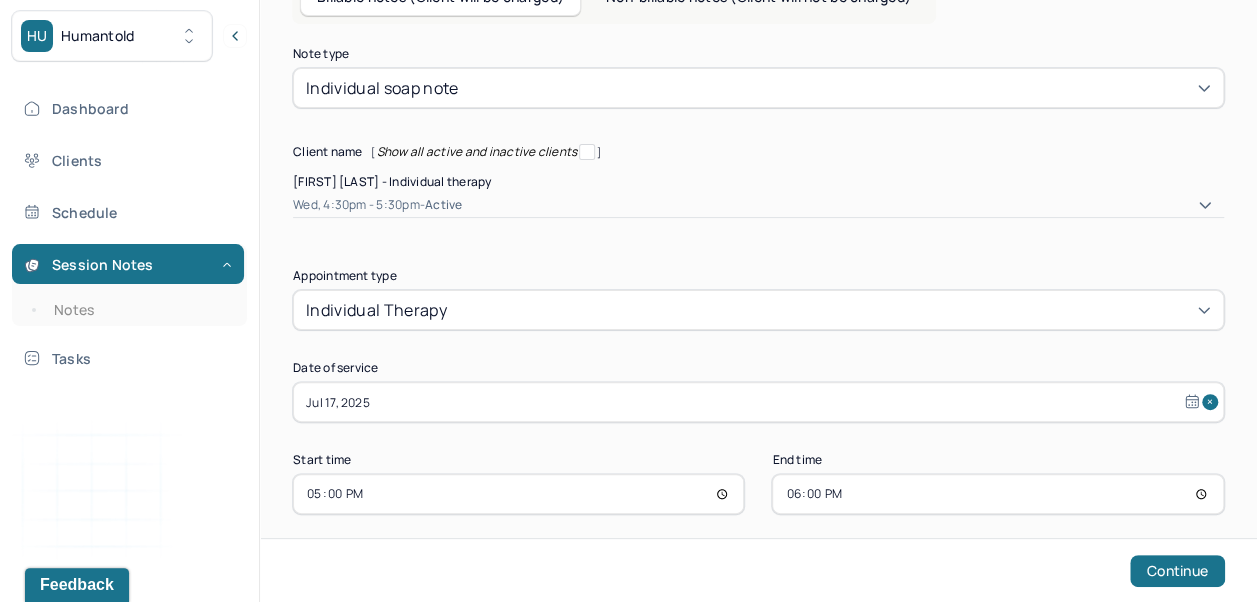 click on "Continue" at bounding box center (1177, 571) 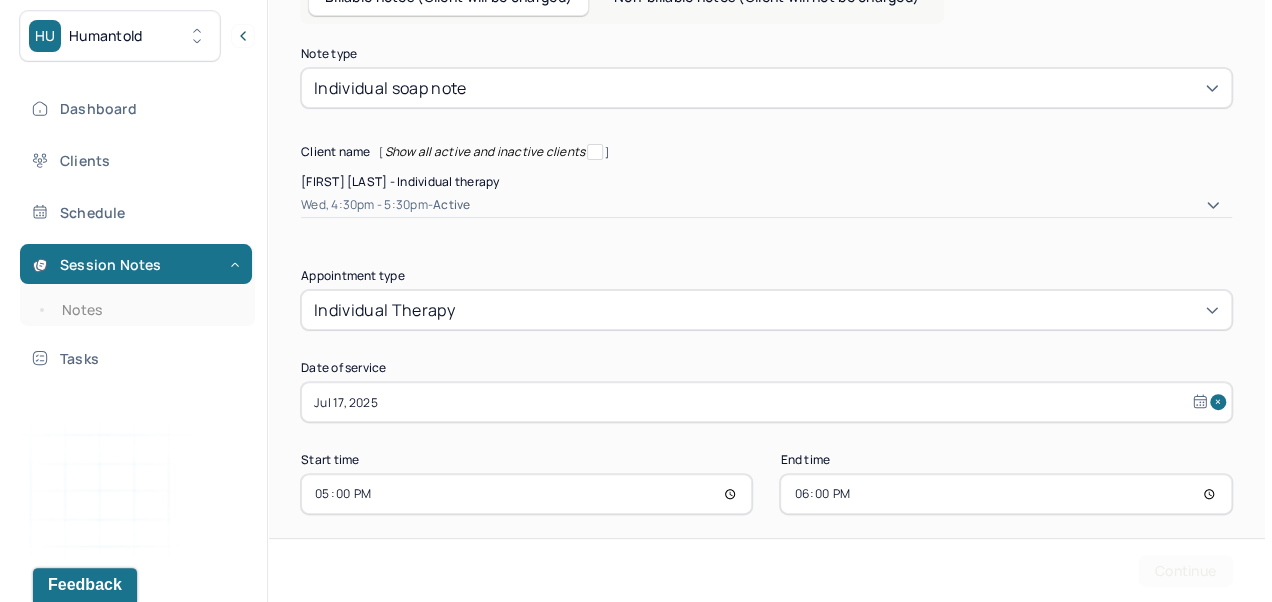 scroll, scrollTop: 0, scrollLeft: 0, axis: both 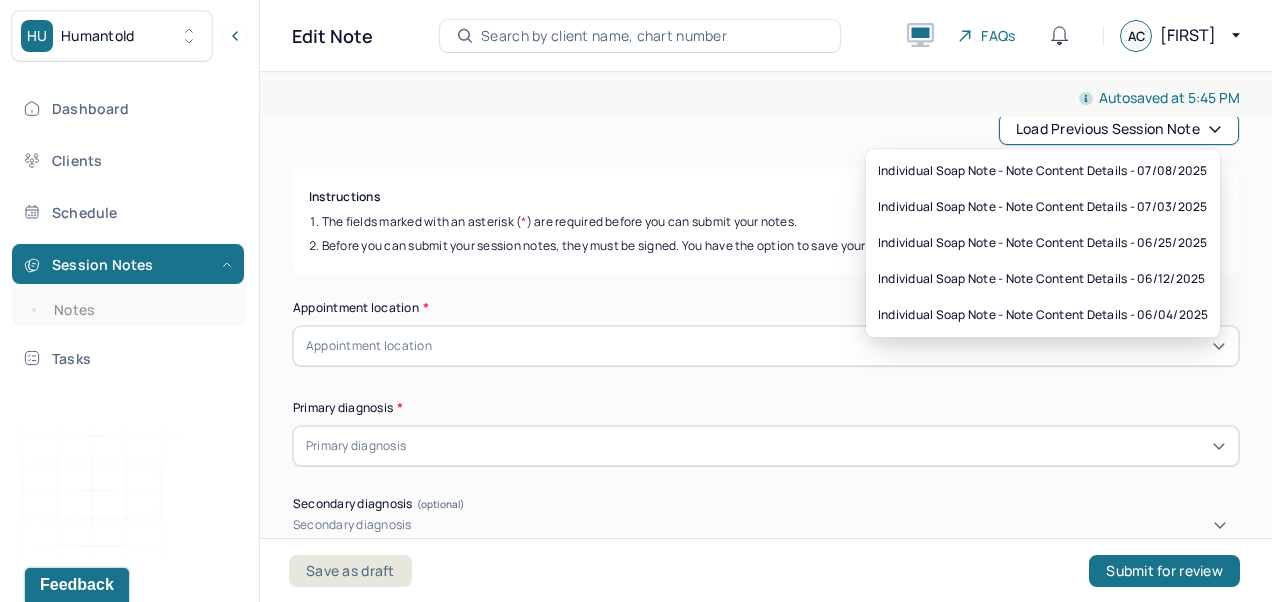 click on "Load previous session note" at bounding box center (1119, 129) 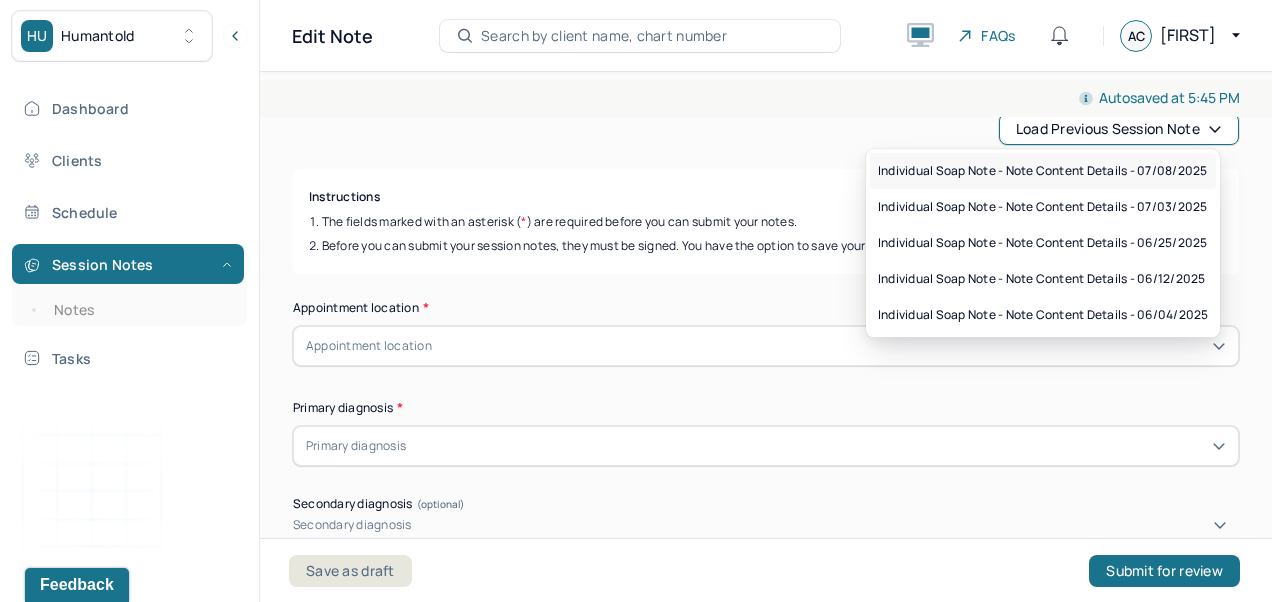 click on "Individual soap note   - Note content Details -   07/08/2025" at bounding box center [1042, 171] 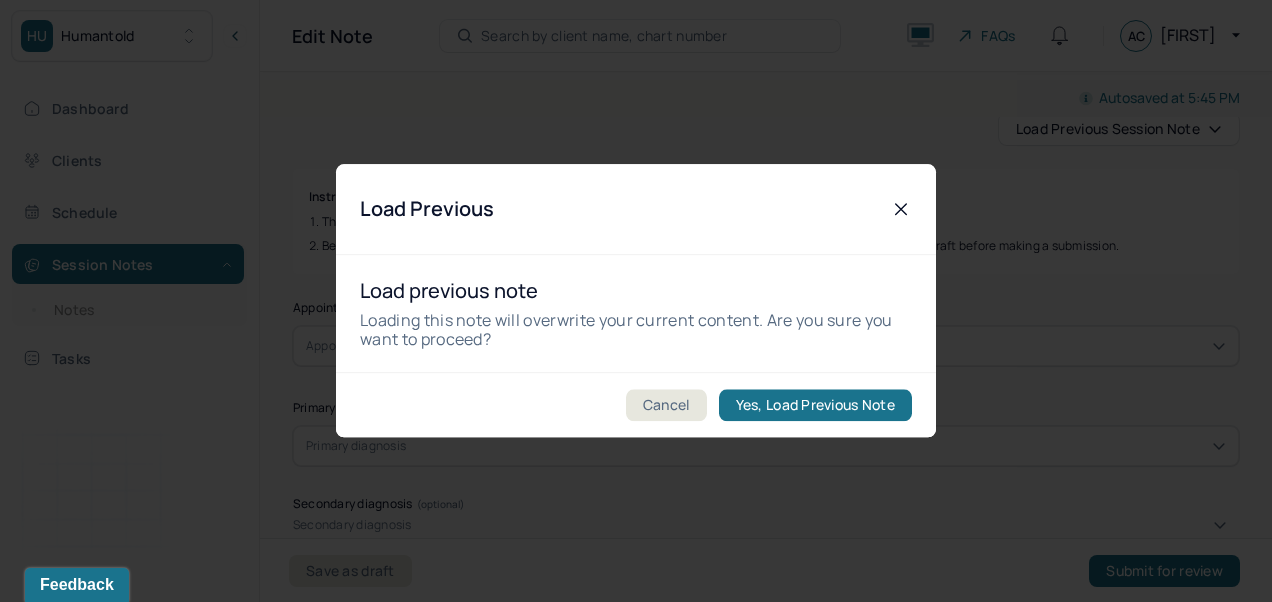 click on "Yes, Load Previous Note" at bounding box center (815, 406) 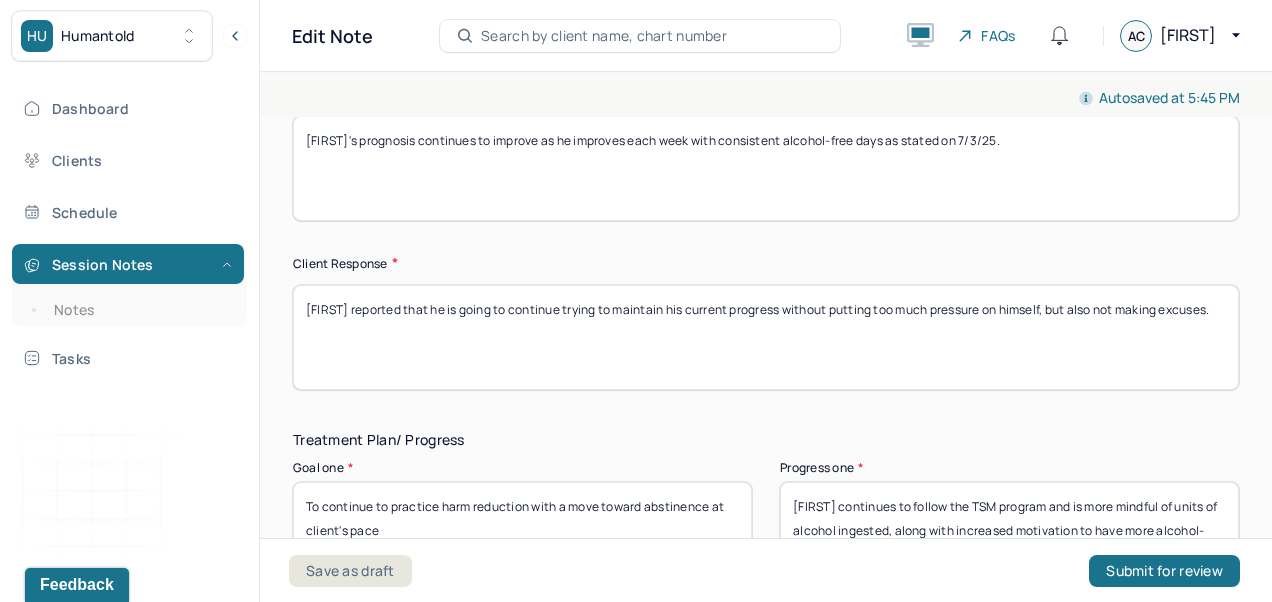 scroll, scrollTop: 3134, scrollLeft: 0, axis: vertical 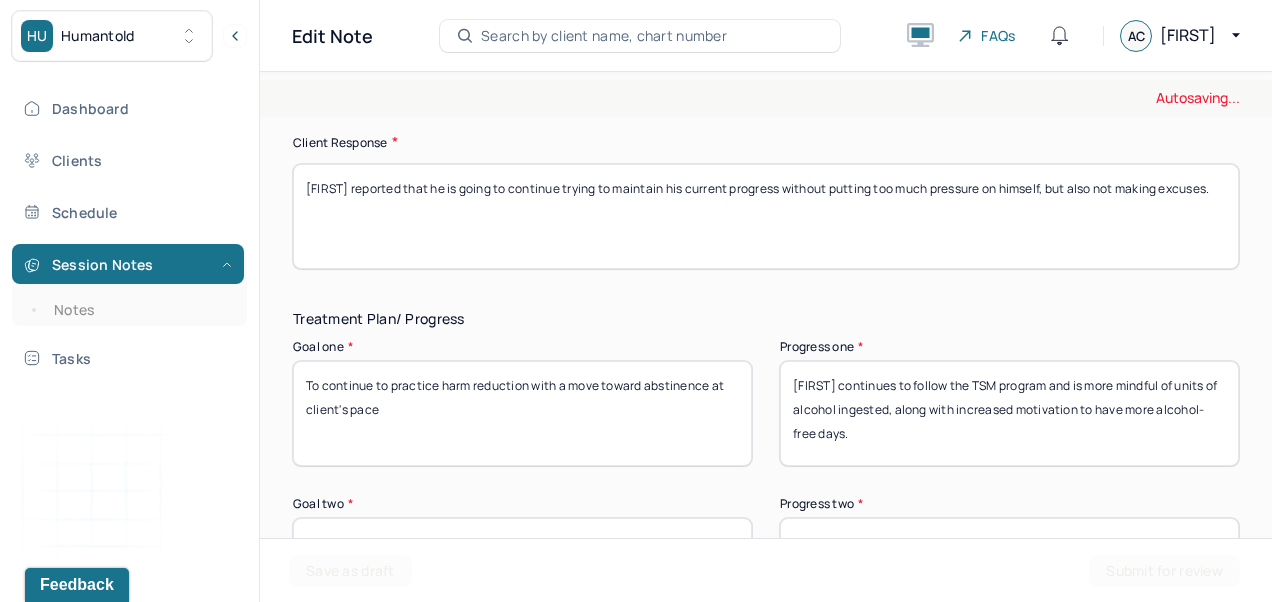 type on "[FIRST]'s prognosis continues to improve as he improves each week with consistent alcohol-free days as stated on 7/8/25." 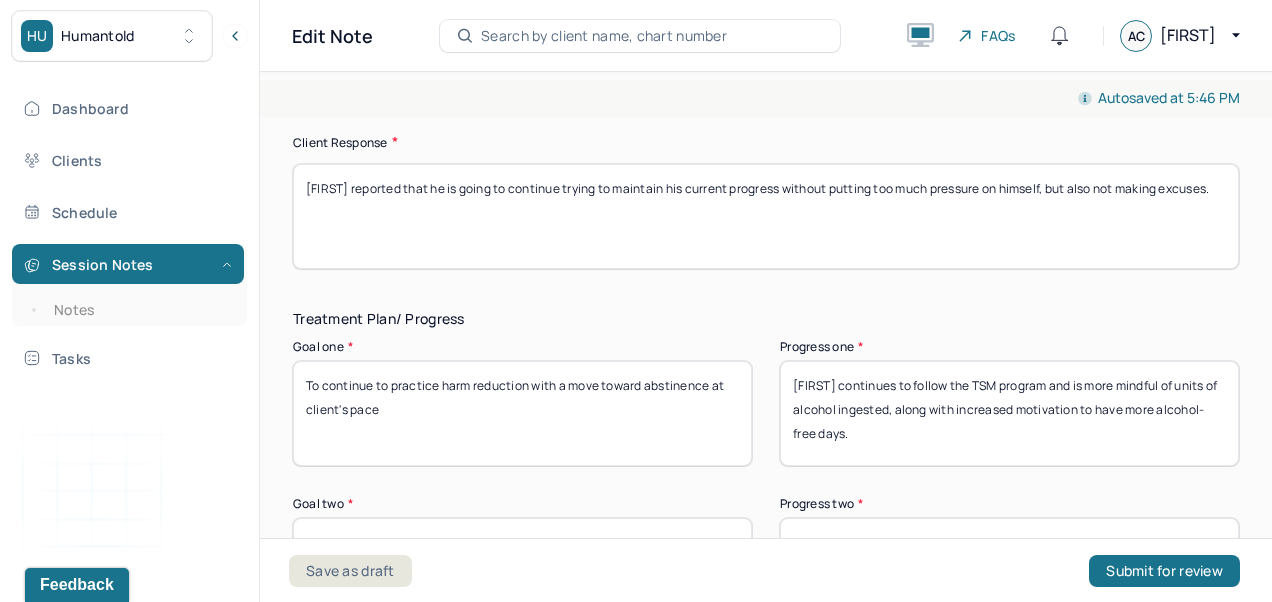 click on "[FIRST] reported that he is going to continue trying to maintain his current progress without putting too much pressure on himself, but also not making excuses." at bounding box center (766, 216) 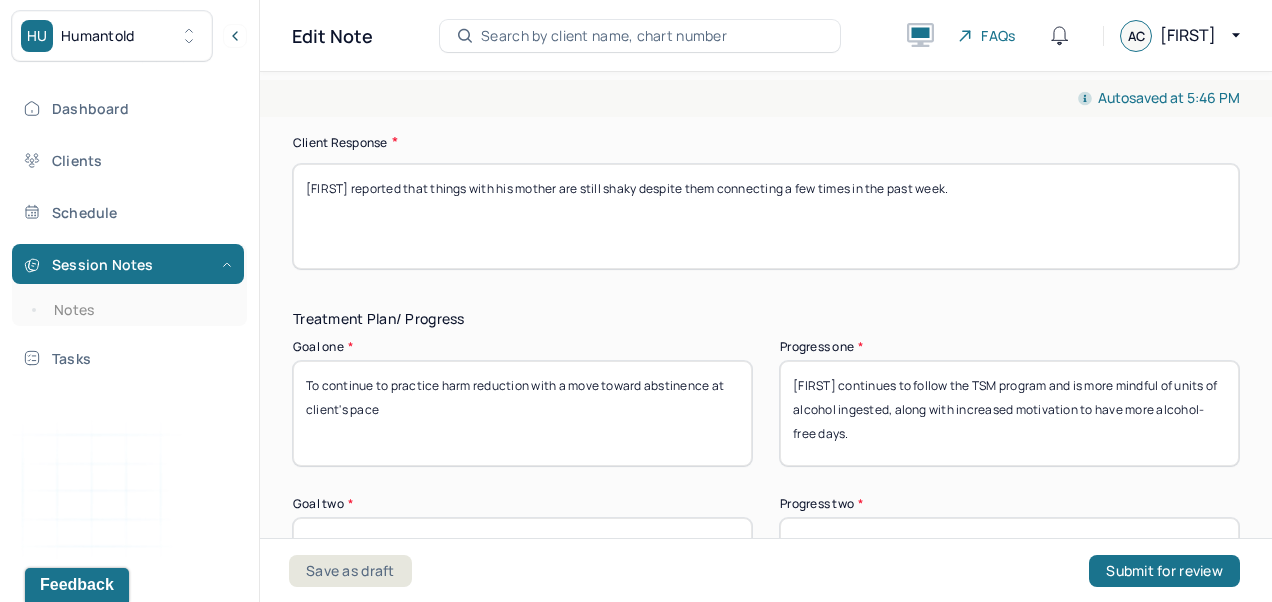 type on "[FIRST] reported that things with his mother are still shaky despite them connecting a few times in the past week." 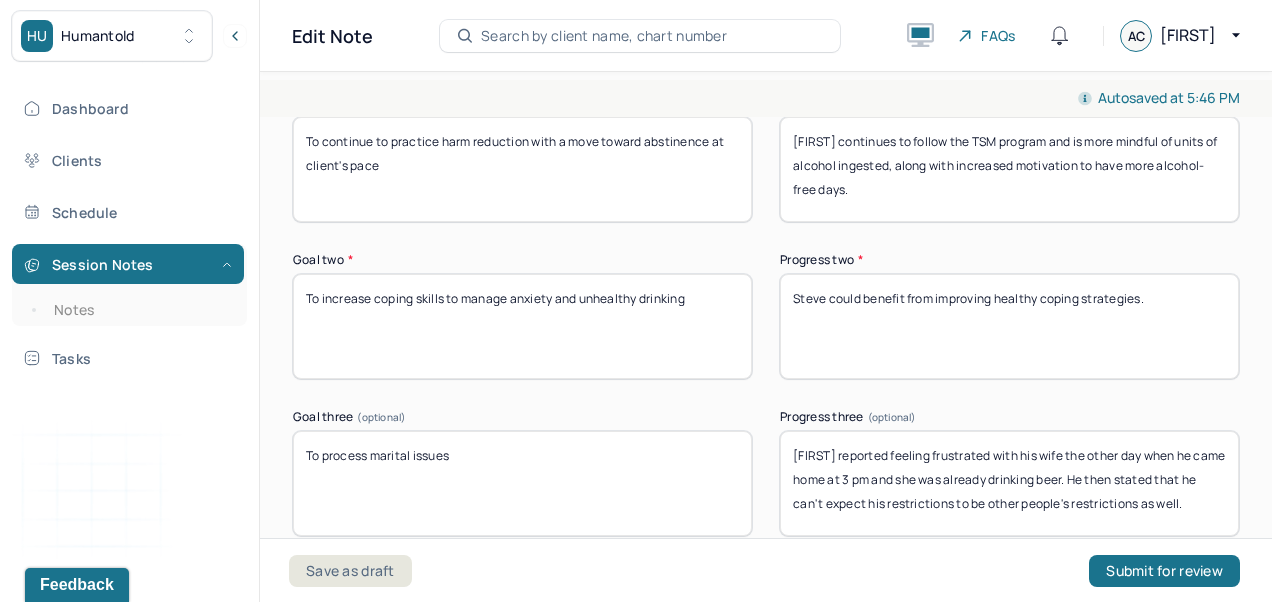 scroll, scrollTop: 3583, scrollLeft: 0, axis: vertical 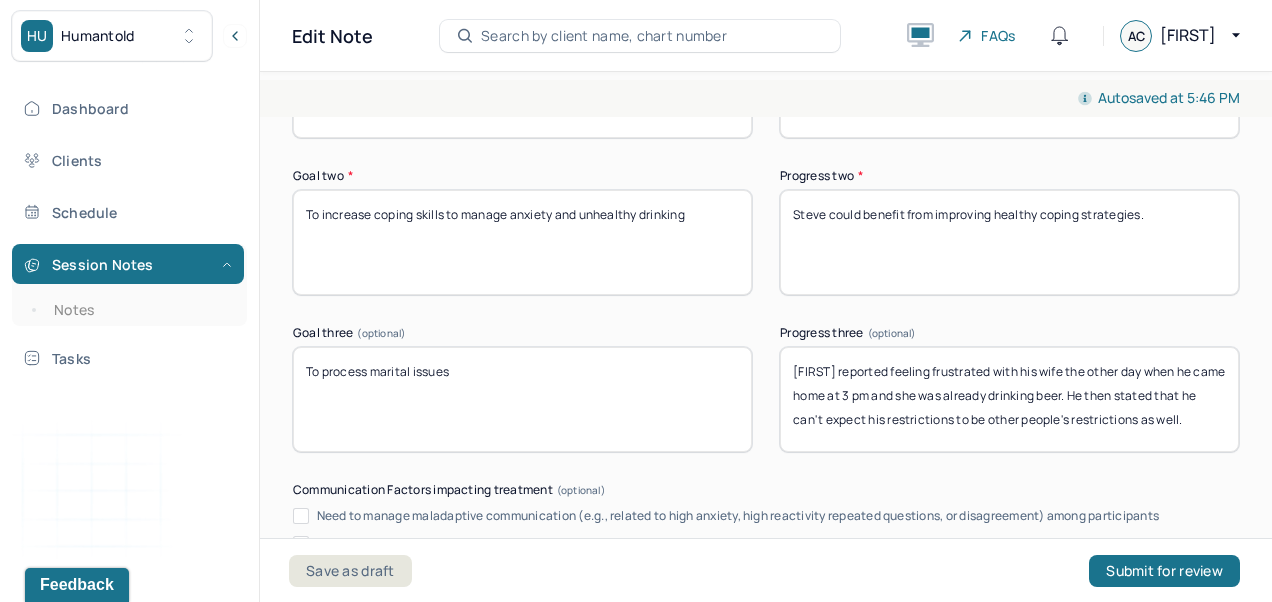 click on "[FIRST] continues to follow the TSM program and is more mindful of units of alcohol ingested, along with increased motivation to have more alcohol-free days." at bounding box center [1009, 85] 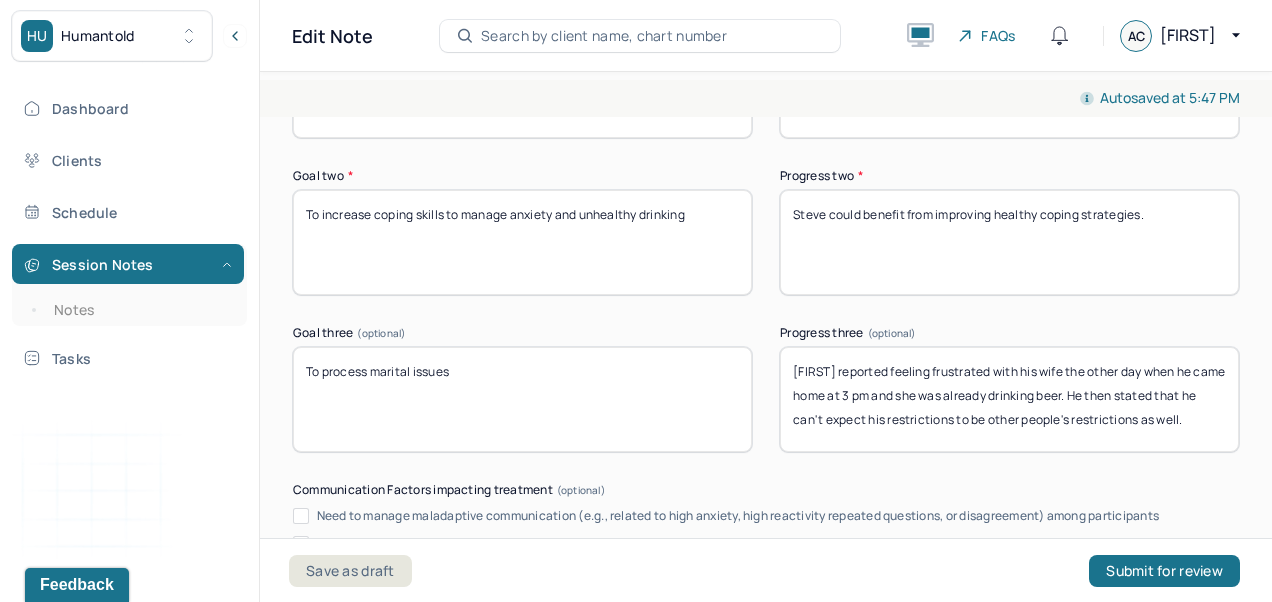click on "Steve could benefit from improving healthy coping strategies." at bounding box center [1009, 242] 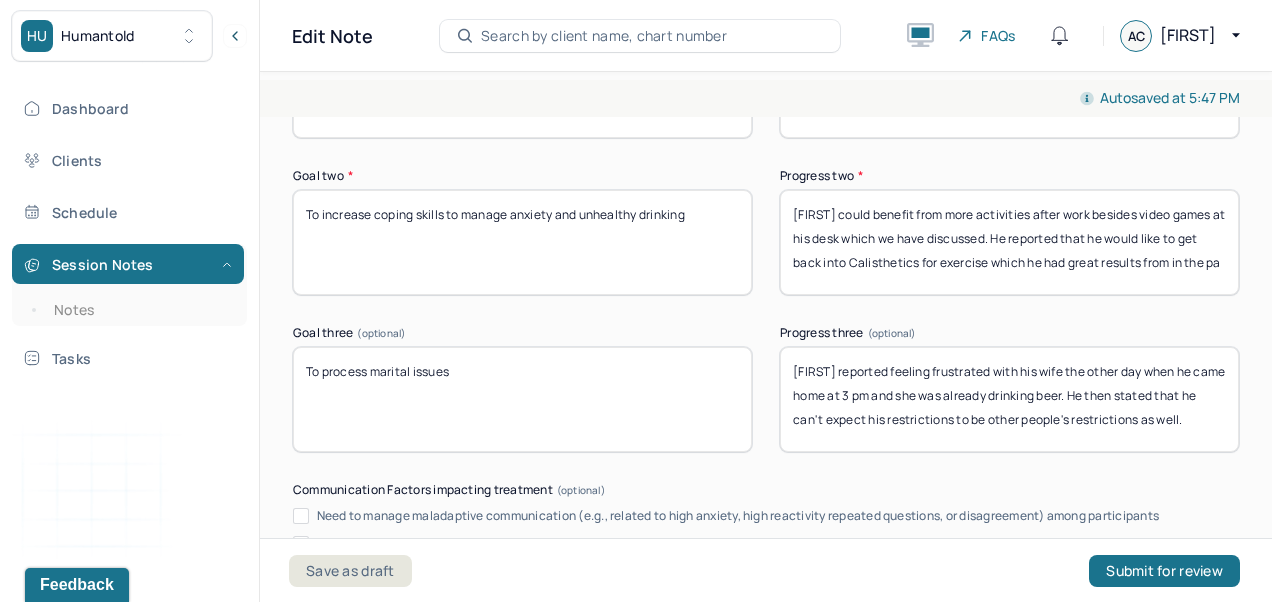 scroll, scrollTop: 0, scrollLeft: 0, axis: both 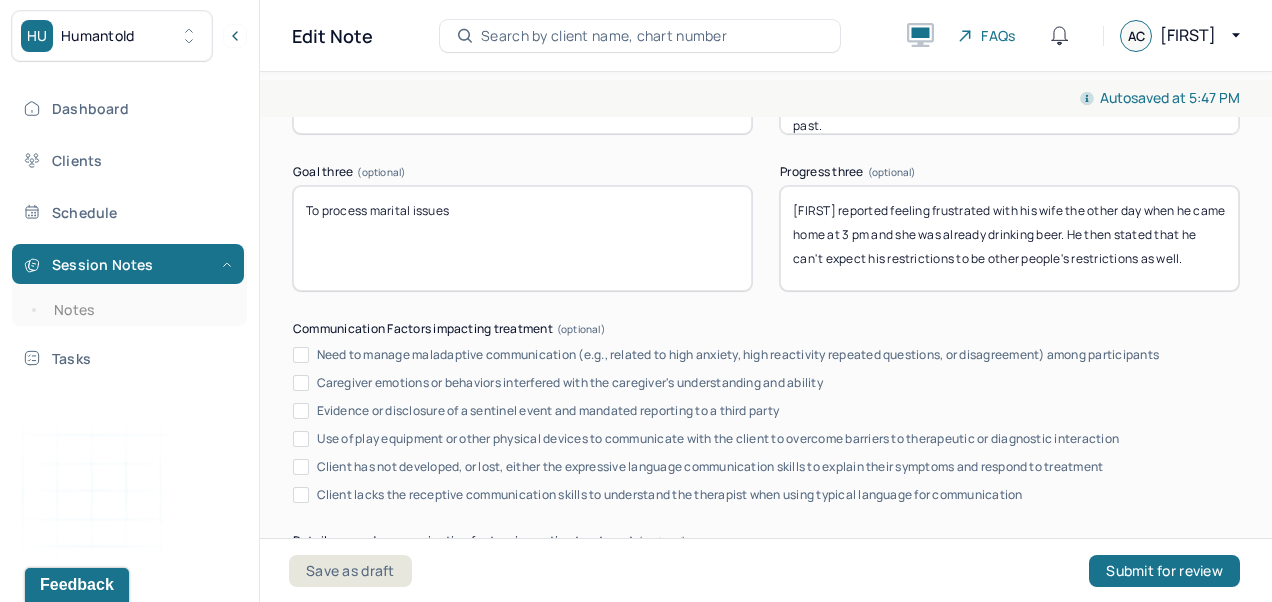 type on "[FIRST] could benefit from more activities after work besides video games at his desk which we have discussed. He reported that he would like to get back into Calisthenics for exercise which he had great results from in the past." 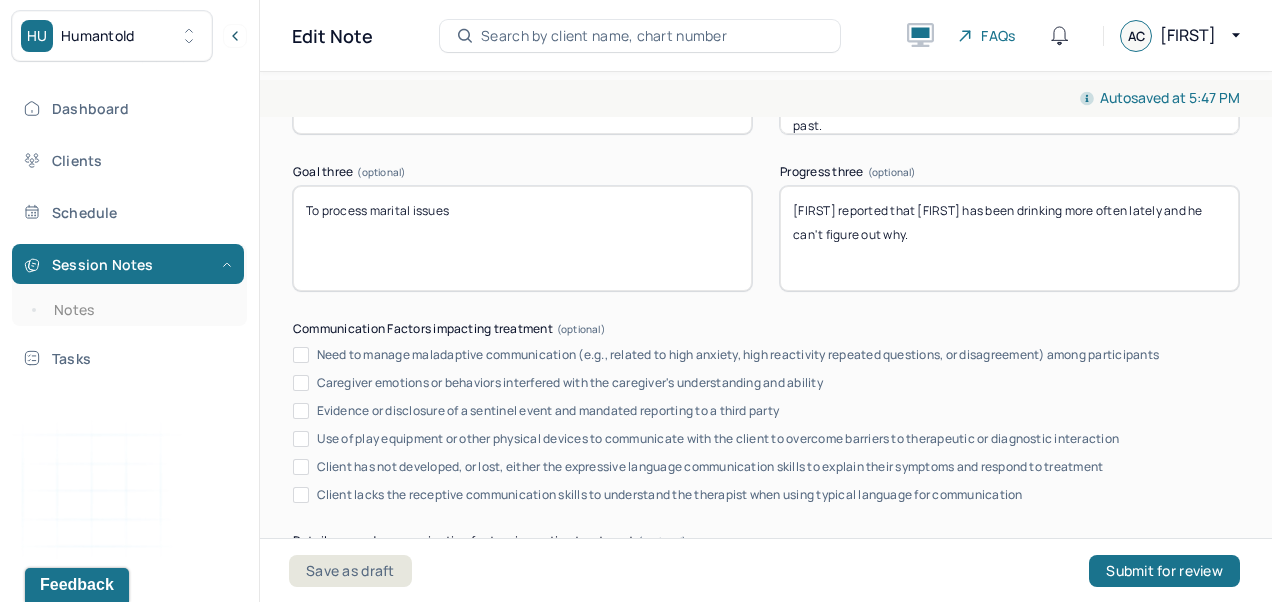 click on "[FIRST] reported feeling frustrated with his wife the other day when he came home at 3 pm and she was already drinking beer. He then stated that he can't expect his restrictions to be other people's restrictions as well." at bounding box center [1009, 238] 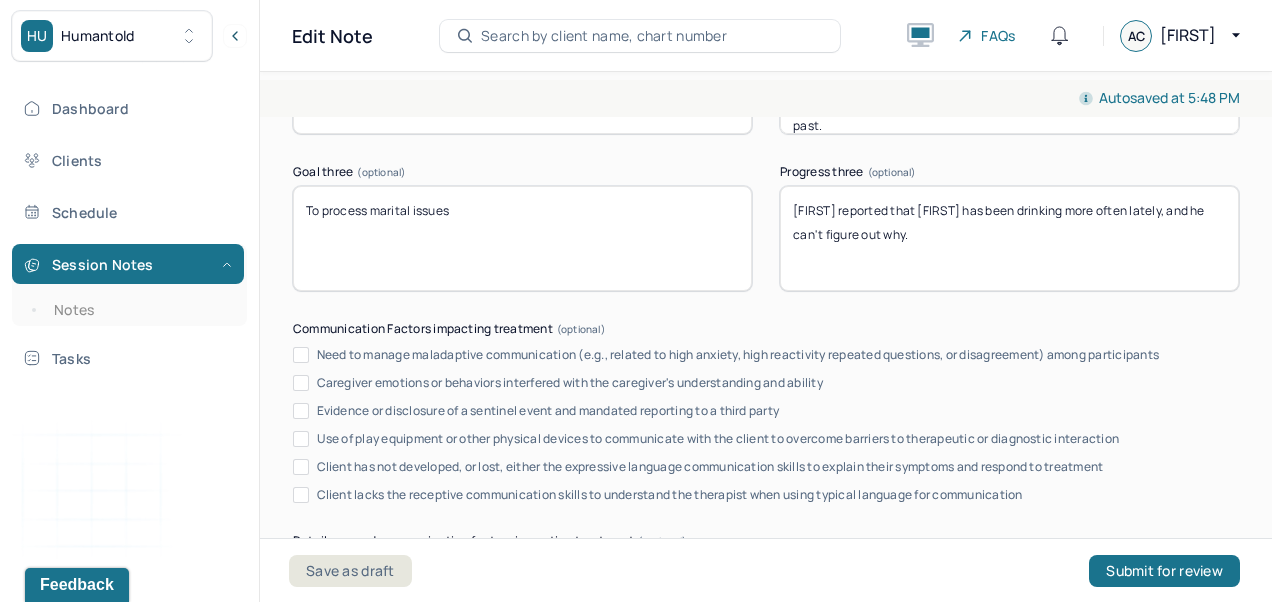 click on "[FIRST] reported that [FIRST] has been drinking more often lately and he can't figure out why." at bounding box center (1009, 238) 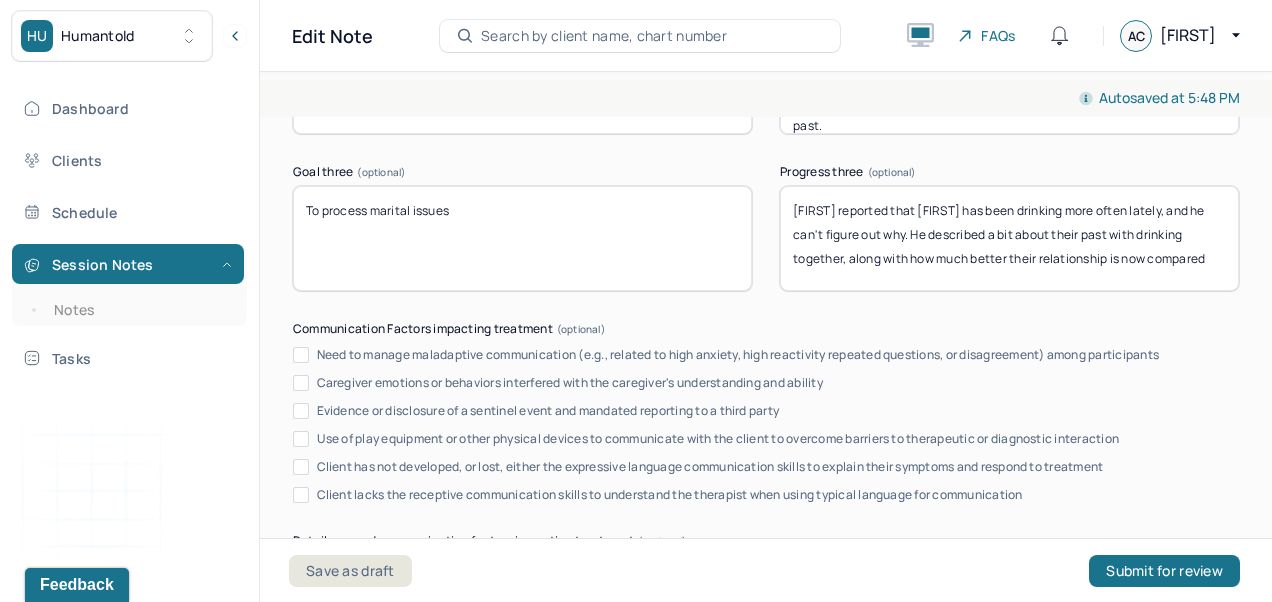 scroll, scrollTop: 0, scrollLeft: 0, axis: both 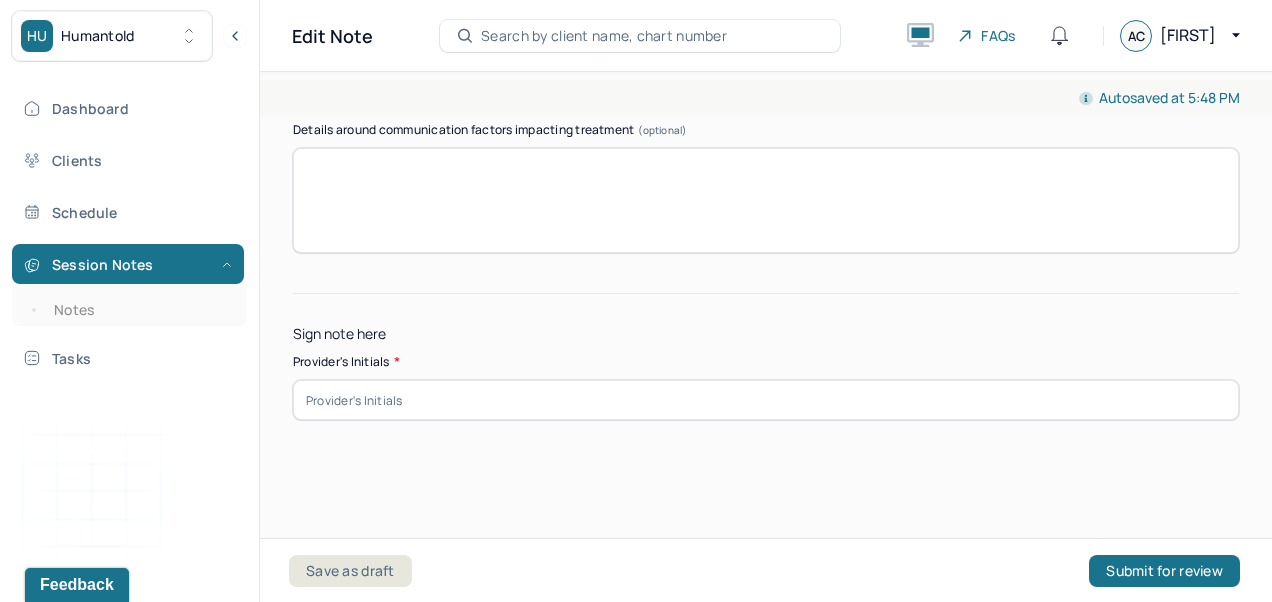 type on "[FIRST] reported that [NAME] has been drinking more often lately, and he can't figure out why. He described a bit about their past with drinking together, along with how much better their relationship is now compared to the past." 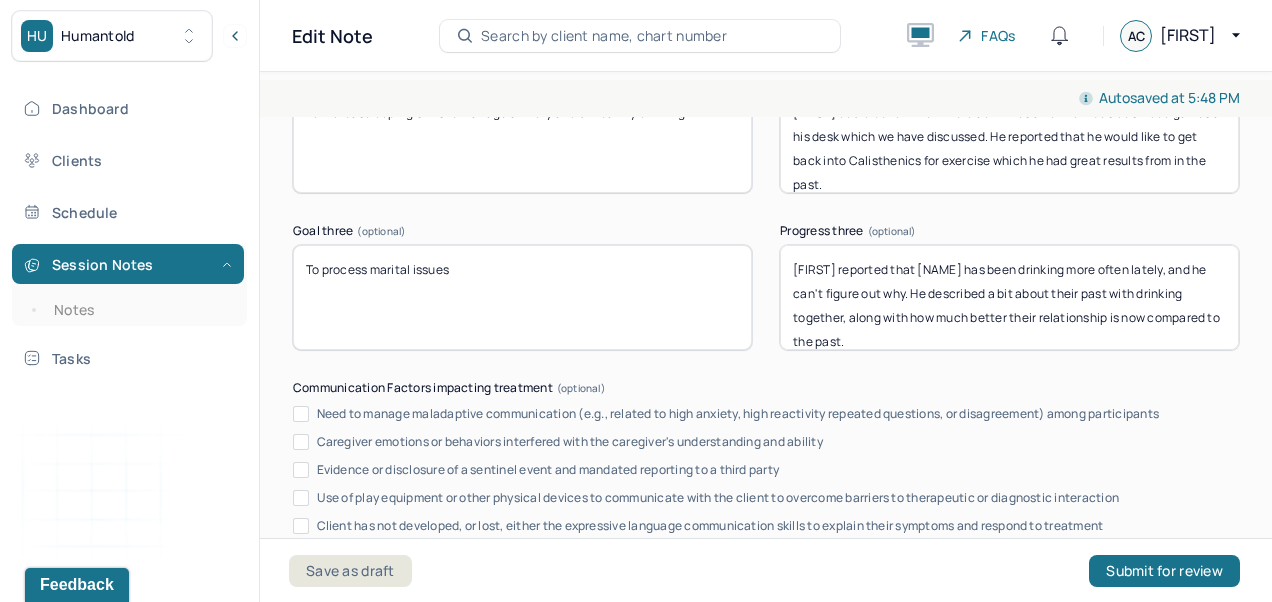 scroll, scrollTop: 3618, scrollLeft: 0, axis: vertical 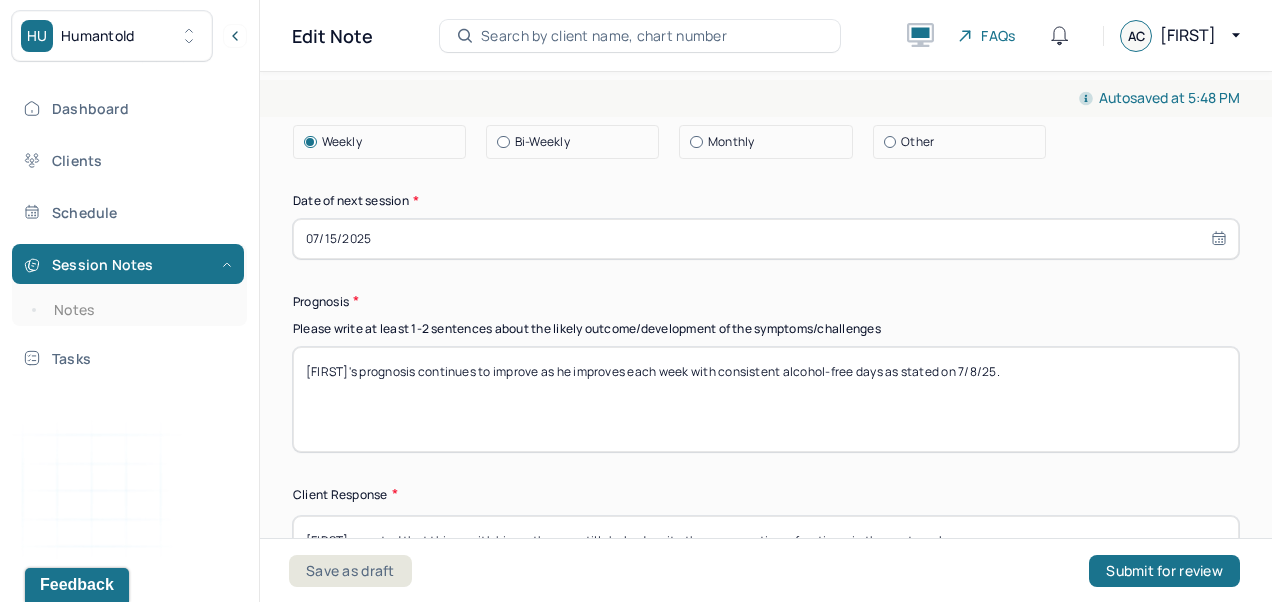 type on "AC" 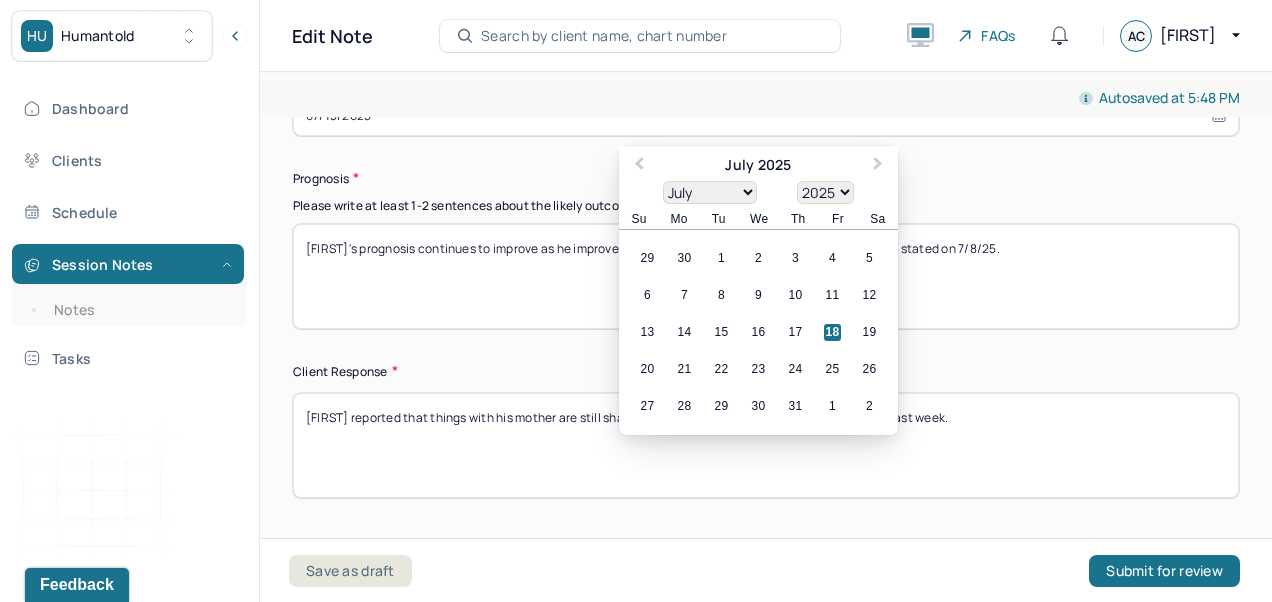 scroll, scrollTop: 3092, scrollLeft: 0, axis: vertical 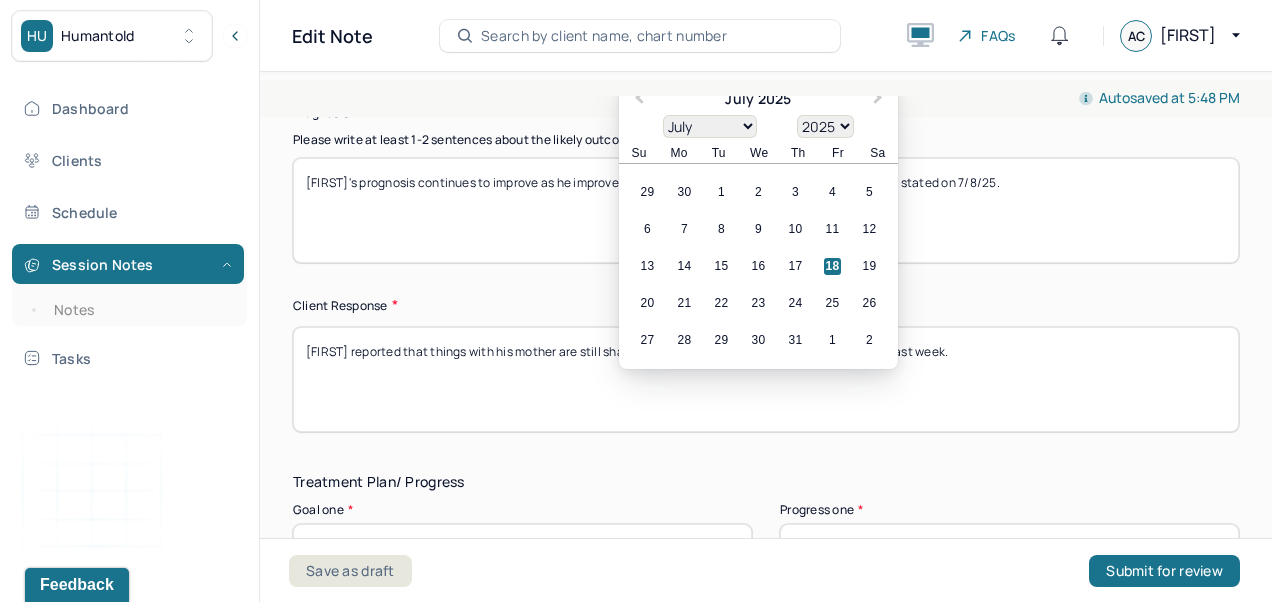 click on "23" at bounding box center [758, 303] 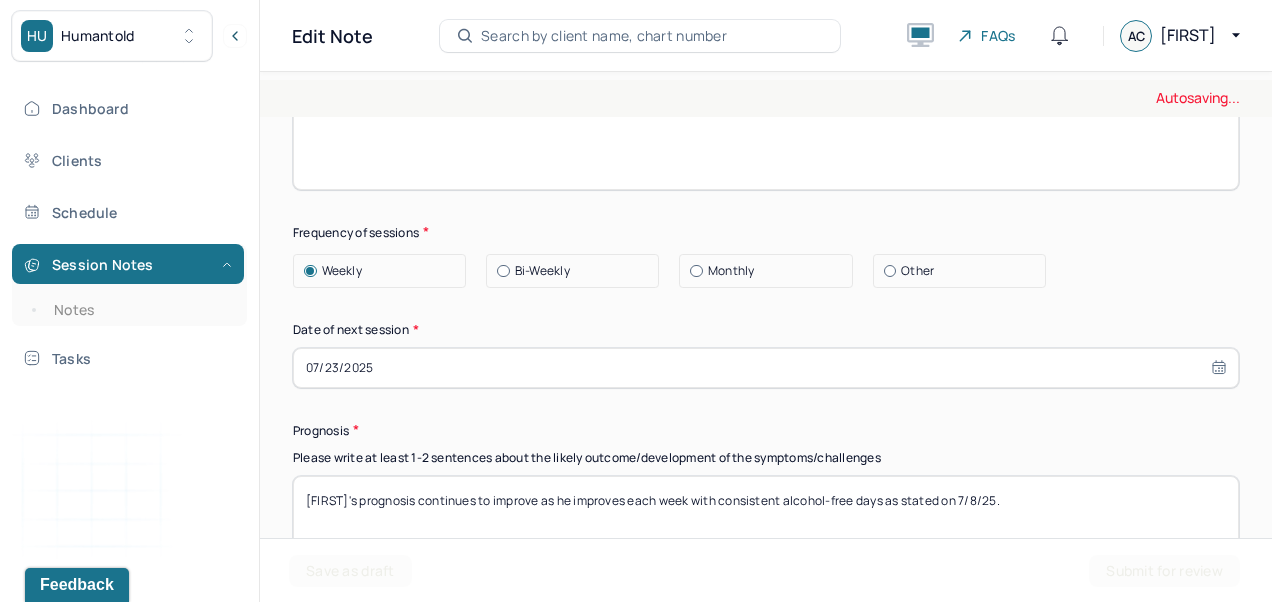 scroll, scrollTop: 2768, scrollLeft: 0, axis: vertical 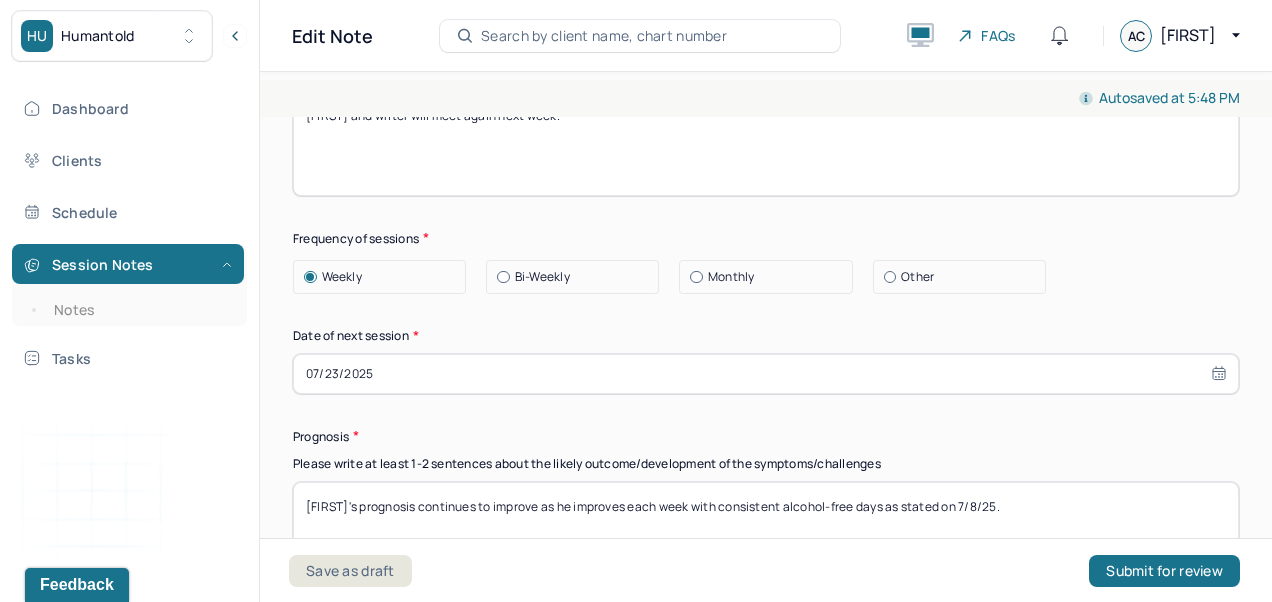 click on "[FIRST] and writer will meet again next week." at bounding box center [766, 143] 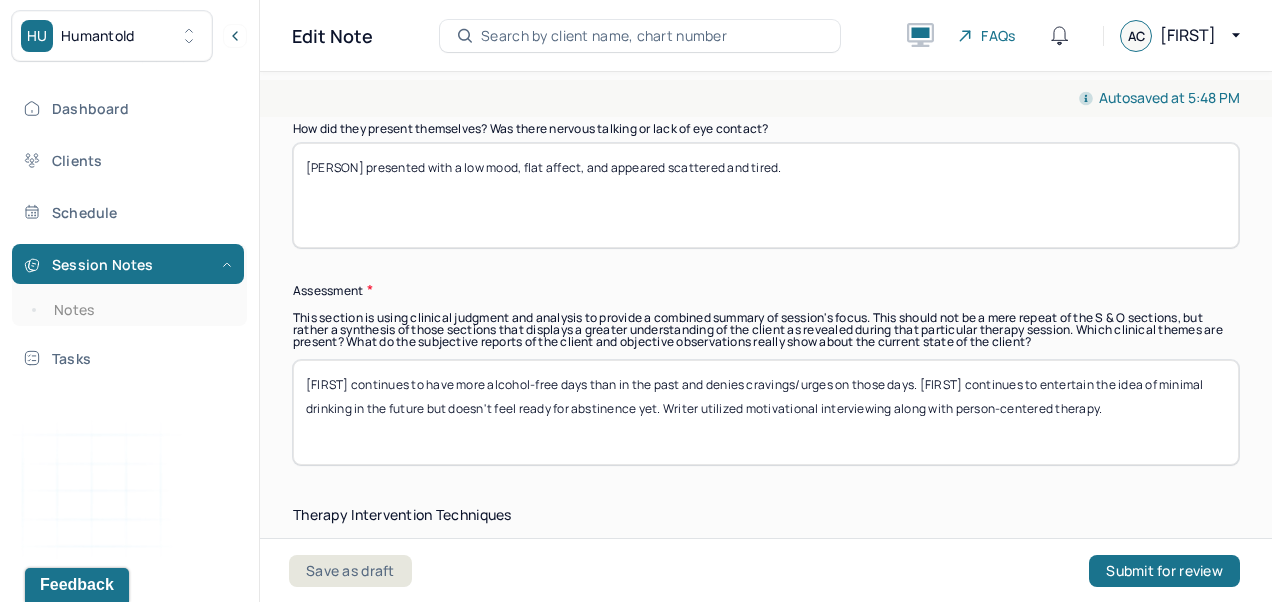 scroll, scrollTop: 1808, scrollLeft: 0, axis: vertical 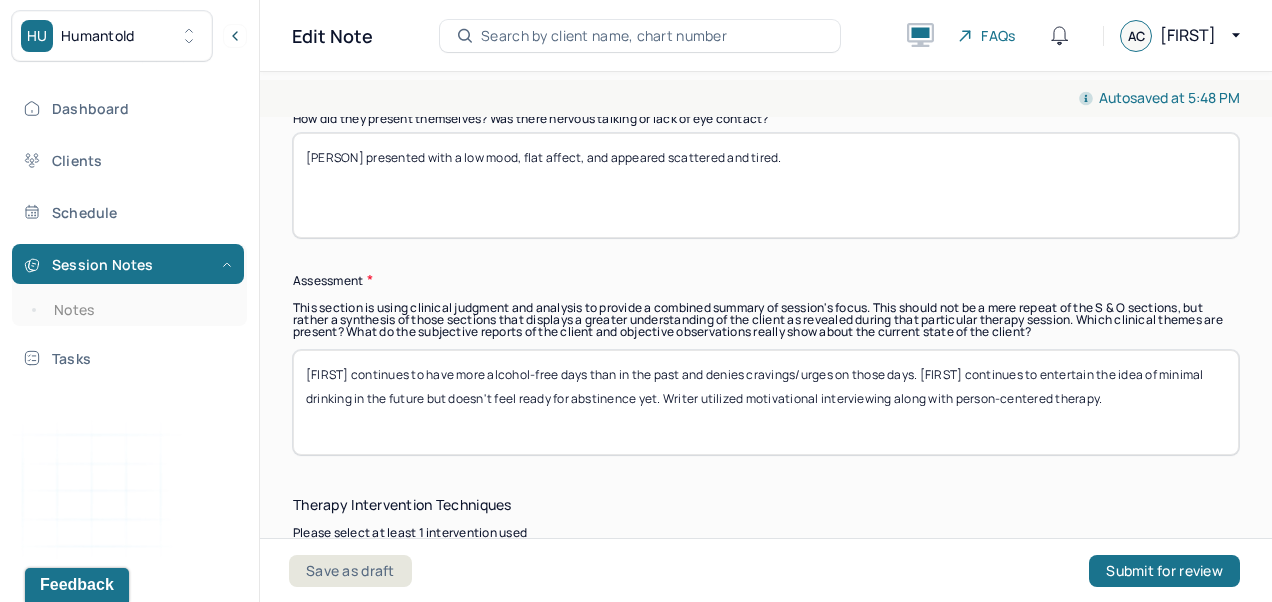 type on "[FIRST] and writer will meet again next Wednesday at 4:30 pm." 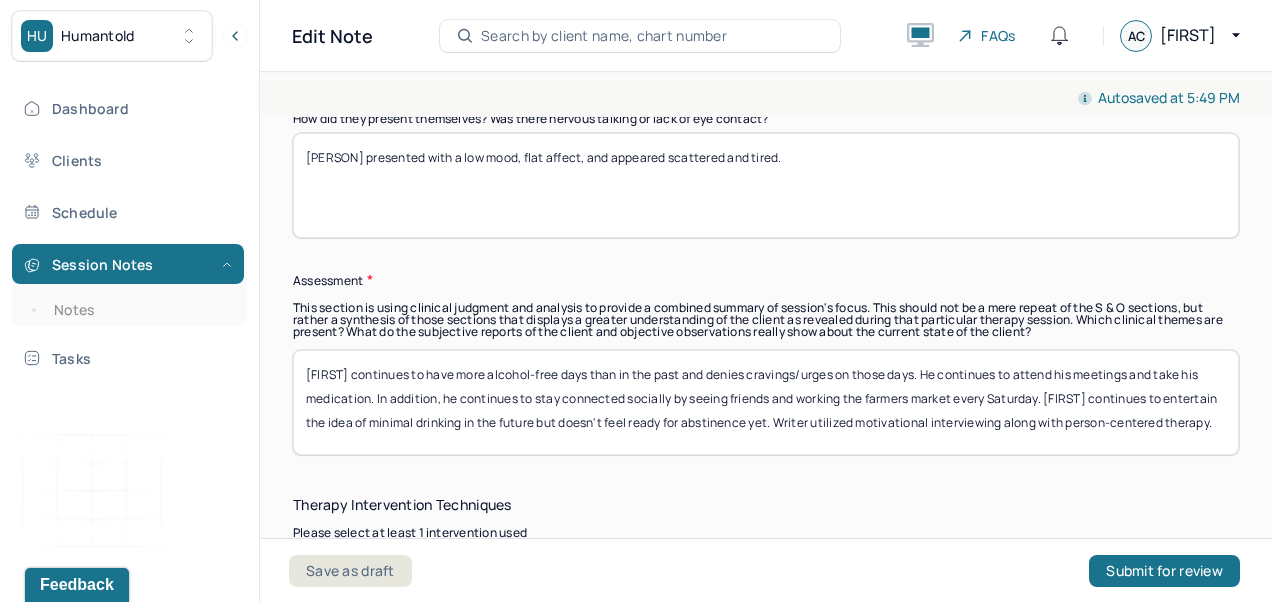 click on "[FIRST] continues to have more alcohol-free days than in the past and denies cravings/urges on those days. He continues to attend his meetings and take his medication. In addition, he continues to stay connected socially by seeing friends and working the farmers market every Saturday. [FIRST] continues to entertain the idea of minimal drinking in the future but doesn't feel ready for abstinence yet. Writer utilized motivational interviewing along with person-centered therapy." at bounding box center [766, 402] 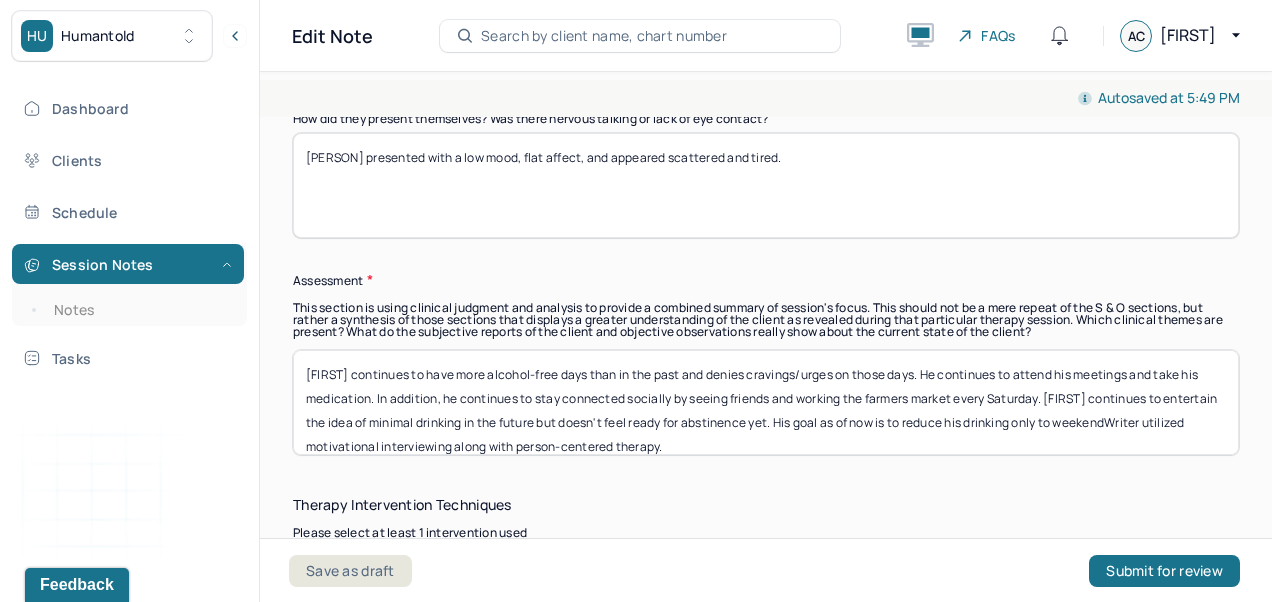 scroll, scrollTop: 0, scrollLeft: 0, axis: both 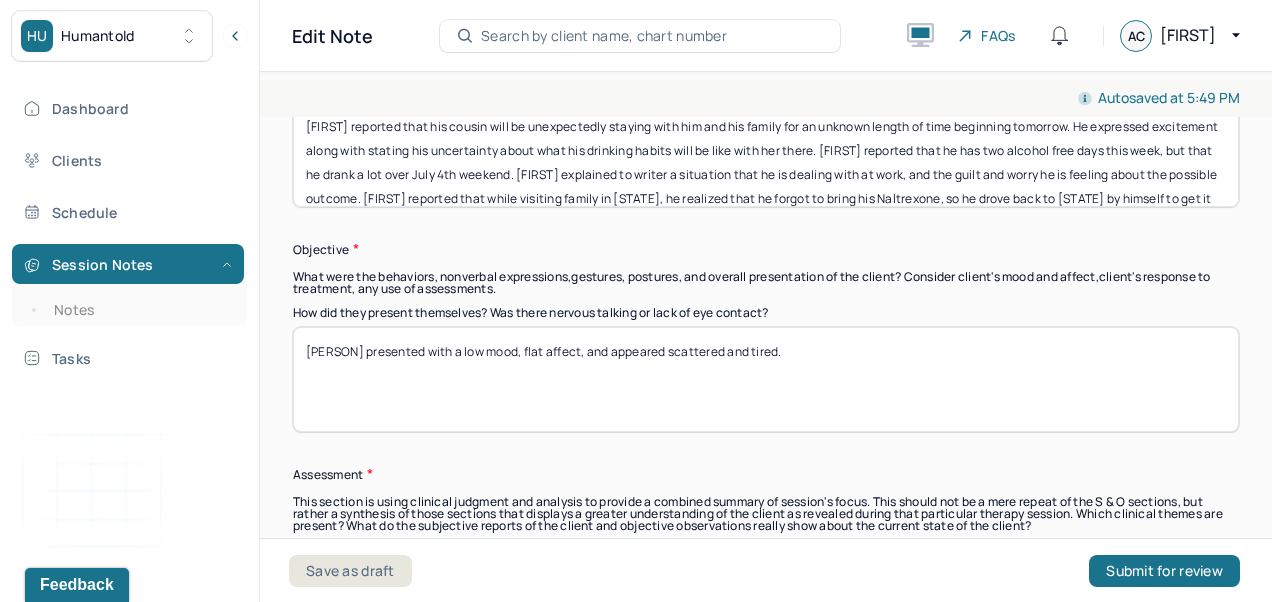 type on "[FIRST] continues to have more alcohol-free days than in the past and denies cravings/urges on those days. He continues to attend his meetings and take his medication. In addition, he continues to stay connected socially by seeing friends and working the farmers market every Saturday. [FIRST] continues to entertain the idea of minimal drinking in the future but doesn't feel ready for abstinence yet. His goal as of now is to reduce his drinking only to weekends. Writer utilized motivational interviewing along with person-centered therapy." 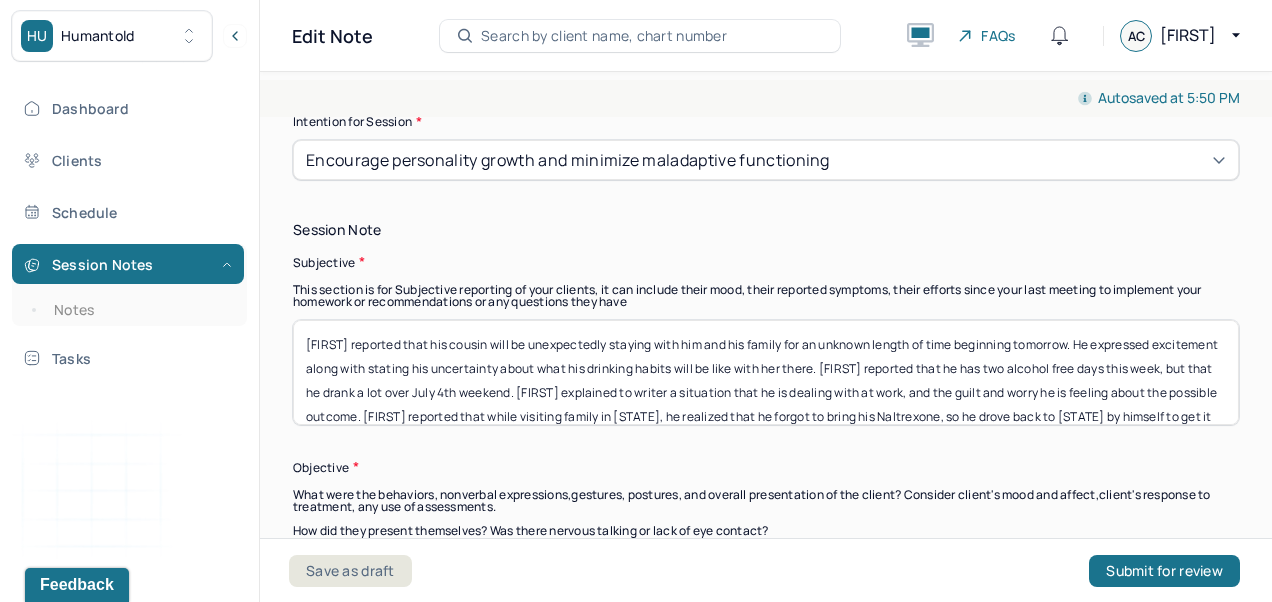 scroll, scrollTop: 1404, scrollLeft: 0, axis: vertical 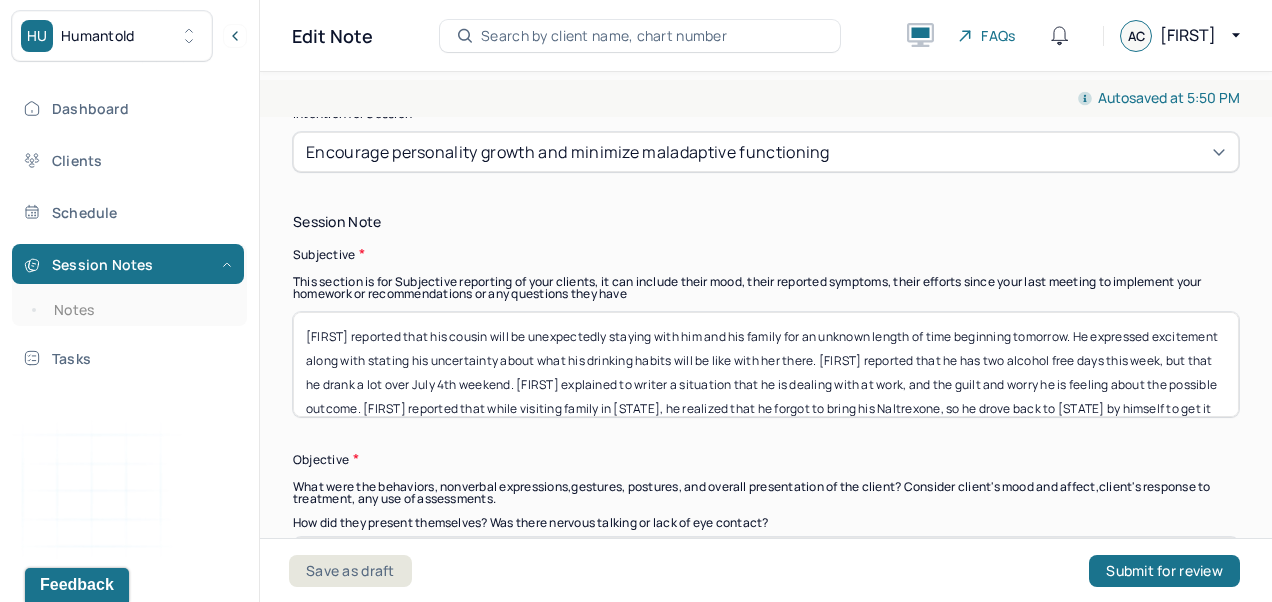 type on "[FIRST] presented in good spirits and his affect was congruent. He was oriented and alert. He was sitting in his car." 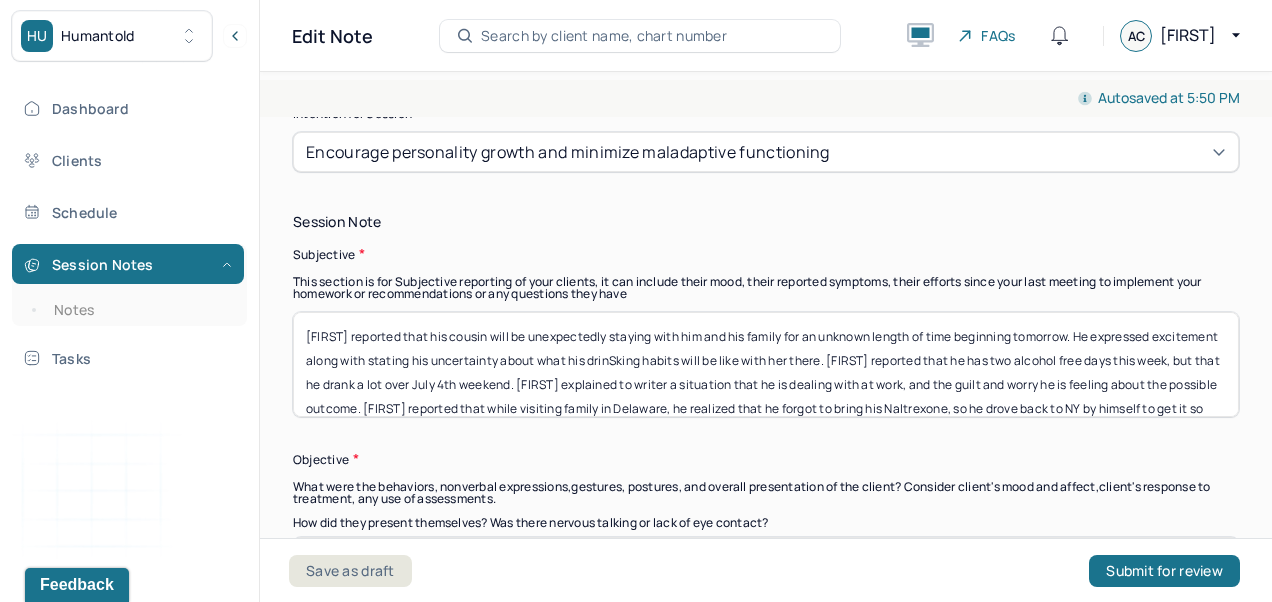 click on "[FIRST] reported that his cousin will be unexpectedly staying with him and his family for an unknown length of time beginning tomorrow. He expressed excitement along with stating his uncertainty about what his drinking habits will be like with her there. [FIRST] reported that he has two alcohol free days this week, but that he drank a lot over July 4th weekend. [FIRST] explained to writer a situation that he is dealing with at work, and the guilt and worry he is feeling about the possible outcome. [FIRST] reported that while visiting family in [STATE], he realized that he forgot to bring his Naltrexone, so he drove back to [STATE] by himself to get it so that he would be okay to drink over the weekend, because not being compliant with the TSM model and his meds is not an option for him he stated." at bounding box center (766, 364) 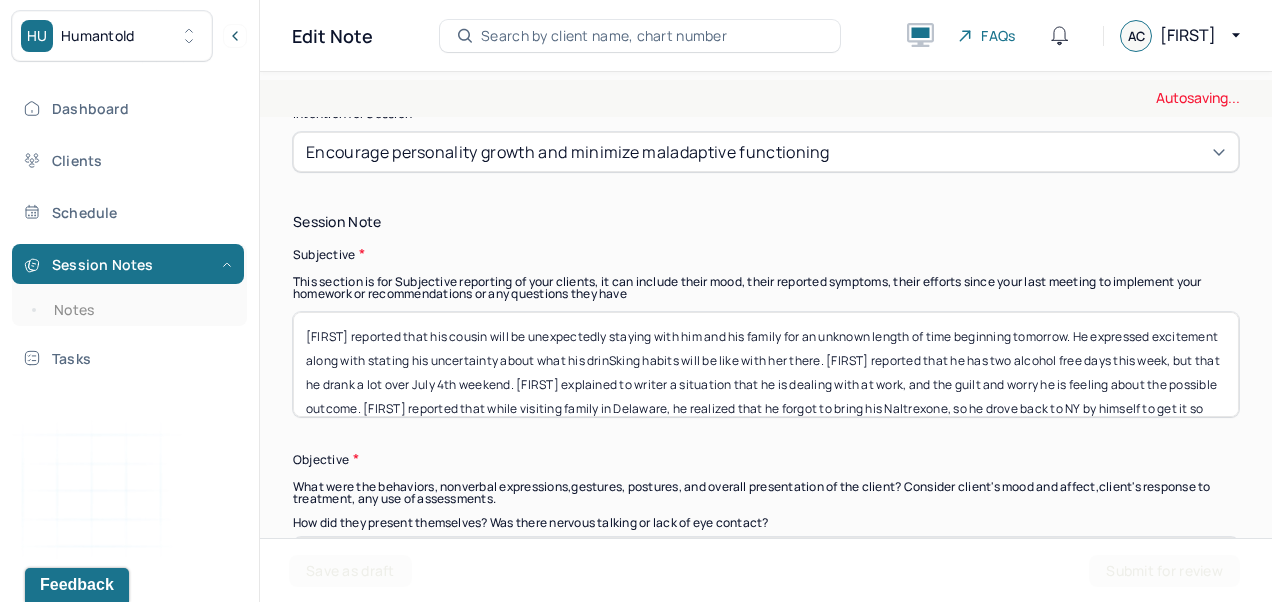 click on "[FIRST] reported that his cousin will be unexpectedly staying with him and his family for an unknown length of time beginning tomorrow. He expressed excitement along with stating his uncertainty about what his drinking habits will be like with her there. [FIRST] reported that he has two alcohol free days this week, but that he drank a lot over July 4th weekend. [FIRST] explained to writer a situation that he is dealing with at work, and the guilt and worry he is feeling about the possible outcome. [FIRST] reported that while visiting family in [STATE], he realized that he forgot to bring his Naltrexone, so he drove back to [STATE] by himself to get it so that he would be okay to drink over the weekend, because not being compliant with the TSM model and his meds is not an option for him he stated." at bounding box center [766, 364] 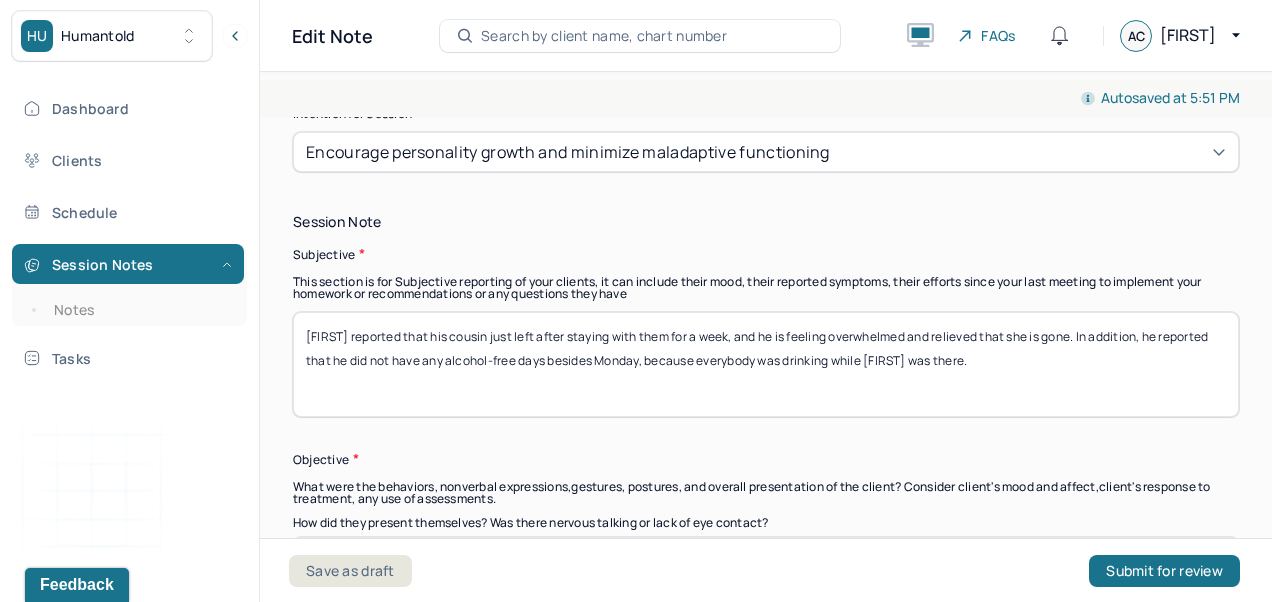 click on "[FIRST] reported that his cousin just left after staying with them for a week, and he is feeling overwhelmed and relieved that she is gone. In addition, he reported that he did not have any alcohol-free days besides Monday, because everybody was drinking while [FIRST] was there." at bounding box center (766, 364) 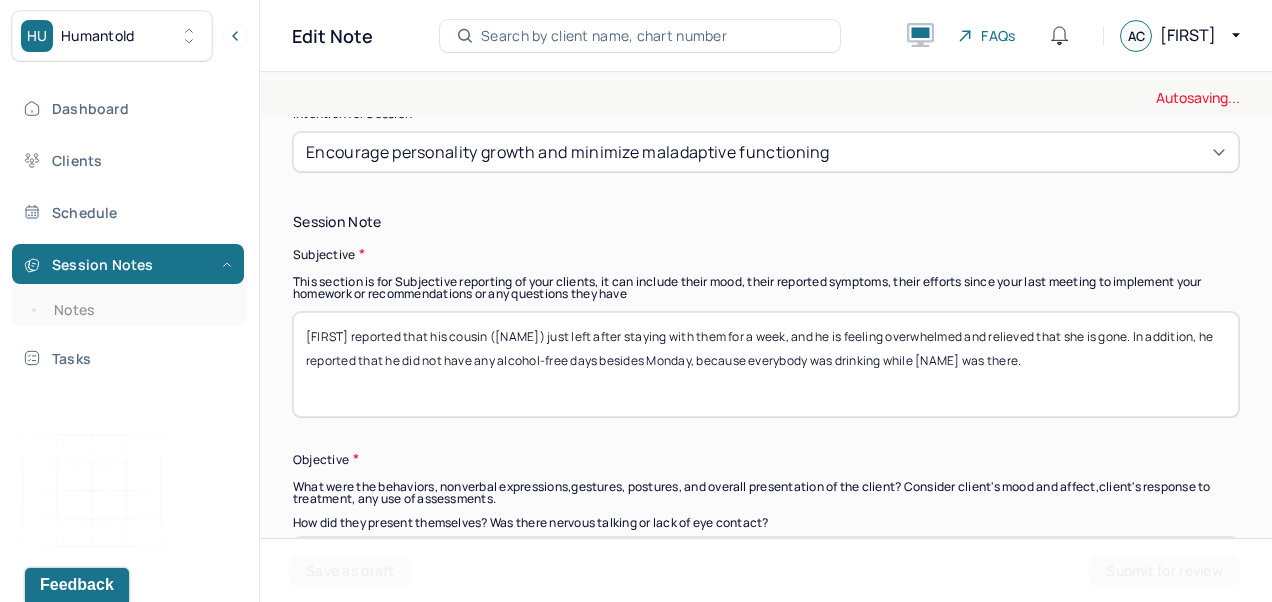 click on "[FIRST] reported that his cousin just left after staying with them for a week, and he is feeling overwhelmed and relieved that she is gone. In addition, he reported that he did not have any alcohol-free days besides Monday, because everybody was drinking while [FIRST] was there." at bounding box center (766, 364) 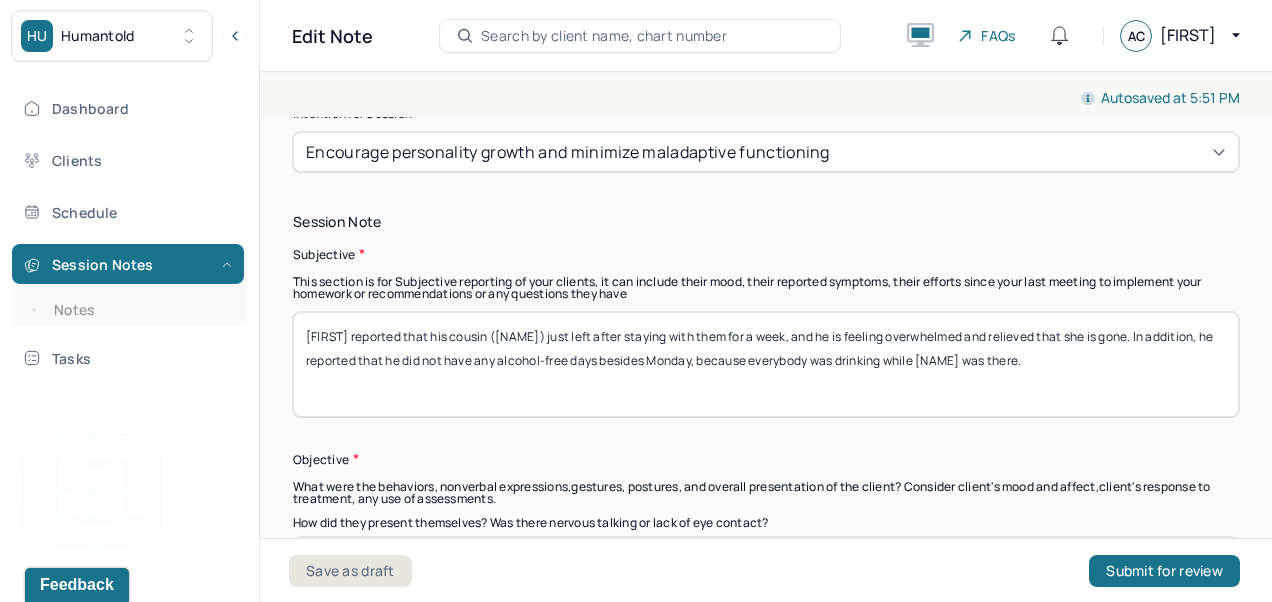 click on "[FIRST] reported that his cousin ([NAME]) just left after staying with them for a week, and he is feeling overwhelmed and relieved that she is gone. In addition, he reported that he did not have any alcohol-free days besides Monday, because everybody was drinking while [NAME] was there." at bounding box center (766, 364) 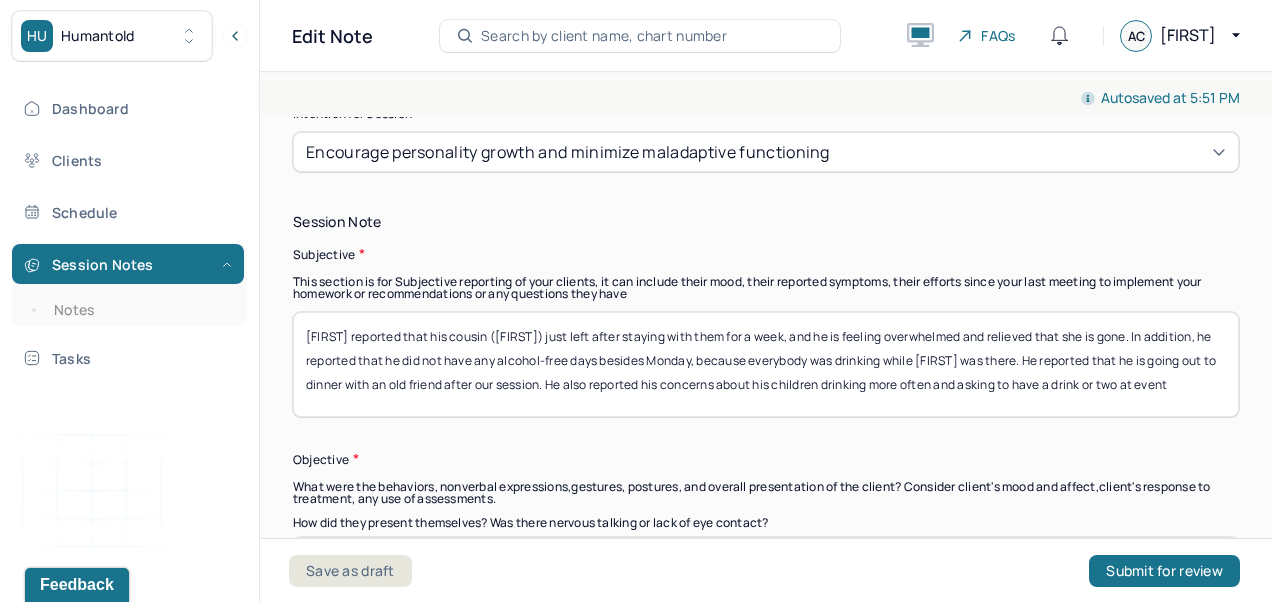 scroll, scrollTop: 0, scrollLeft: 0, axis: both 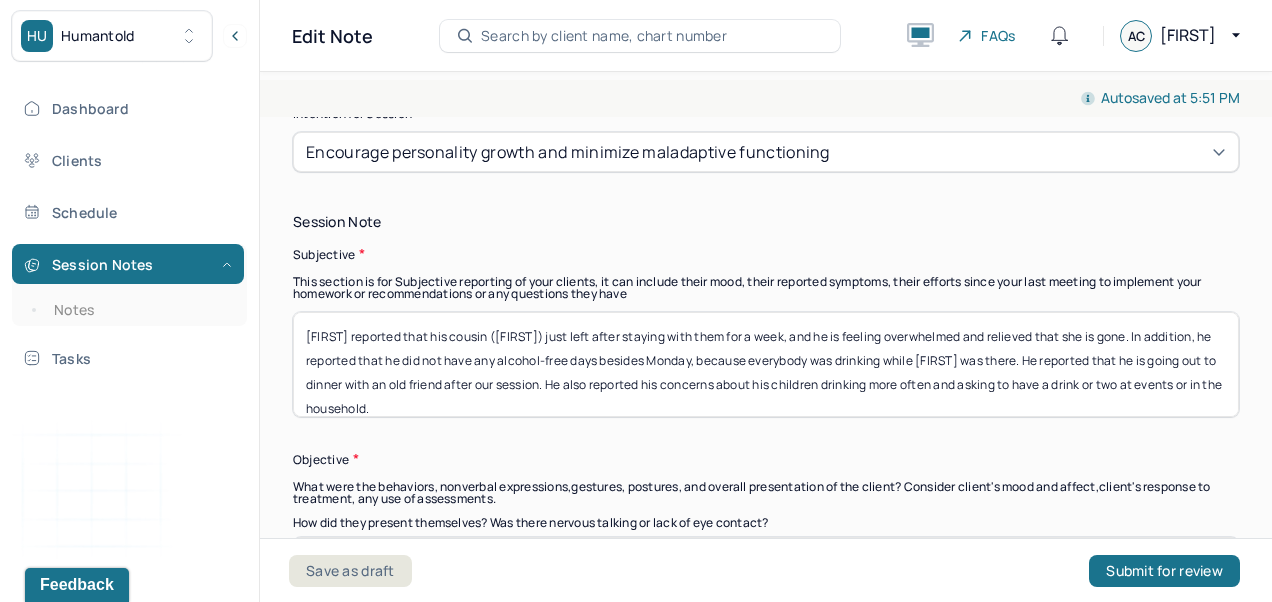 click on "[FIRST] reported that his cousin ([FIRST]) just left after staying with them for a week, and he is feeling overwhelmed and relieved that she is gone. In addition, he reported that he did not have any alcohol-free days besides Monday, because everybody was drinking while [FIRST] was there. He reported that he is going out to dinner with an old friend after our session. He also reported his concerns about his children drinking more often and asking to have a drink or two at events or in the household." at bounding box center [766, 364] 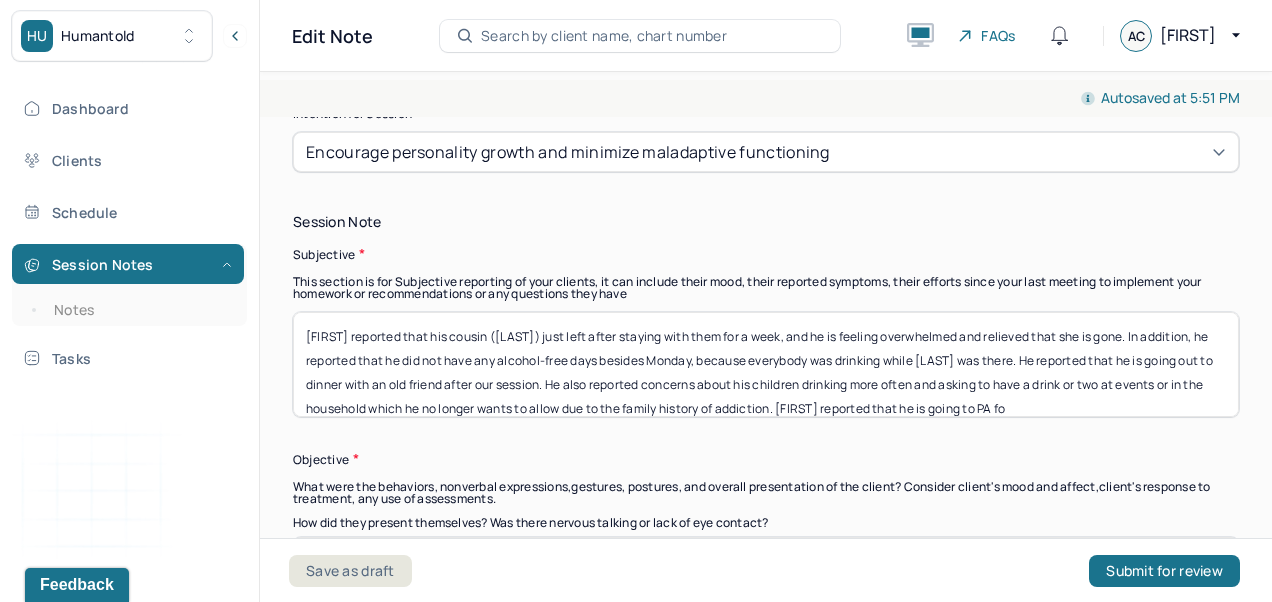 click on "[FIRST] reported that his cousin ([LAST]) just left after staying with them for a week, and he is feeling overwhelmed and relieved that she is gone. In addition, he reported that he did not have any alcohol-free days besides Monday, because everybody was drinking while [LAST] was there. He reported that he is going out to dinner with an old friend after our session. He also reported concerns about his children drinking more often and asking to have a drink or two at events or in the household which he no longer wants to allow due to the family history of addiction. [FIRST] reported that he is going to PA fo" at bounding box center [766, 364] 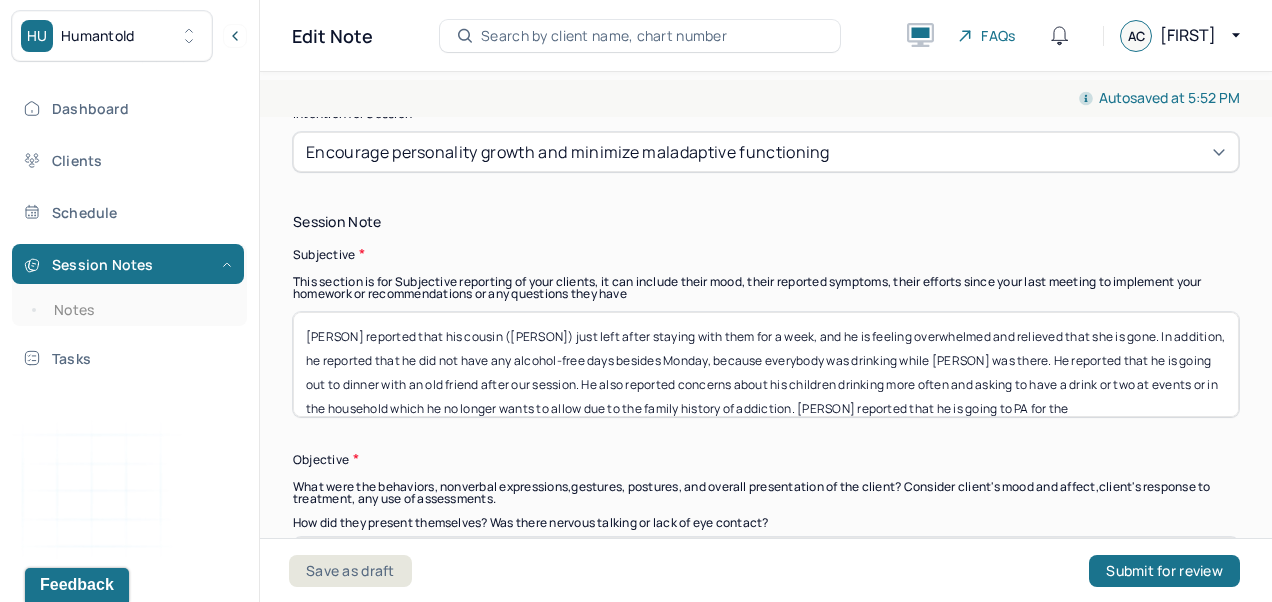 scroll, scrollTop: 24, scrollLeft: 0, axis: vertical 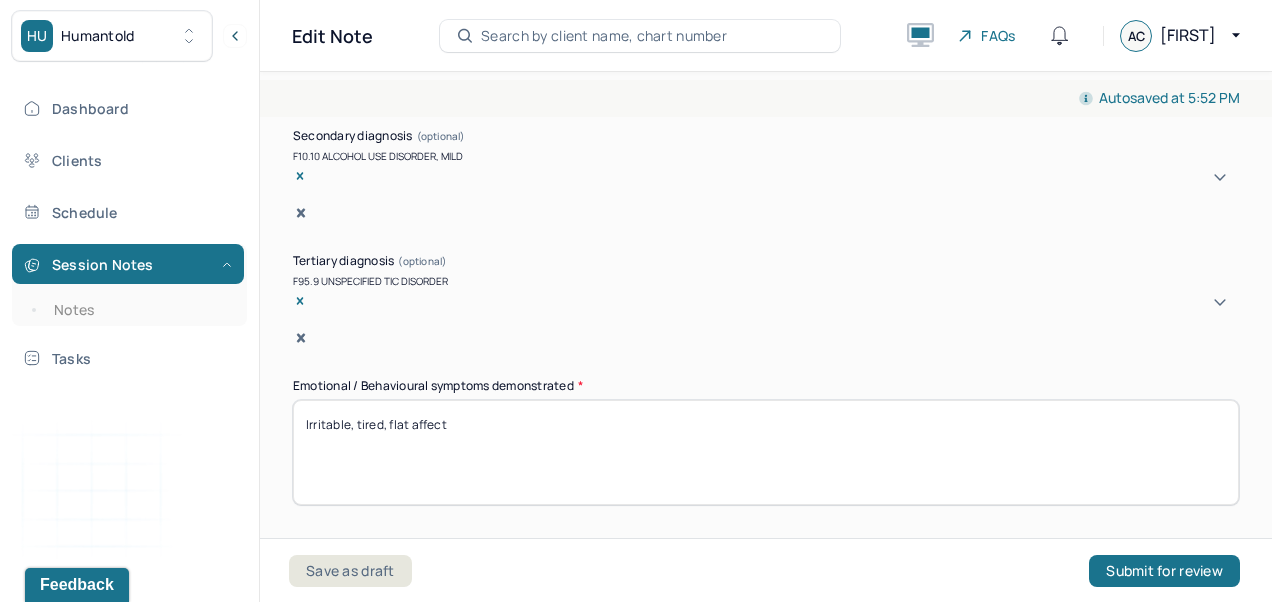 type on "[FIRST] reported that his cousin ([FIRST]) just left after staying with them for a week, and he is feeling overwhelmed and relieved that she is gone. In addition, he reported that he did not have any alcohol-free days besides Monday, because everybody was drinking while [FIRST] was there. He reported that he is going out to dinner with an old friend after our session. He also reported concerns about his children drinking more often and asking to have a drink or two at events or in the household which he no longer wants to allow due to the family history of addiction. [FIRST] reported that he is going to PA for the weekend to a wedding and expects to probably drink there." 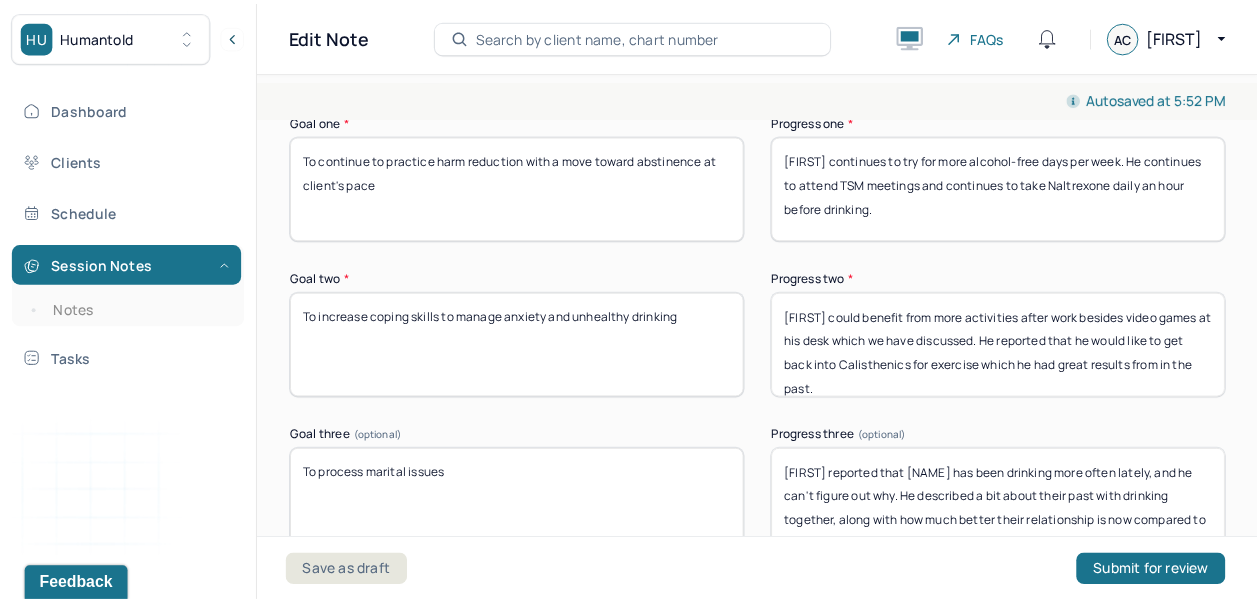 scroll, scrollTop: 4238, scrollLeft: 0, axis: vertical 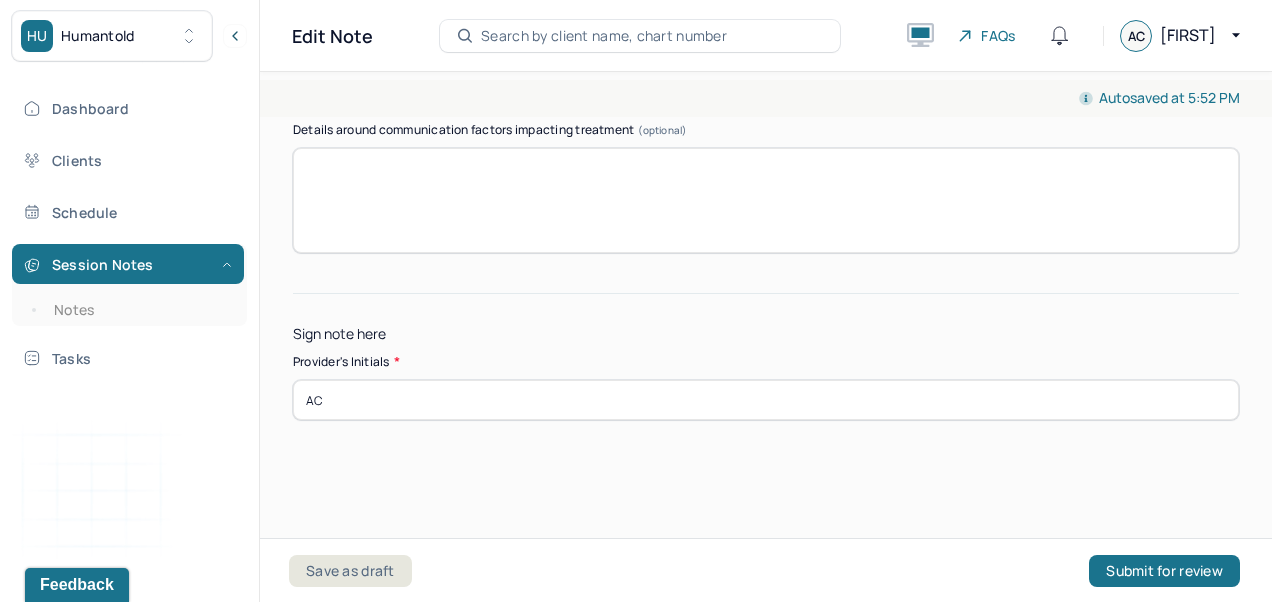 type on "Hopeful, relieved, calm" 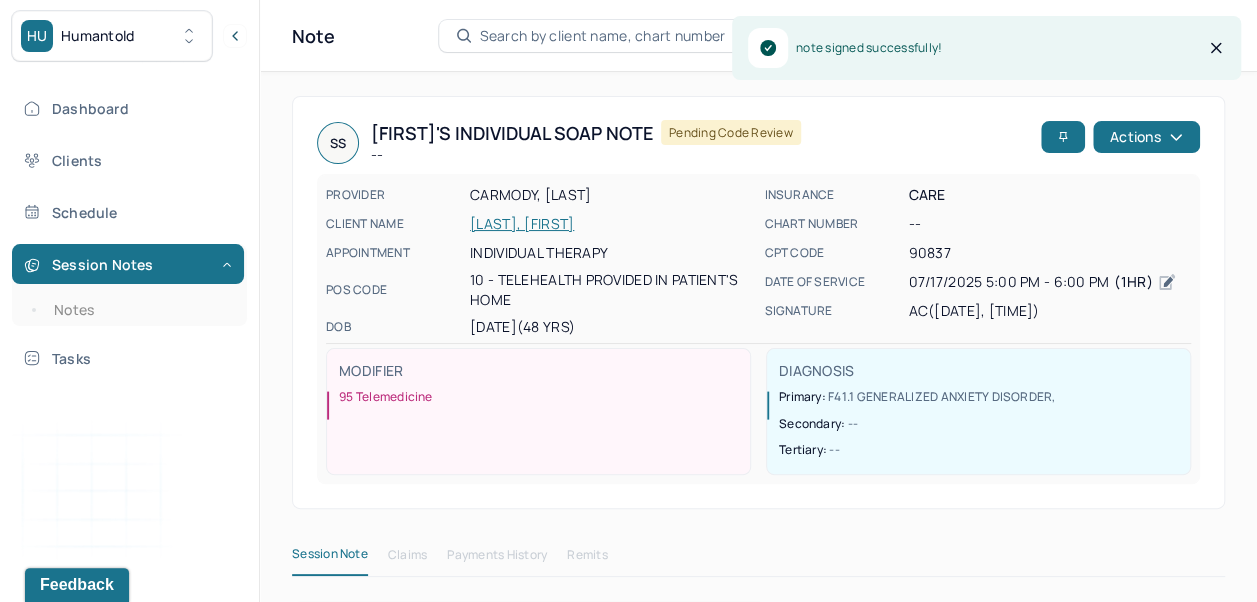 click on "Dashboard" at bounding box center [128, 108] 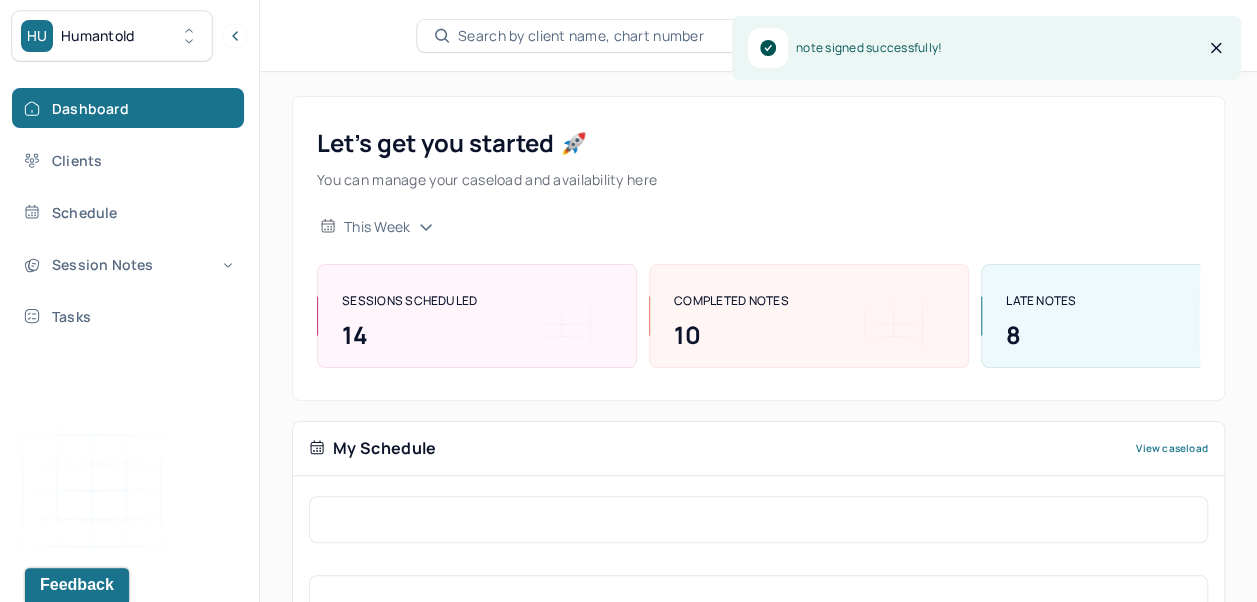 click on "Session Notes" at bounding box center [128, 264] 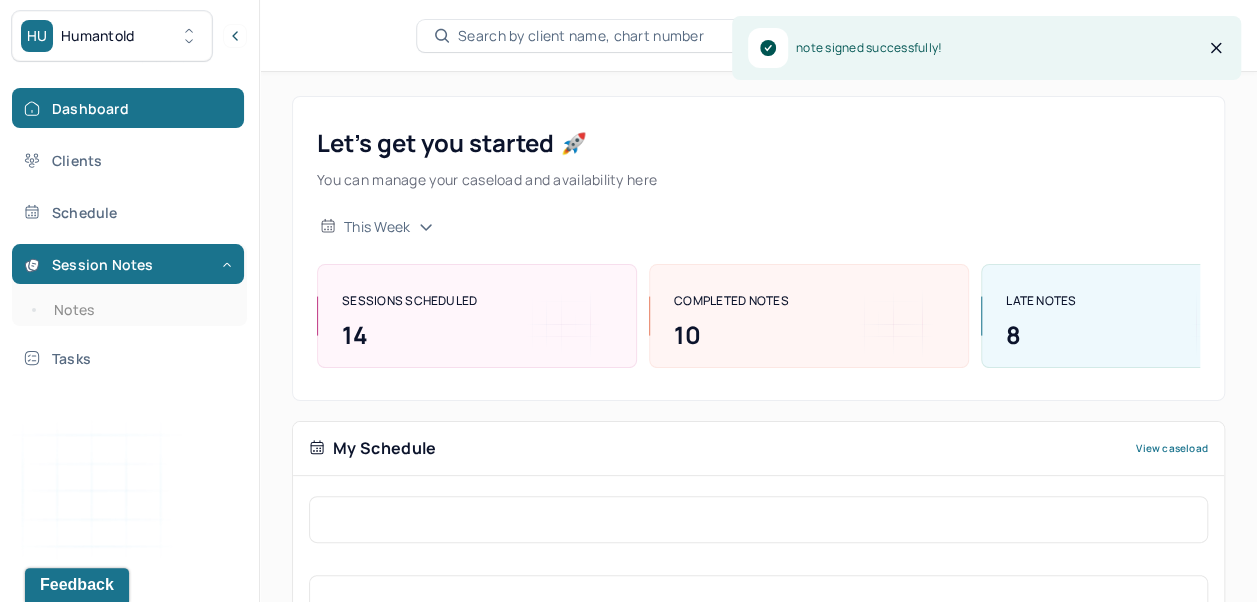 click on "Notes" at bounding box center (139, 310) 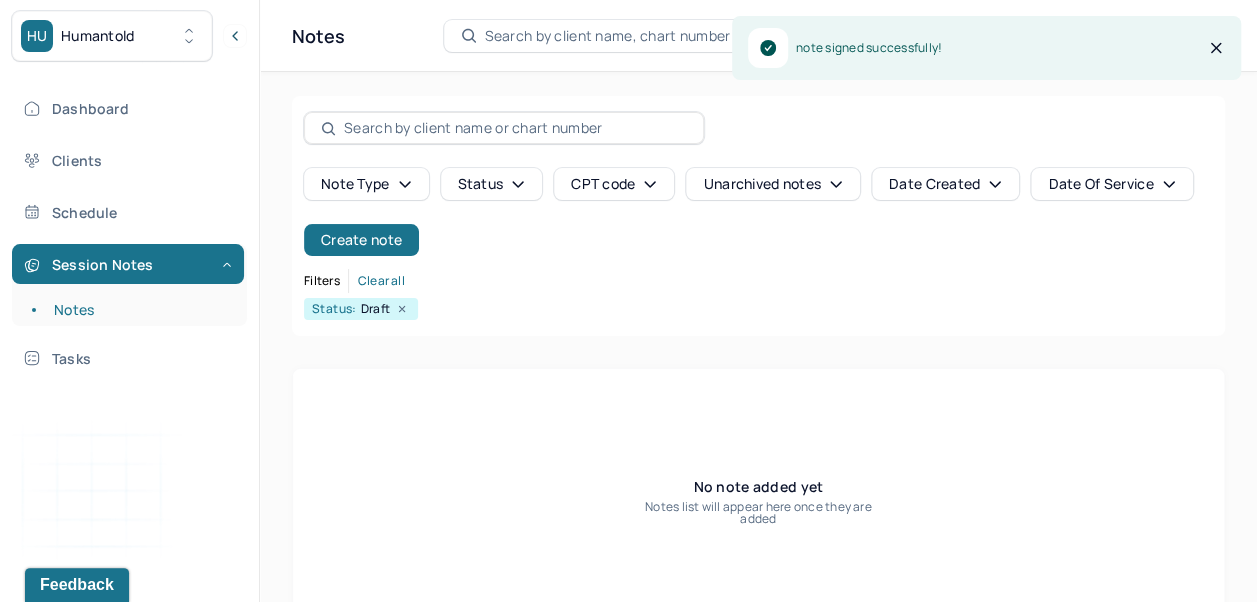 click on "Create note" at bounding box center [361, 240] 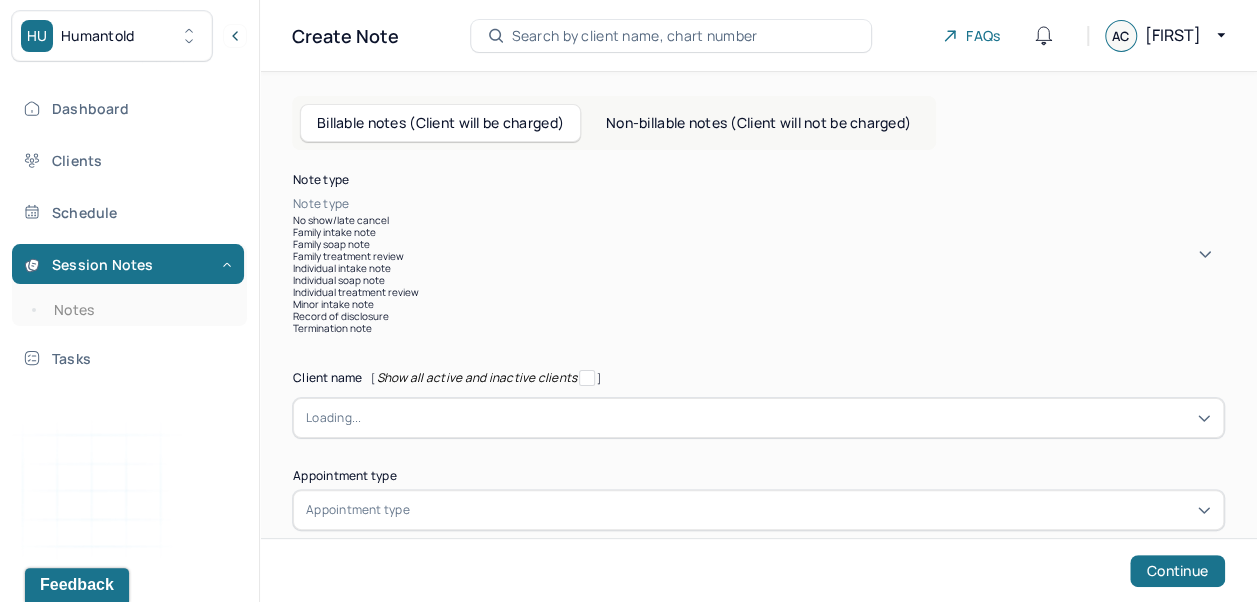 click on "Individual soap note" at bounding box center (758, 280) 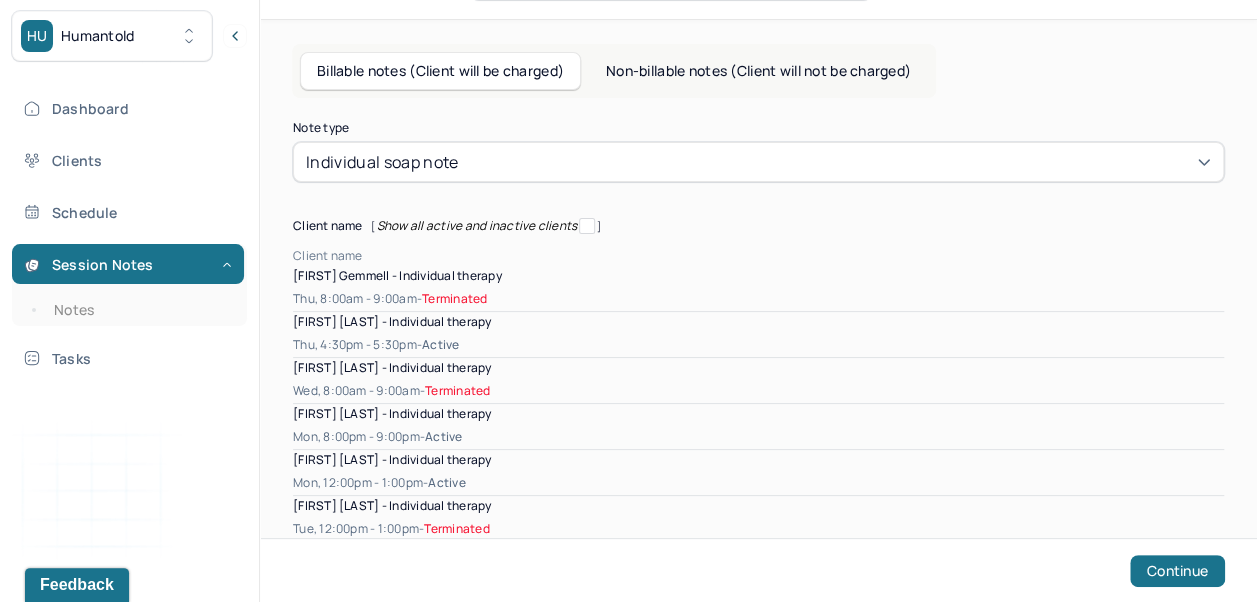 scroll, scrollTop: 52, scrollLeft: 0, axis: vertical 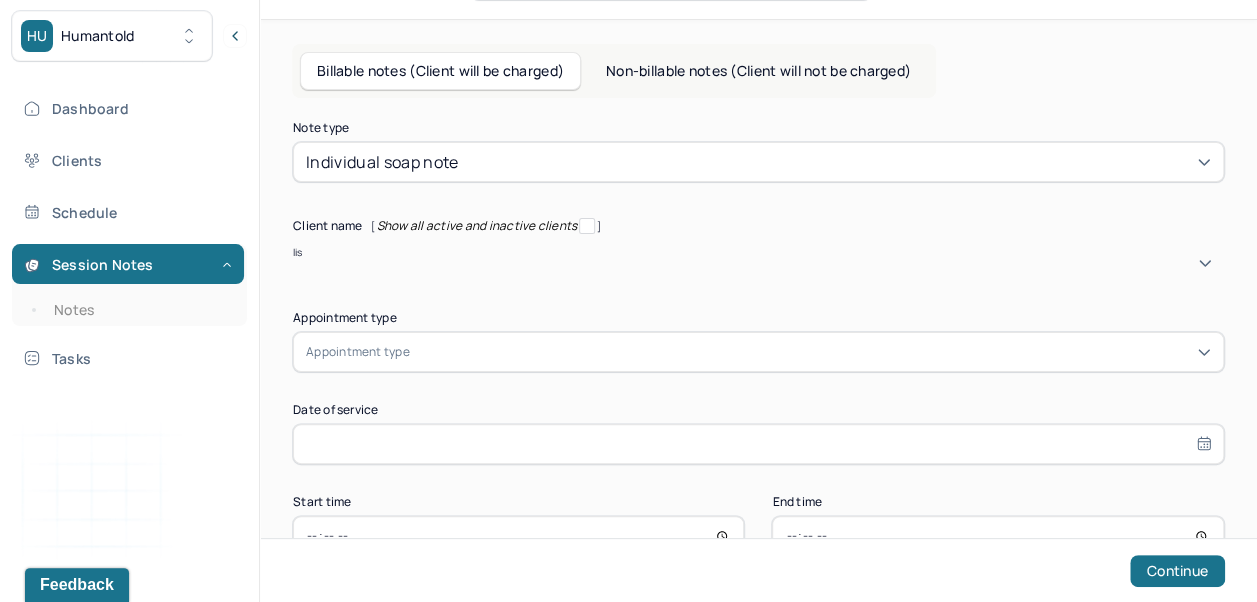 type on "[FIRST]" 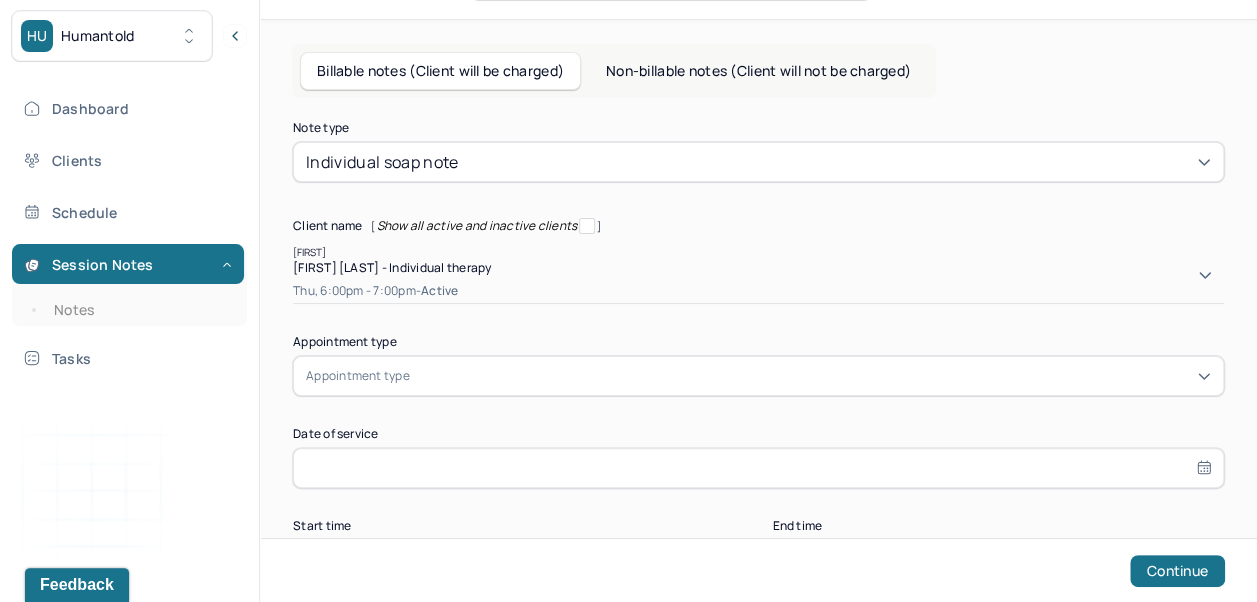 click on "[FIRST] [LAST] - Individual therapy Thu, 6:00pm - 7:00pm  -  active" at bounding box center [758, 281] 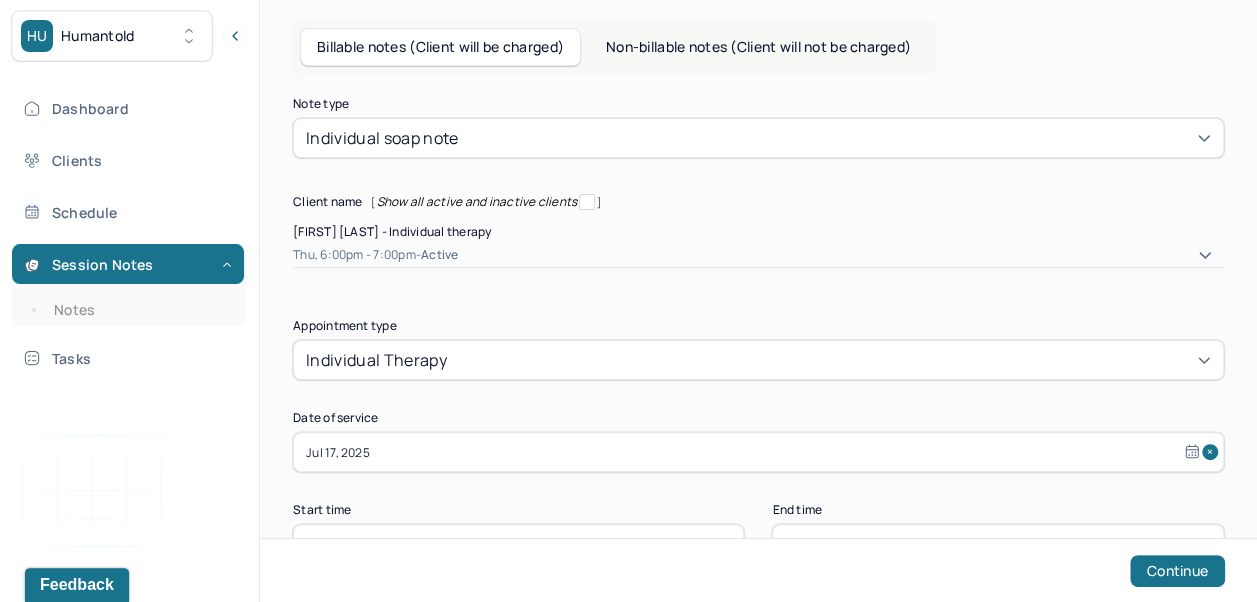 scroll, scrollTop: 62, scrollLeft: 0, axis: vertical 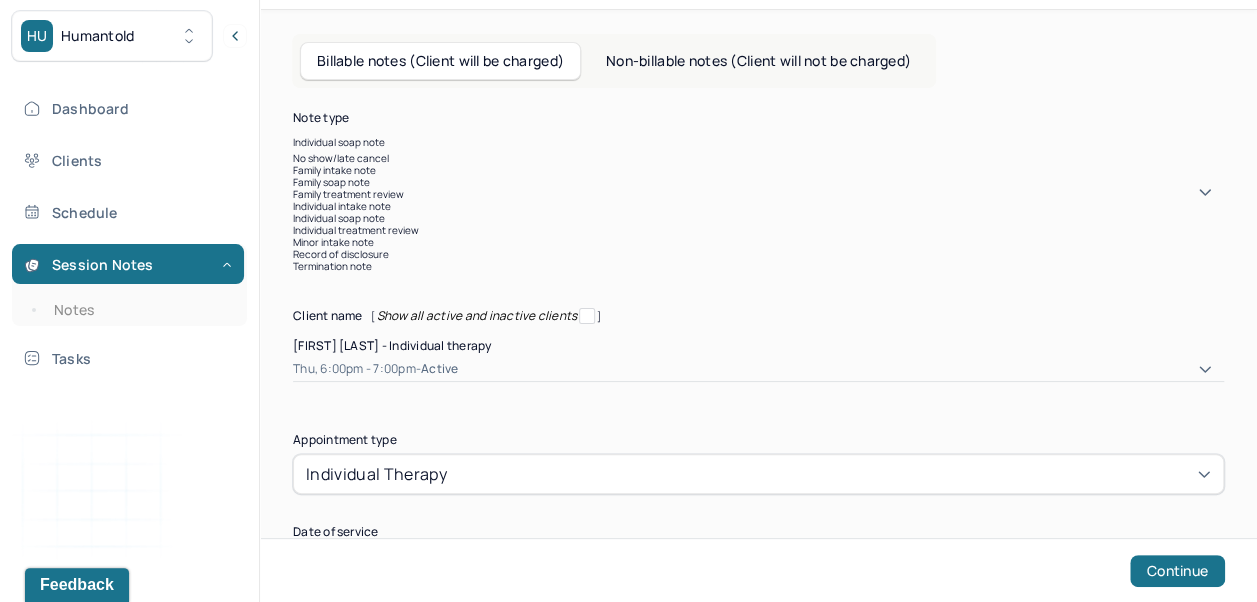 click on "Individual intake note" at bounding box center (758, 206) 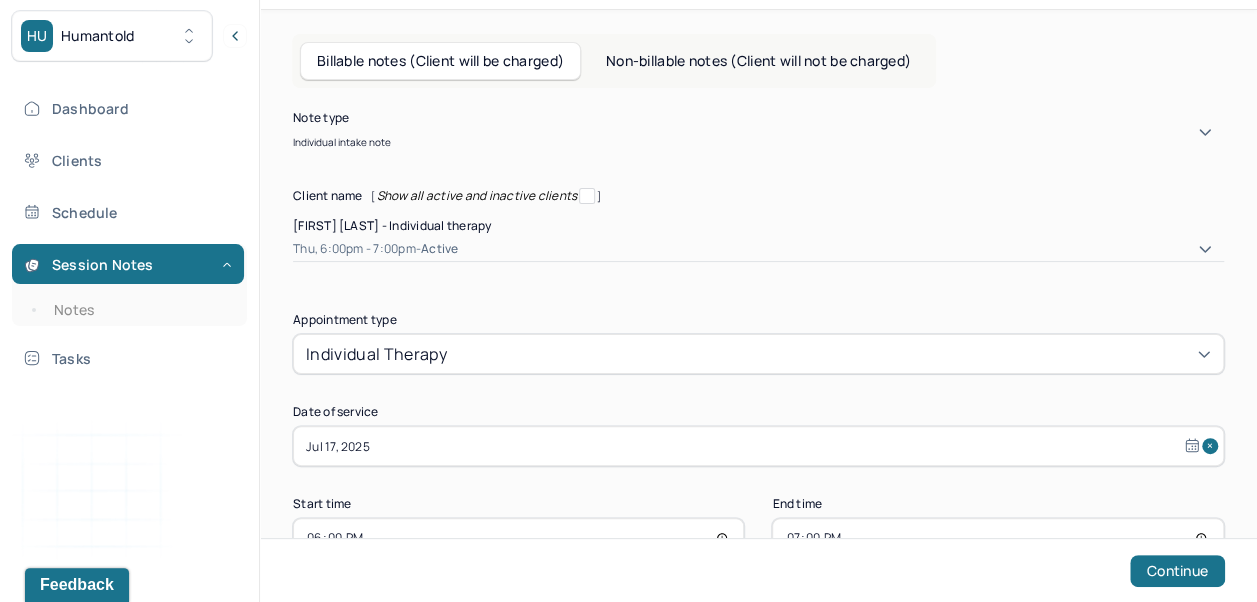scroll, scrollTop: 126, scrollLeft: 0, axis: vertical 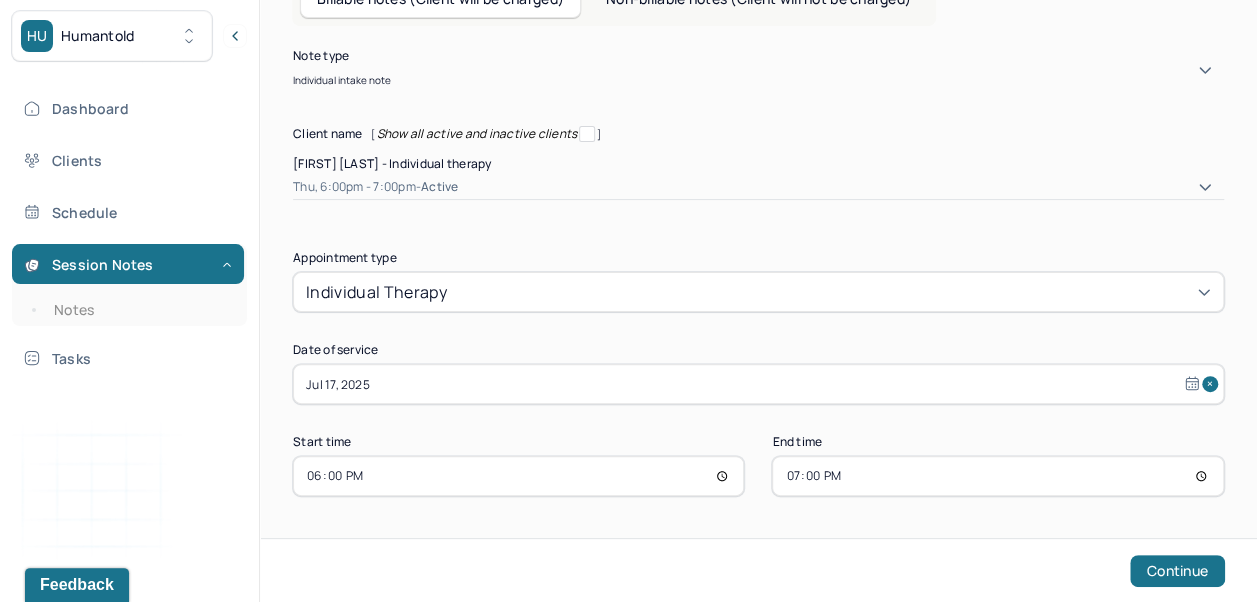 click on "Continue" at bounding box center [1177, 571] 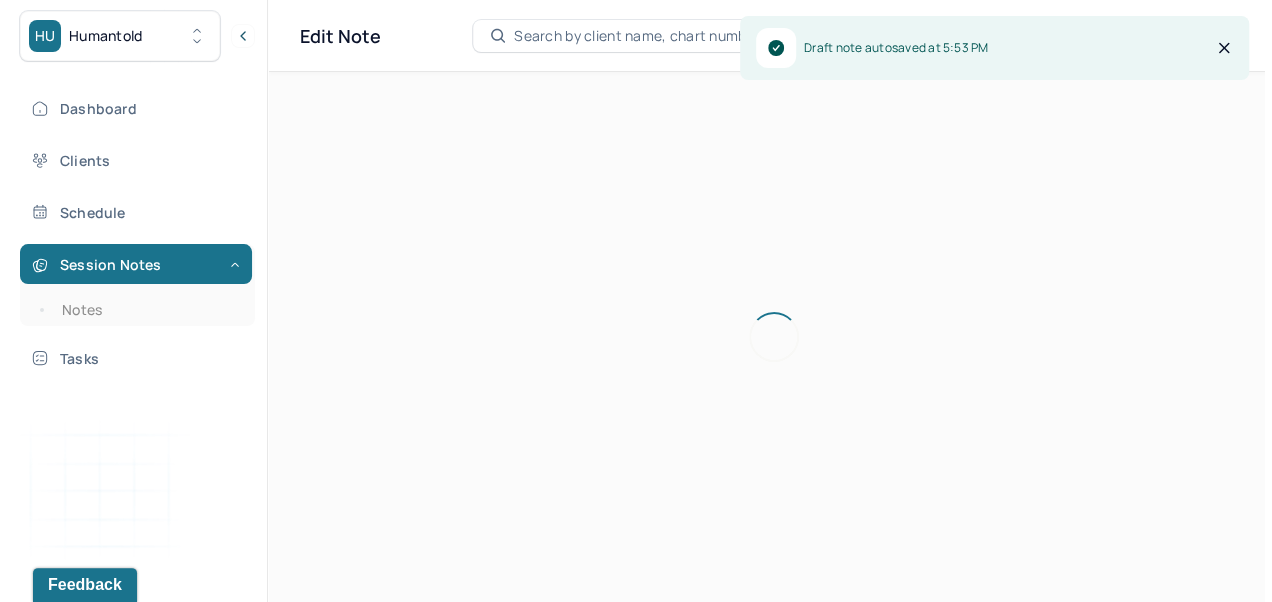 scroll, scrollTop: 0, scrollLeft: 0, axis: both 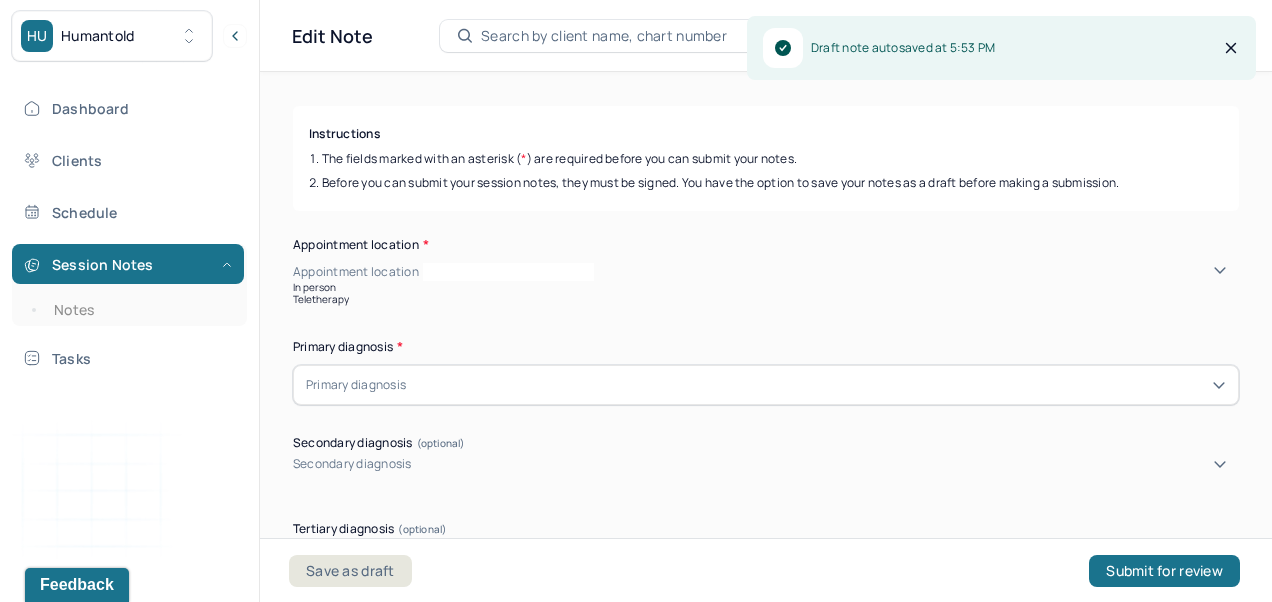 click on "Teletherapy" at bounding box center [766, 299] 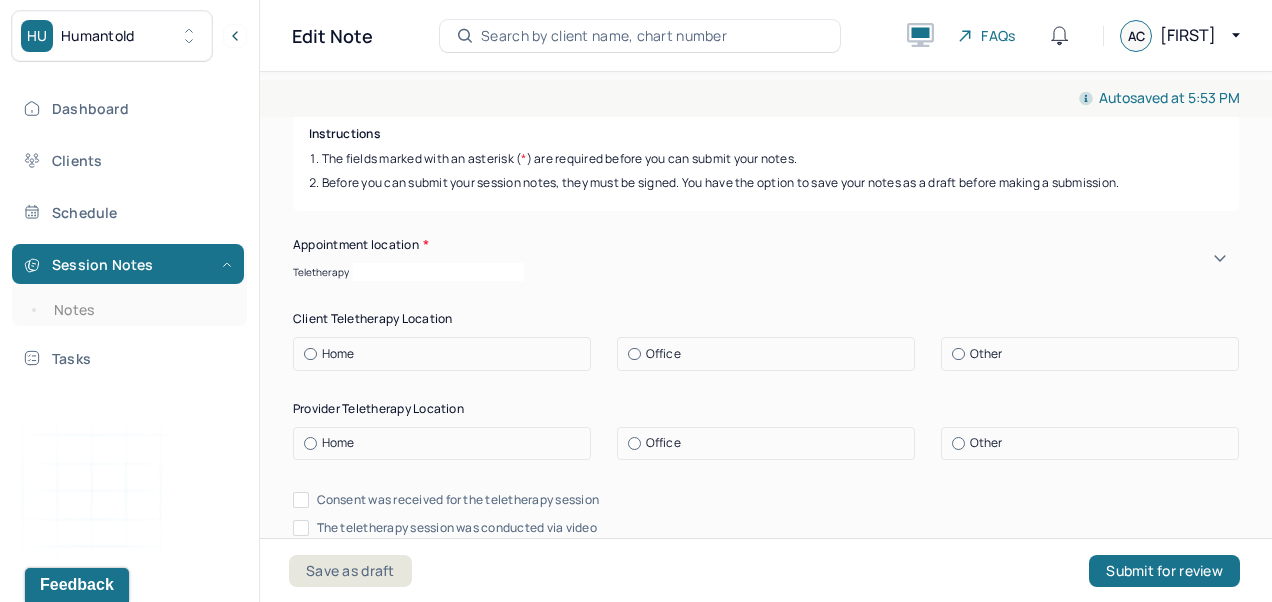 click on "Home" at bounding box center [447, 354] 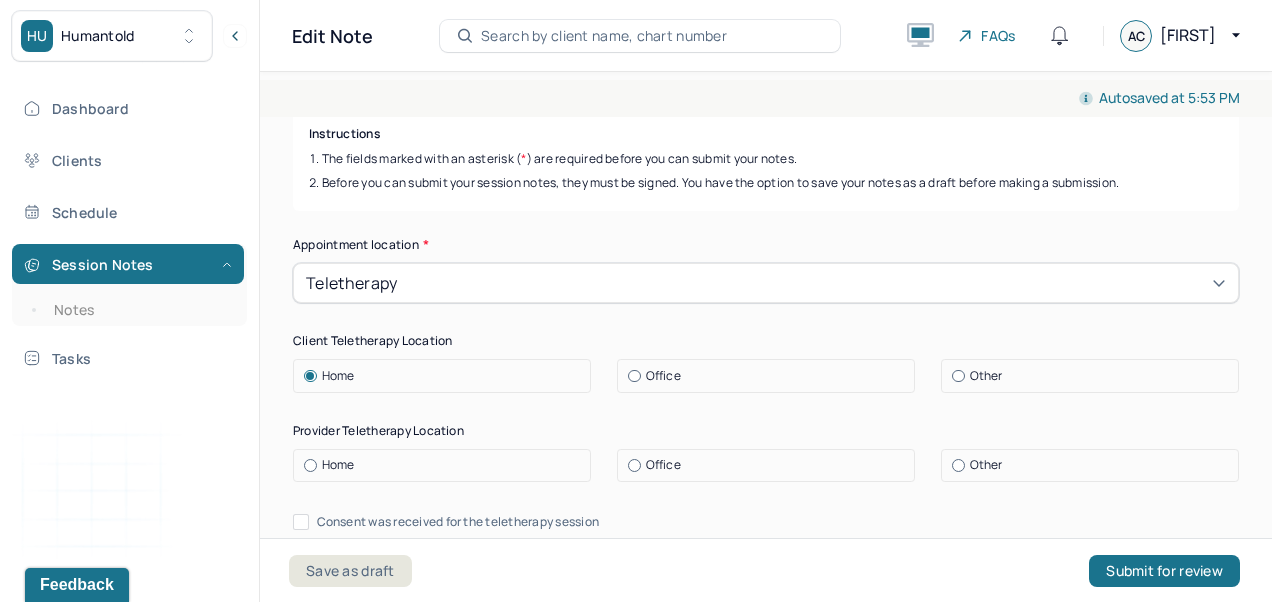 click on "Home" at bounding box center (447, 465) 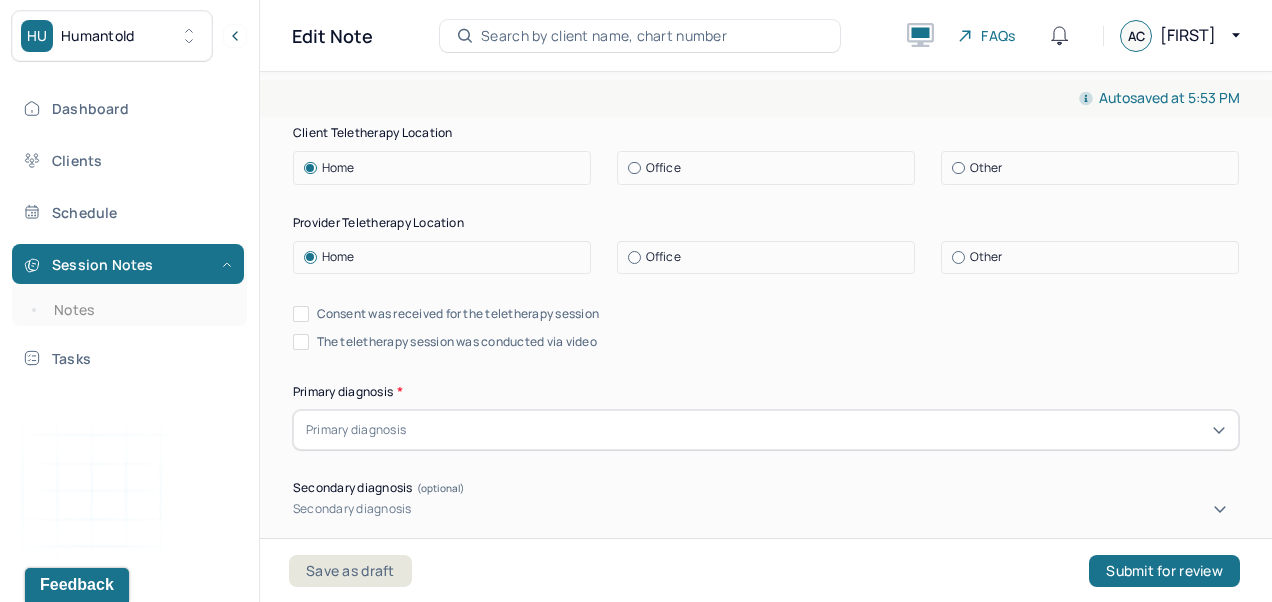 scroll, scrollTop: 430, scrollLeft: 0, axis: vertical 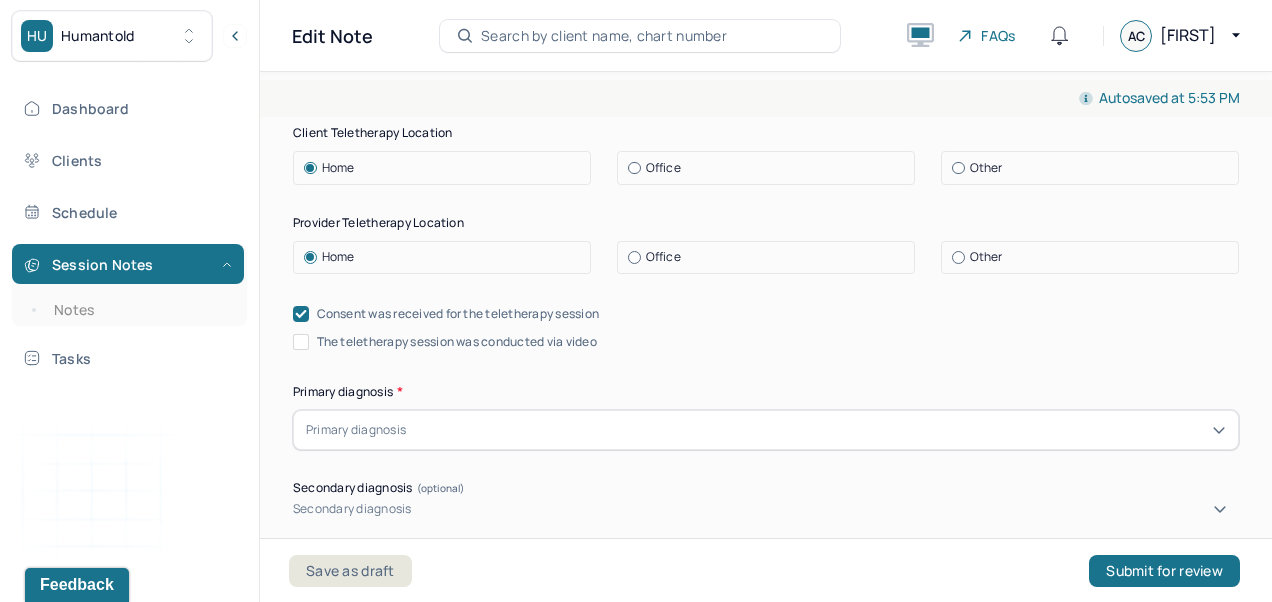 click on "The teletherapy session was conducted via video" at bounding box center [457, 342] 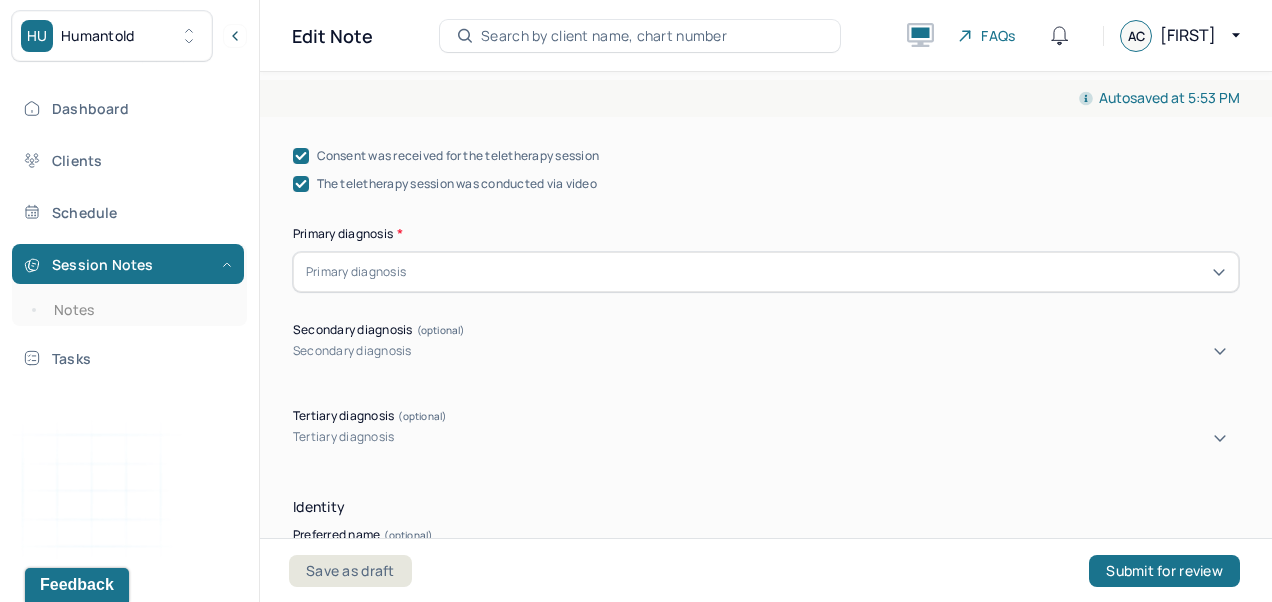 scroll, scrollTop: 620, scrollLeft: 0, axis: vertical 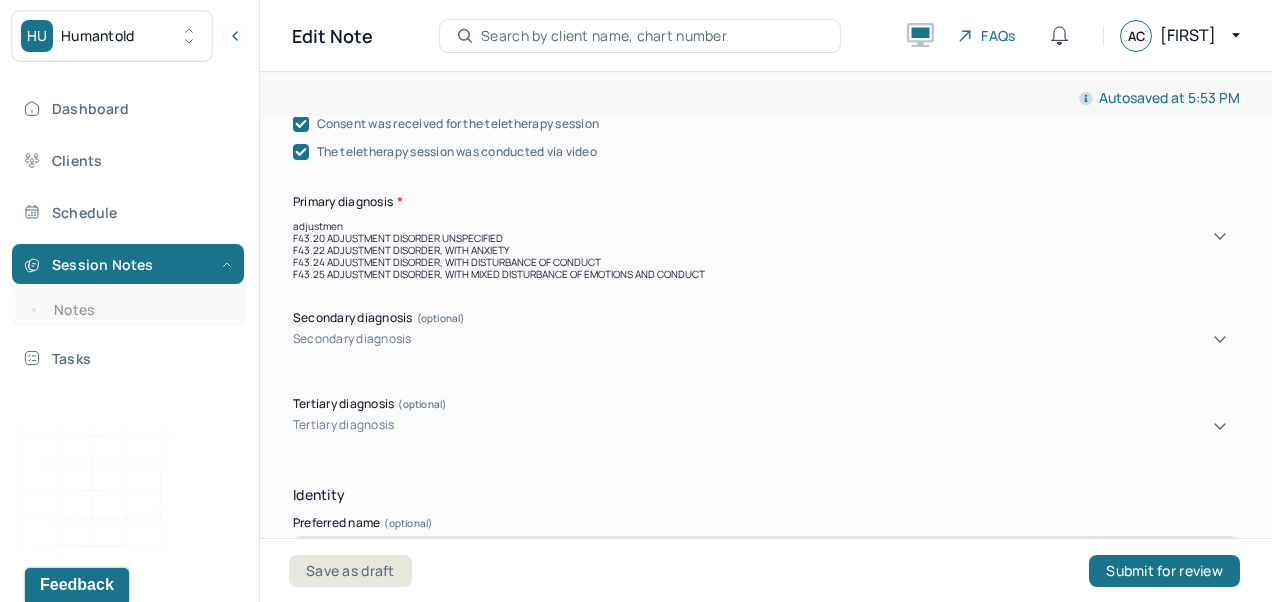 type on "adjustment" 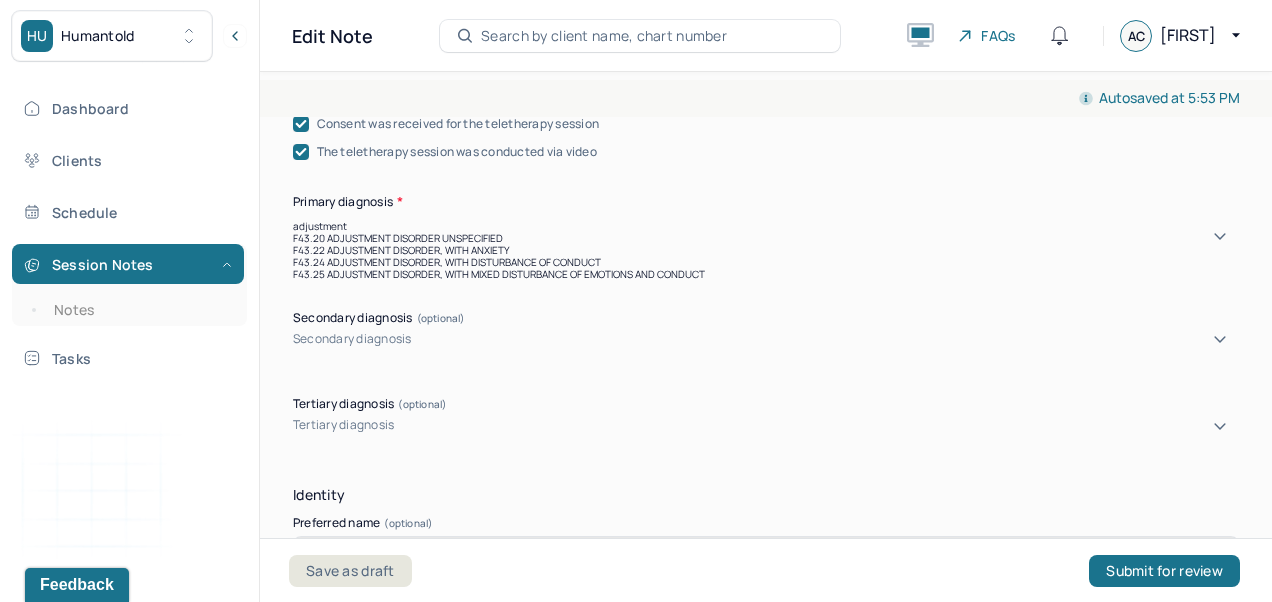 click on "F43.20 ADJUSTMENT DISORDER UNSPECIFIED" at bounding box center (766, 238) 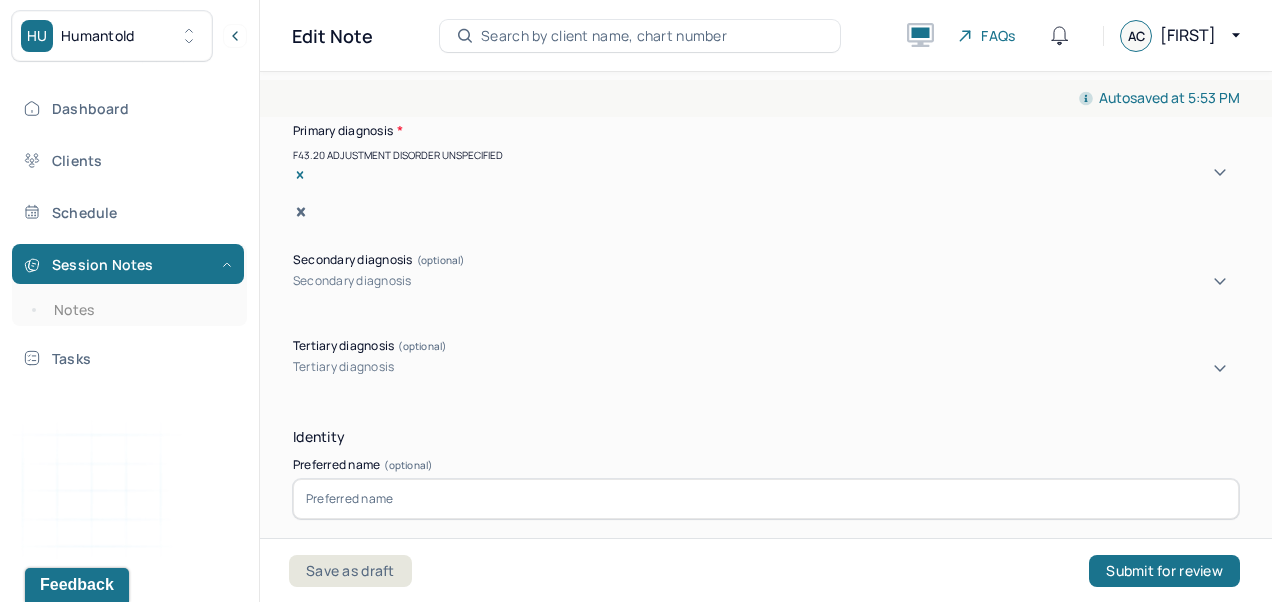 scroll, scrollTop: 684, scrollLeft: 0, axis: vertical 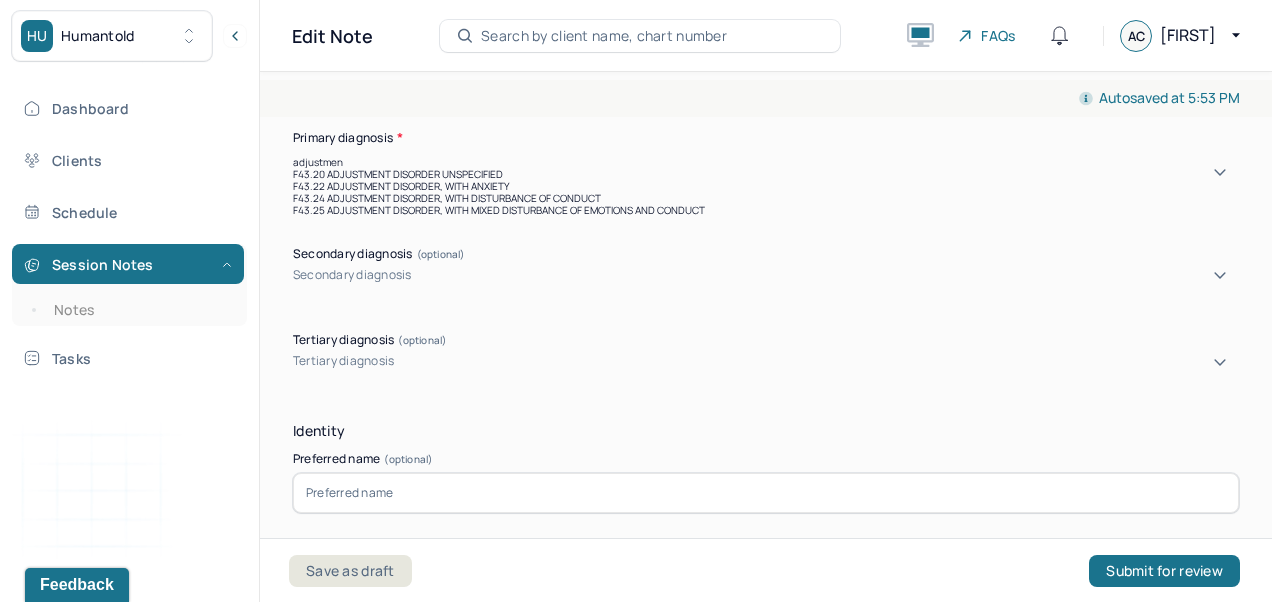 type on "adjustment" 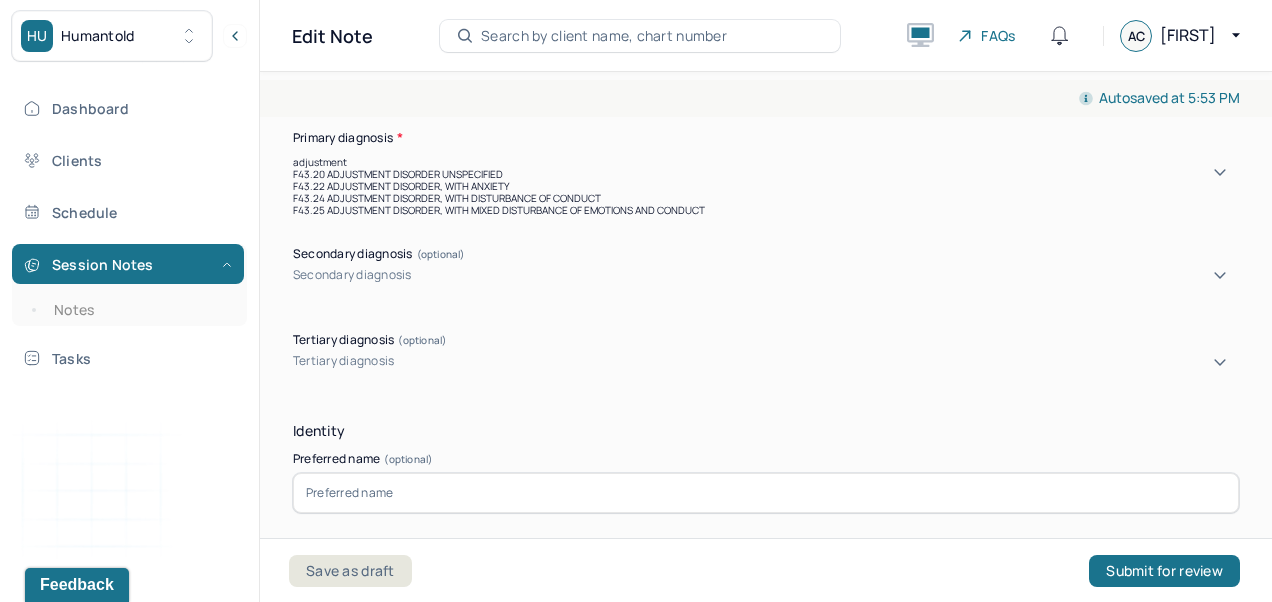 click on "F43.22 ADJUSTMENT DISORDER, WITH ANXIETY" at bounding box center [766, 186] 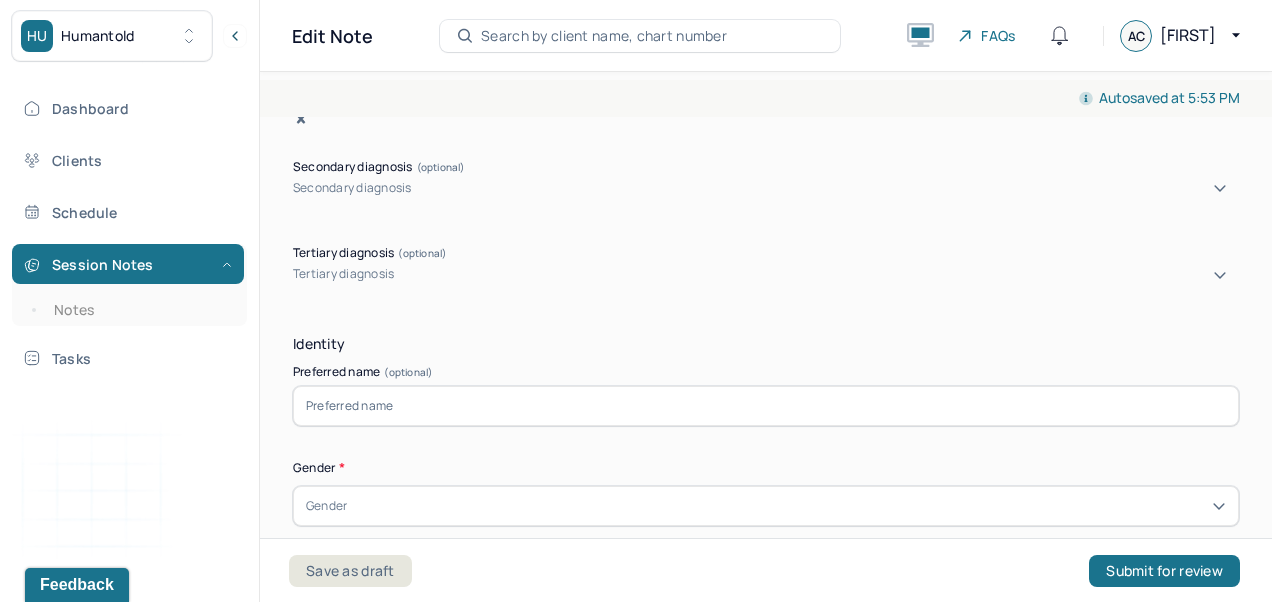 scroll, scrollTop: 784, scrollLeft: 0, axis: vertical 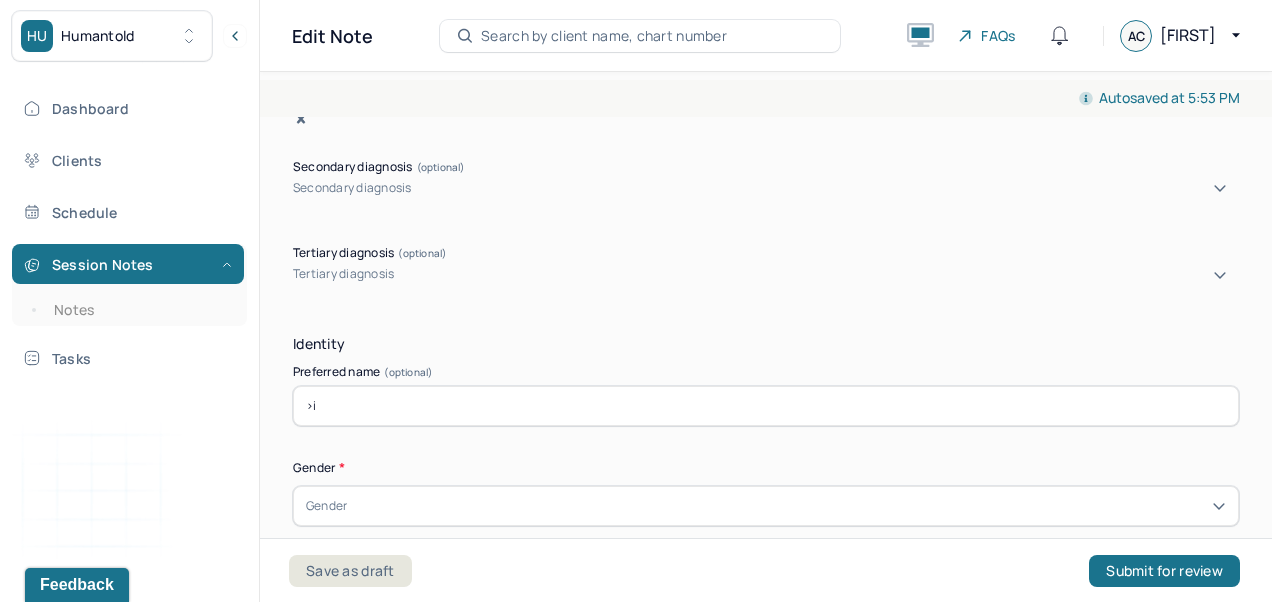 type on ">" 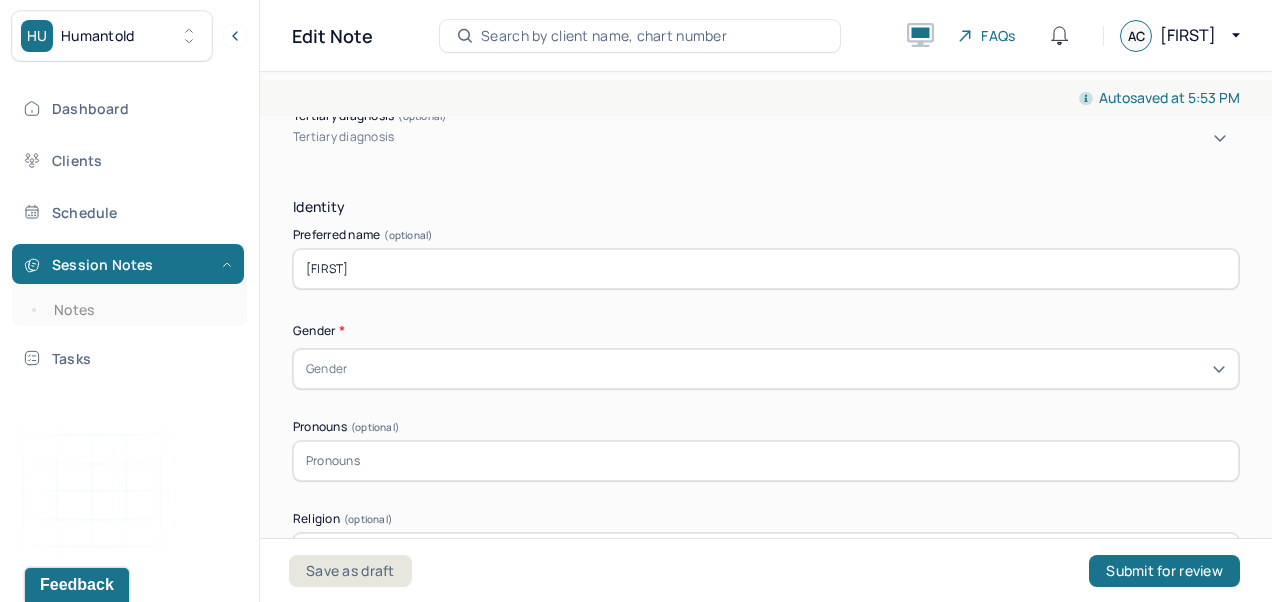 scroll, scrollTop: 984, scrollLeft: 0, axis: vertical 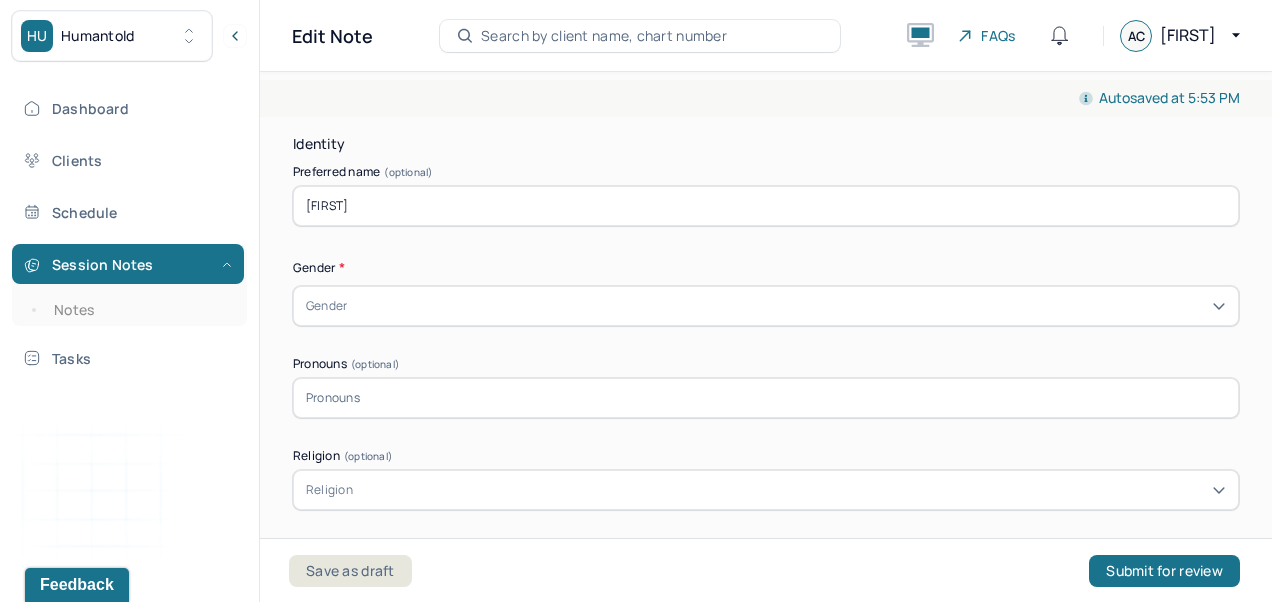 type on "[FIRST]" 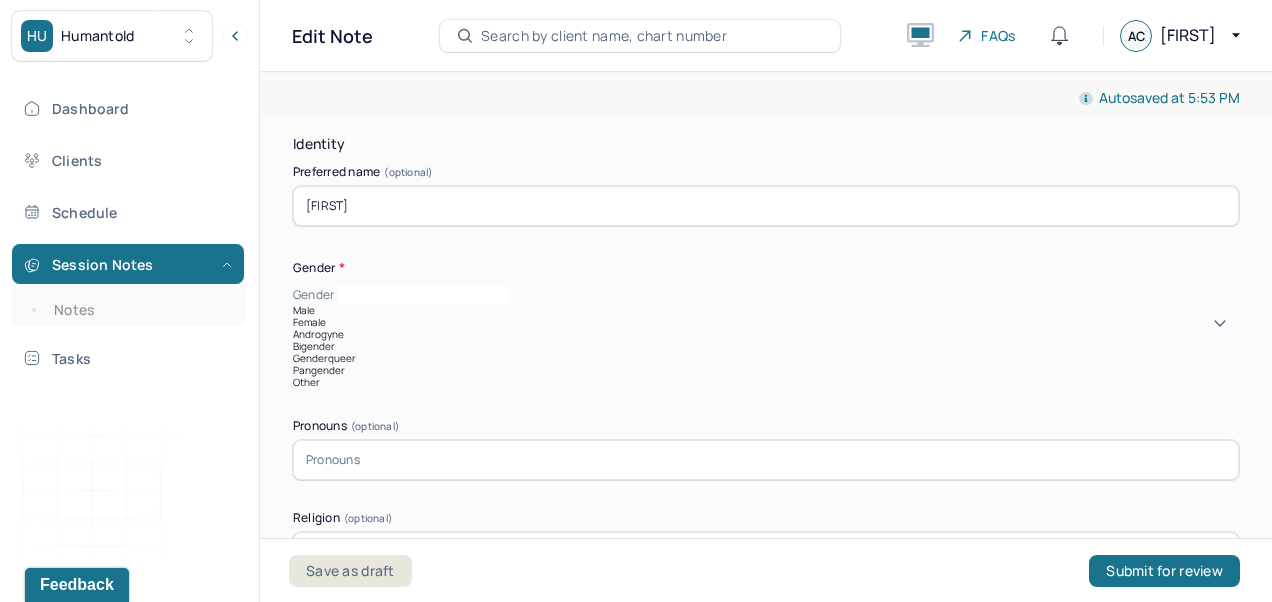 click on "Female" at bounding box center [766, 322] 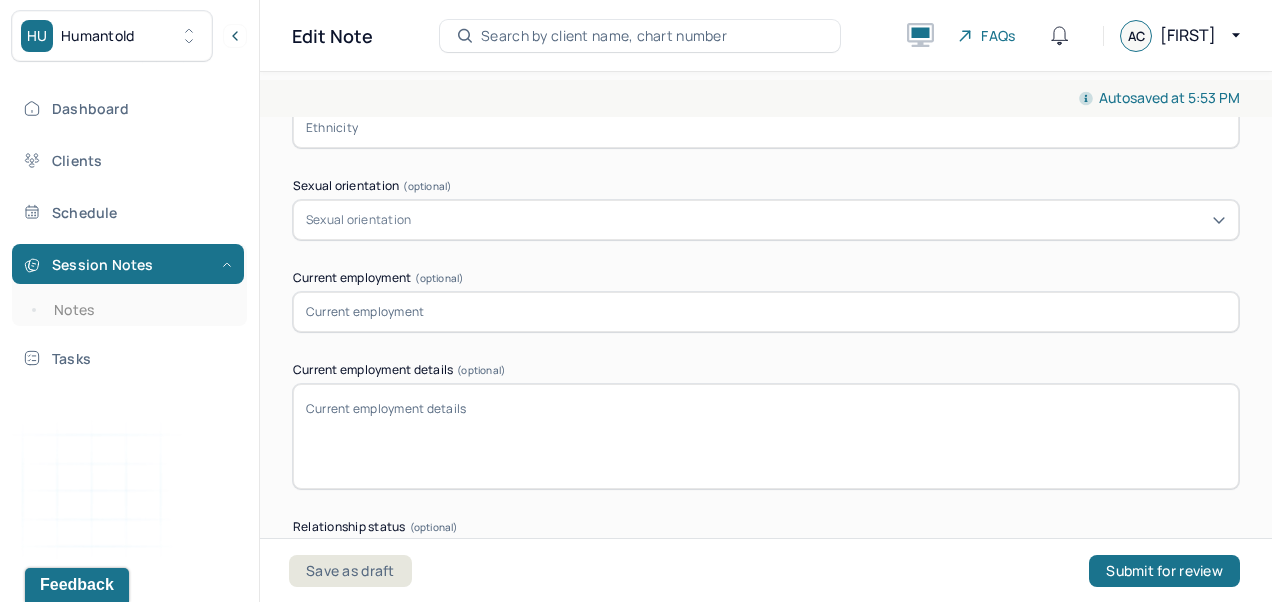 scroll, scrollTop: 1629, scrollLeft: 0, axis: vertical 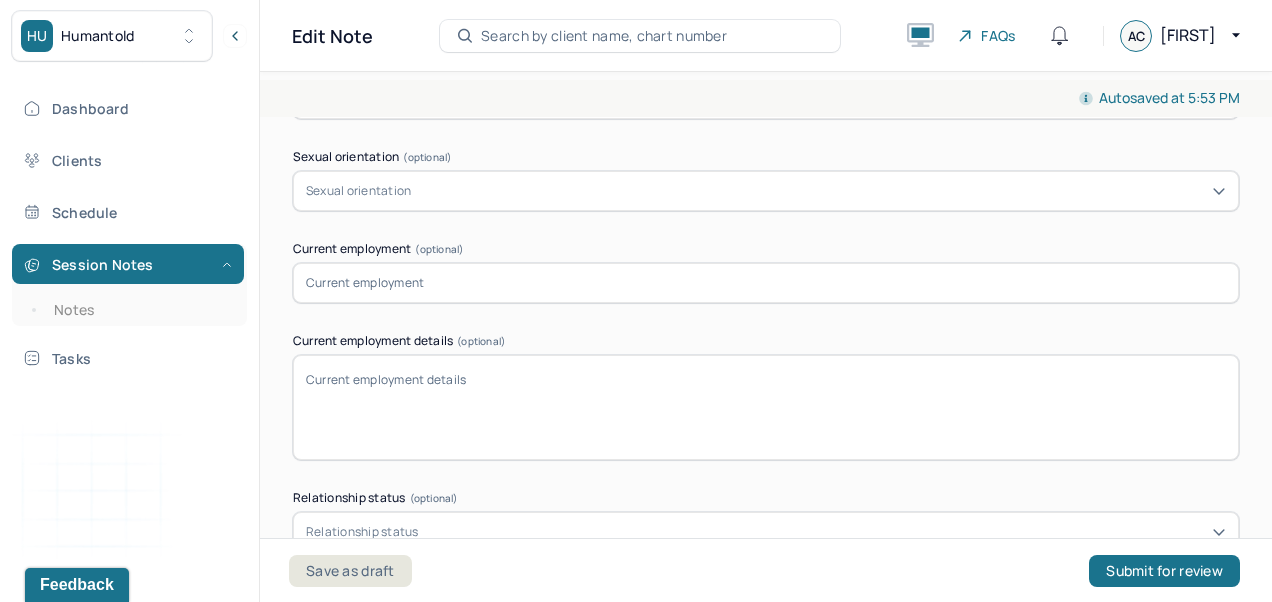 click at bounding box center [766, 283] 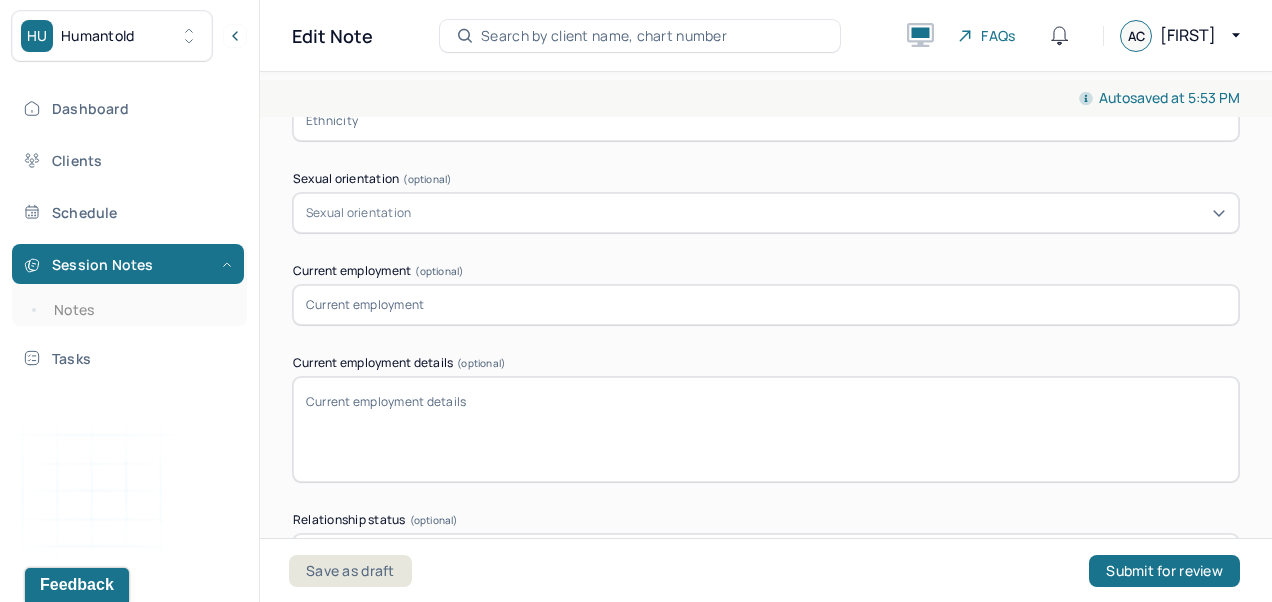 type on "S" 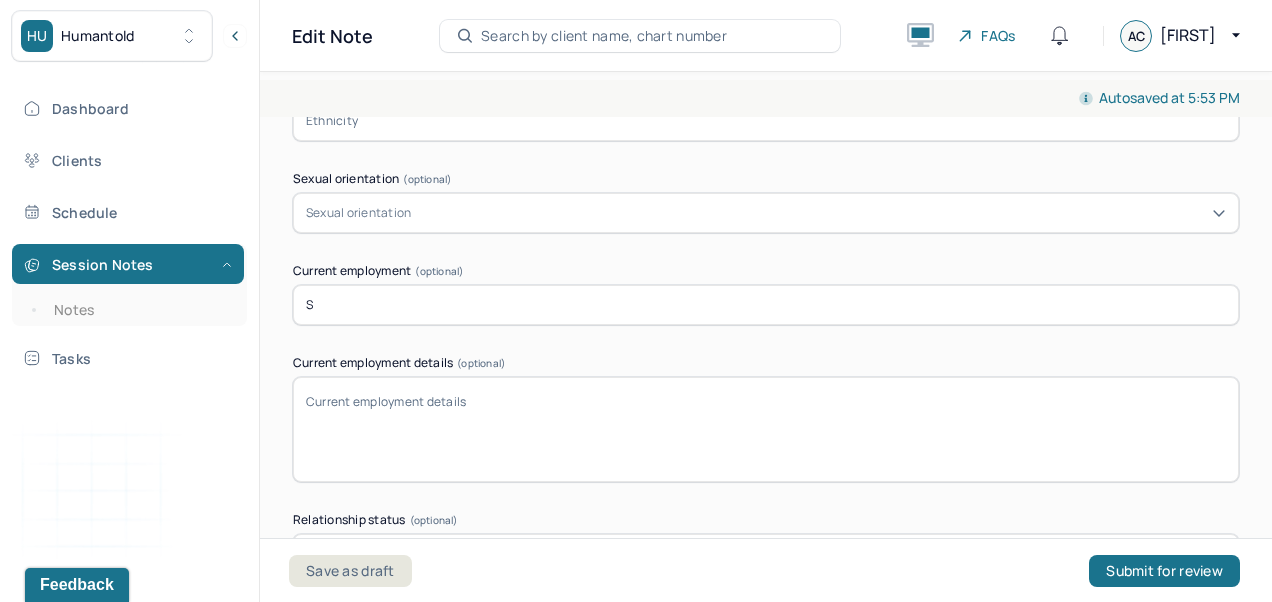 type 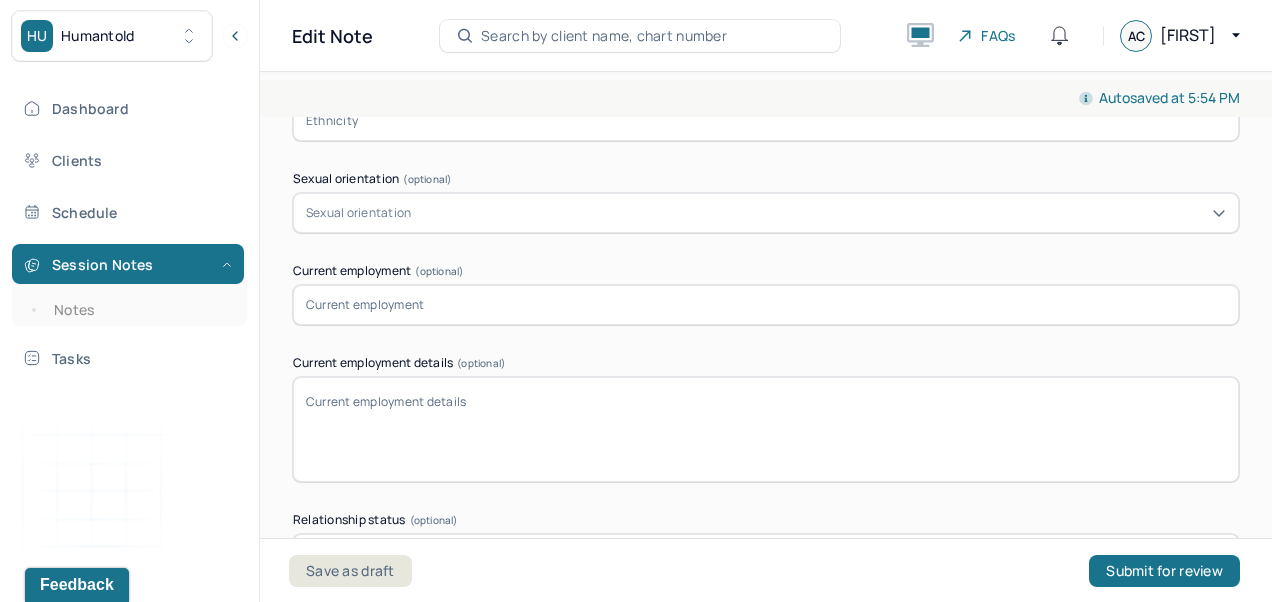 click on "Current employment details (optional)" at bounding box center (766, 429) 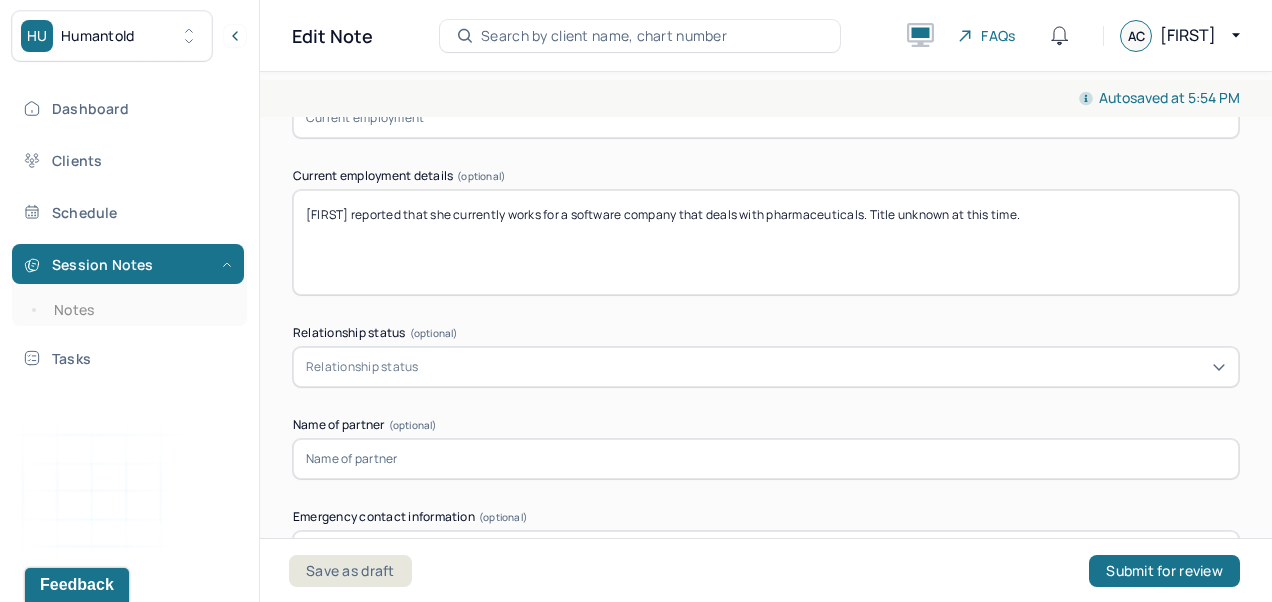 scroll, scrollTop: 1818, scrollLeft: 0, axis: vertical 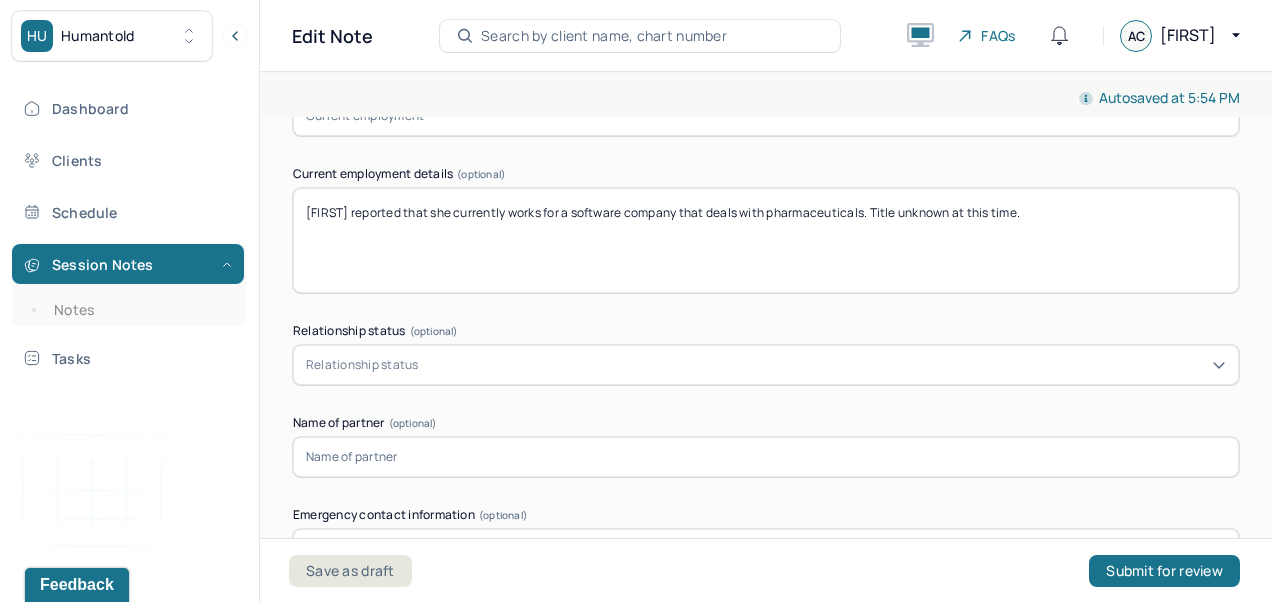 type on "[FIRST] reported that she currently works for a software company that deals with pharmaceuticals. Title unknown at this time." 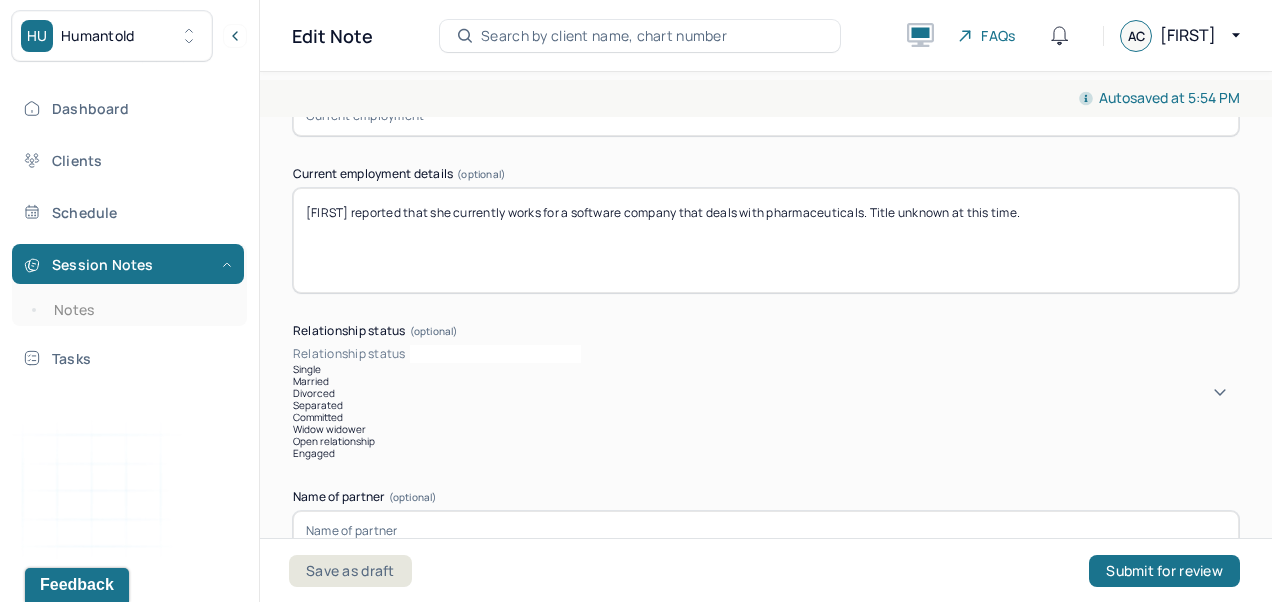 scroll, scrollTop: 0, scrollLeft: 0, axis: both 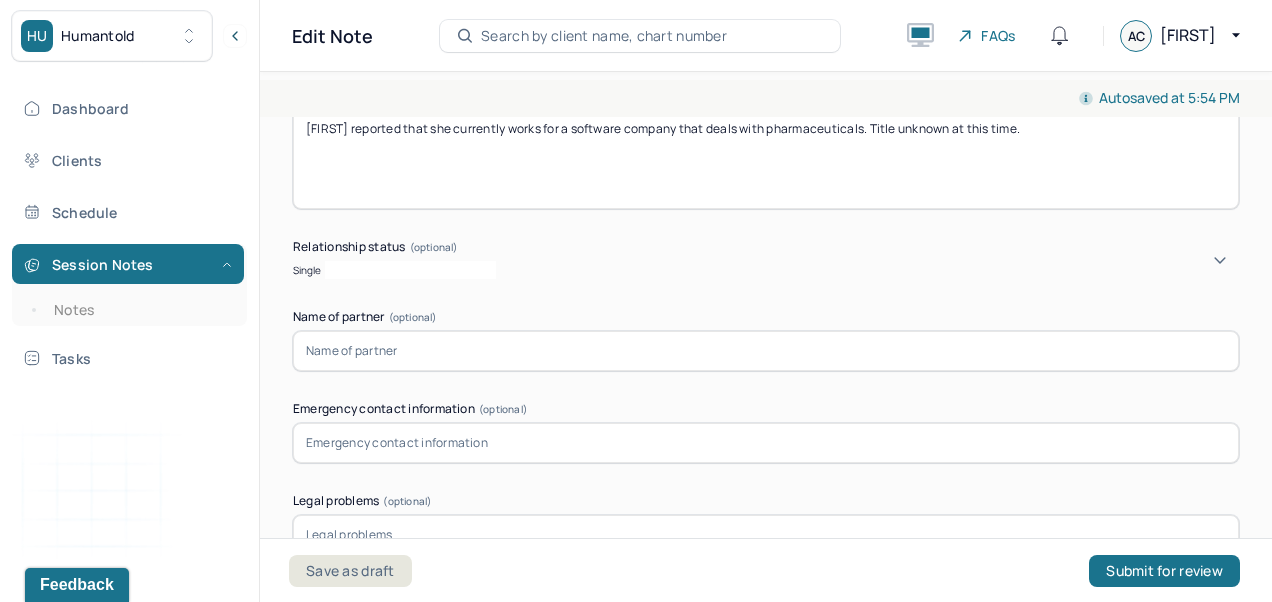 click at bounding box center [766, 351] 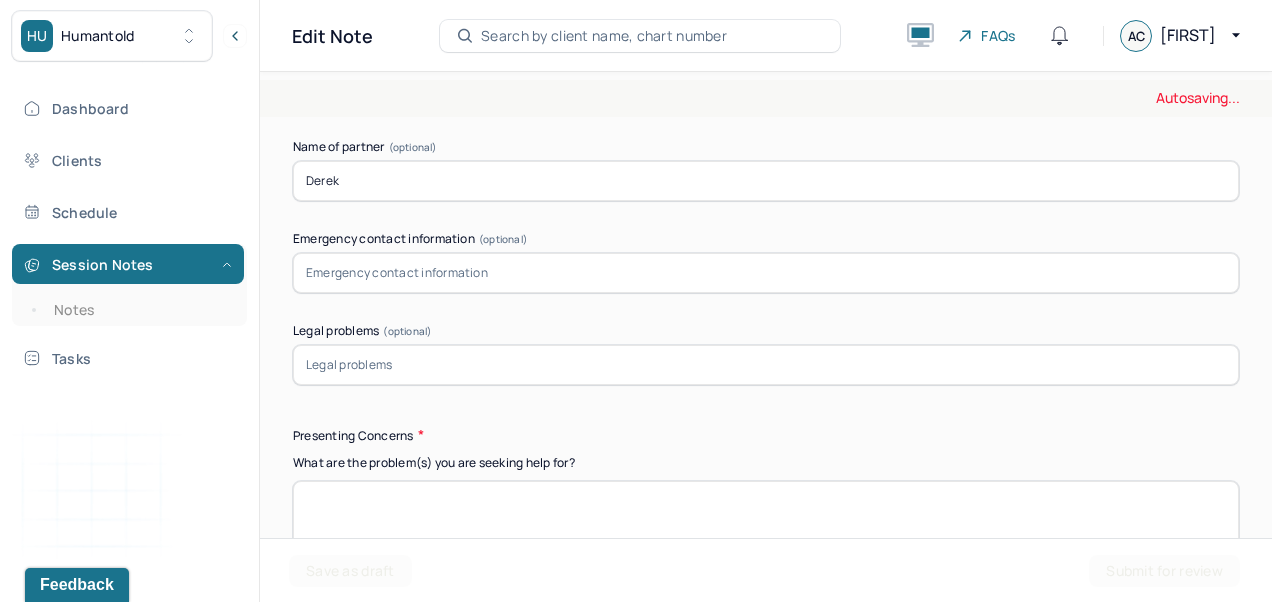 scroll, scrollTop: 2095, scrollLeft: 0, axis: vertical 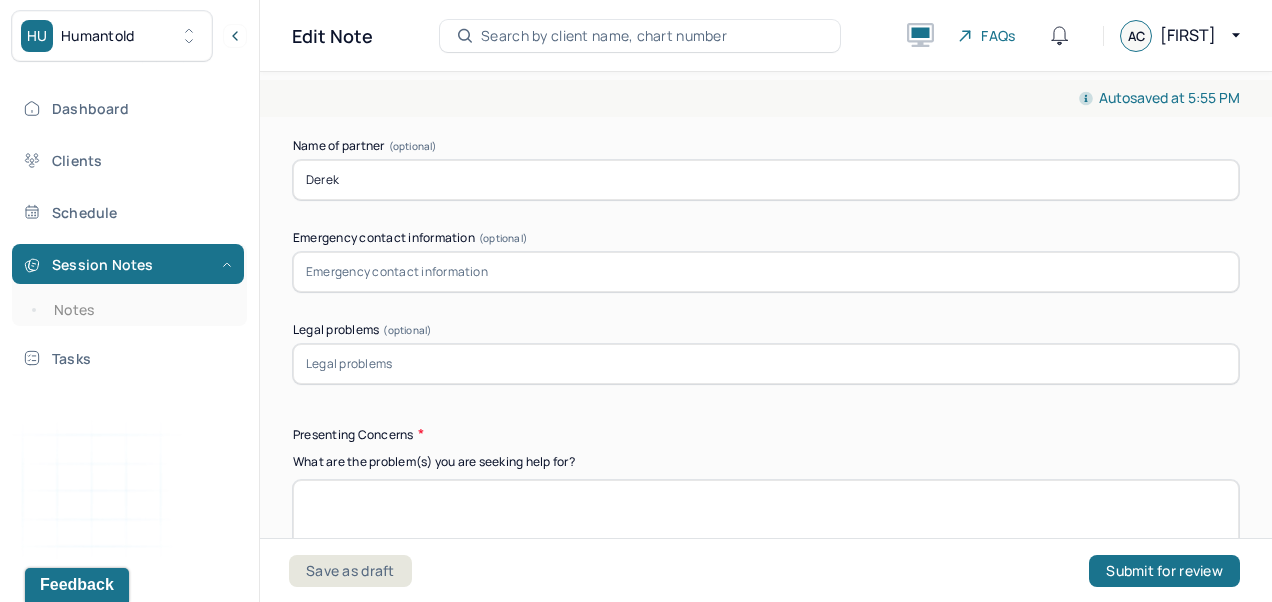 type on "Derek" 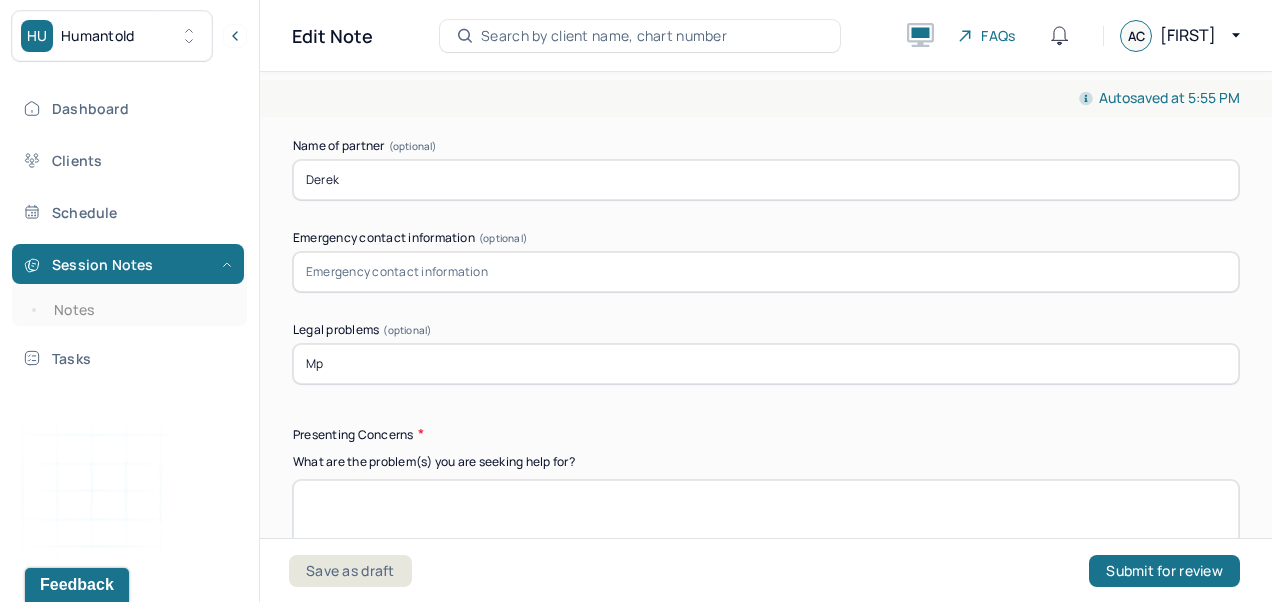 type on "M" 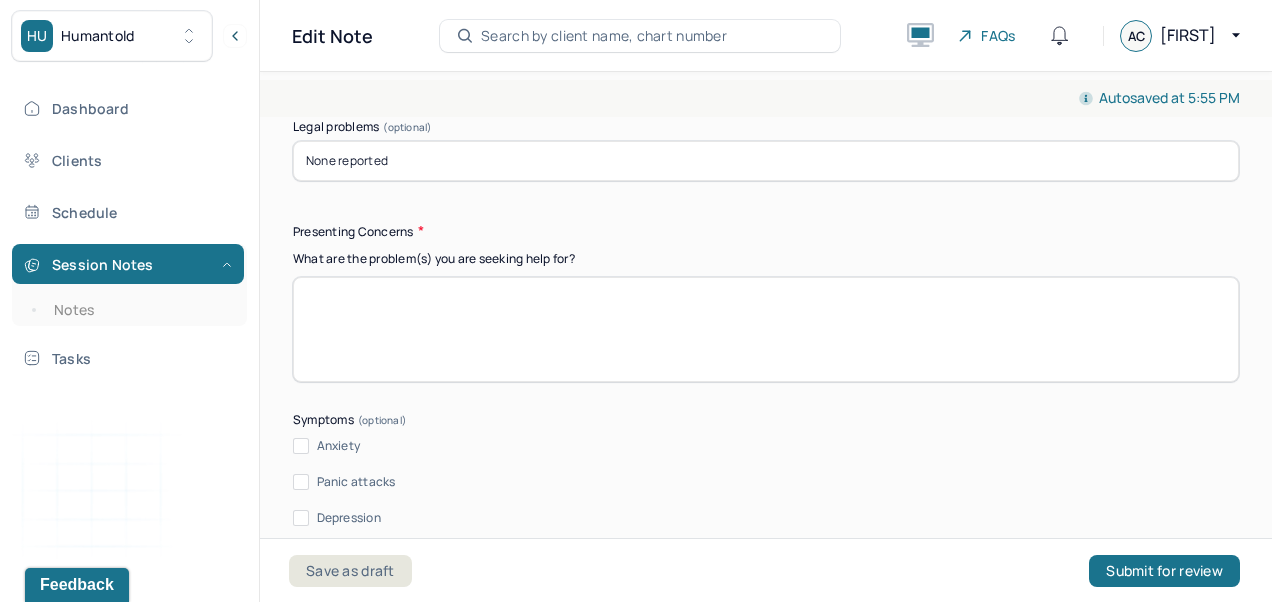 scroll, scrollTop: 2299, scrollLeft: 0, axis: vertical 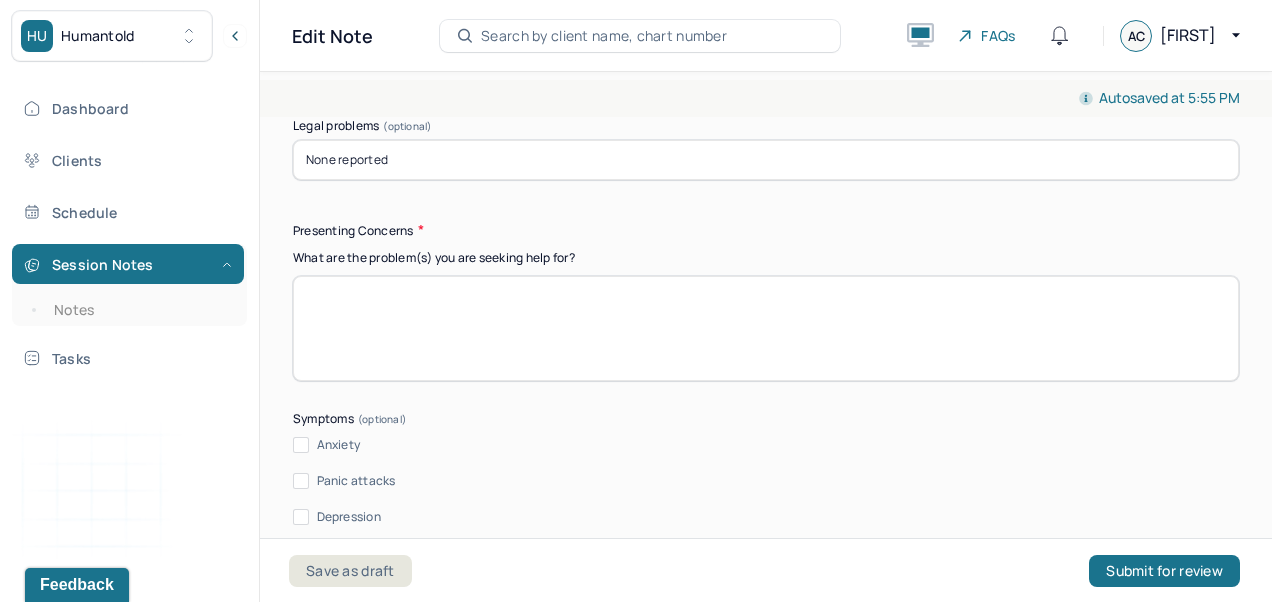type on "None reported" 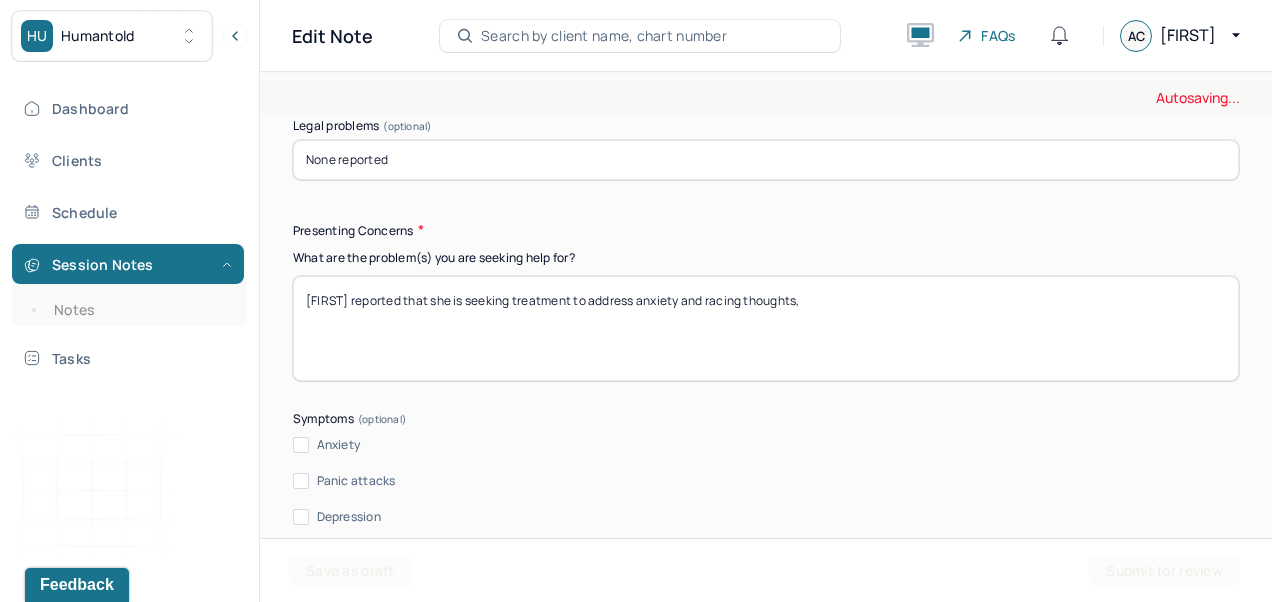 click on "[FIRST] reported that she is seeking treatment to address" at bounding box center [766, 328] 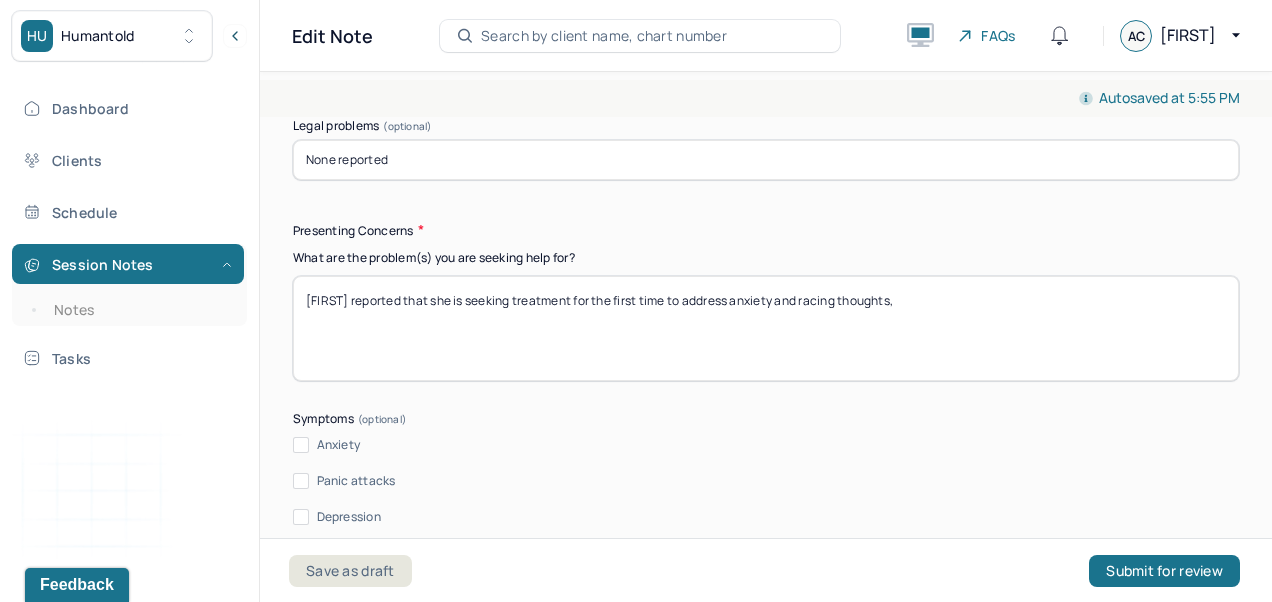 click on "[FIRST] reported that she is seeking treatment to address anxiety and racing thoughts," at bounding box center [766, 328] 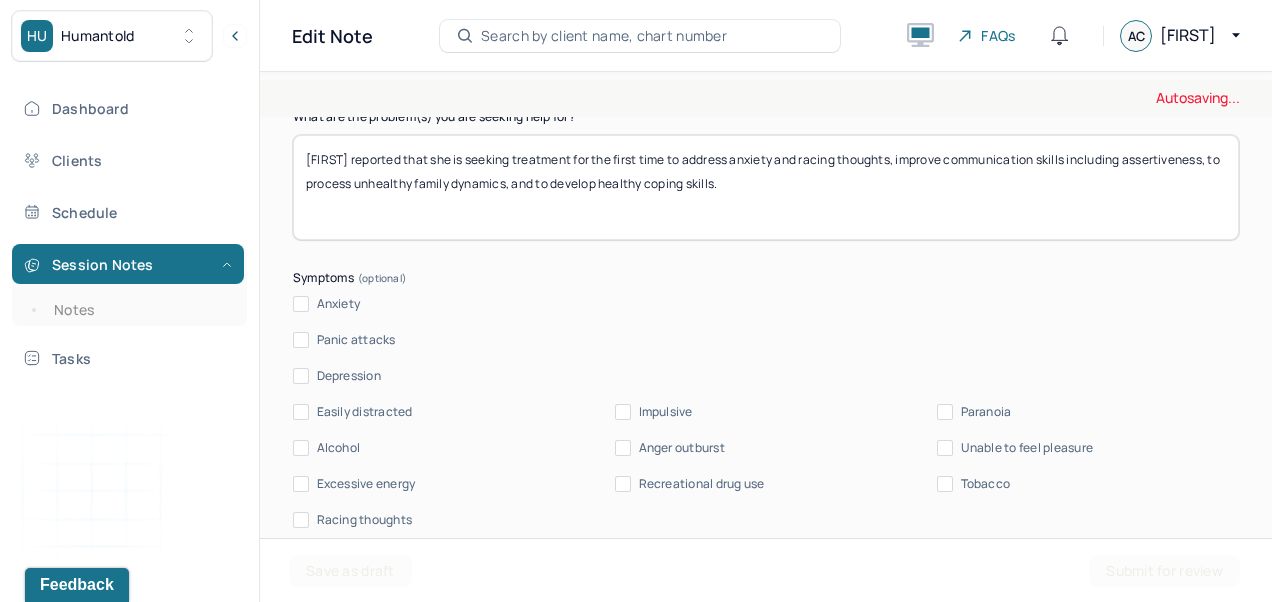 scroll, scrollTop: 2475, scrollLeft: 0, axis: vertical 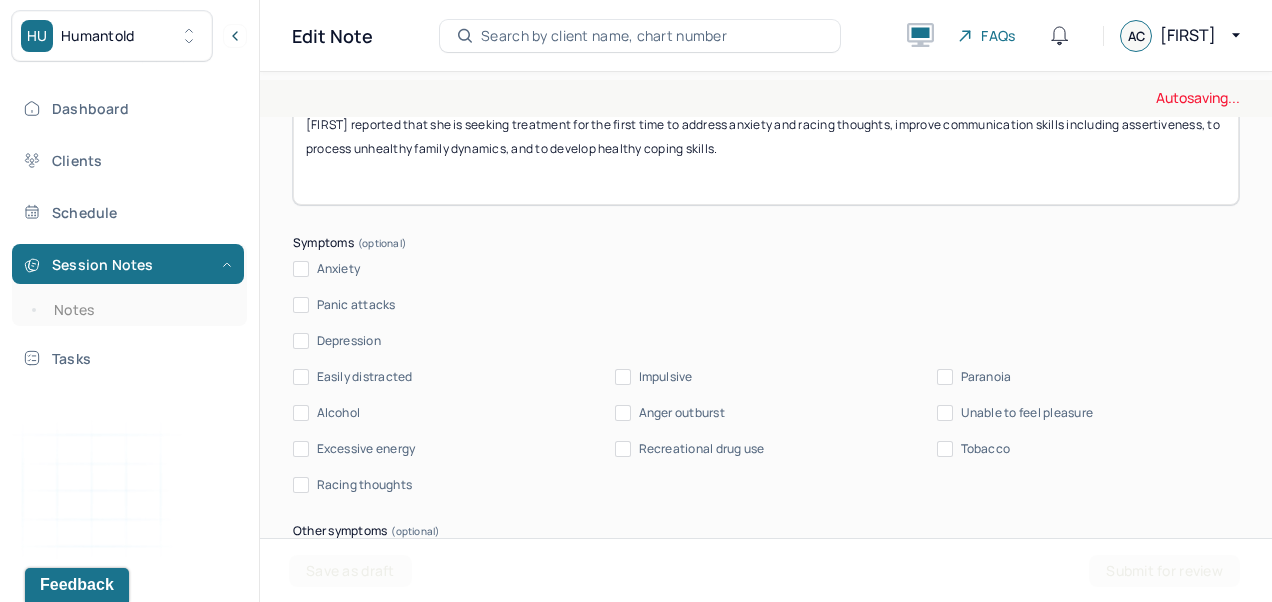 type on "[FIRST] reported that she is seeking treatment for the first time to address anxiety and racing thoughts, improve communication skills including assertiveness, to process unhealthy family dynamics, and to develop healthy coping skills." 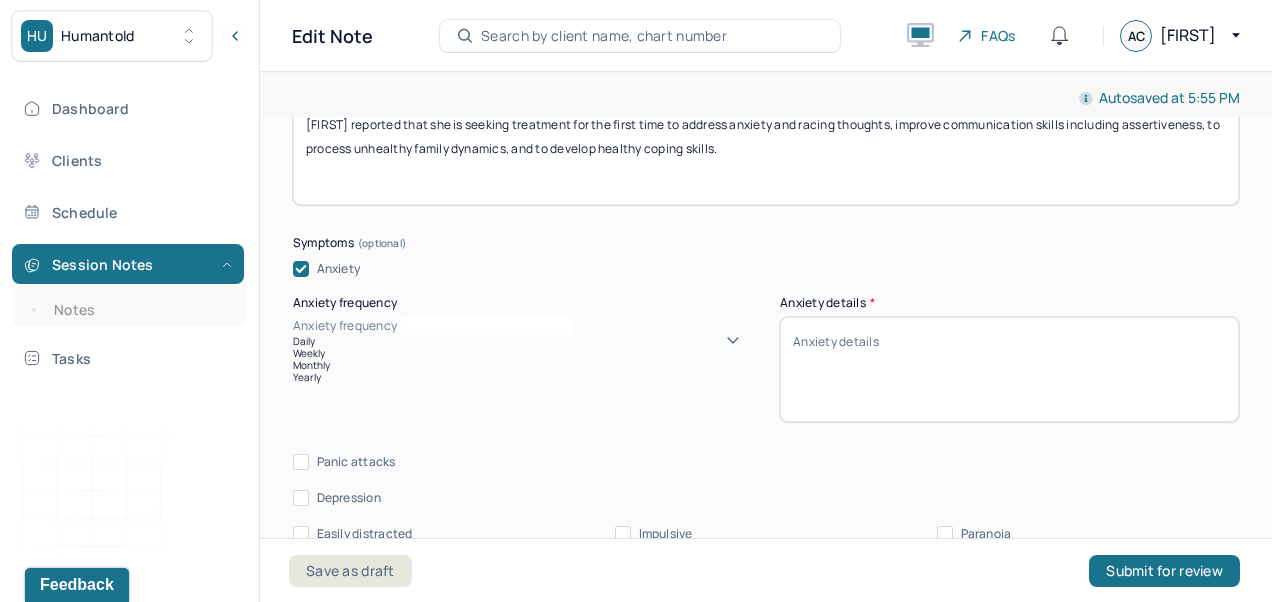 click on "Daily" at bounding box center (522, 341) 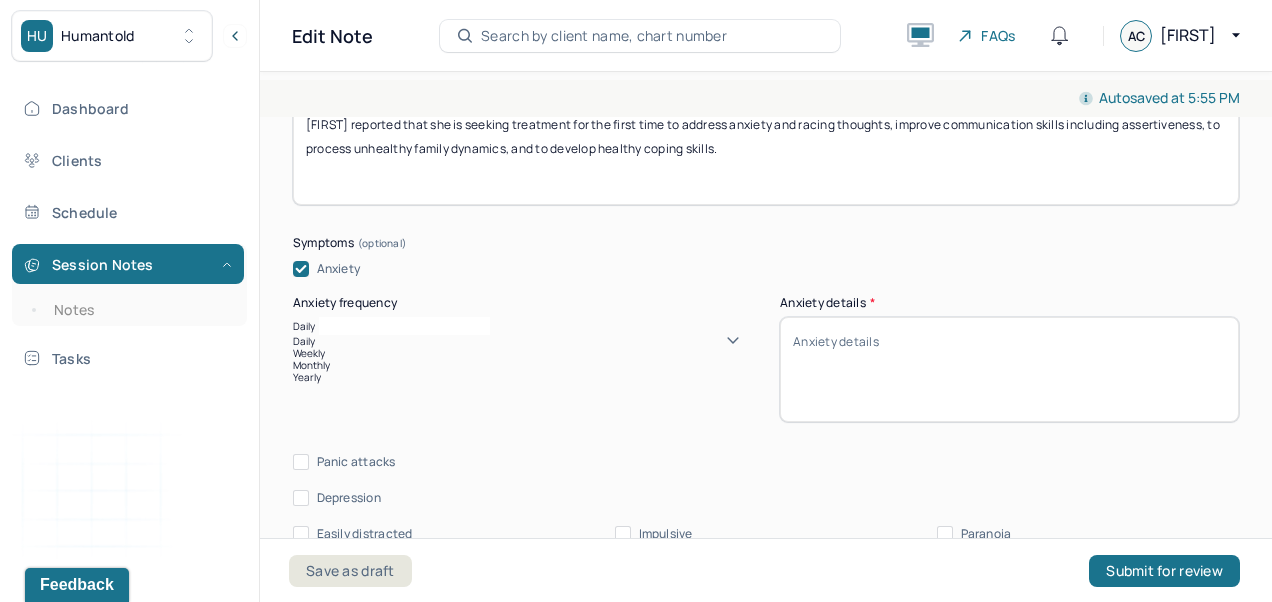 click on "Weekly" at bounding box center (522, 353) 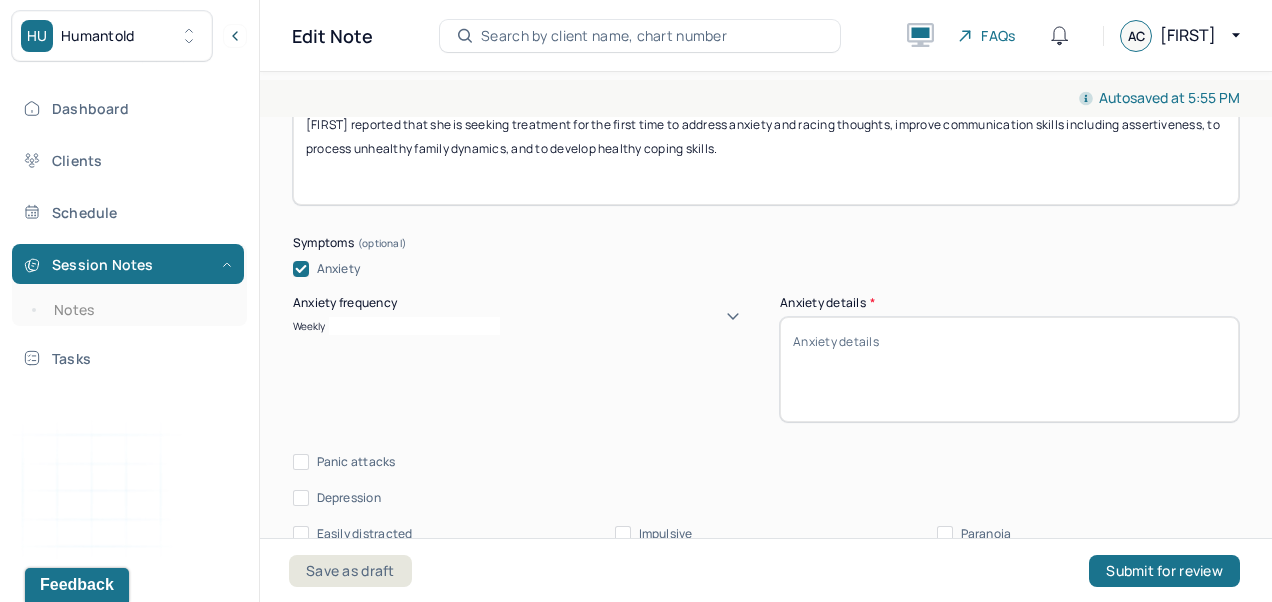 click on "Anxiety details *" at bounding box center (1009, 369) 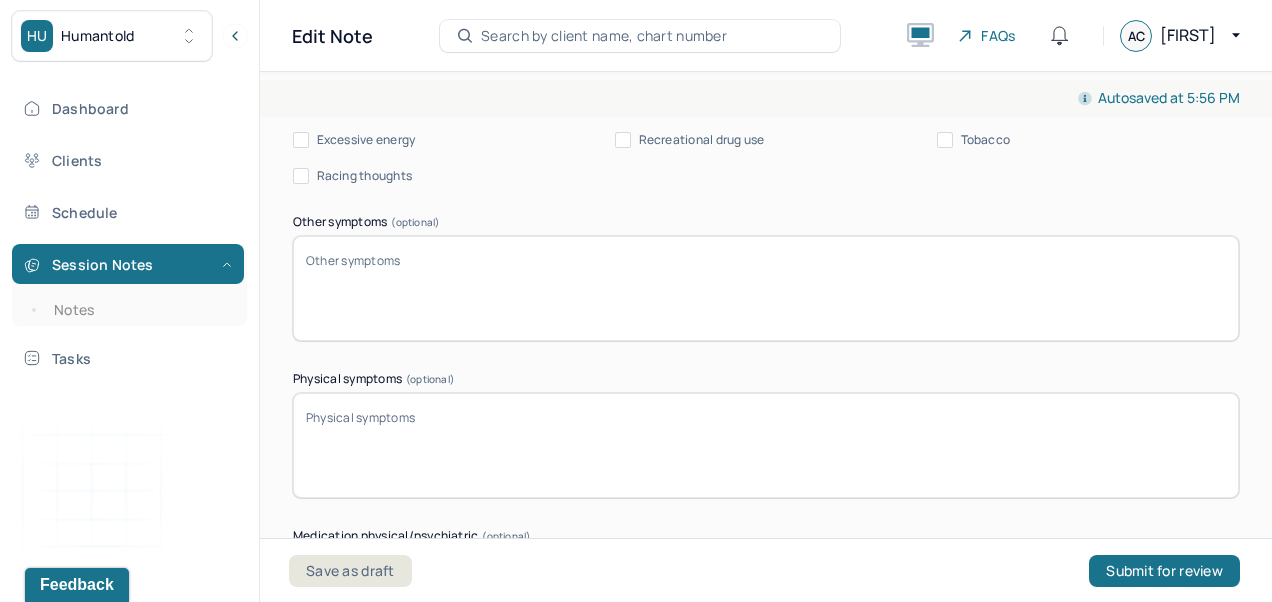 scroll, scrollTop: 2940, scrollLeft: 0, axis: vertical 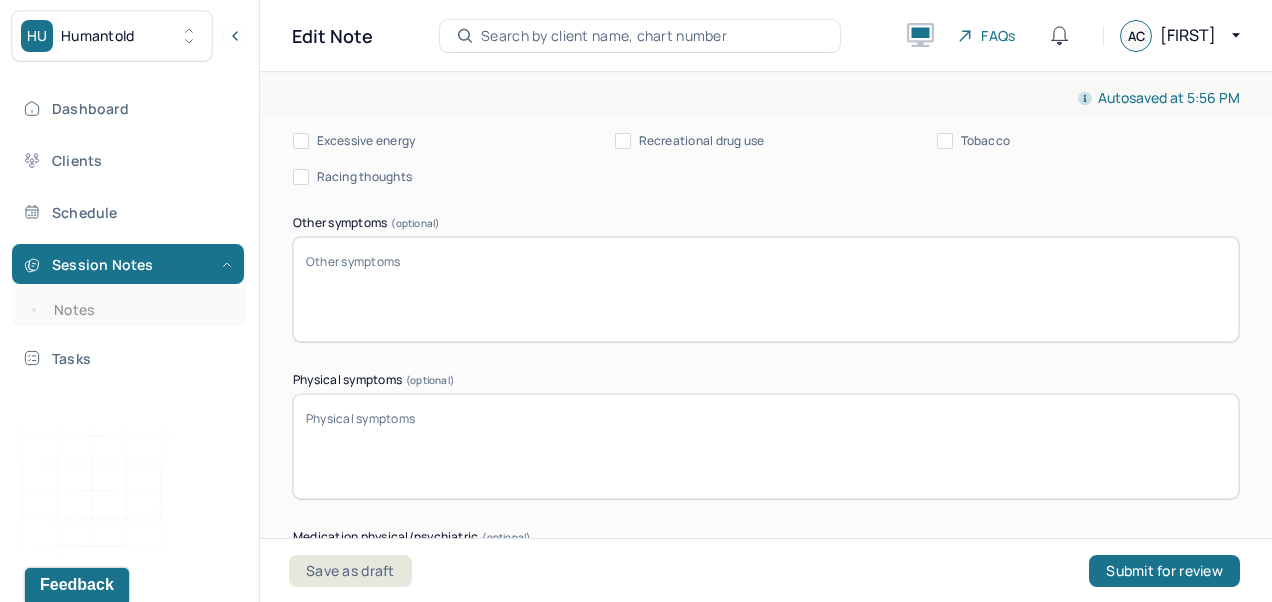 type on "[FIRST] reported experiencing racing thoughts, excessive worry, irritability, and impending doom on a weekly basis which interrupts her day." 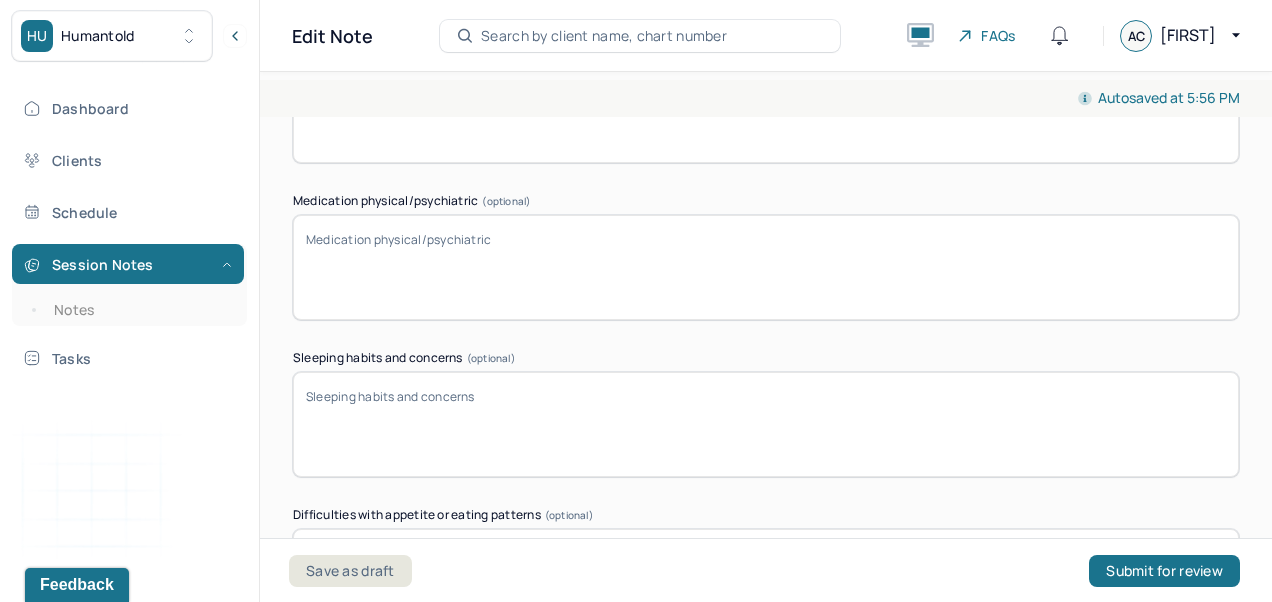 scroll, scrollTop: 3284, scrollLeft: 0, axis: vertical 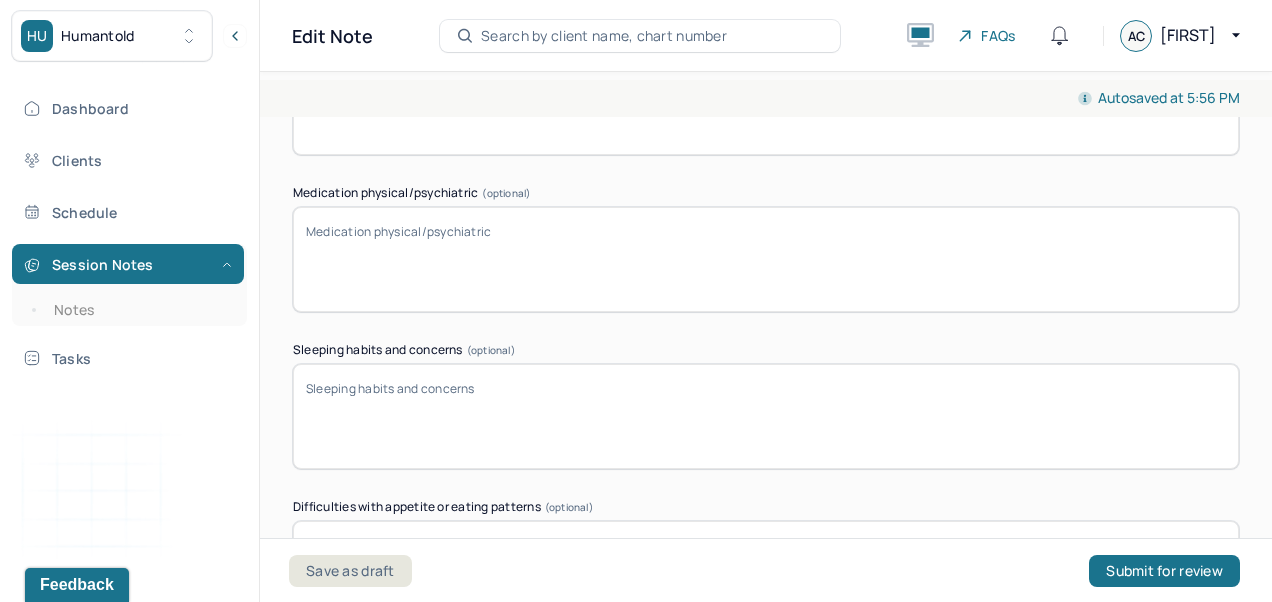 click on "Medication physical/psychiatric (optional)" at bounding box center [766, 259] 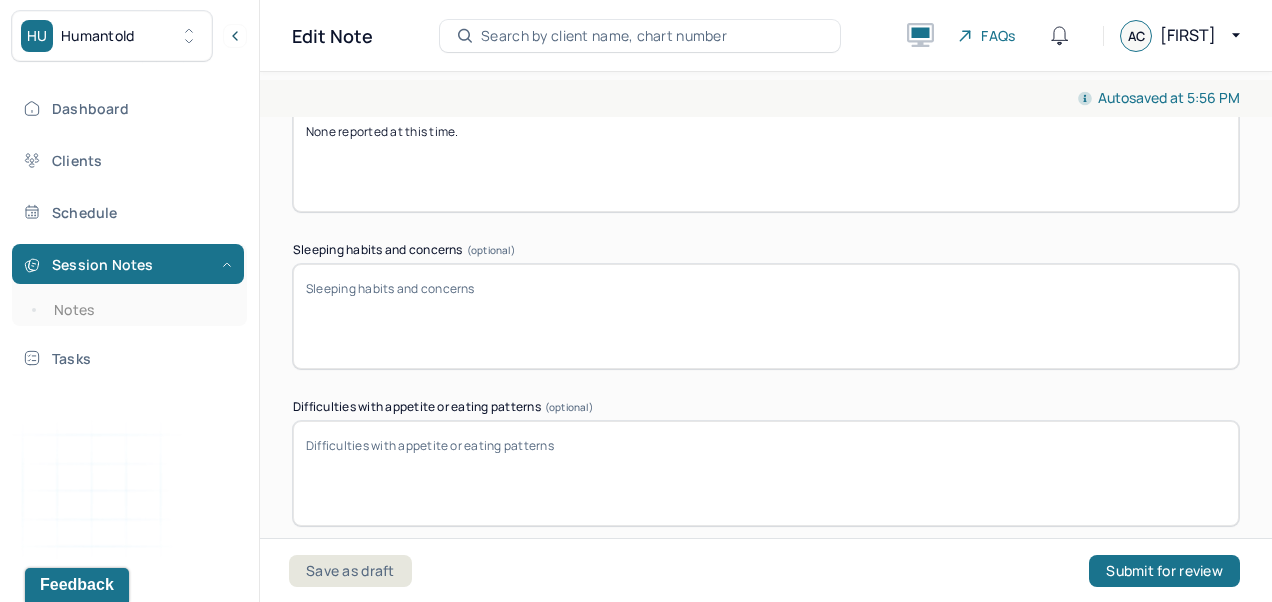 scroll, scrollTop: 3384, scrollLeft: 0, axis: vertical 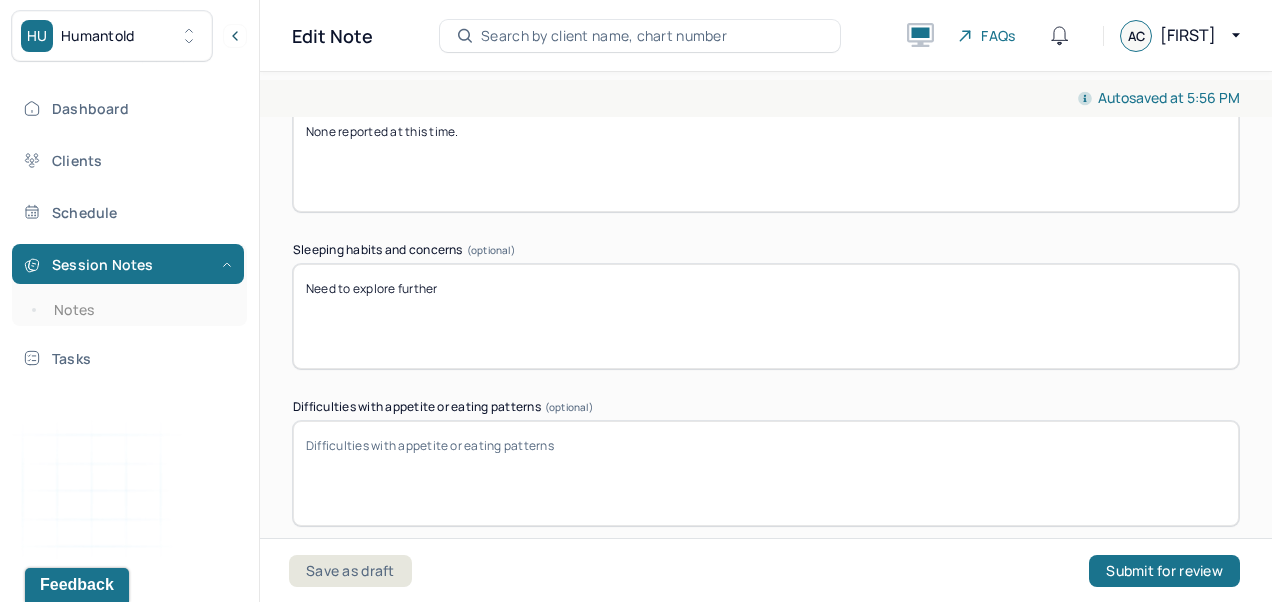 click on "Need to explorefurther" at bounding box center [766, 316] 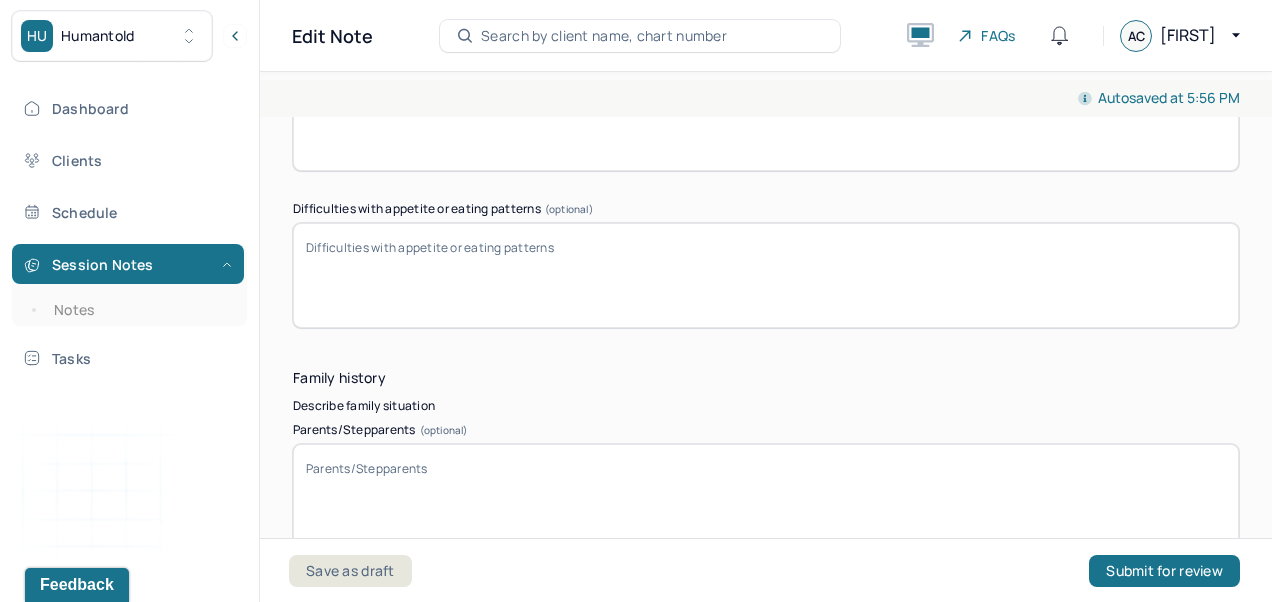 scroll, scrollTop: 3590, scrollLeft: 0, axis: vertical 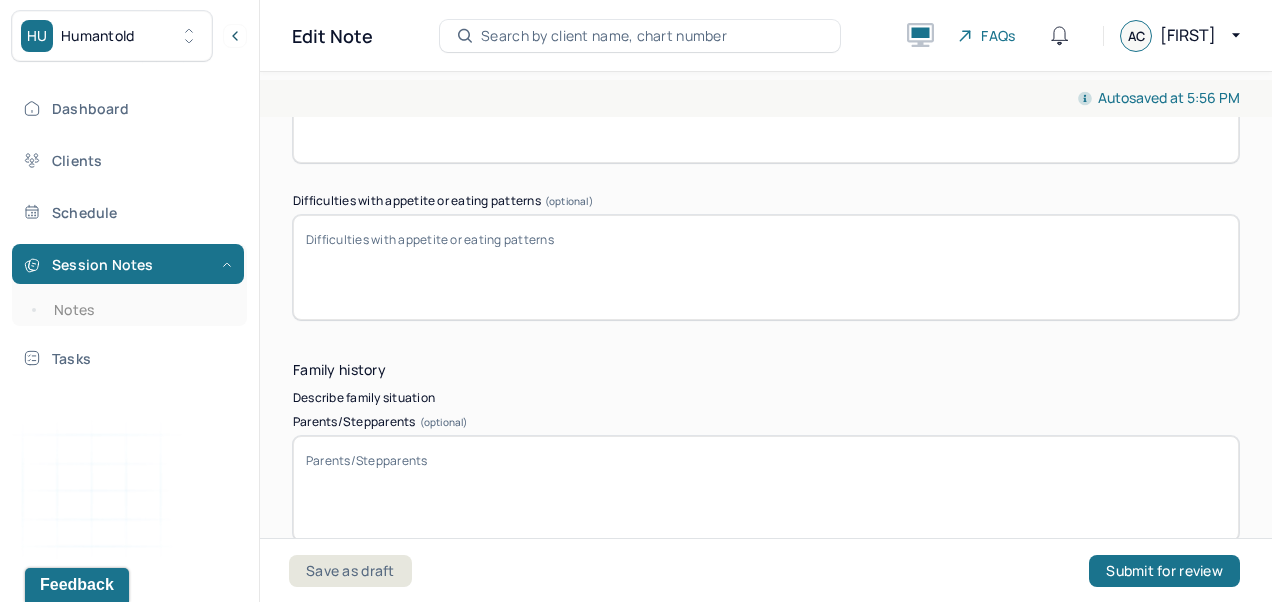 type on "Need to explore further." 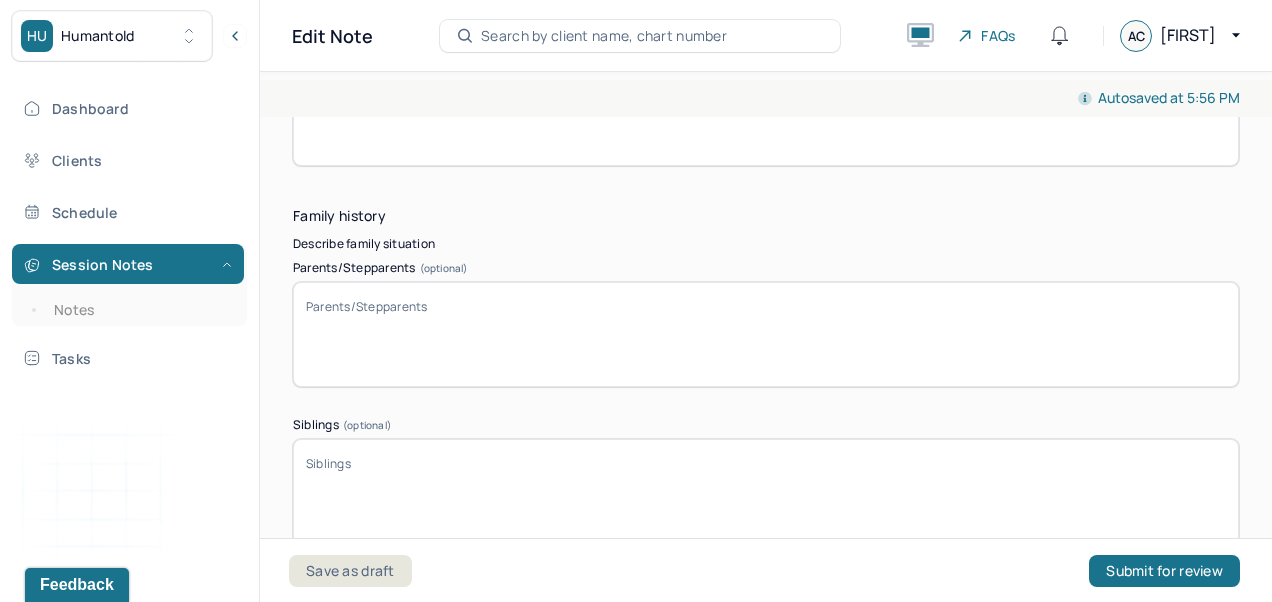 scroll, scrollTop: 3815, scrollLeft: 0, axis: vertical 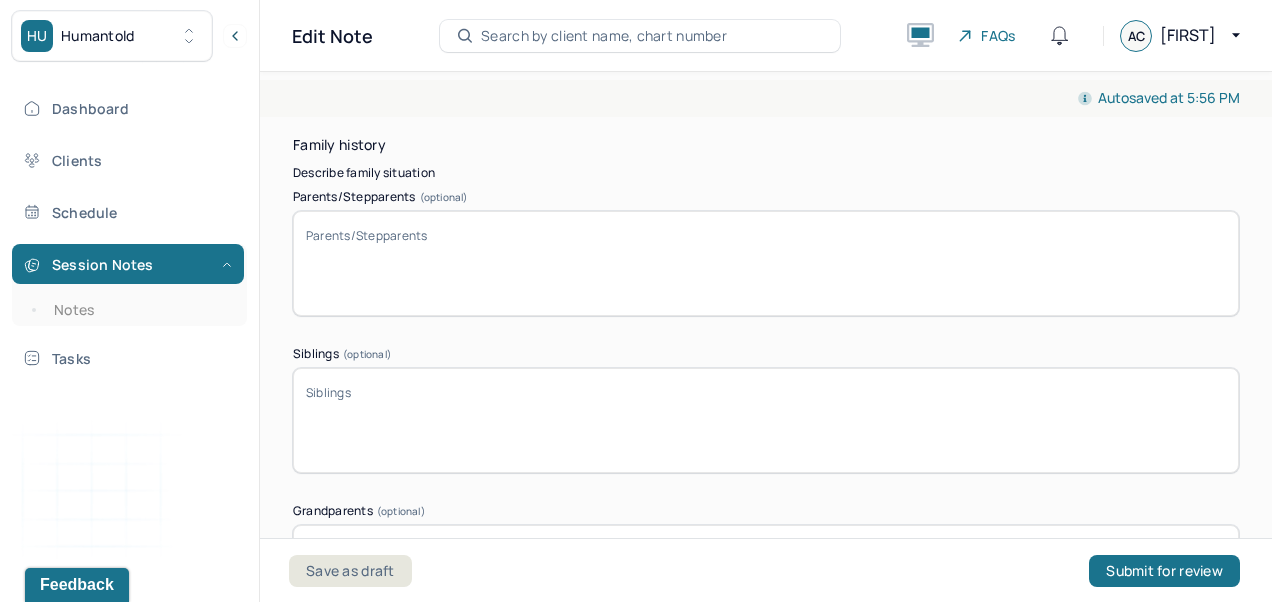 type on "Need to explore further." 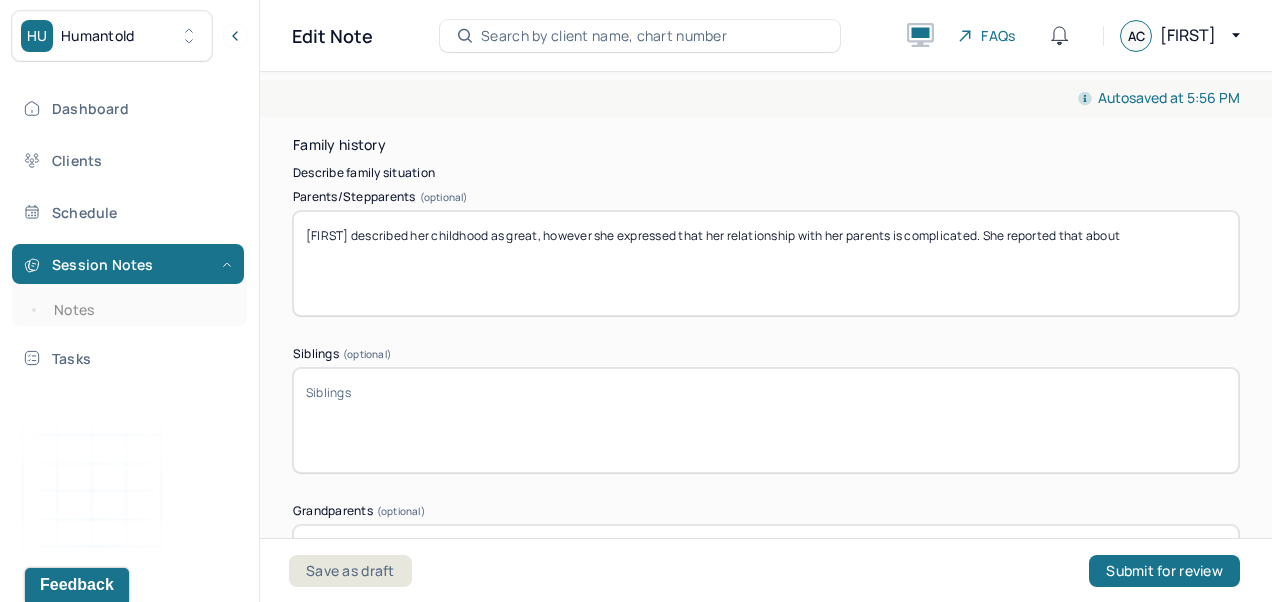 click on "[FIRST] described her childhood as great, however she expressed that her relationship with her parents is complicated. She reported that about" at bounding box center [766, 263] 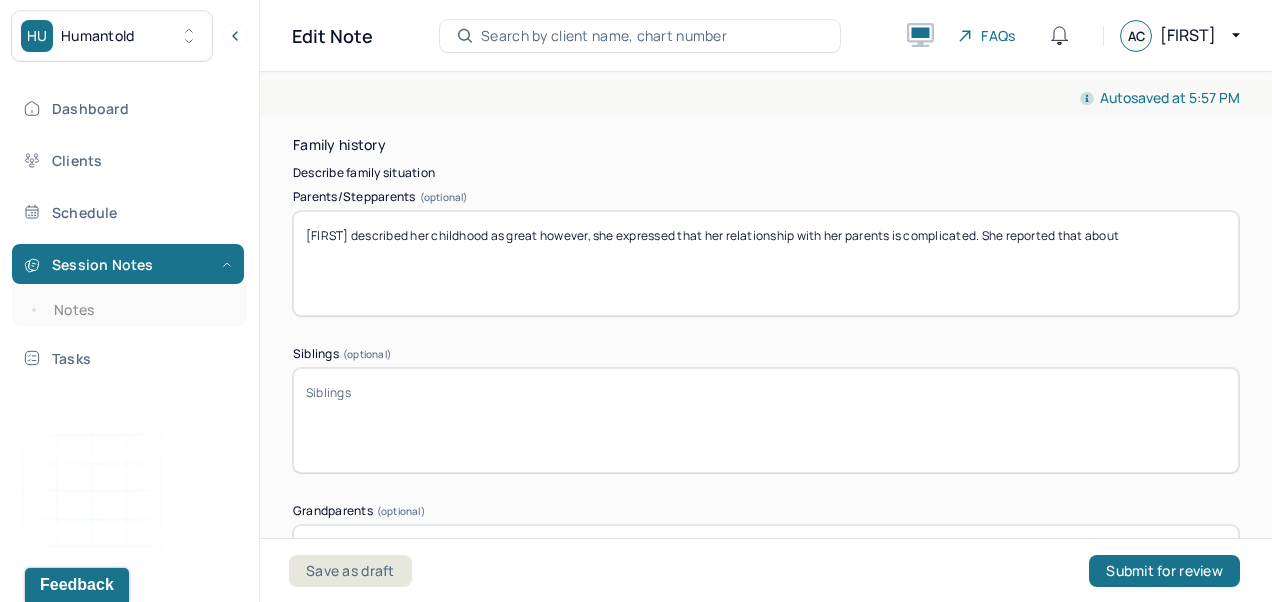 click on "[FIRST] described her childhood as great however, she expressed that her relationship with her parents is complicated. She reported that about" at bounding box center [766, 263] 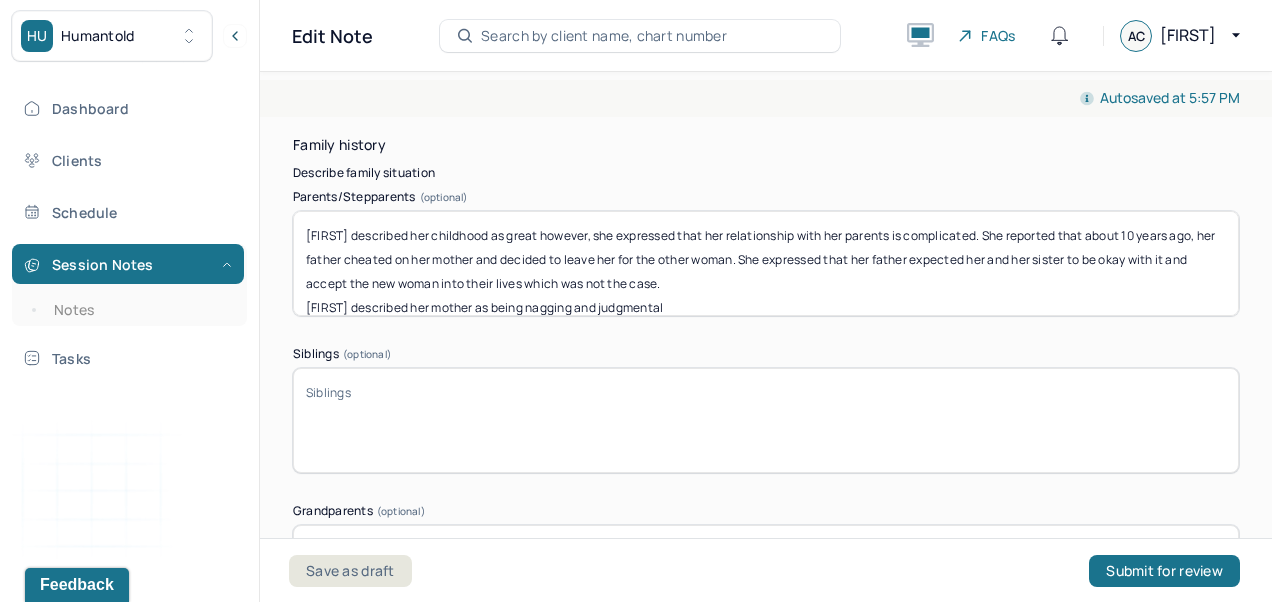 scroll, scrollTop: 0, scrollLeft: 0, axis: both 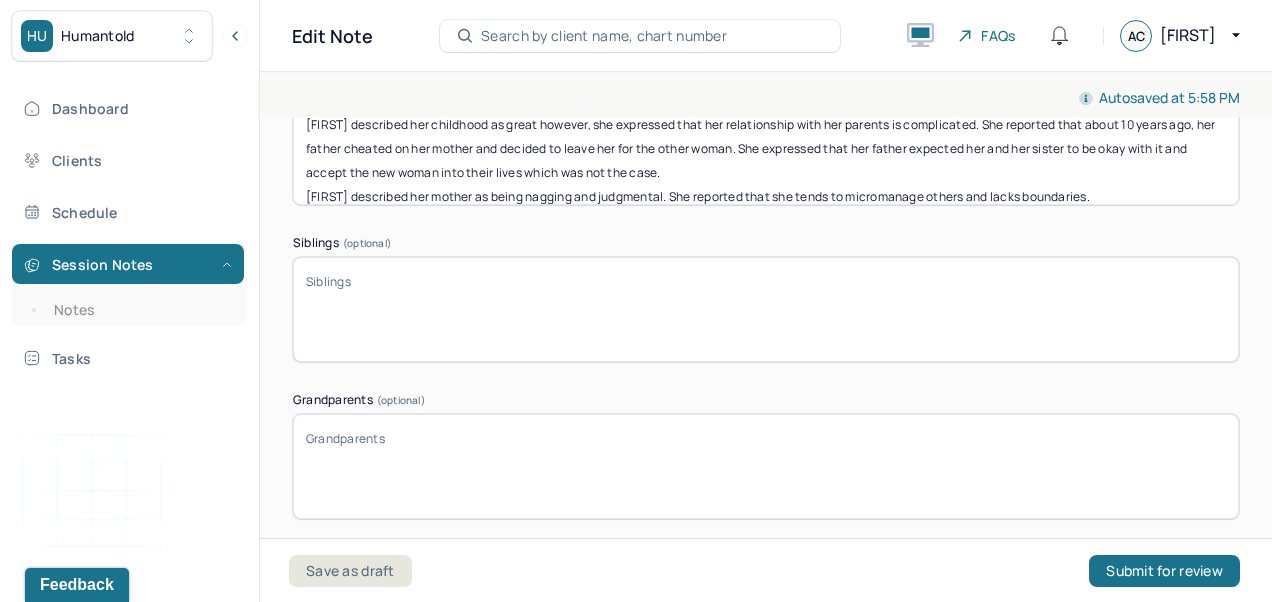 type on "[FIRST] described her childhood as great however, she expressed that her relationship with her parents is complicated. She reported that about 10 years ago, her father cheated on her mother and decided to leave her for the other woman. She expressed that her father expected her and her sister to be okay with it and accept the new woman into their lives which was not the case.
[FIRST] described her mother as being nagging and judgmental. She reported that she tends to micromanage others and lacks boundaries." 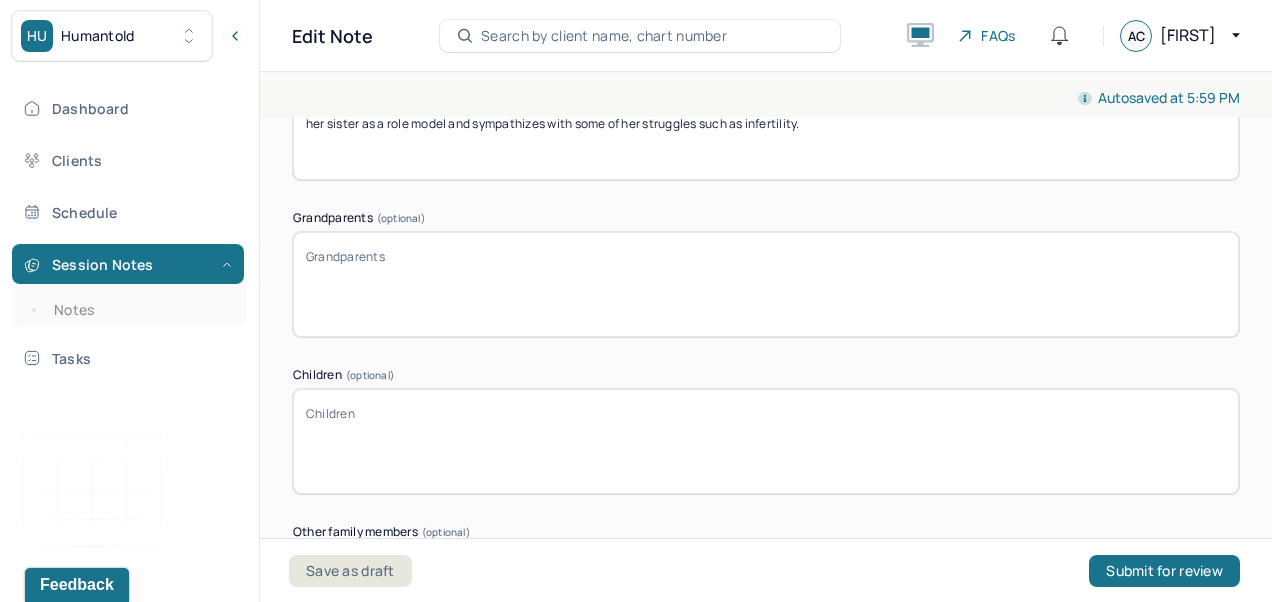 type on "[FIRST] reported that she has a sister named [SECOND] who is 4.5 years older than her, and that they are much closer now as adults. She reported that she sees her sister as a role model and sympathizes with some of her struggles such as infertility." 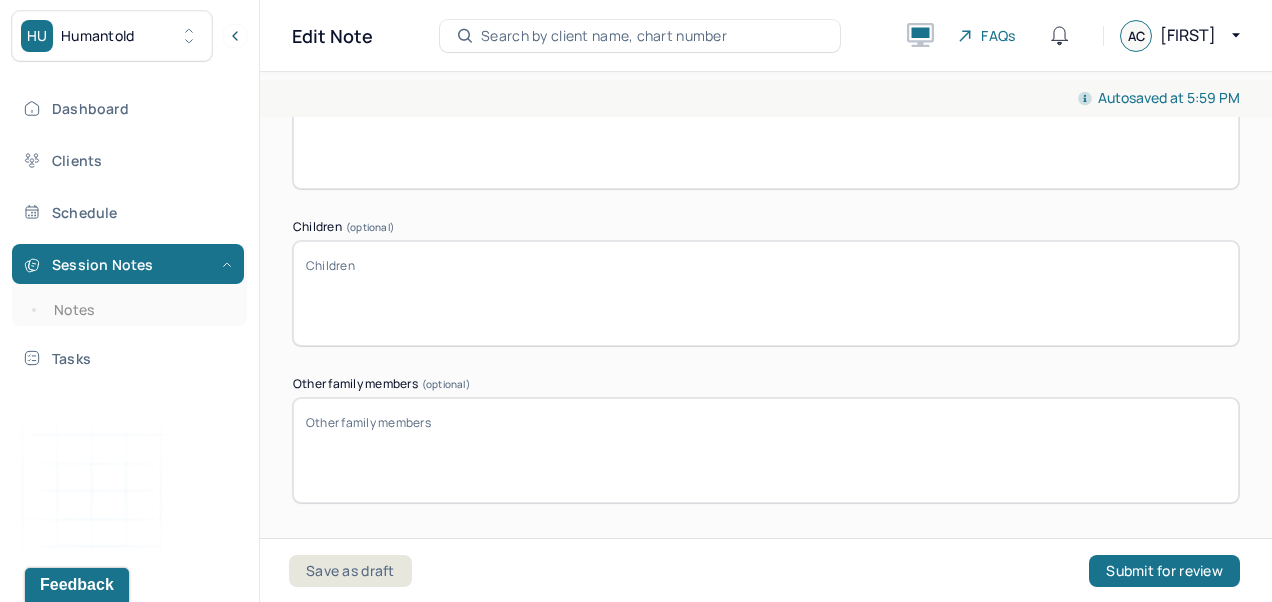 scroll, scrollTop: 4312, scrollLeft: 0, axis: vertical 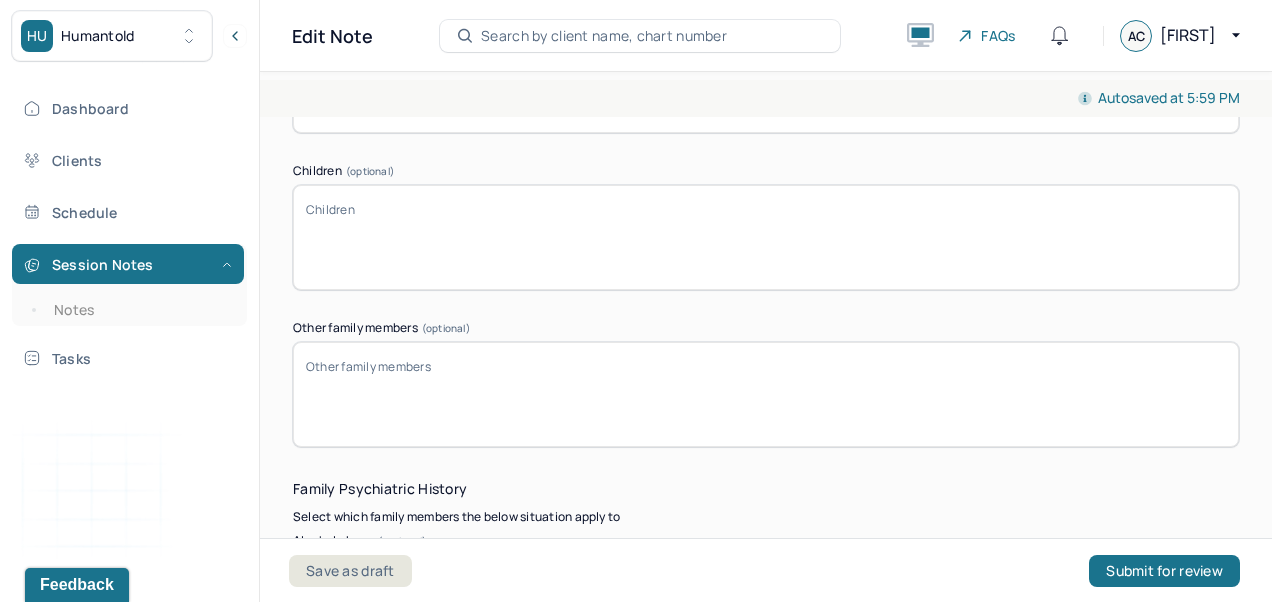 click on "Children (optional)" at bounding box center [766, 237] 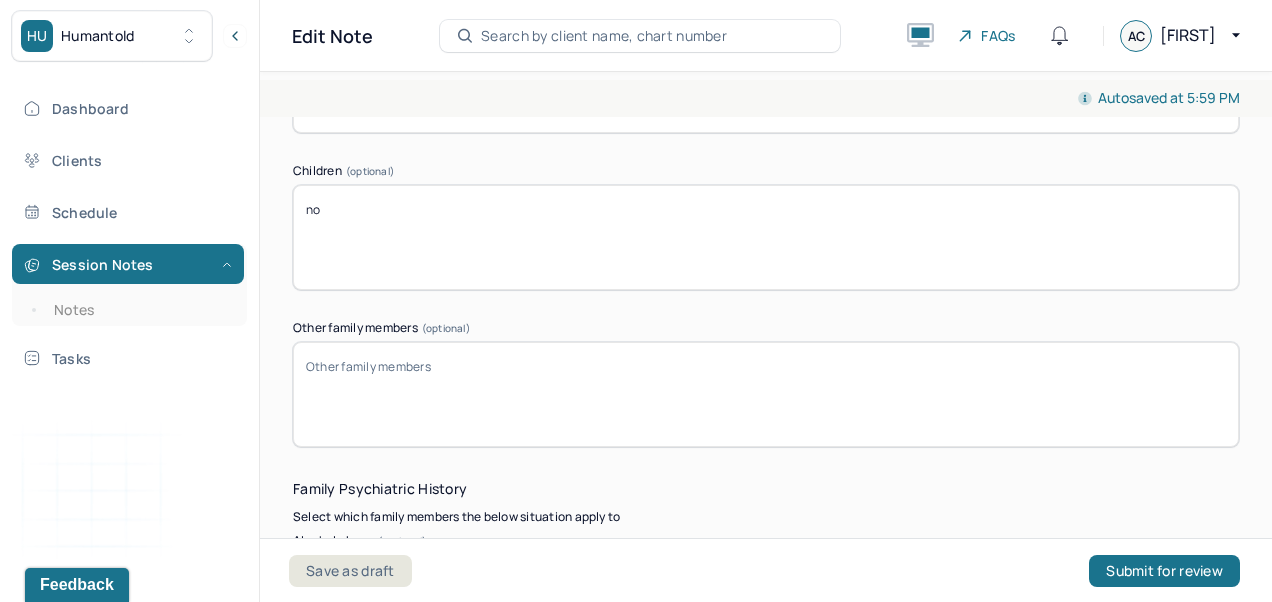 type on "n" 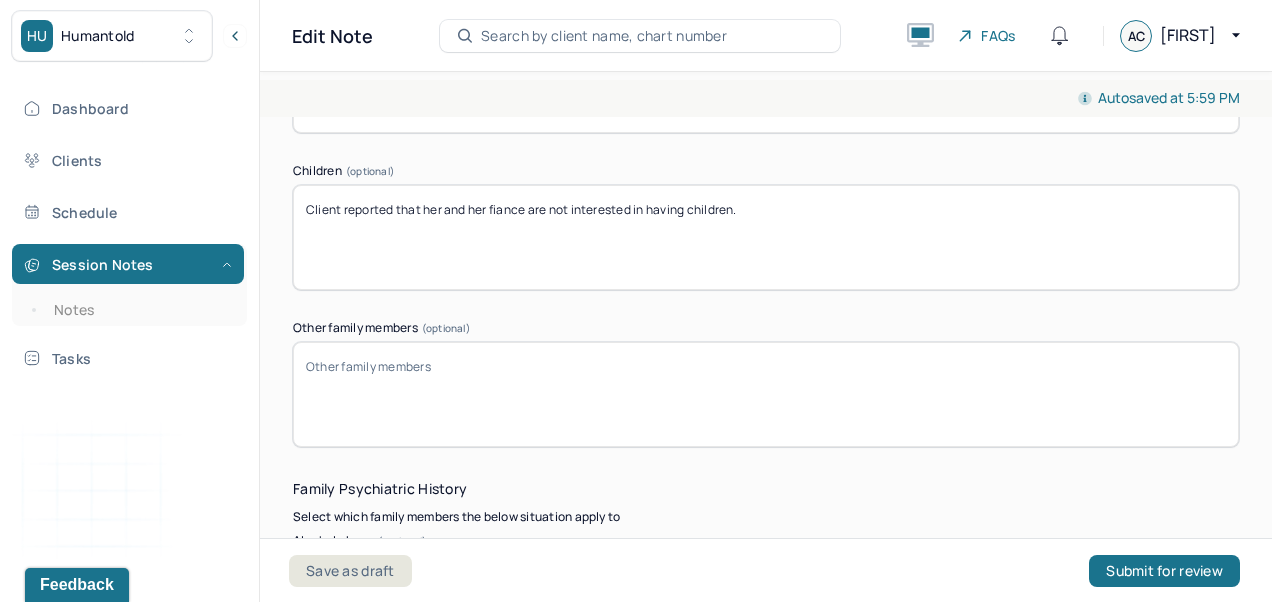 click on "Client reported that her and her fiance are not interested in having children." at bounding box center [766, 237] 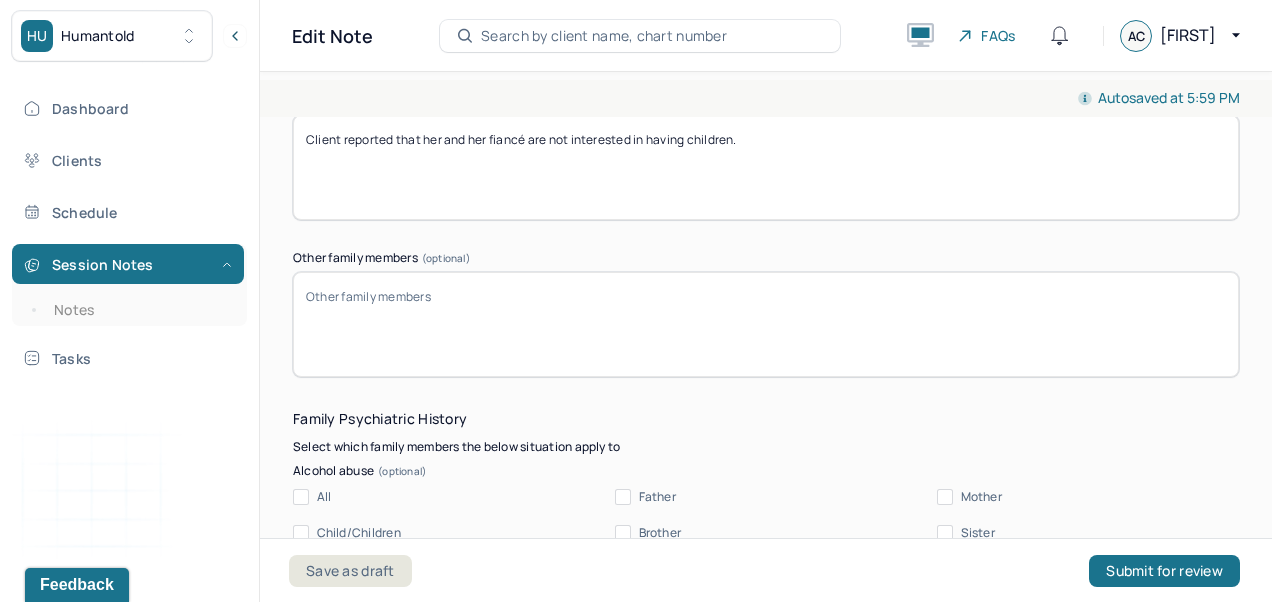 scroll, scrollTop: 4385, scrollLeft: 0, axis: vertical 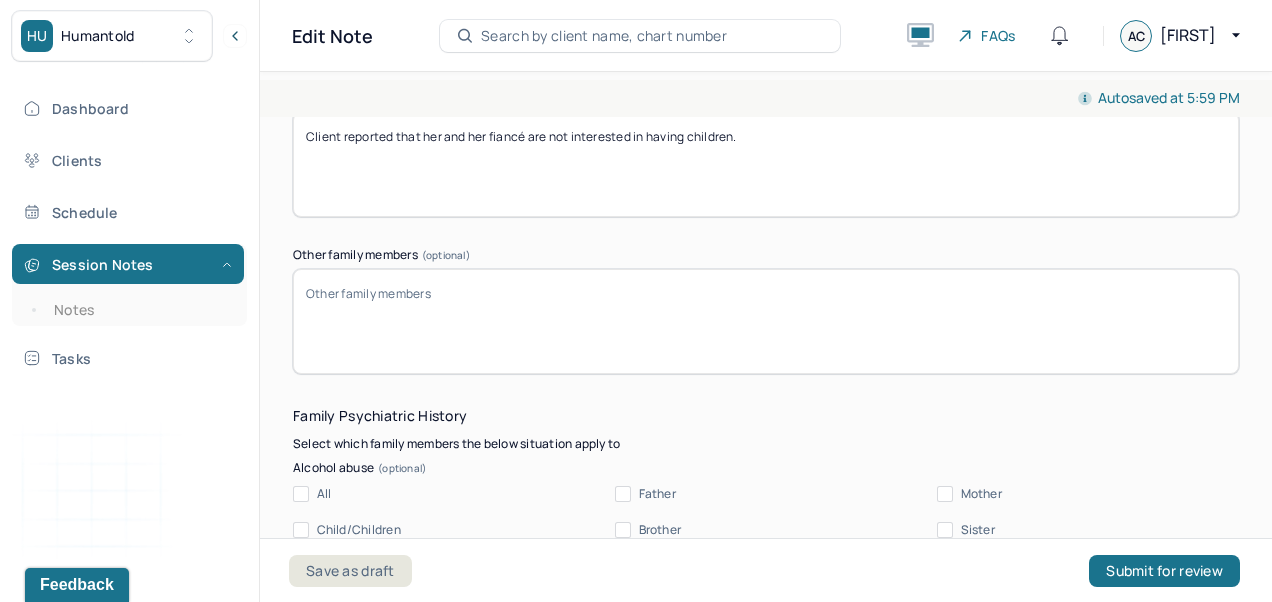 type on "Client reported that her and her fiancé are not interested in having children." 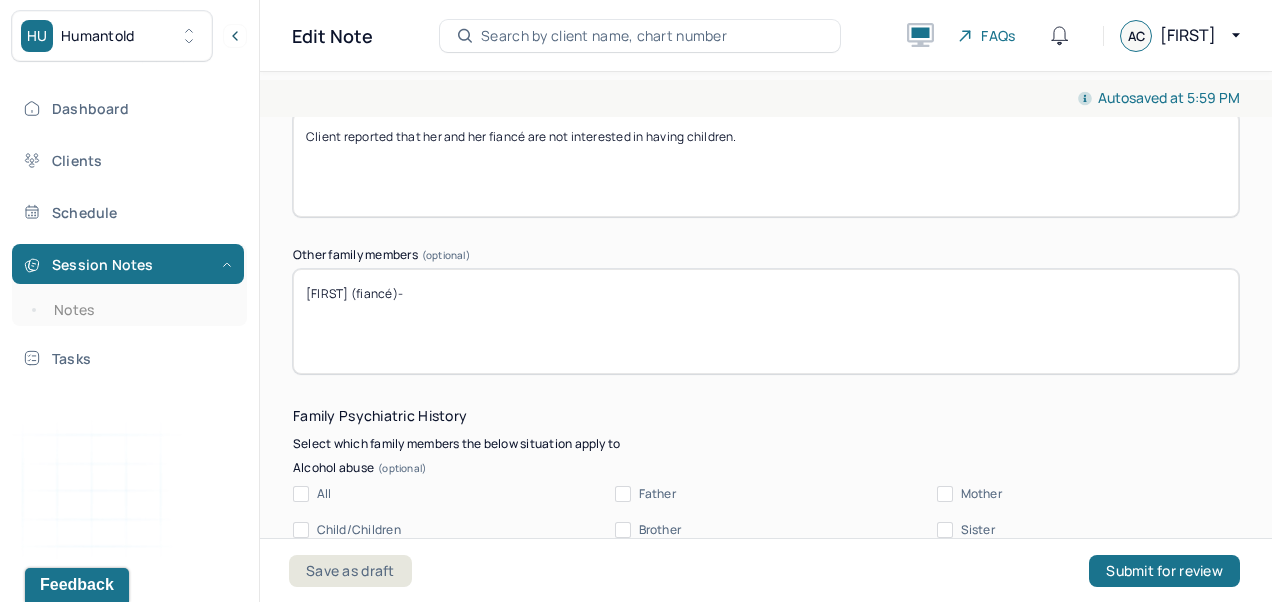 click on "[FIRST] ([RELATIONSHIP])-" at bounding box center (766, 321) 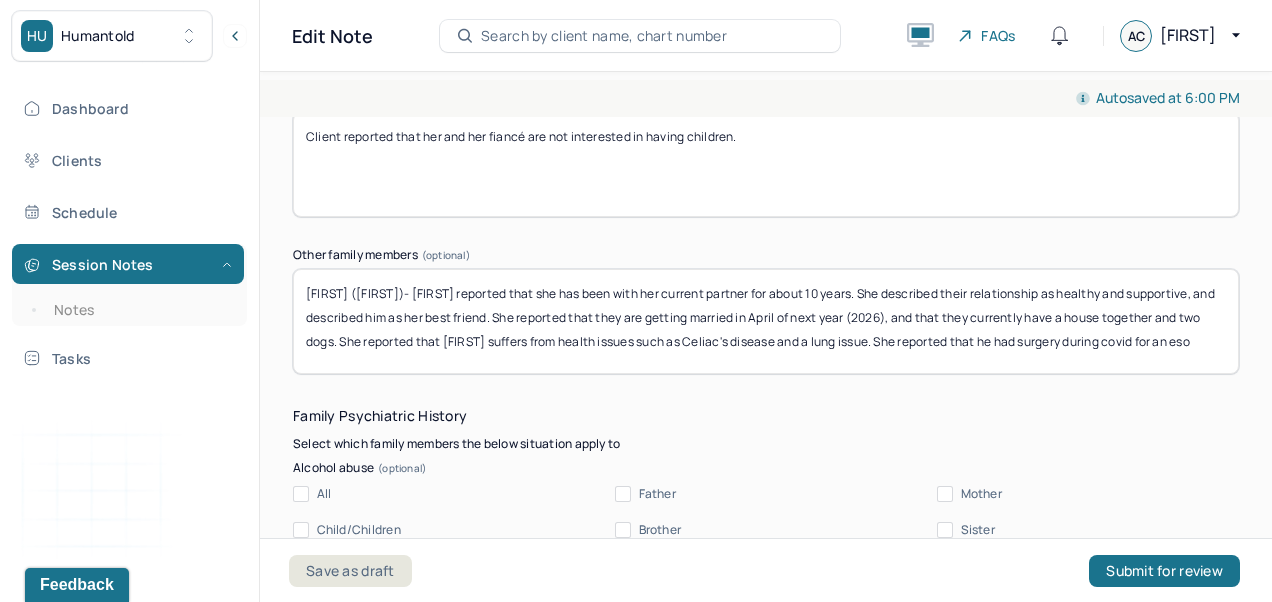 scroll, scrollTop: 0, scrollLeft: 0, axis: both 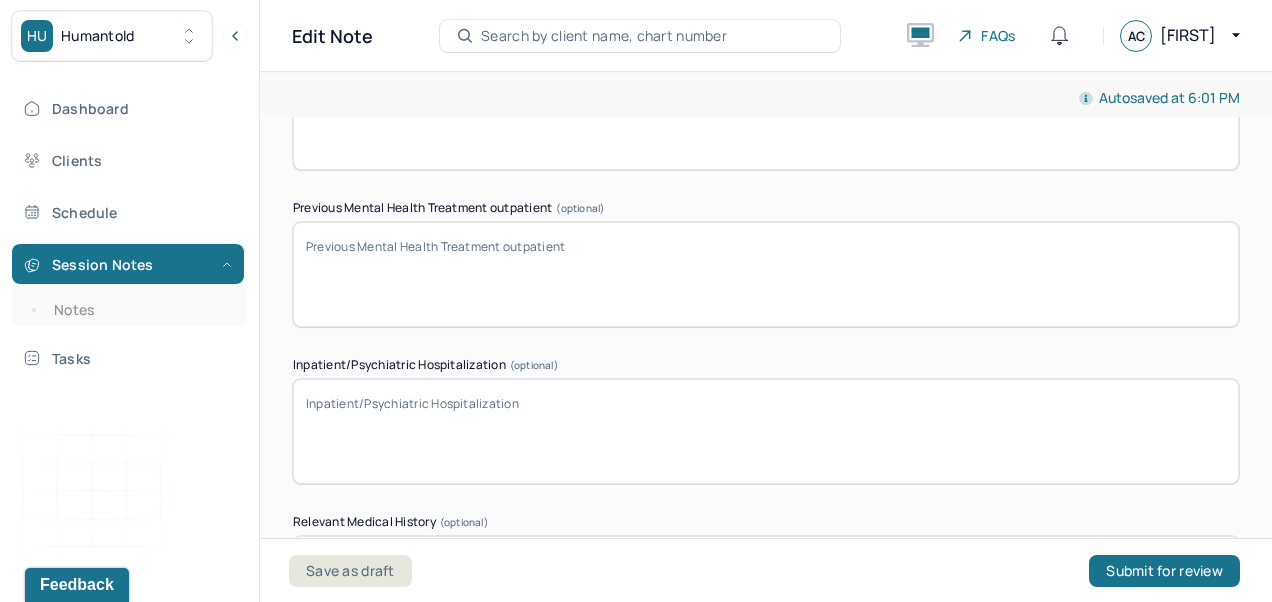 type on "[SECOND] (fiancé)- [FIRST] reported that she has been with her current partner for about 10 years. She described their relationship as healthy and supportive, and described him as her best friend. She reported that they are getting married in April of next year (2026), and that they currently have a house together and two dogs. She reported that [SECOND] suffers from health issues such as Celiac's disease and a lung issue. She reported that he had surgery during covid for an esophageal hernia. She also reported financial concerns because [SECOND] isn't working at the moment." 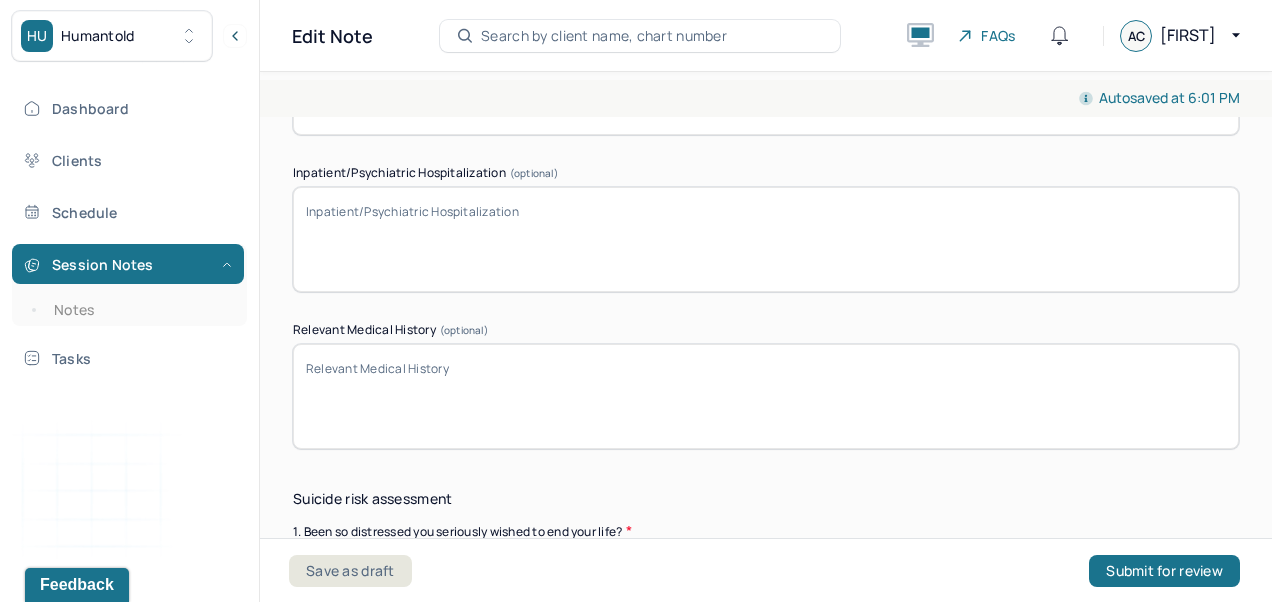 scroll, scrollTop: 6134, scrollLeft: 0, axis: vertical 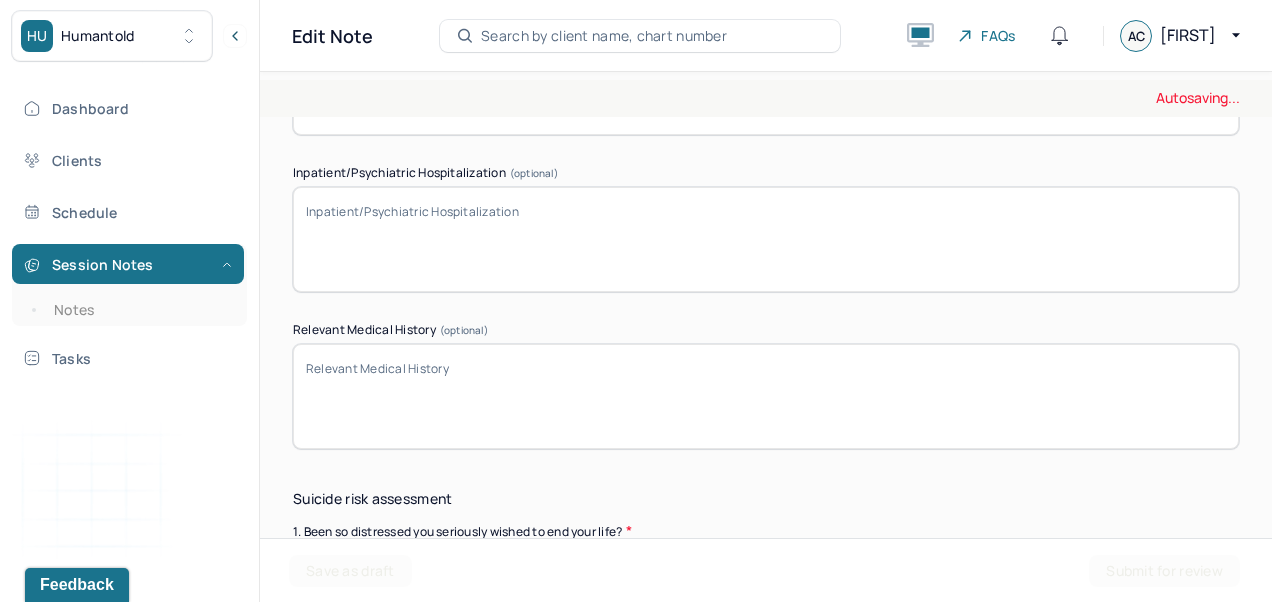 type on "T" 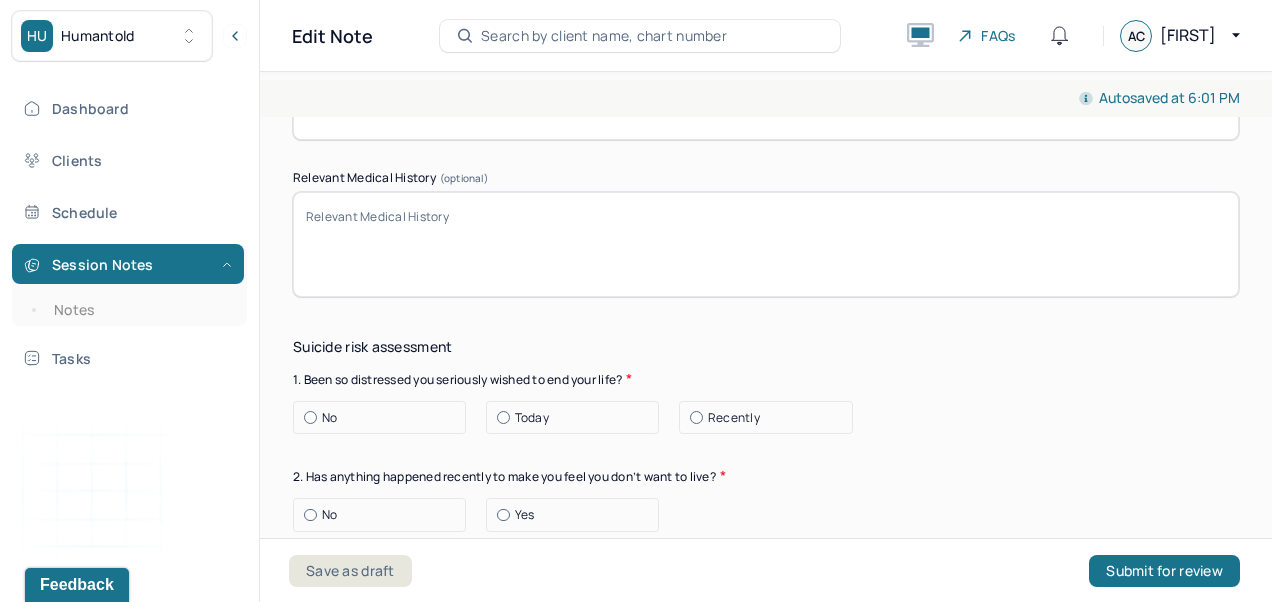 scroll, scrollTop: 6343, scrollLeft: 0, axis: vertical 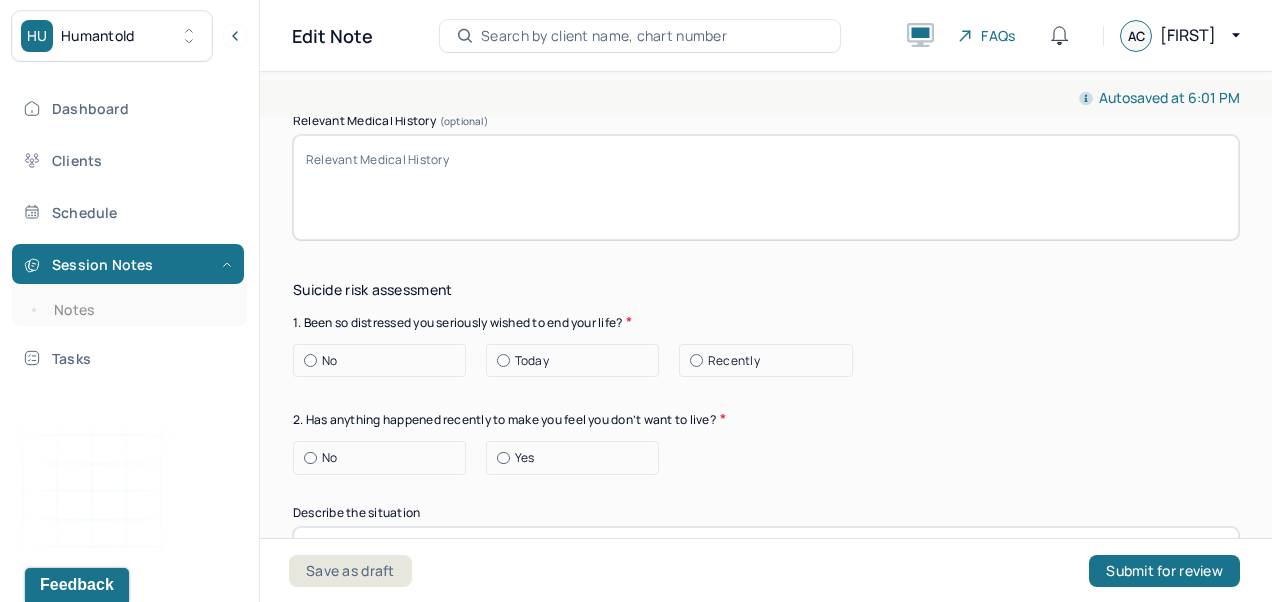 type on "Client denies any previous mental health treatment/hospitalizations" 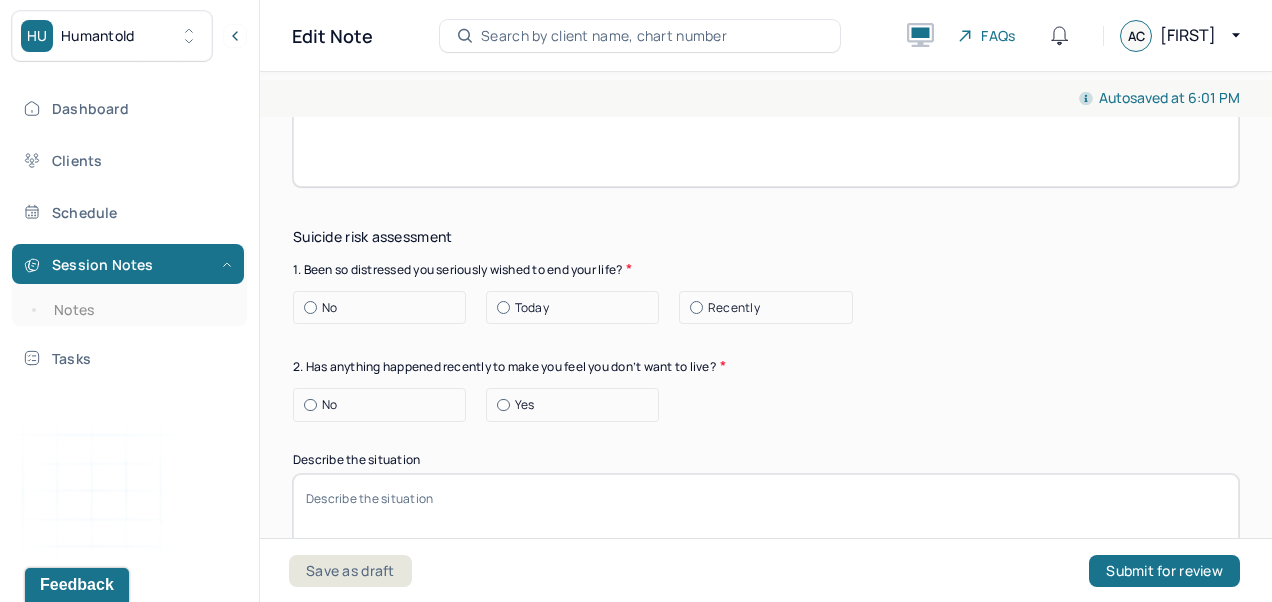 scroll, scrollTop: 6449, scrollLeft: 0, axis: vertical 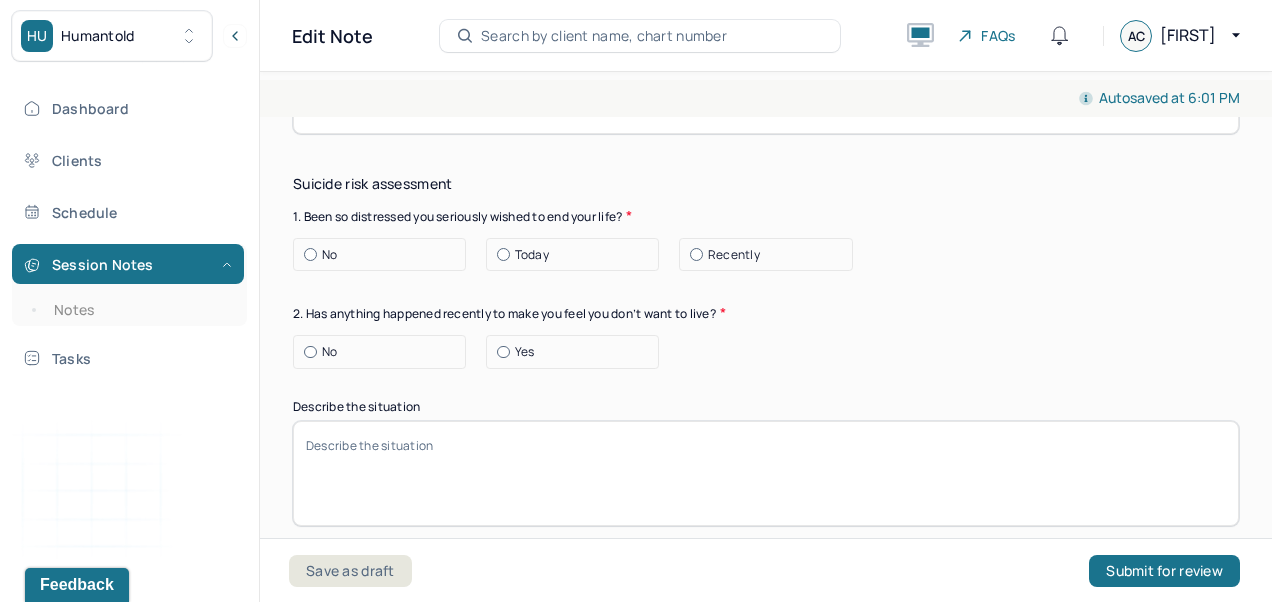 type on "Denied" 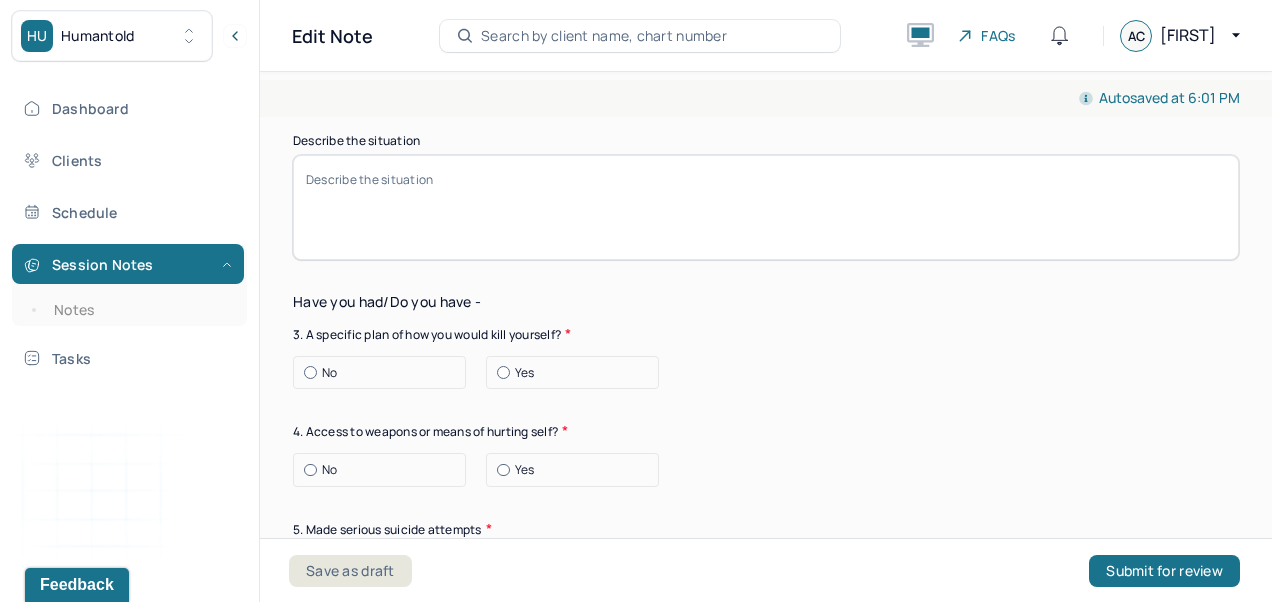 scroll, scrollTop: 6719, scrollLeft: 0, axis: vertical 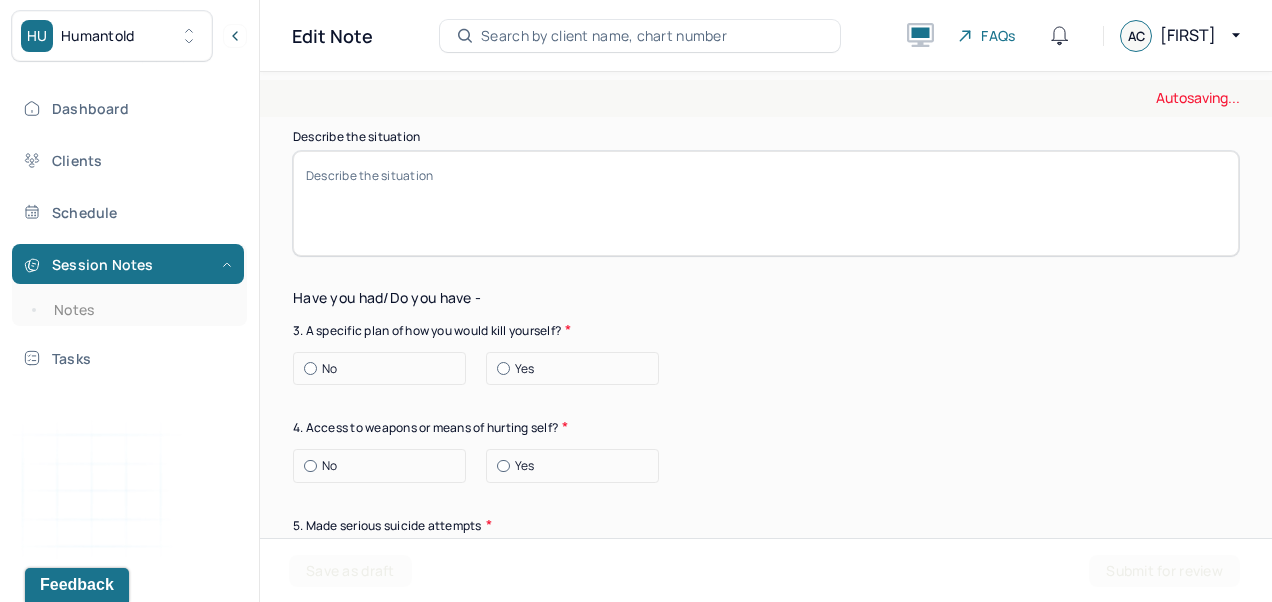 type on "Client reported that she is lactose intolerant, and that she doesn't eat beef due to it making her feel sick." 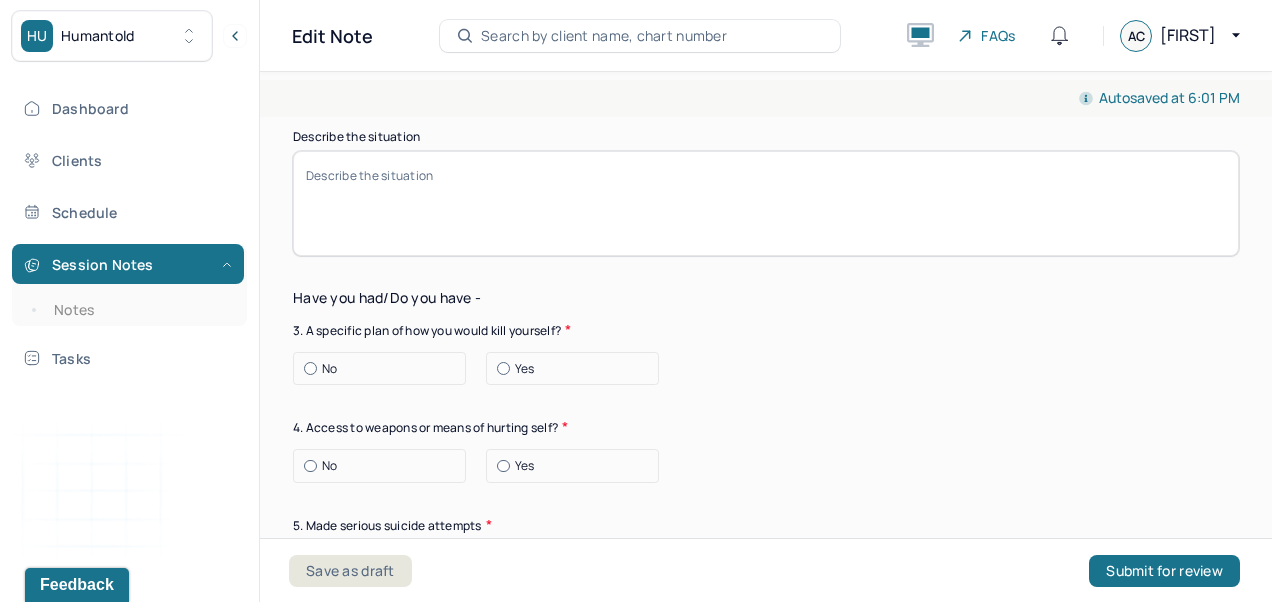 click on "No" at bounding box center [384, 82] 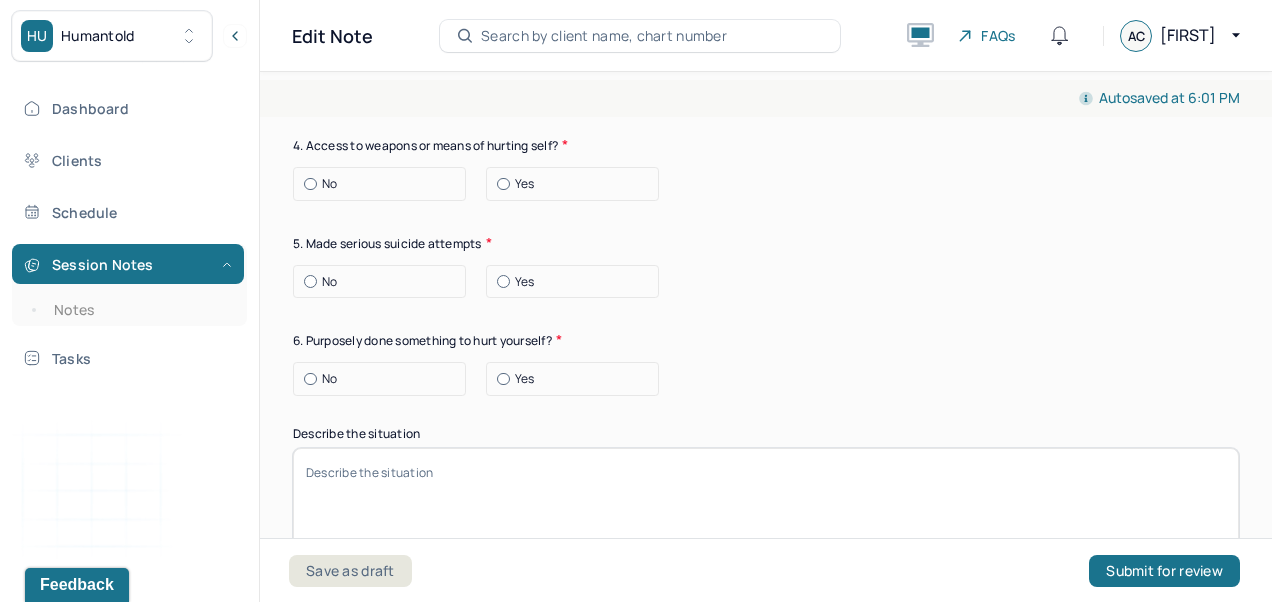 scroll, scrollTop: 7092, scrollLeft: 0, axis: vertical 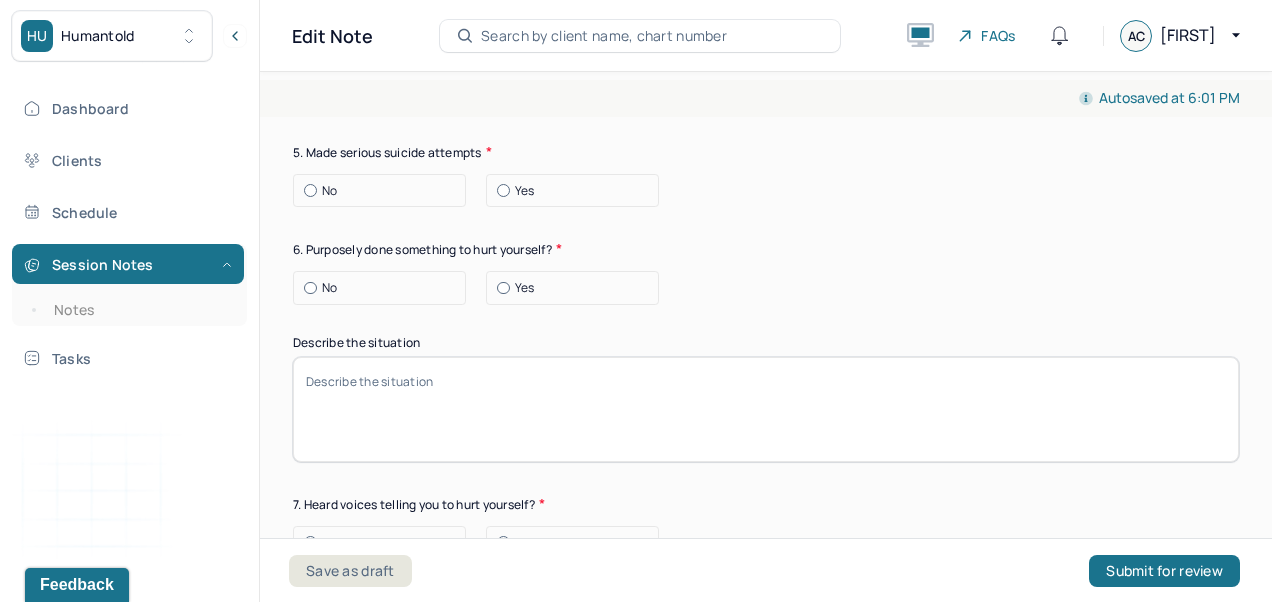 click on "No" at bounding box center (384, -4) 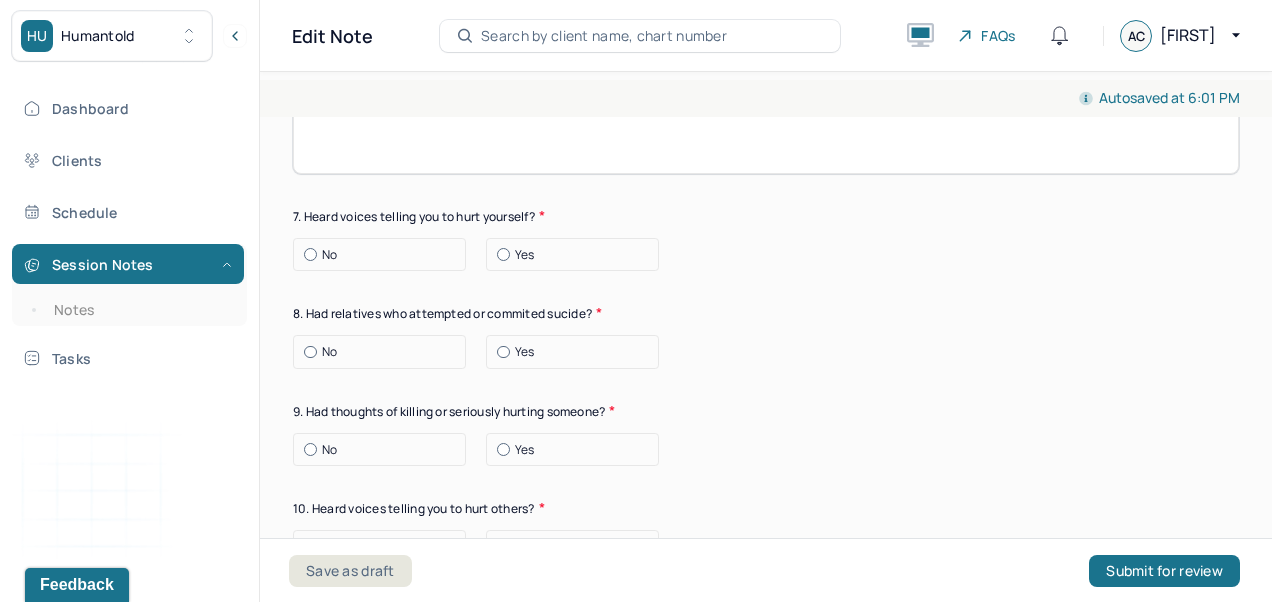 click on "No" at bounding box center (384, 0) 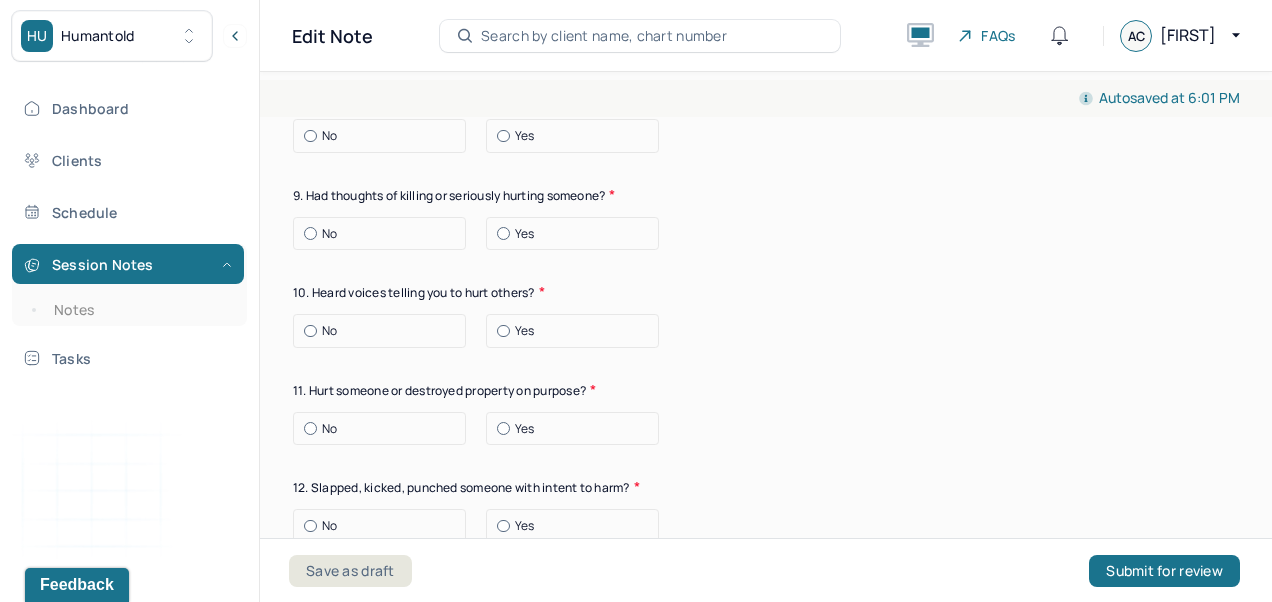 scroll, scrollTop: 7598, scrollLeft: 0, axis: vertical 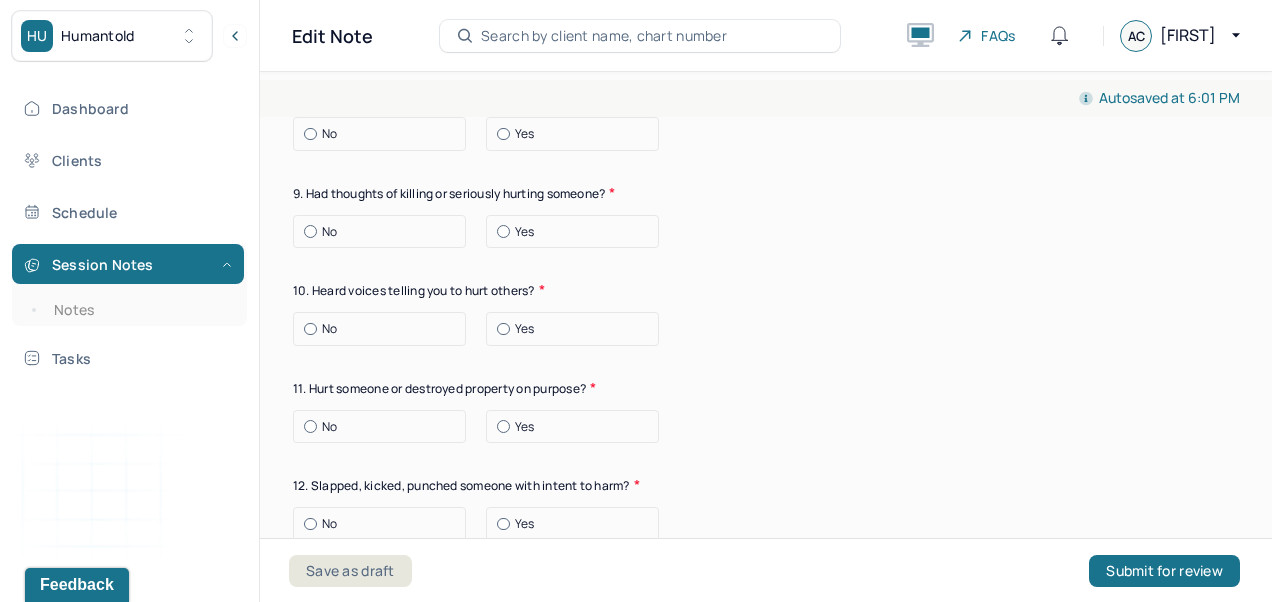 click on "No" at bounding box center [384, 37] 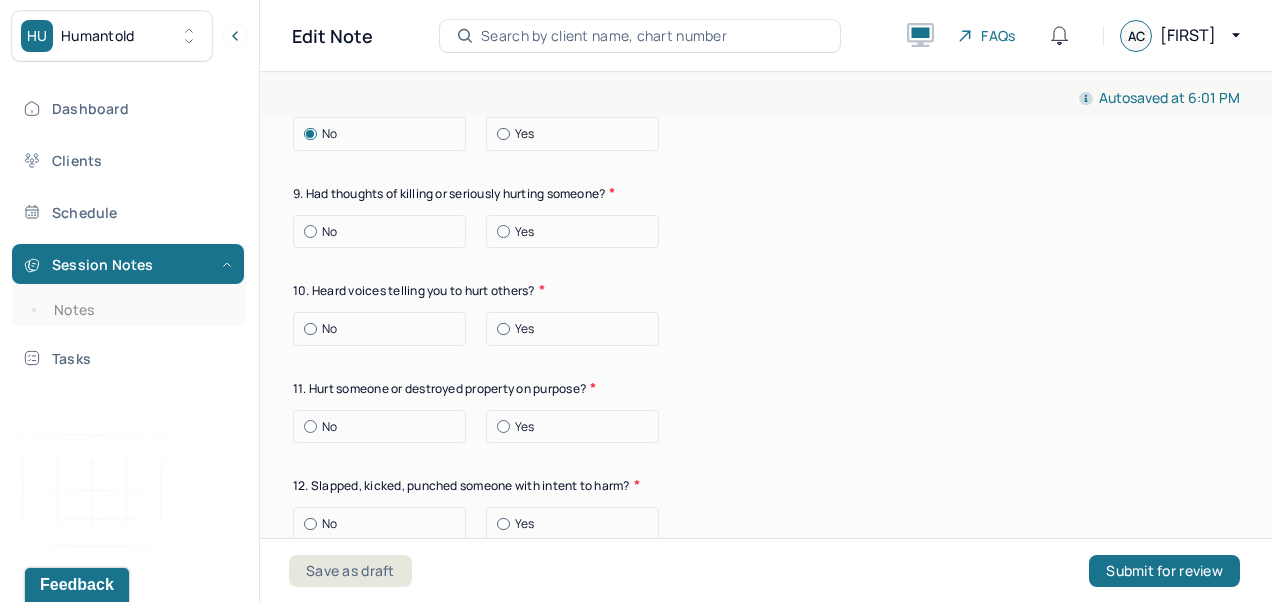 click on "No" at bounding box center (384, 232) 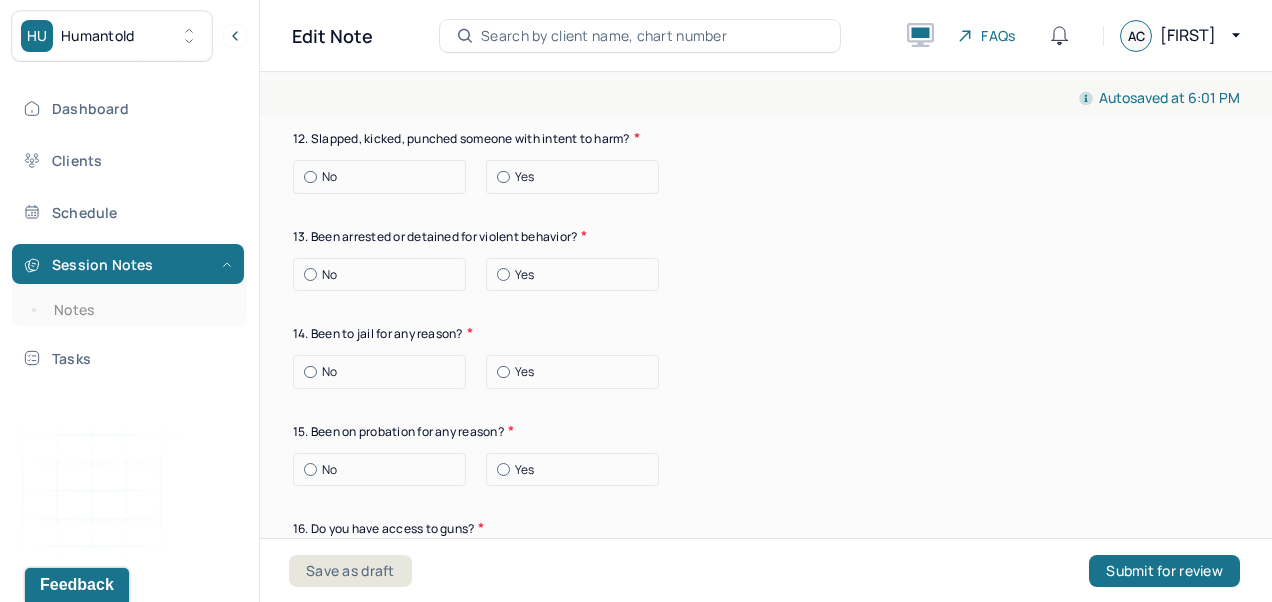 scroll, scrollTop: 7946, scrollLeft: 0, axis: vertical 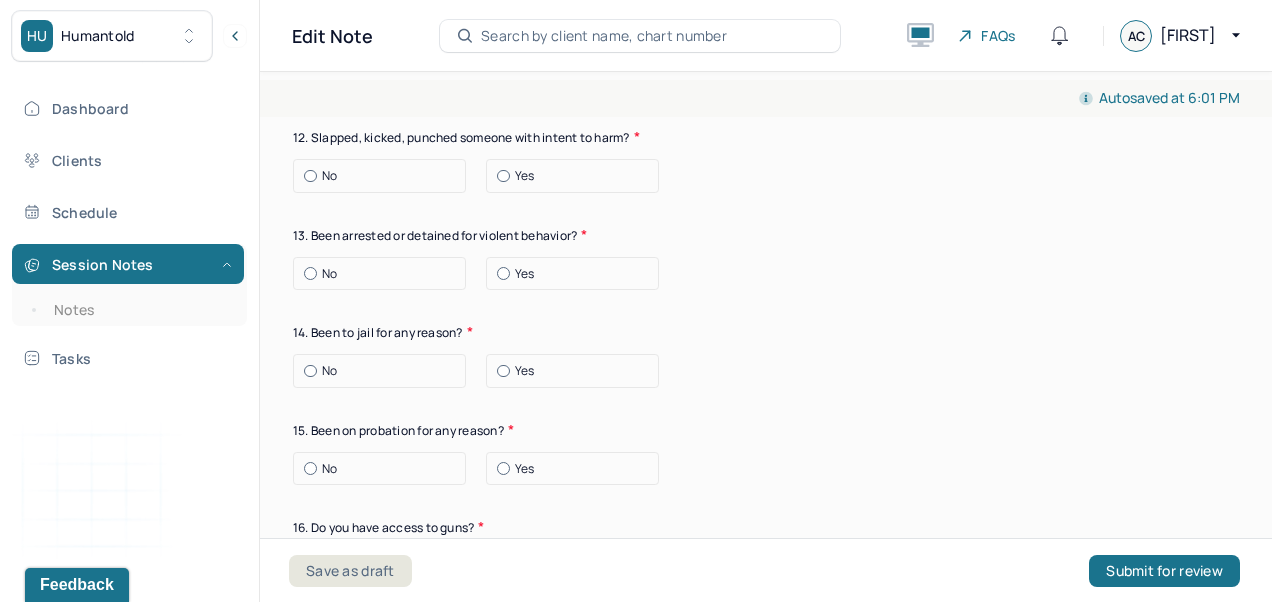 click on "No" at bounding box center (384, -19) 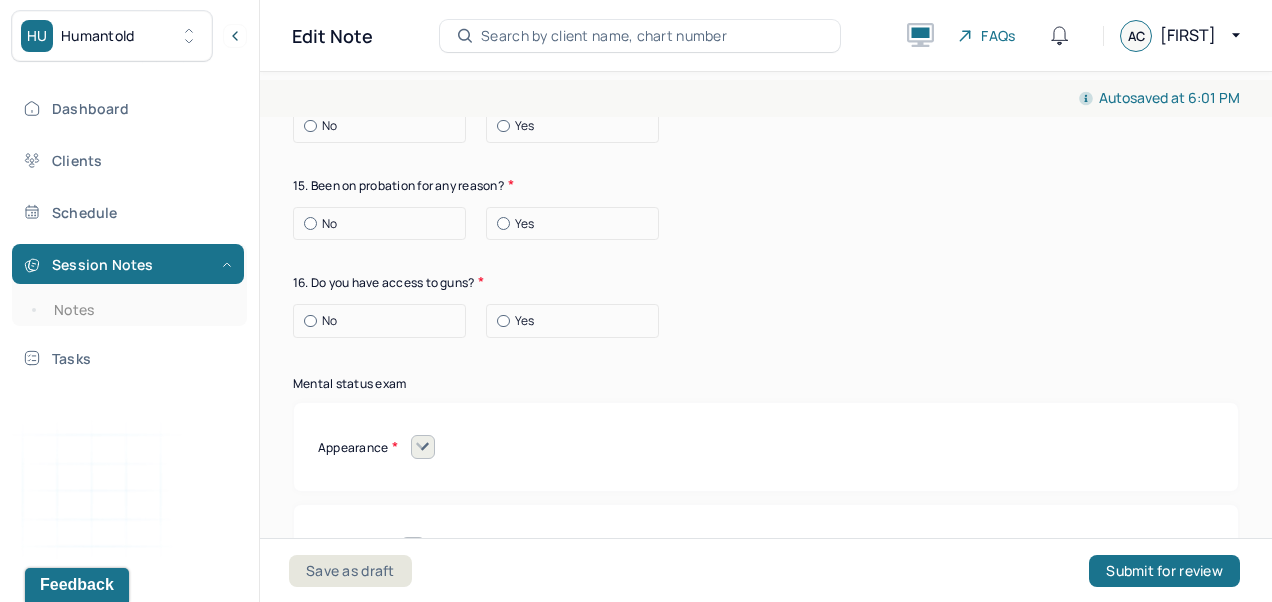 scroll, scrollTop: 8208, scrollLeft: 0, axis: vertical 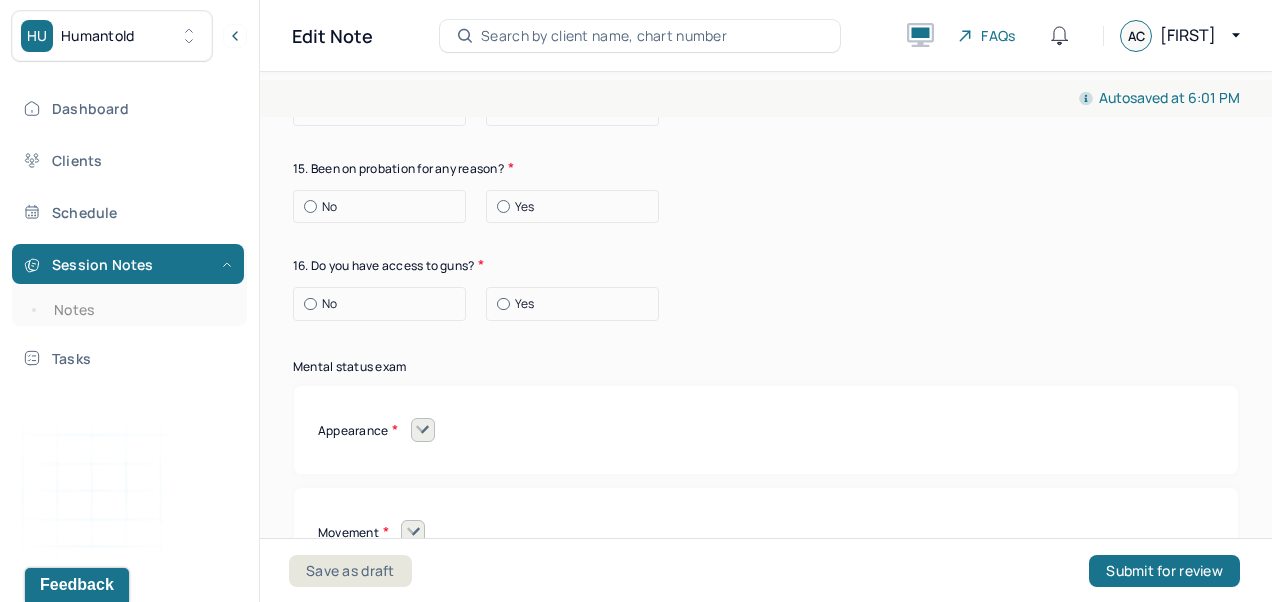 click on "No" at bounding box center [384, 12] 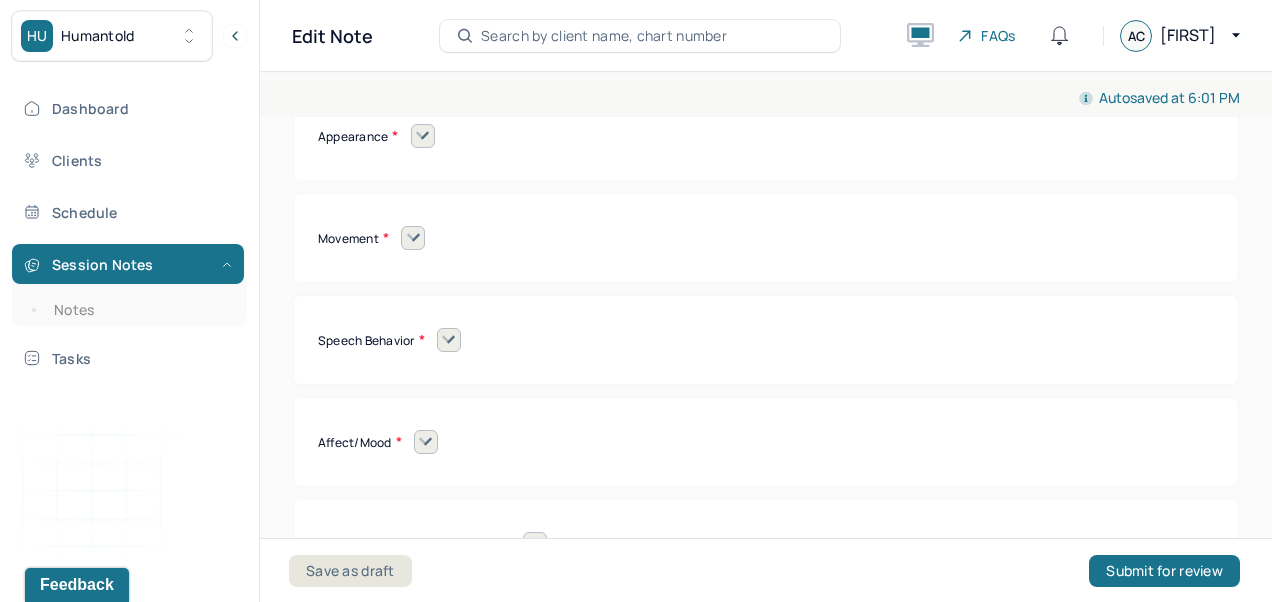 scroll, scrollTop: 8506, scrollLeft: 0, axis: vertical 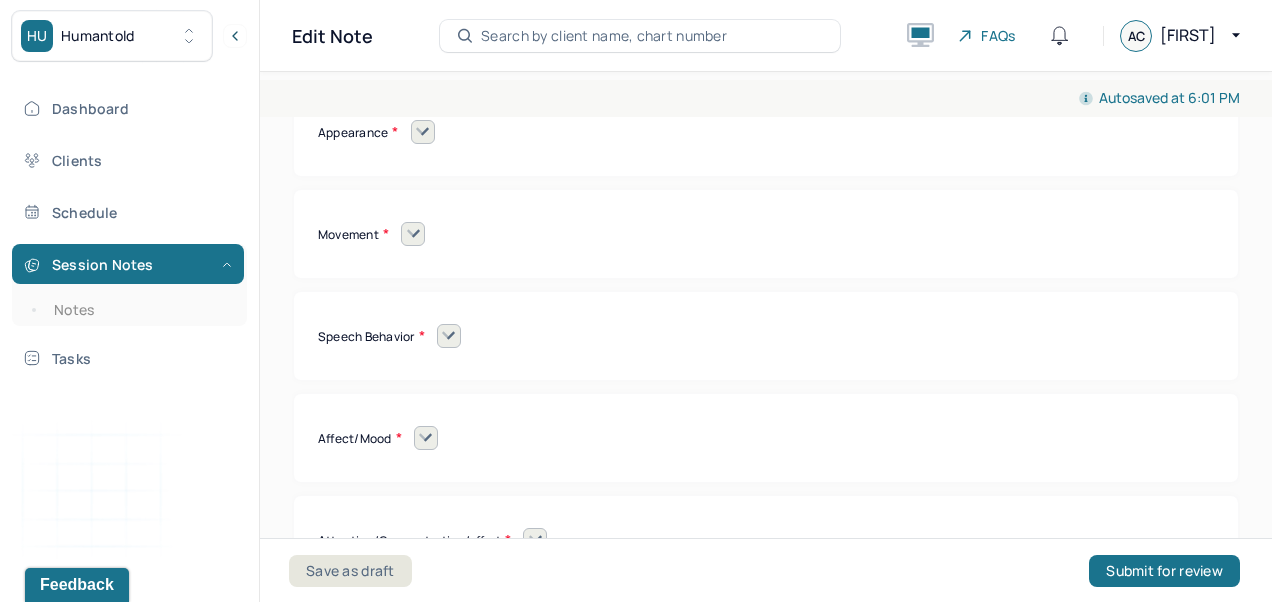 click on "No" at bounding box center [384, 6] 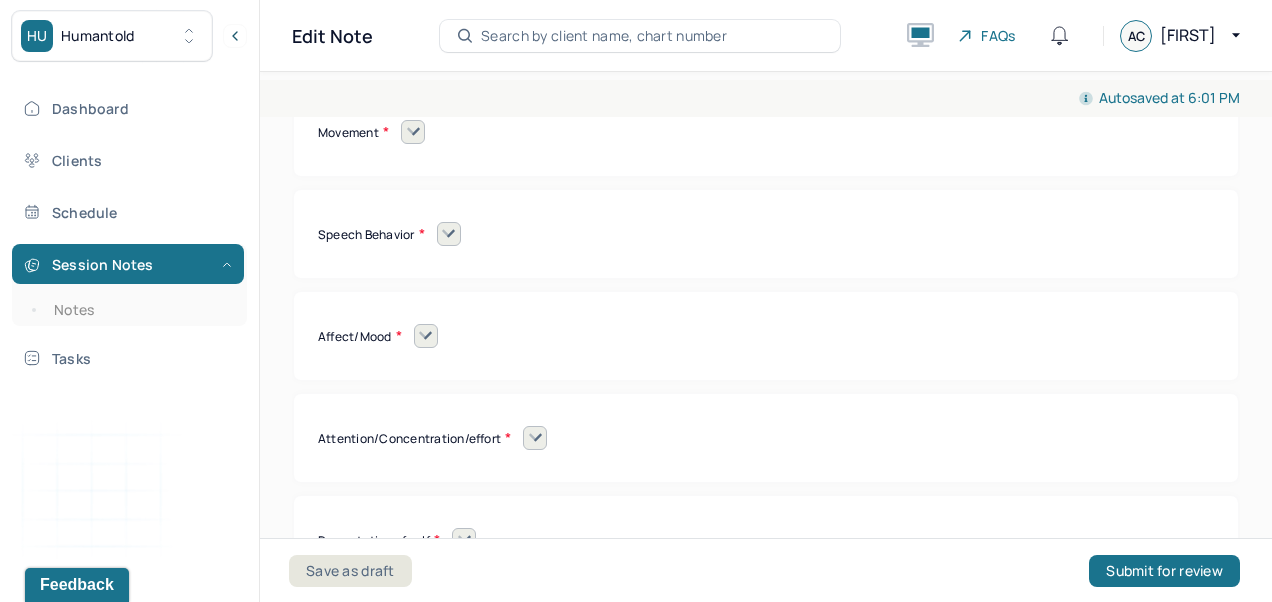 scroll, scrollTop: 8744, scrollLeft: 0, axis: vertical 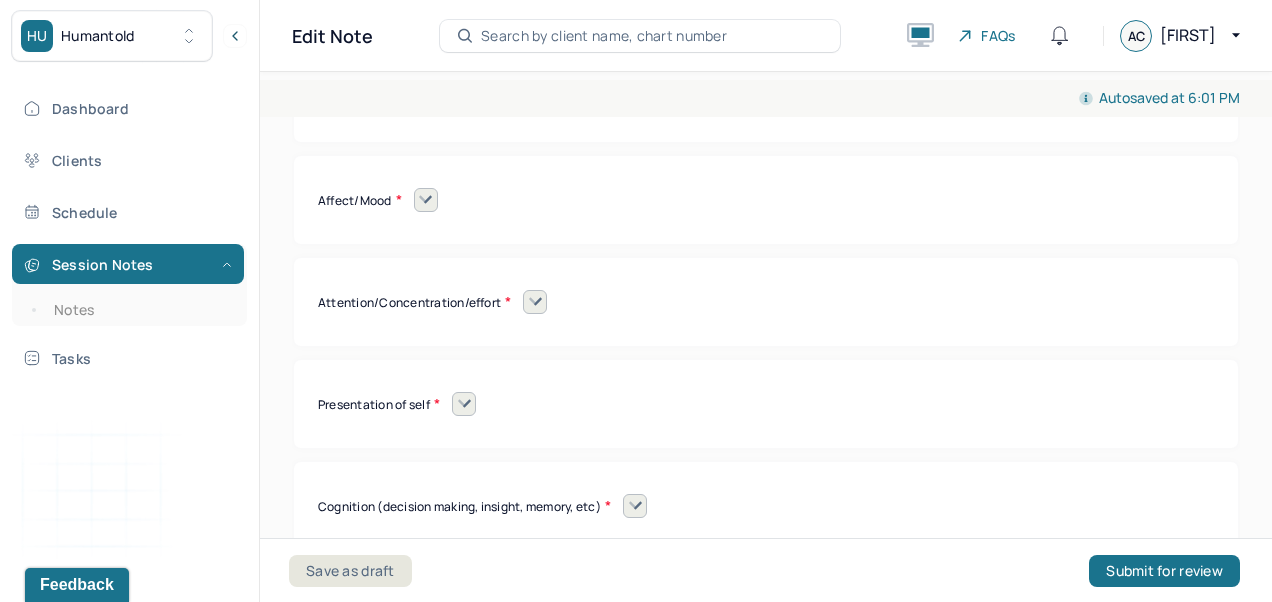 click at bounding box center (423, -106) 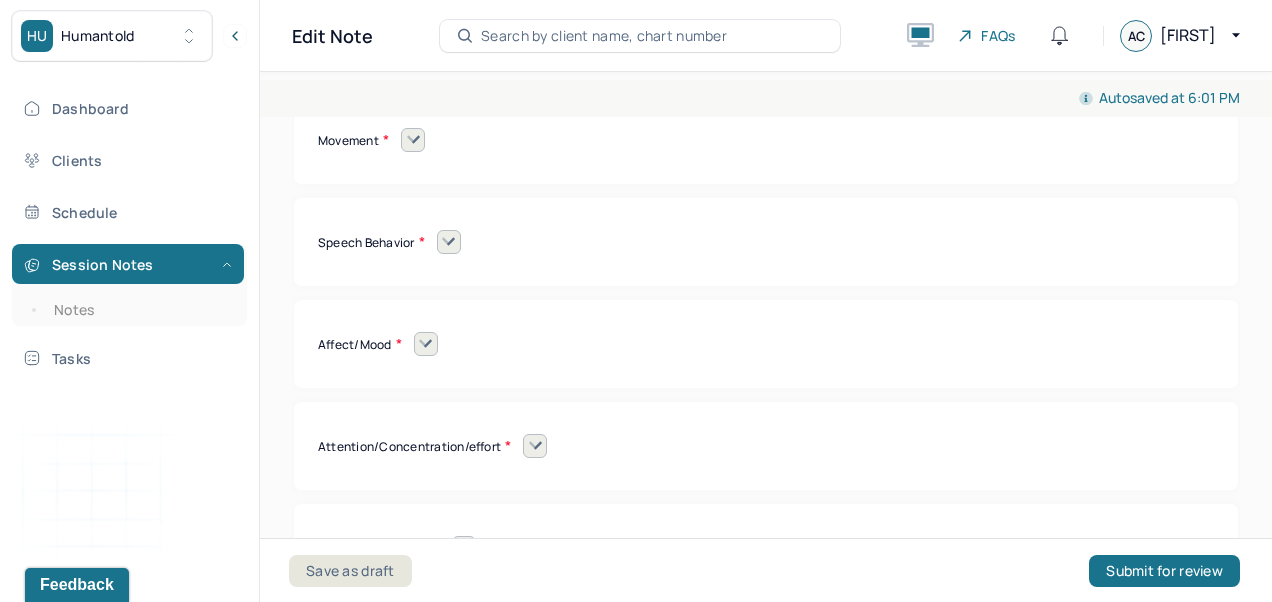 click on "Neat" at bounding box center [537, -66] 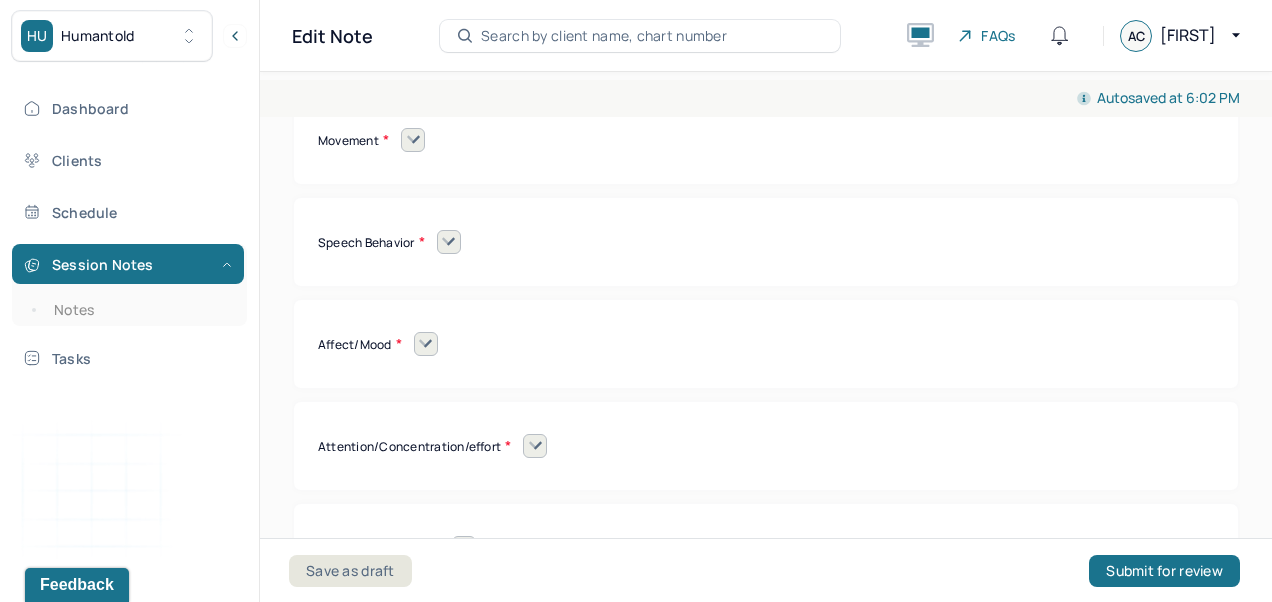 click on "Average" at bounding box center [784, -30] 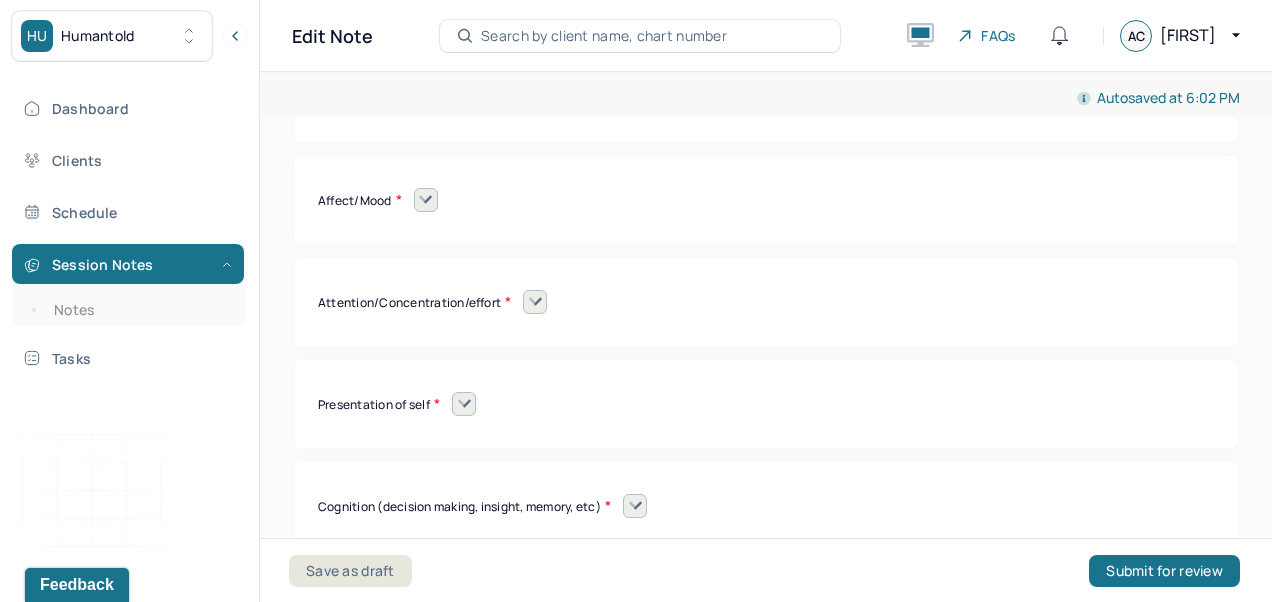 click 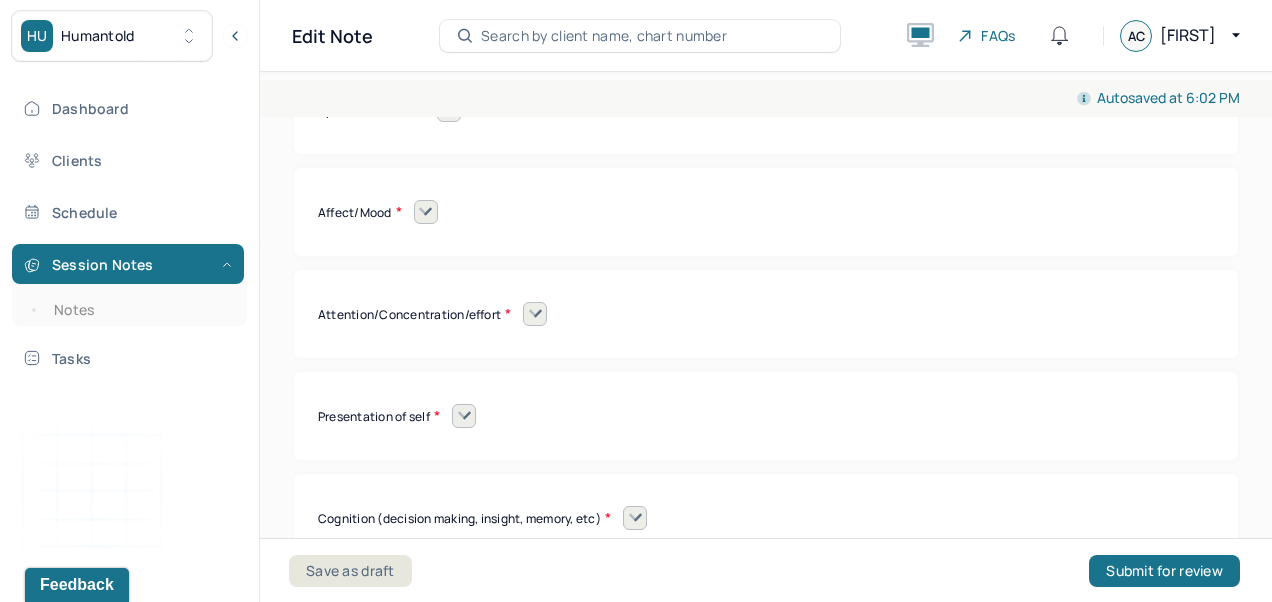 scroll, scrollTop: 8848, scrollLeft: 0, axis: vertical 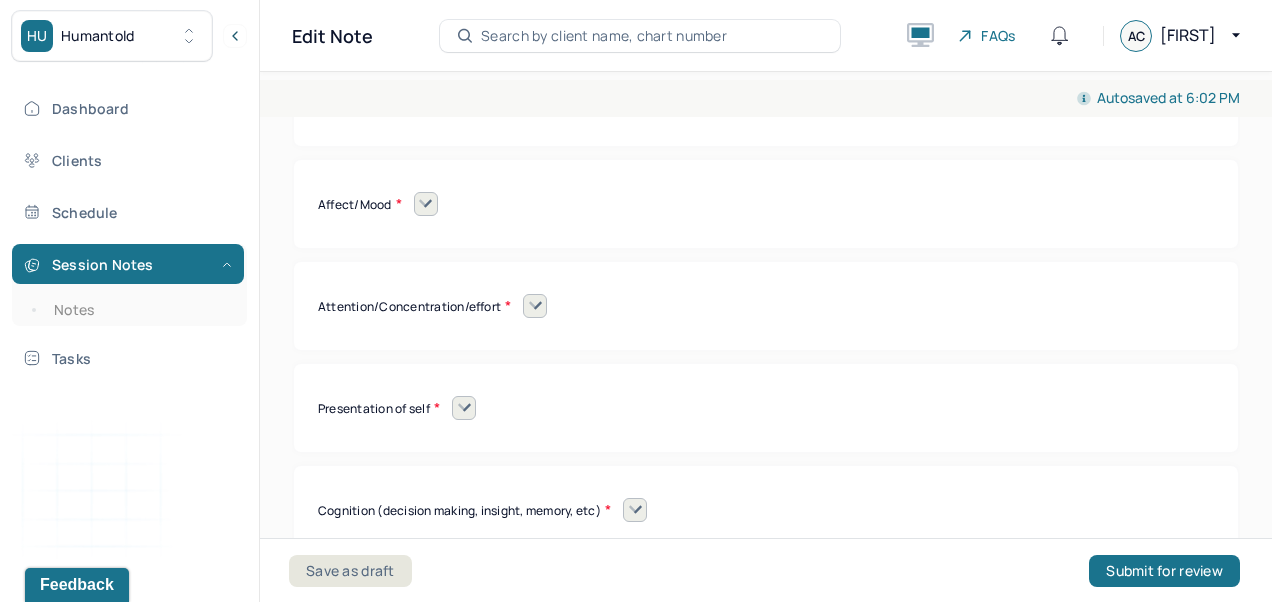 click on "Coordinated" at bounding box center [378, -68] 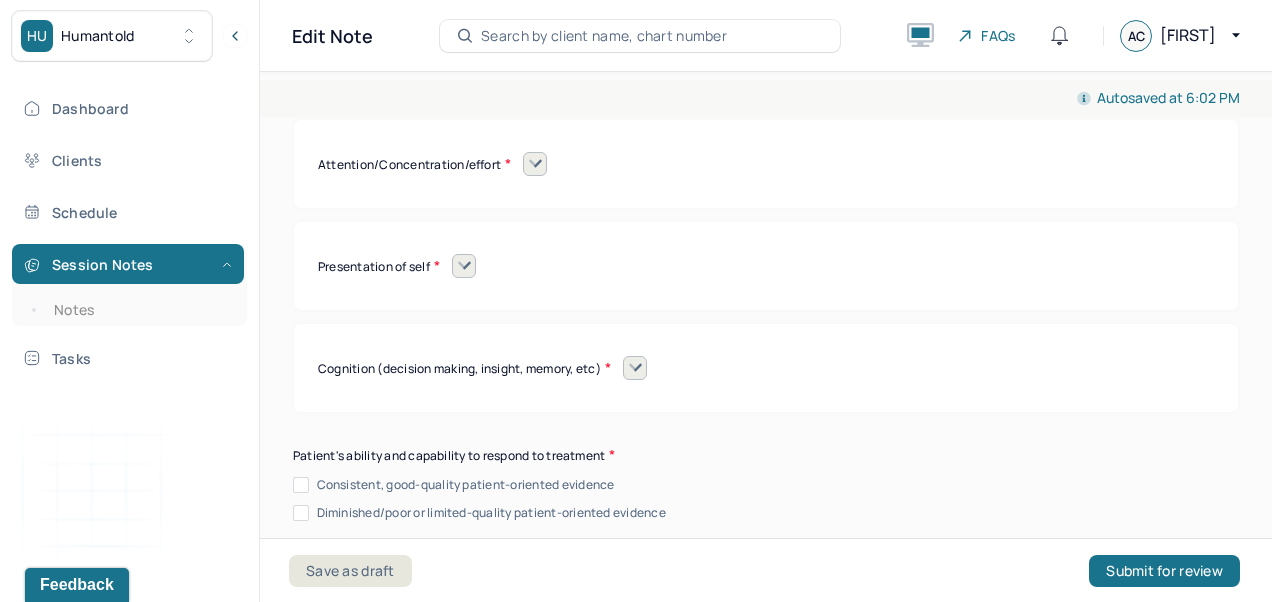 scroll, scrollTop: 9040, scrollLeft: 0, axis: vertical 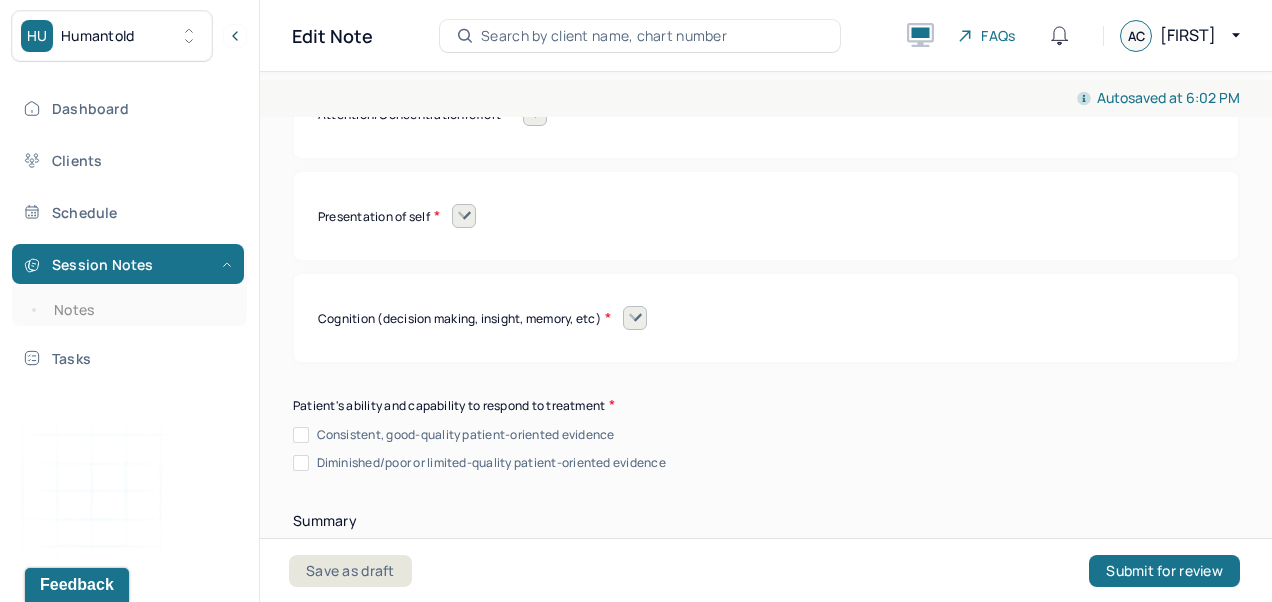 click 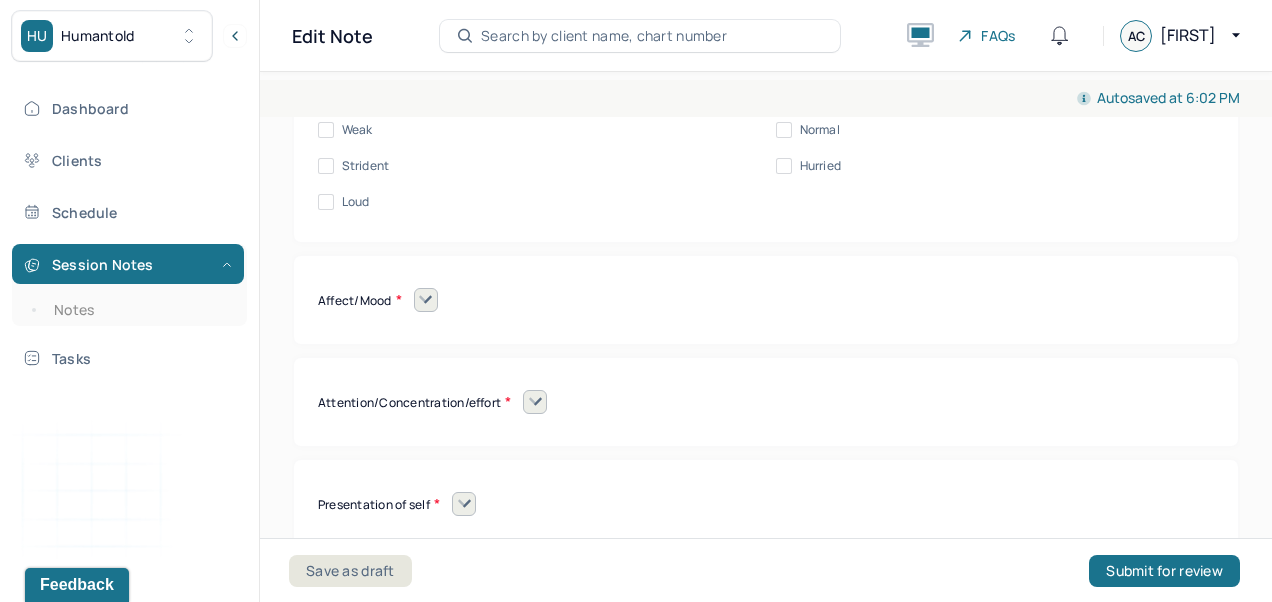 click on "Clear" at bounding box center [815, -14] 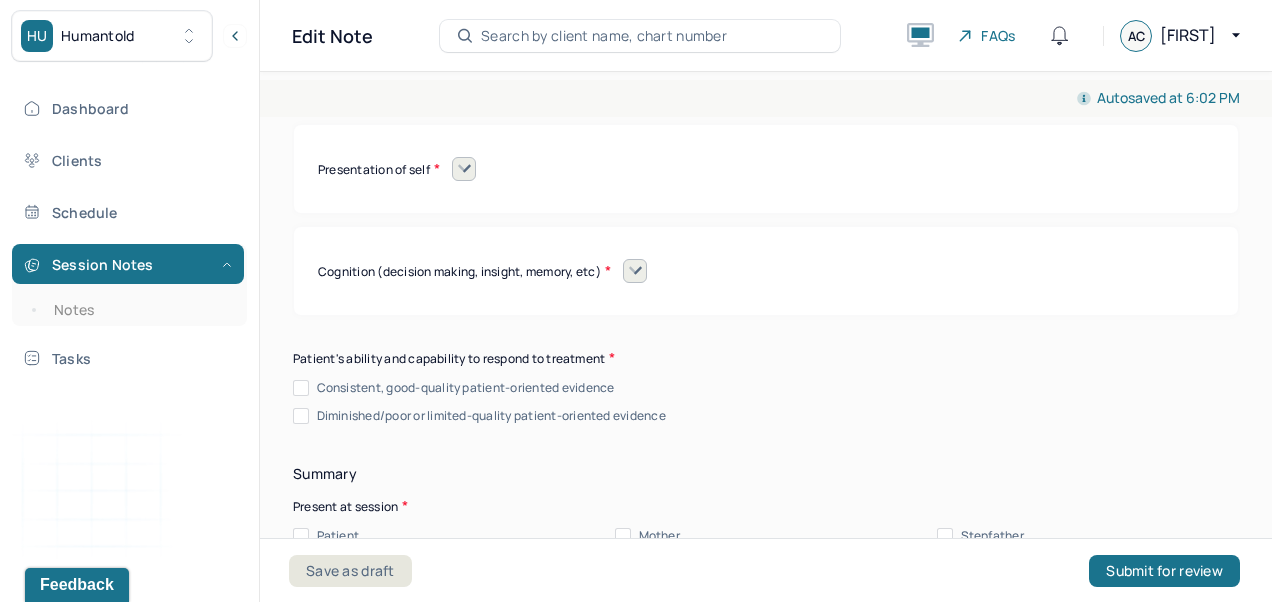 scroll, scrollTop: 9377, scrollLeft: 0, axis: vertical 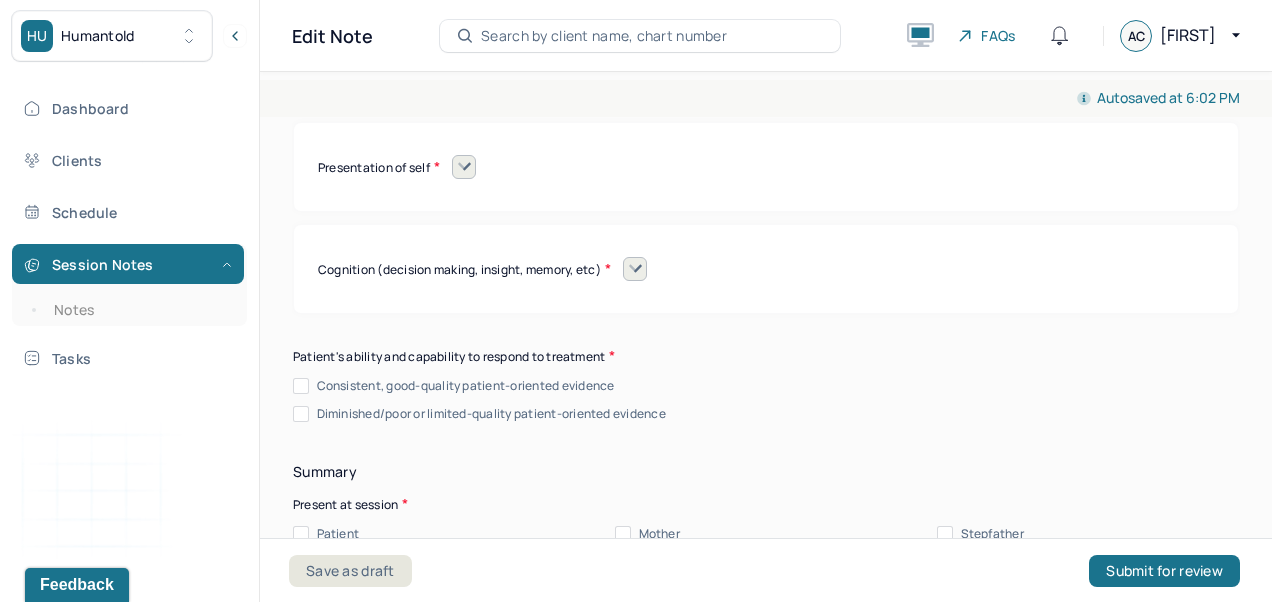 click at bounding box center [426, -37] 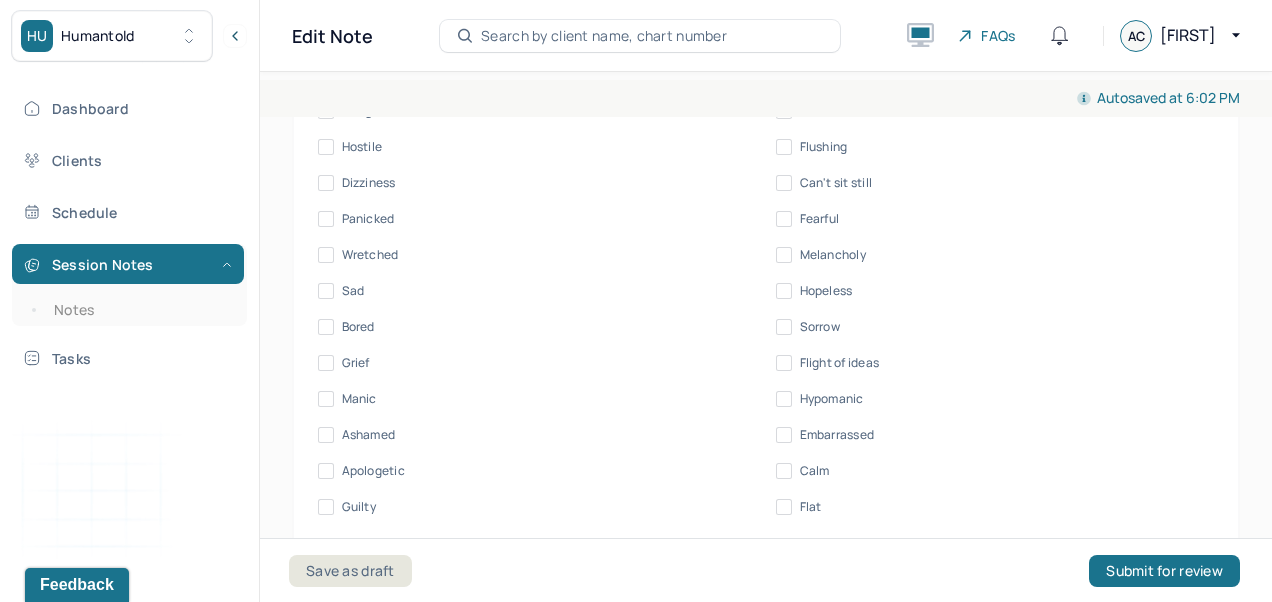 click on "Normal" at bounding box center [362, 39] 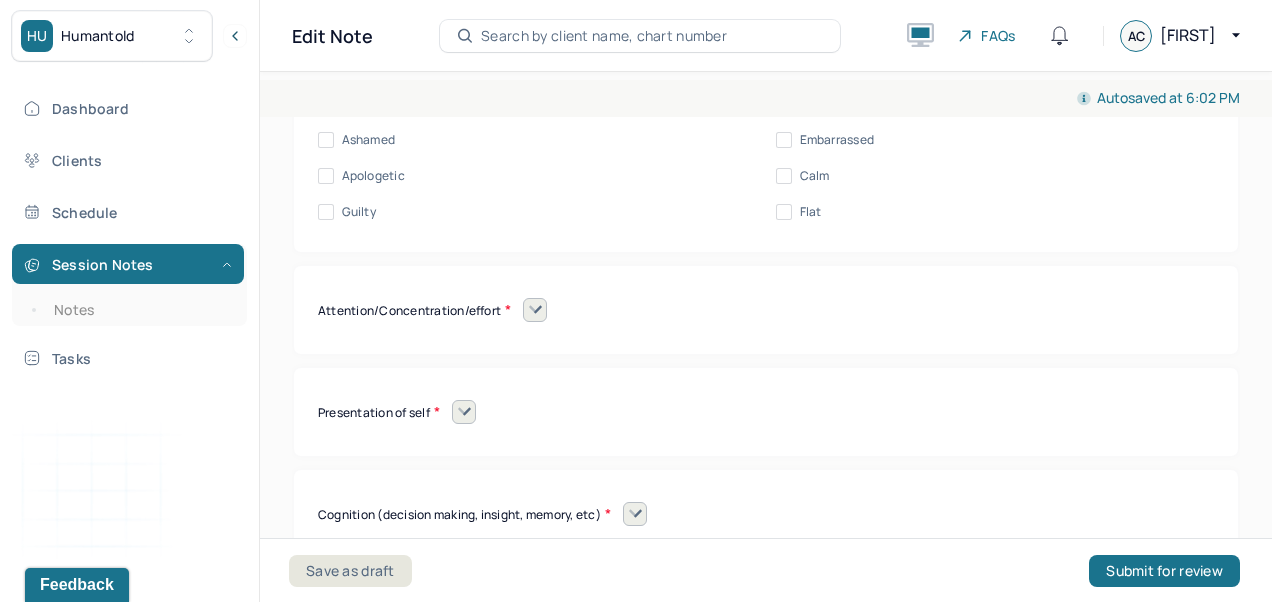 scroll, scrollTop: 9708, scrollLeft: 0, axis: vertical 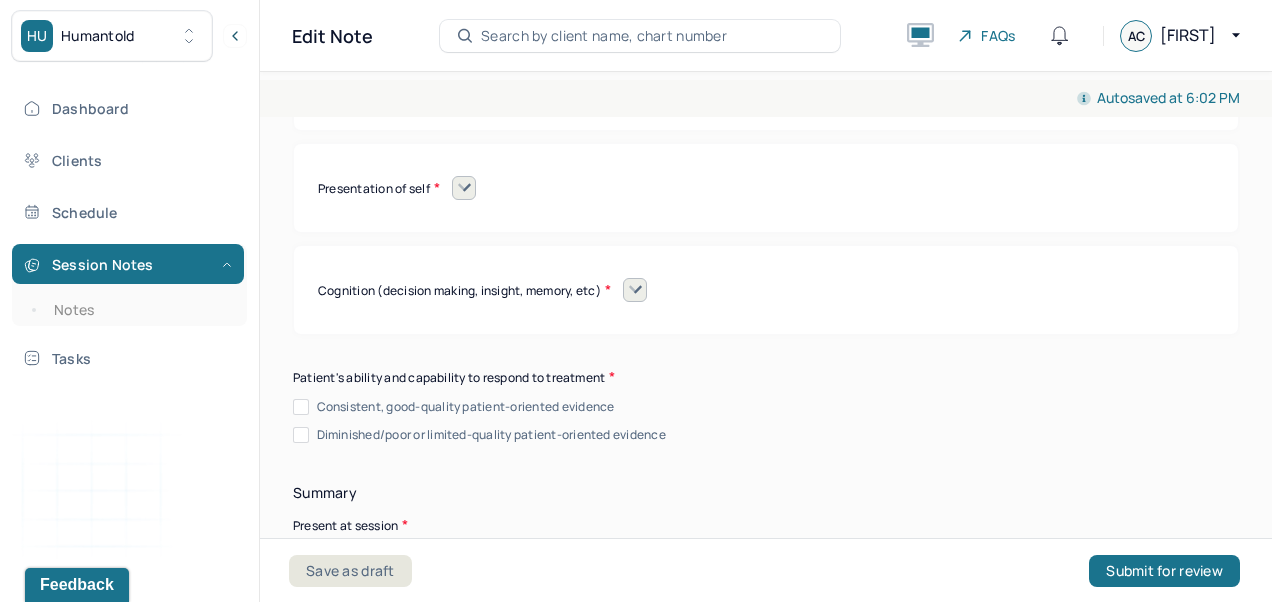click 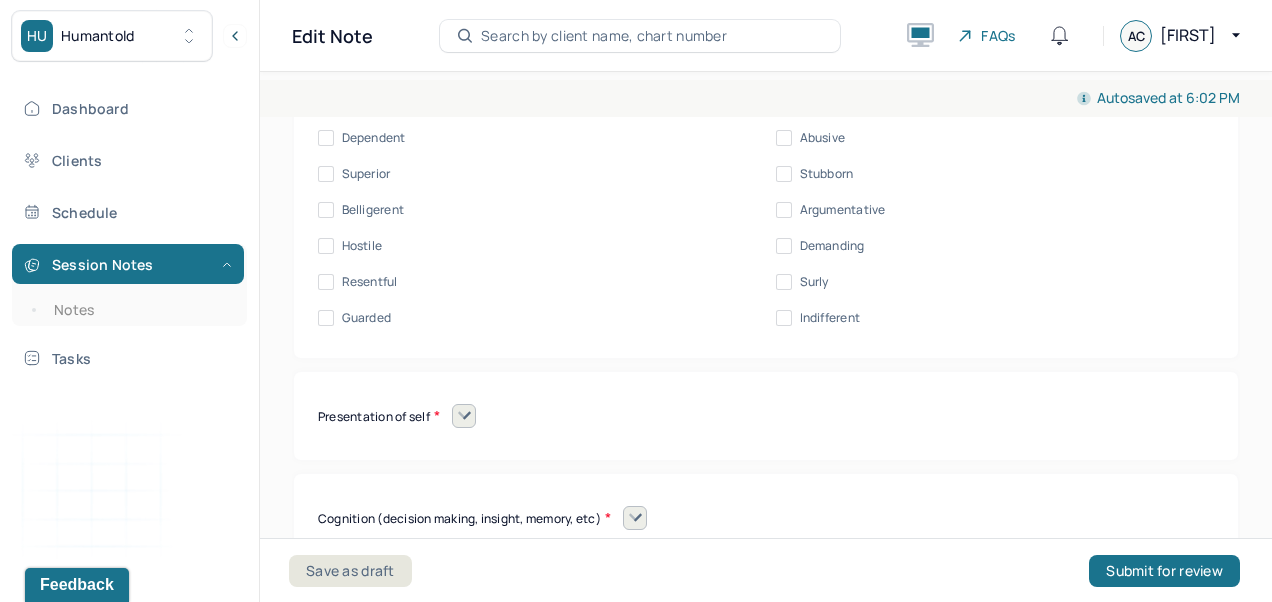 click on "Normal energy" at bounding box center (841, -78) 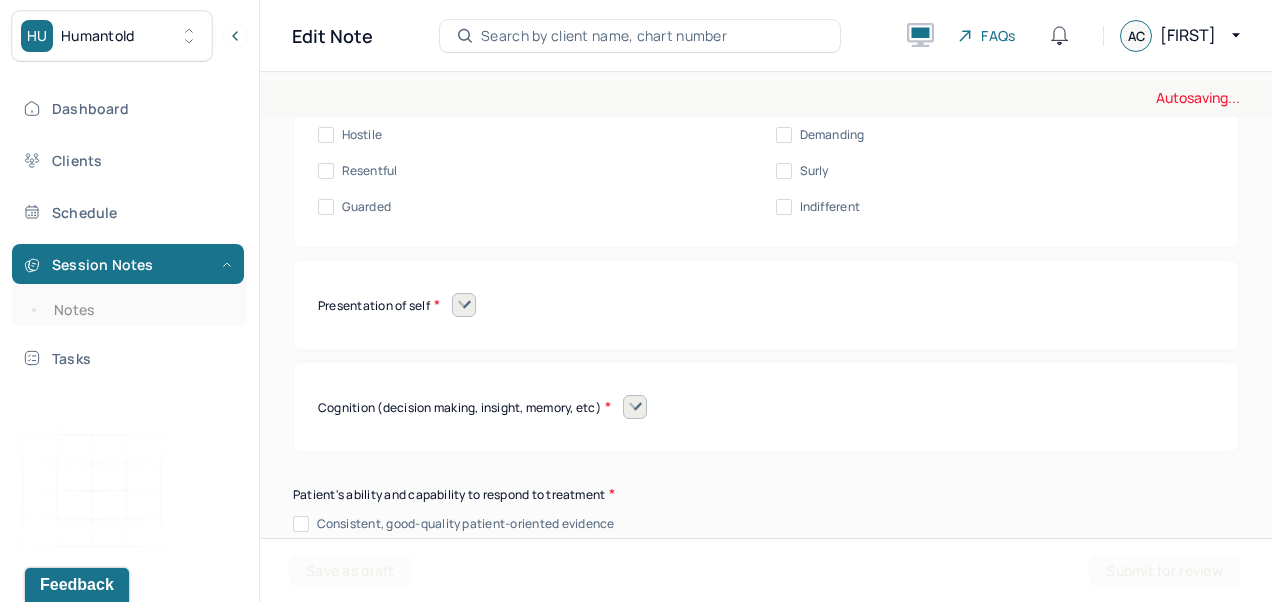 scroll, scrollTop: 10248, scrollLeft: 0, axis: vertical 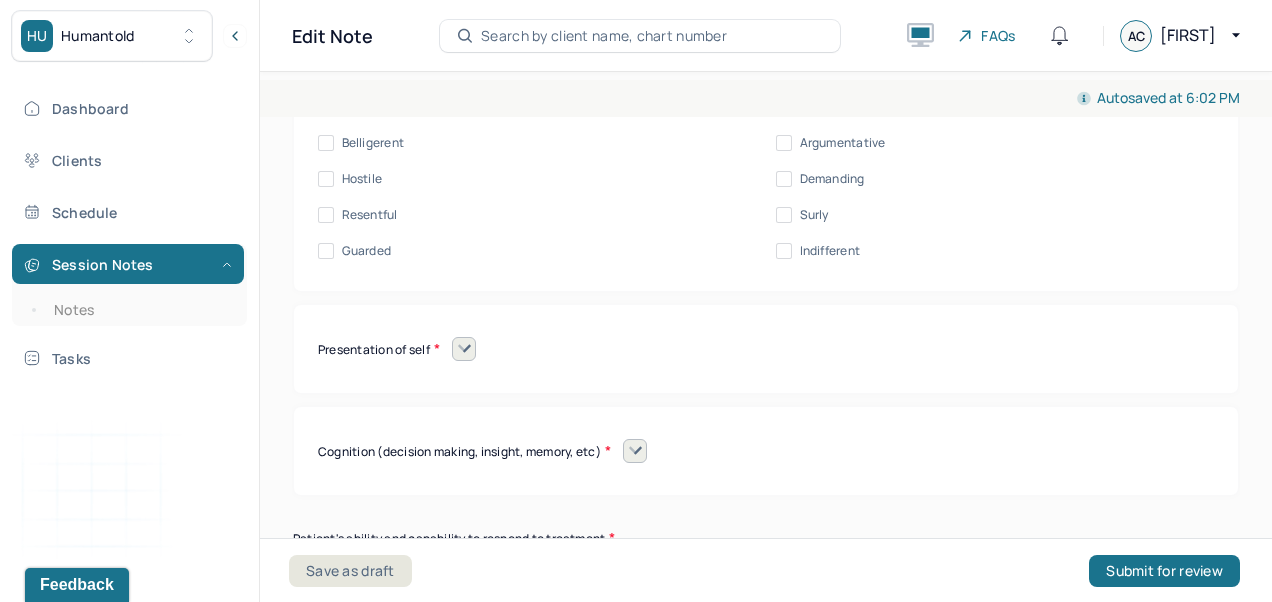 click on "Cooperative" at bounding box center [784, 35] 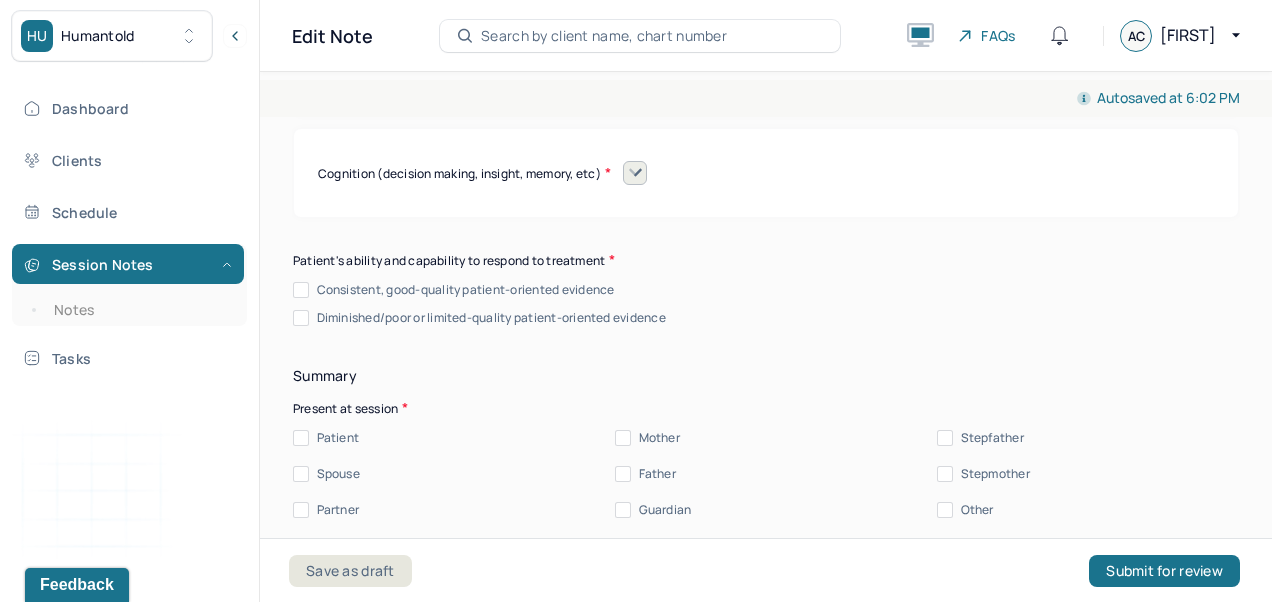 click 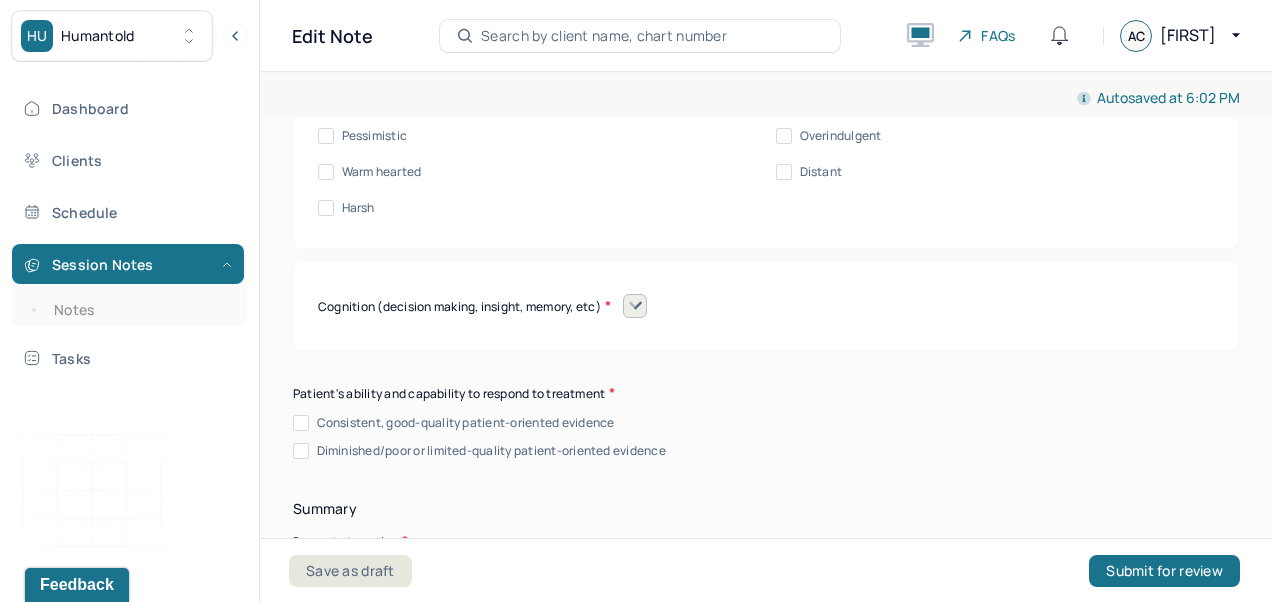 scroll, scrollTop: 10606, scrollLeft: 0, axis: vertical 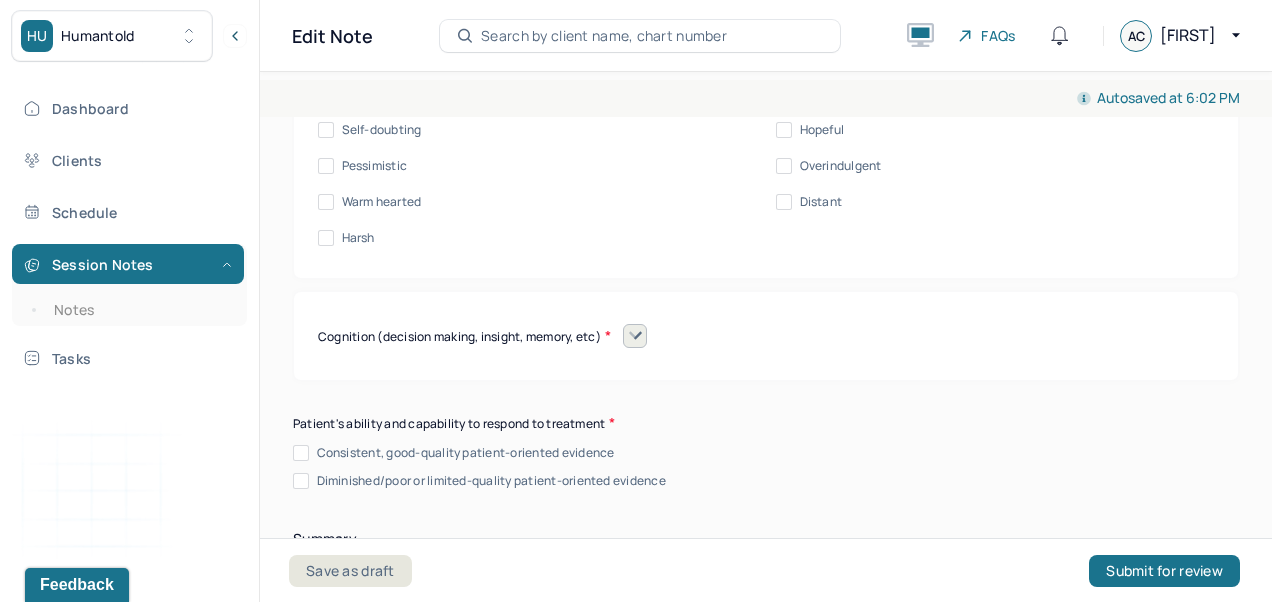 click on "Friendly" at bounding box center [364, 58] 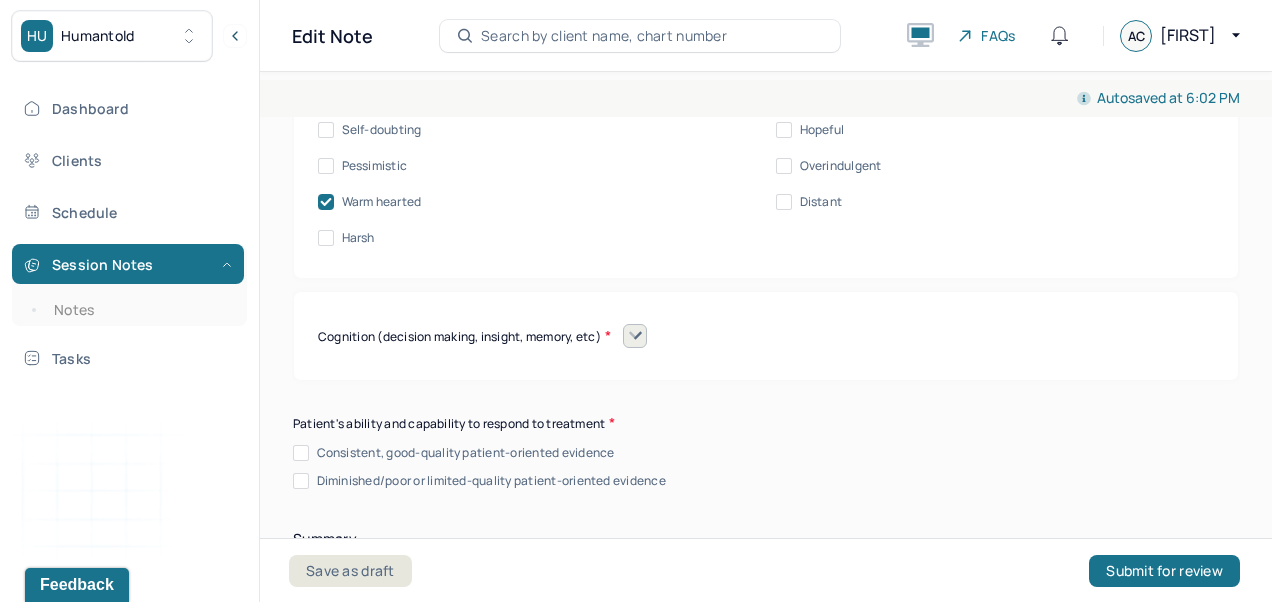 click on "Confident" at bounding box center (829, 58) 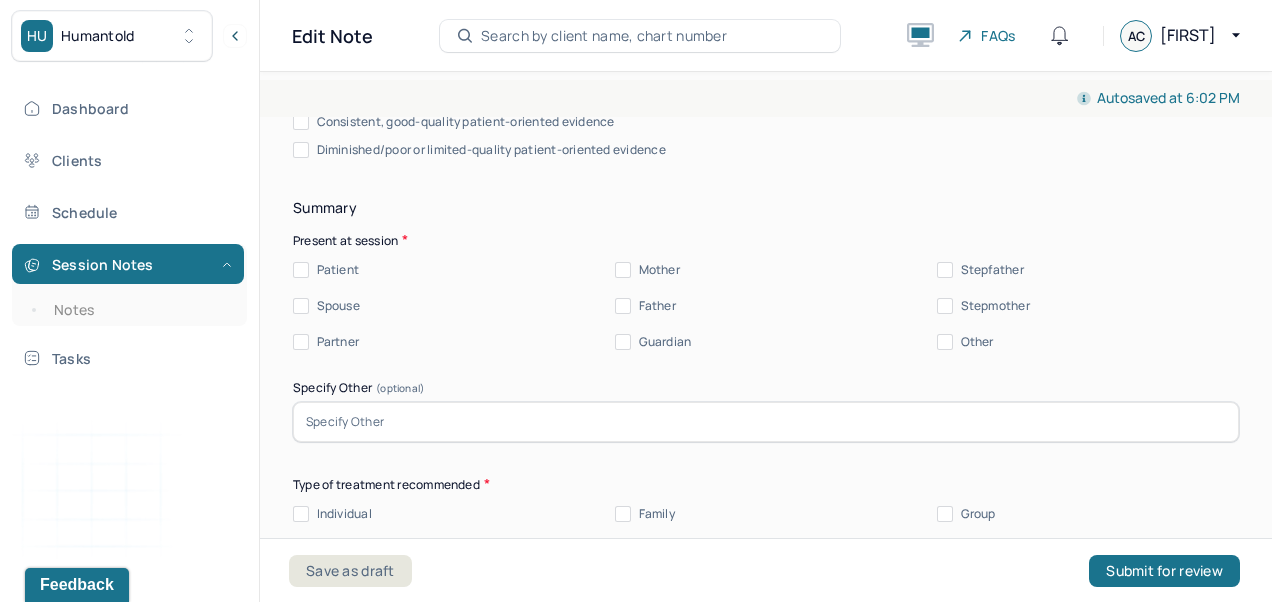 click 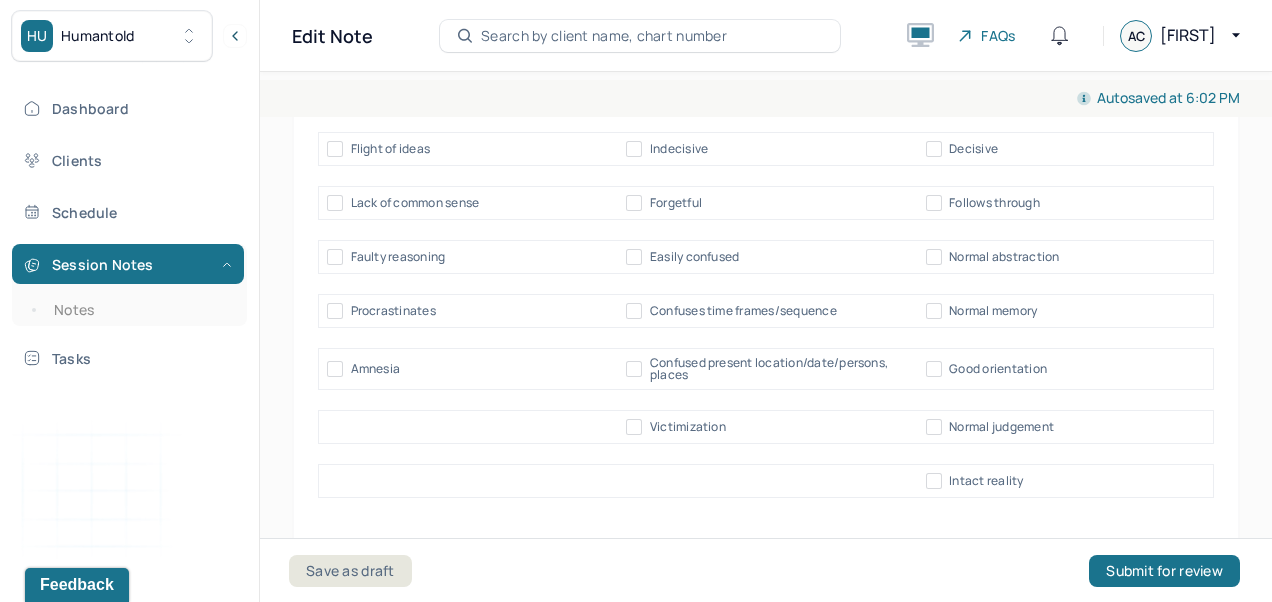 scroll, scrollTop: 11078, scrollLeft: 0, axis: vertical 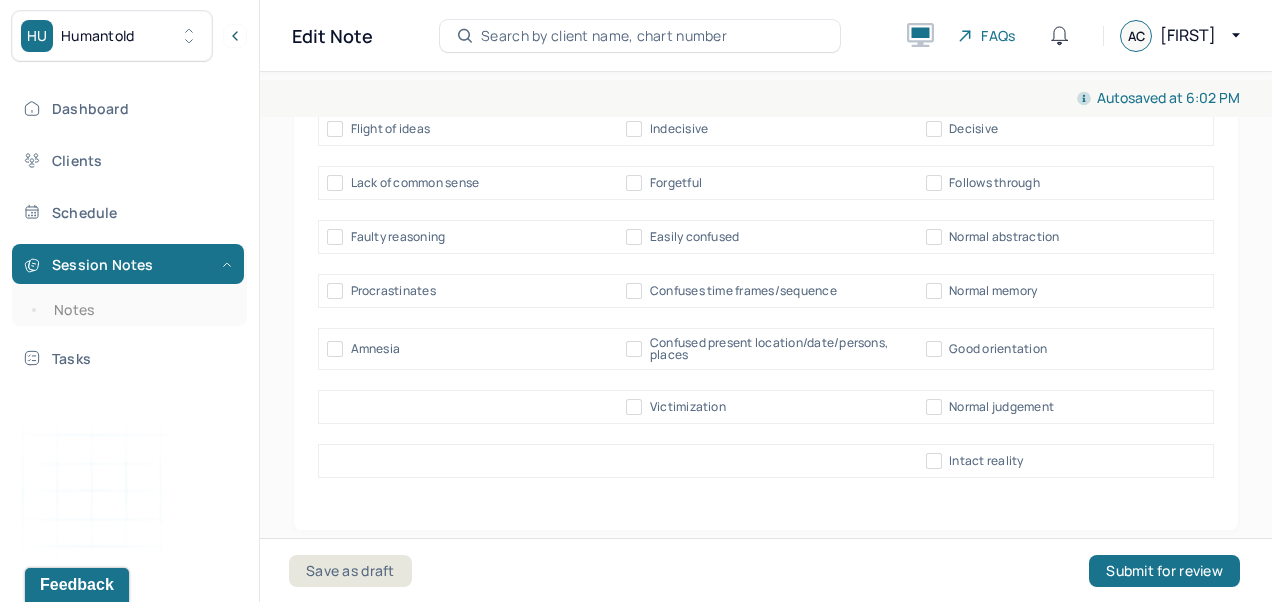 click on "Full insight" at bounding box center (980, -87) 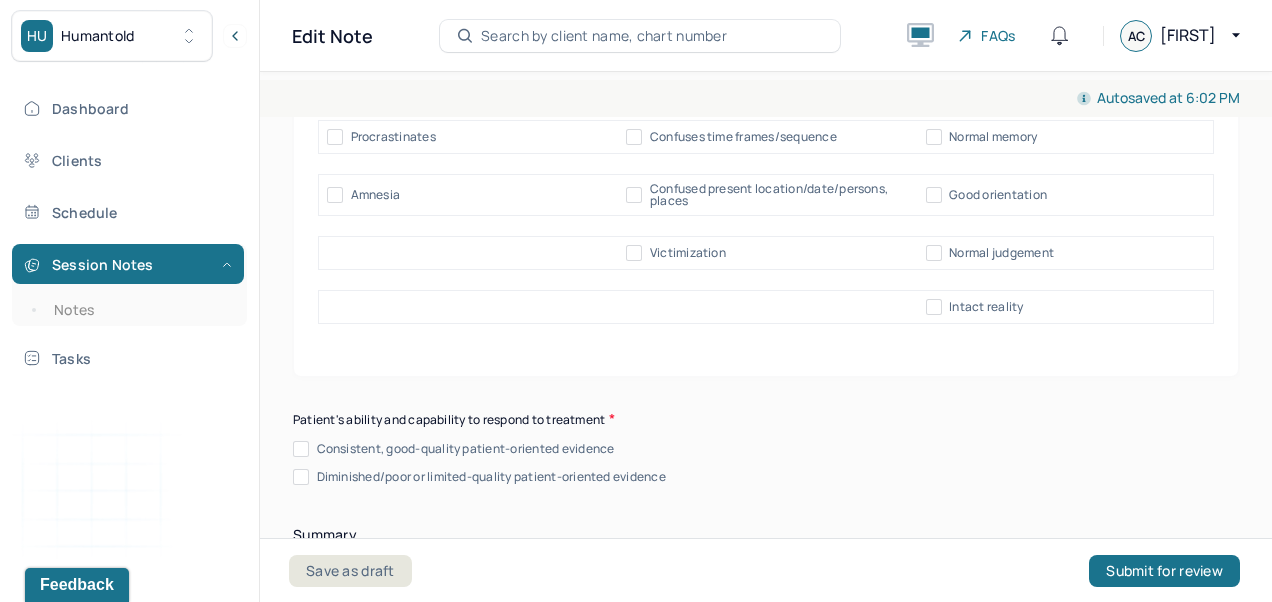 scroll, scrollTop: 11242, scrollLeft: 0, axis: vertical 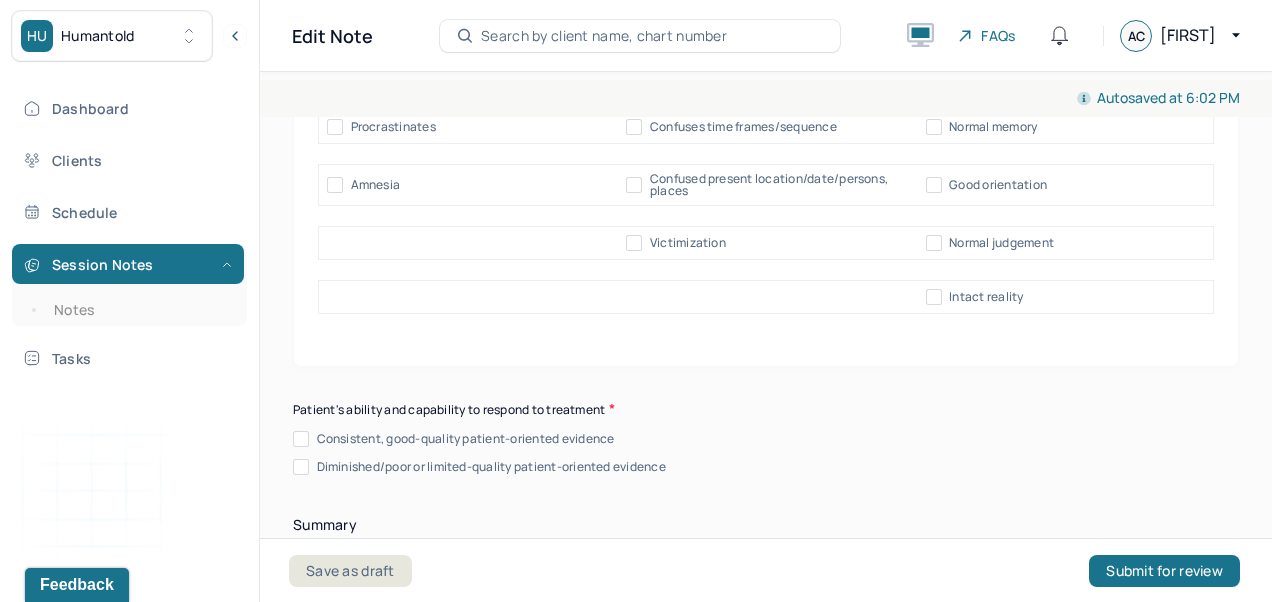 click on "Clear thought process" at bounding box center (934, -89) 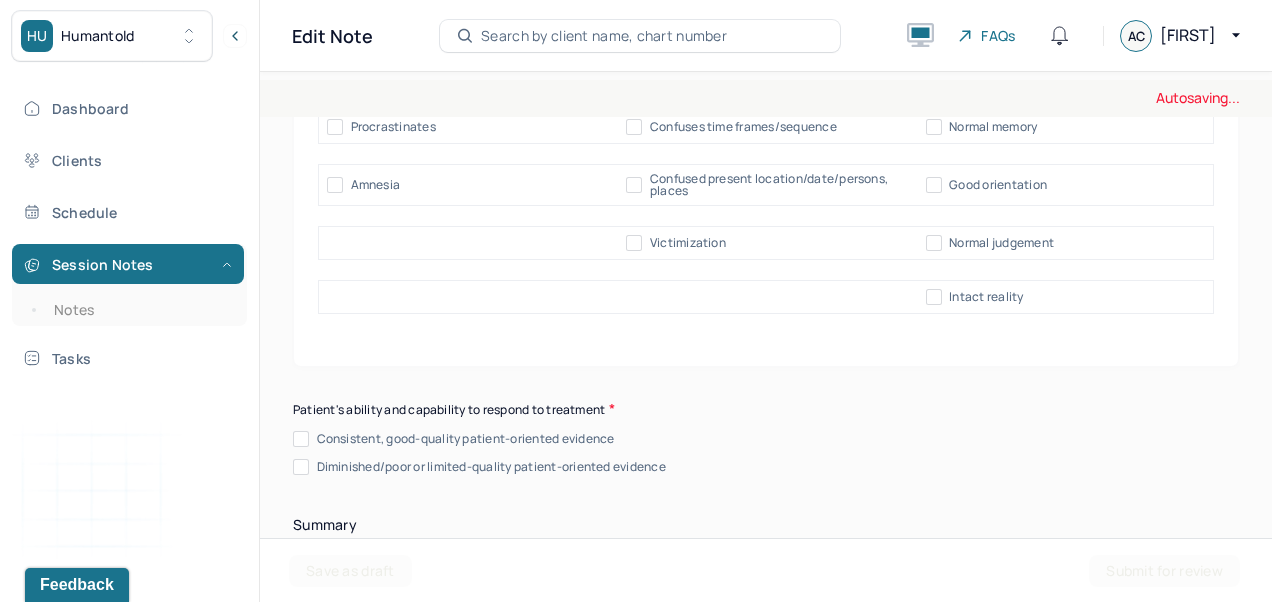 click on "Normal judgement" at bounding box center (934, 243) 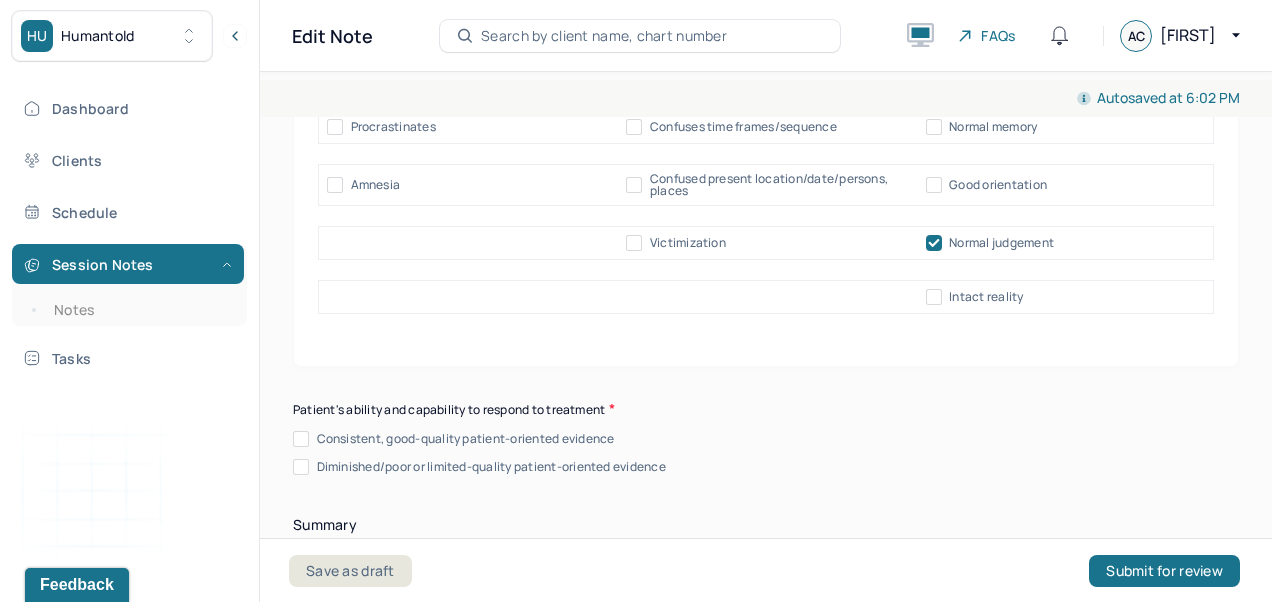 click on "Good orientation" at bounding box center [934, 185] 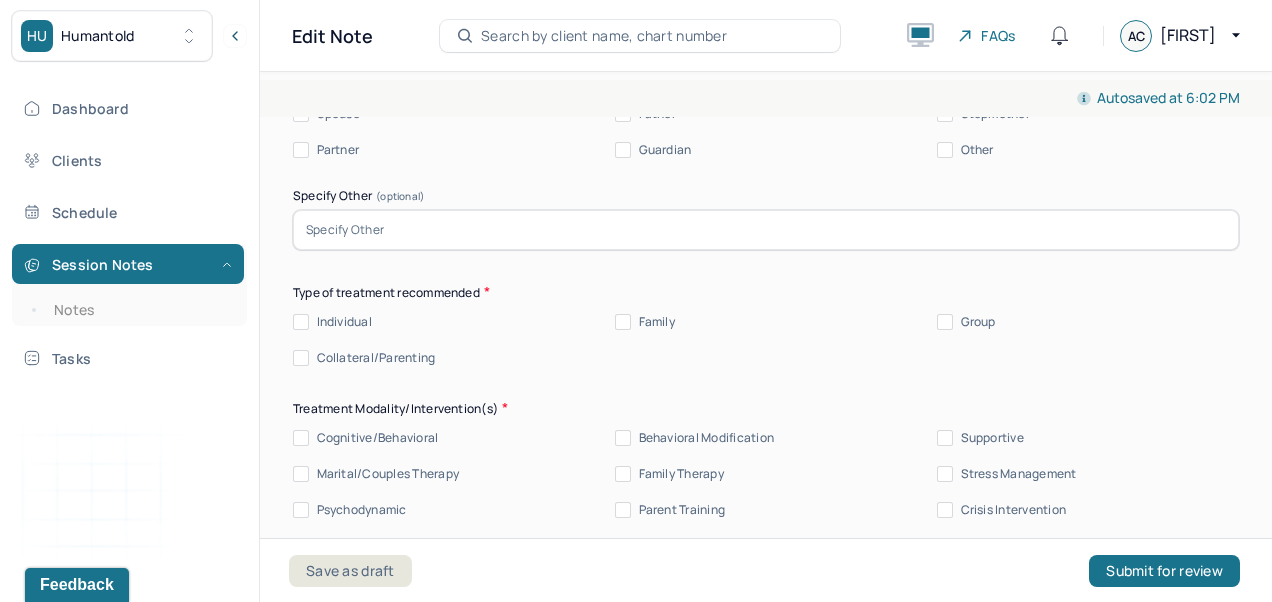 scroll, scrollTop: 11679, scrollLeft: 0, axis: vertical 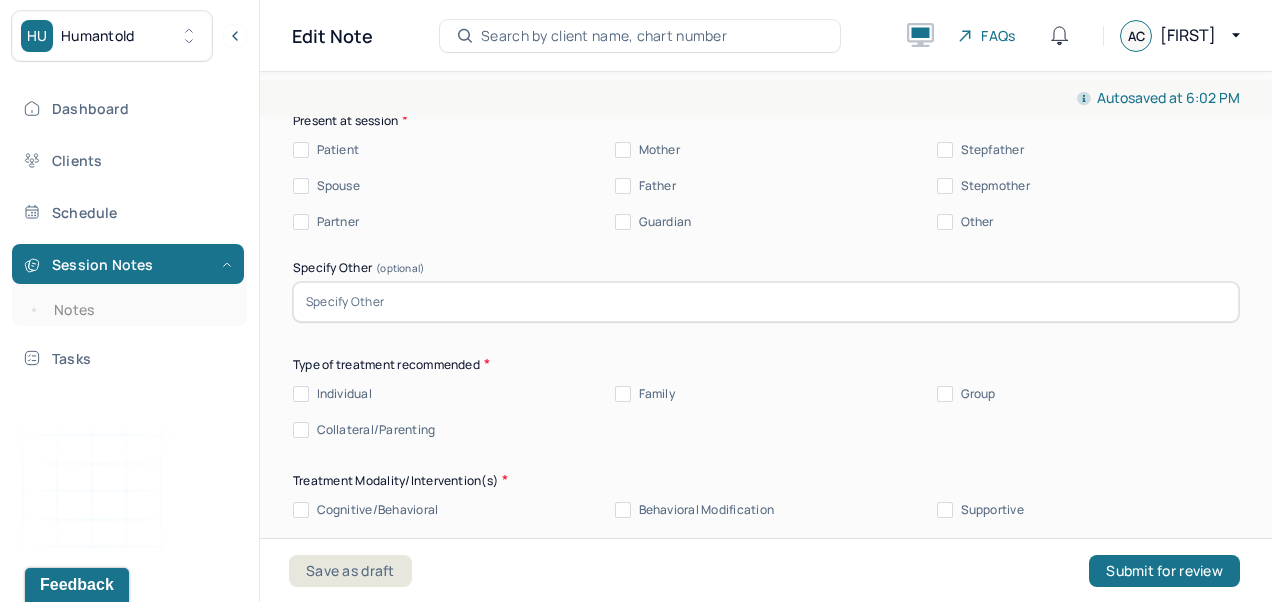 click on "Consistent, good-quality patient-oriented evidence" at bounding box center (466, 2) 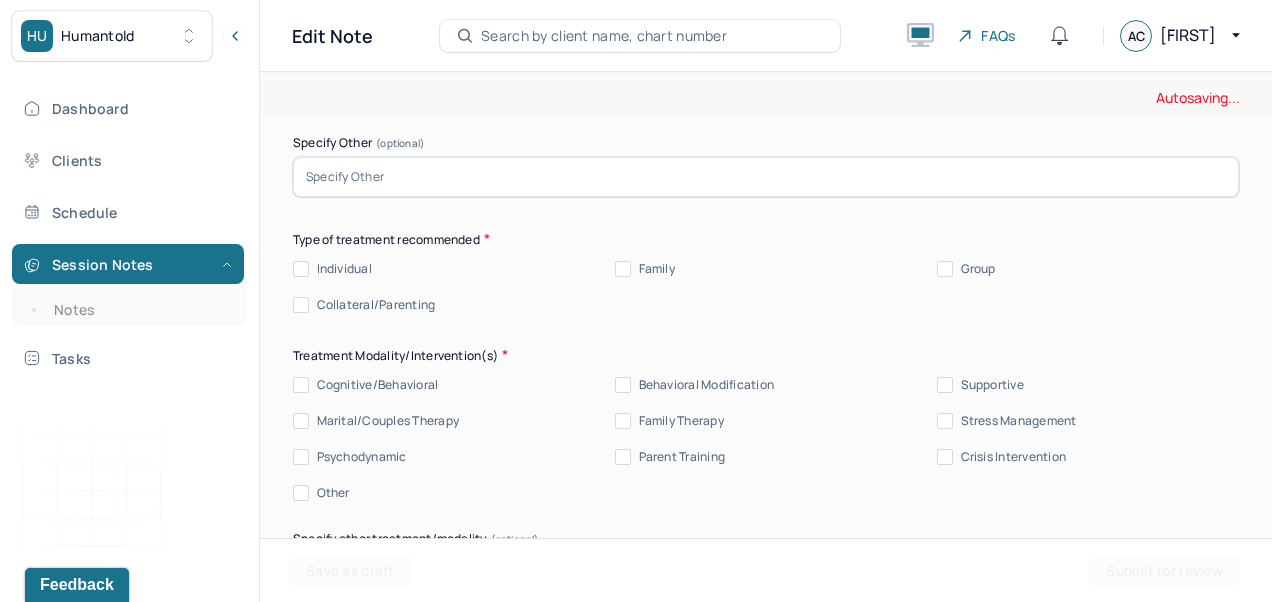 click on "Patient" at bounding box center [338, 25] 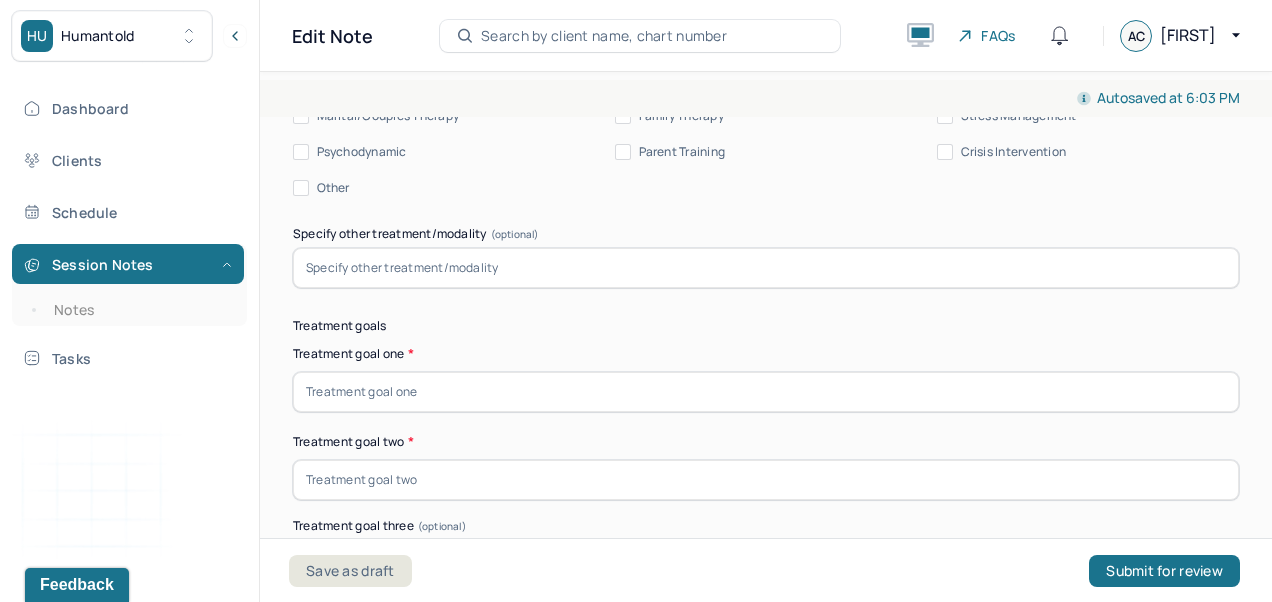 click on "Individual" at bounding box center (344, -36) 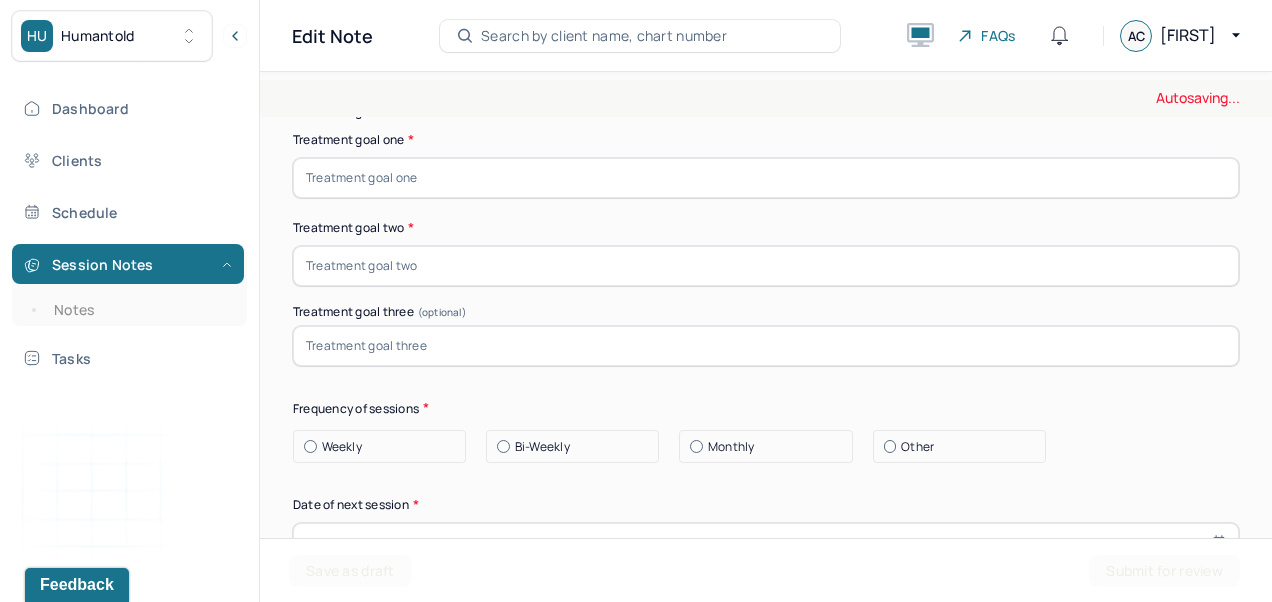 scroll, scrollTop: 12314, scrollLeft: 0, axis: vertical 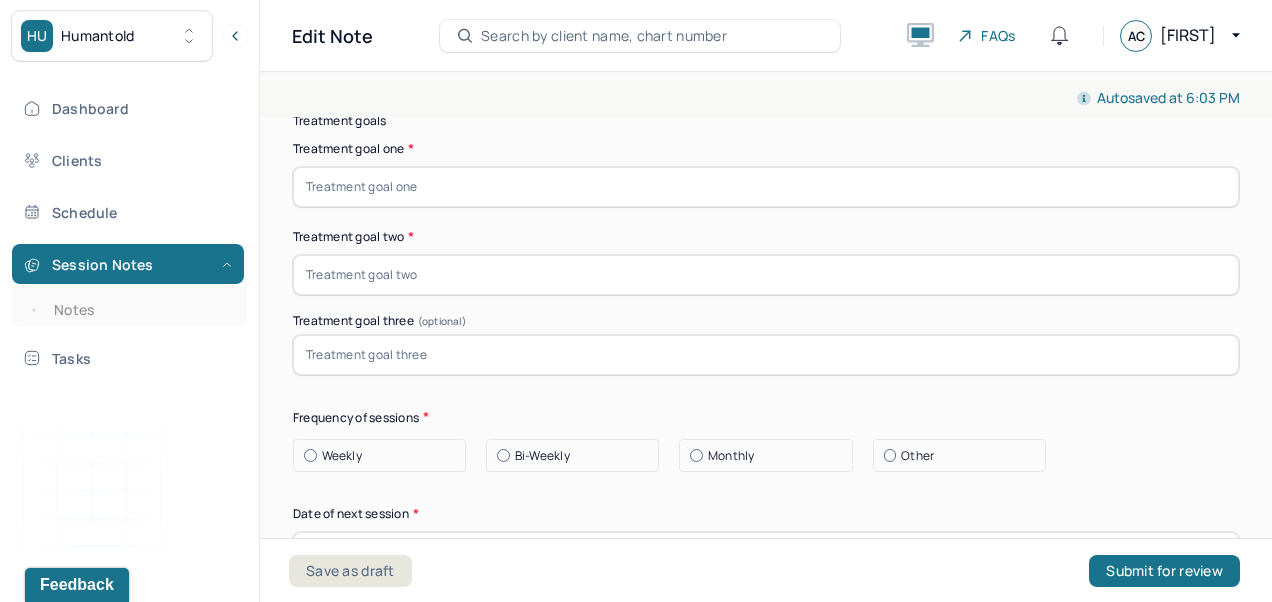 click on "Cognitive/Behavioral" at bounding box center [378, -125] 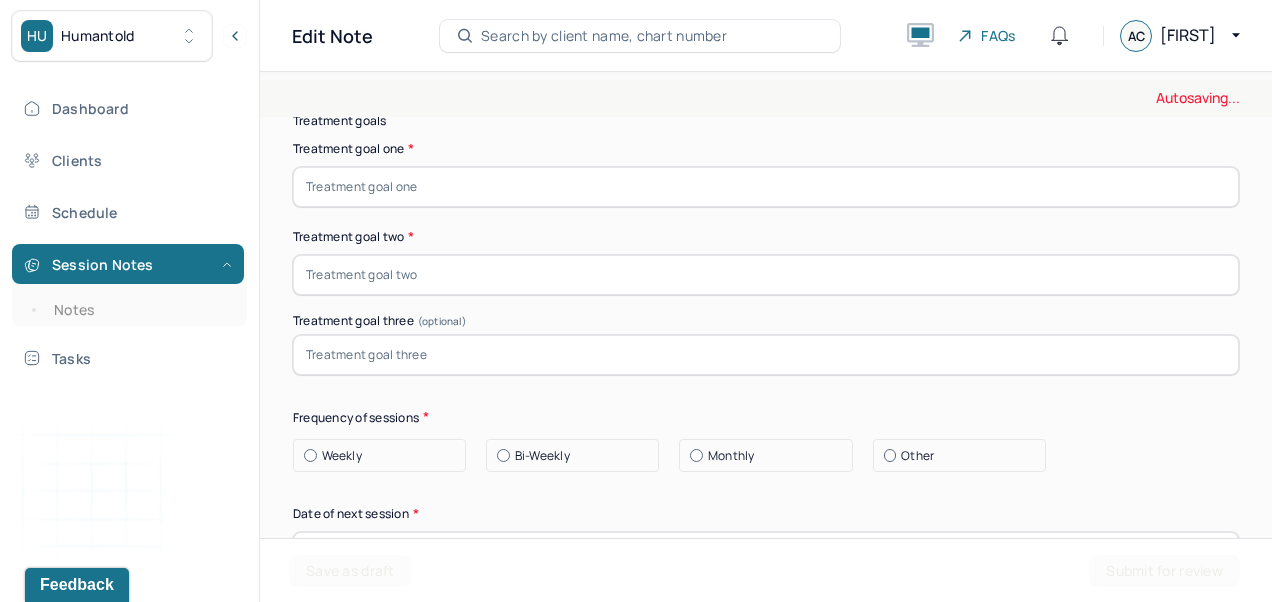 click on "Psychodynamic" at bounding box center [362, -53] 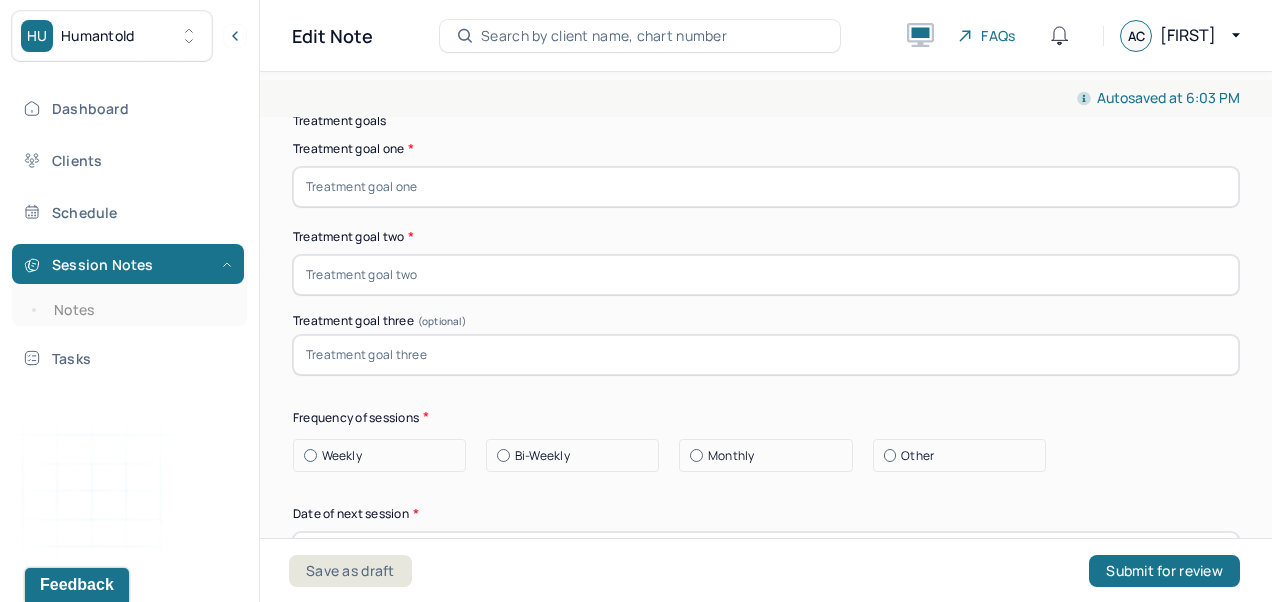 click on "Family Therapy" at bounding box center (681, -89) 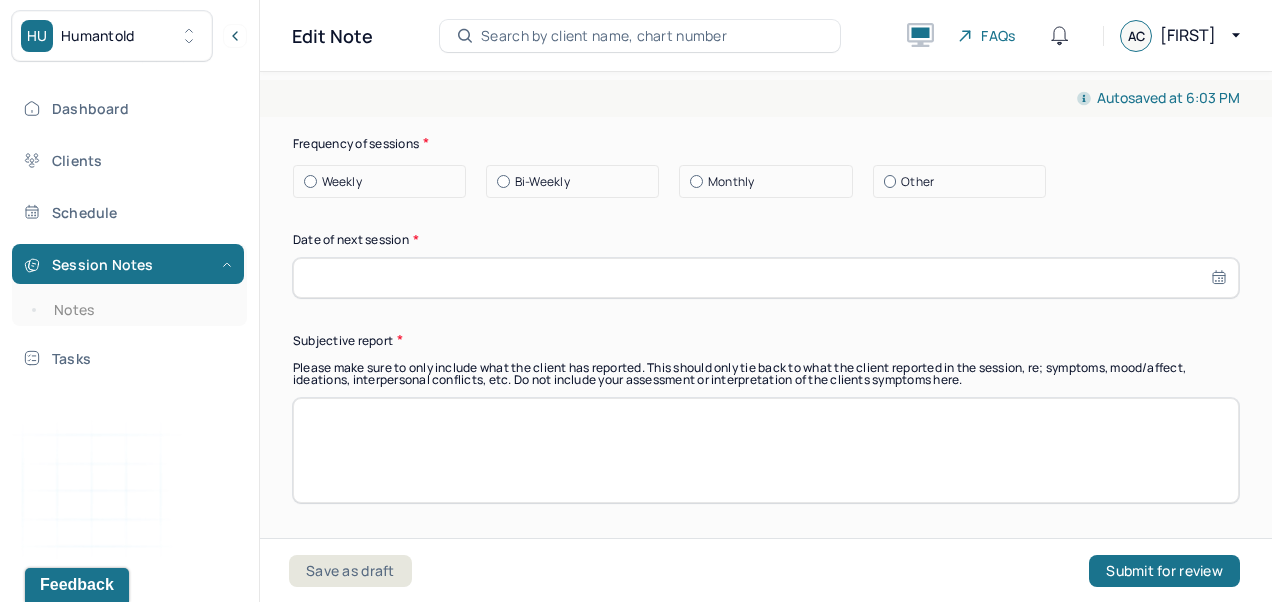 scroll, scrollTop: 12611, scrollLeft: 0, axis: vertical 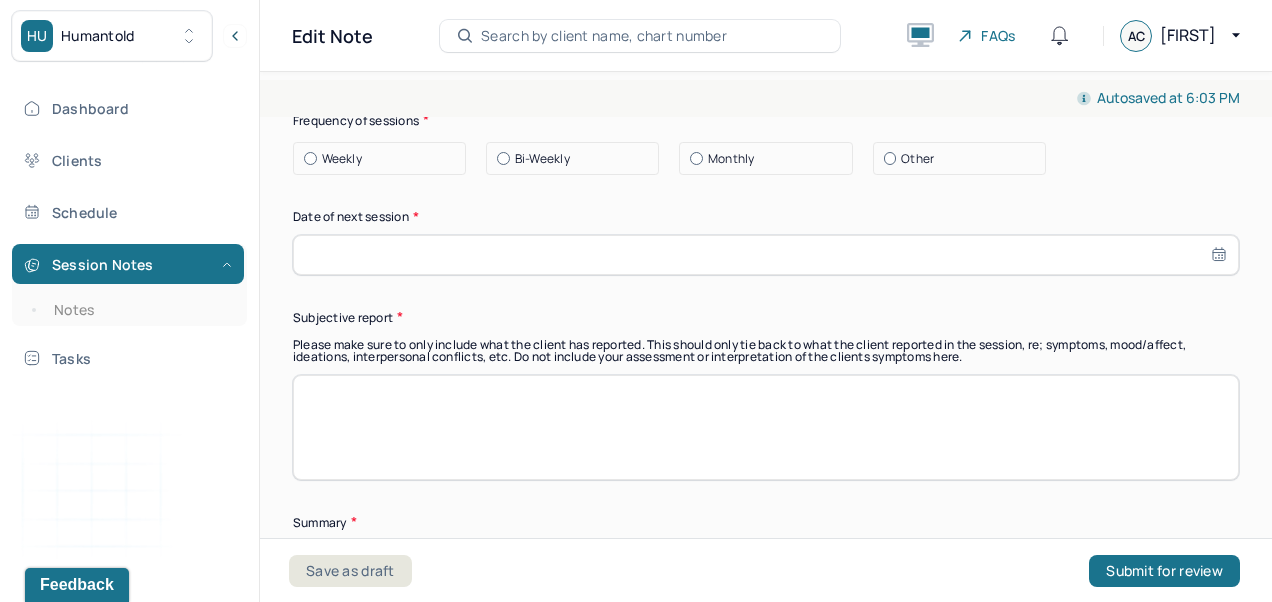 click at bounding box center (766, -110) 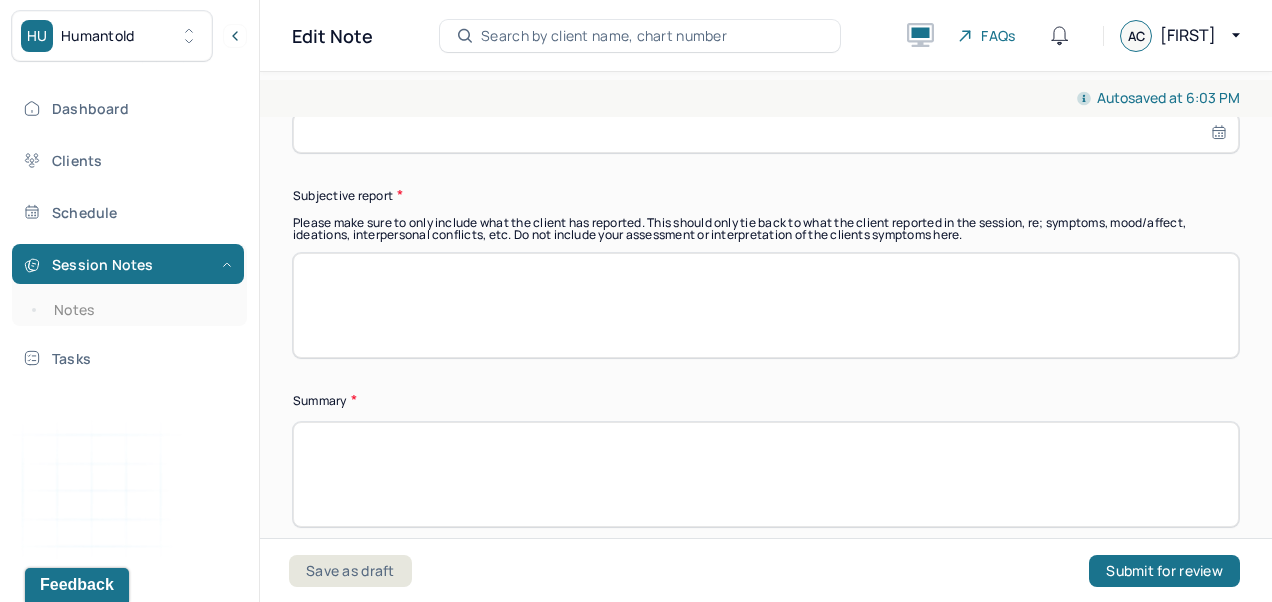 scroll, scrollTop: 12753, scrollLeft: 0, axis: vertical 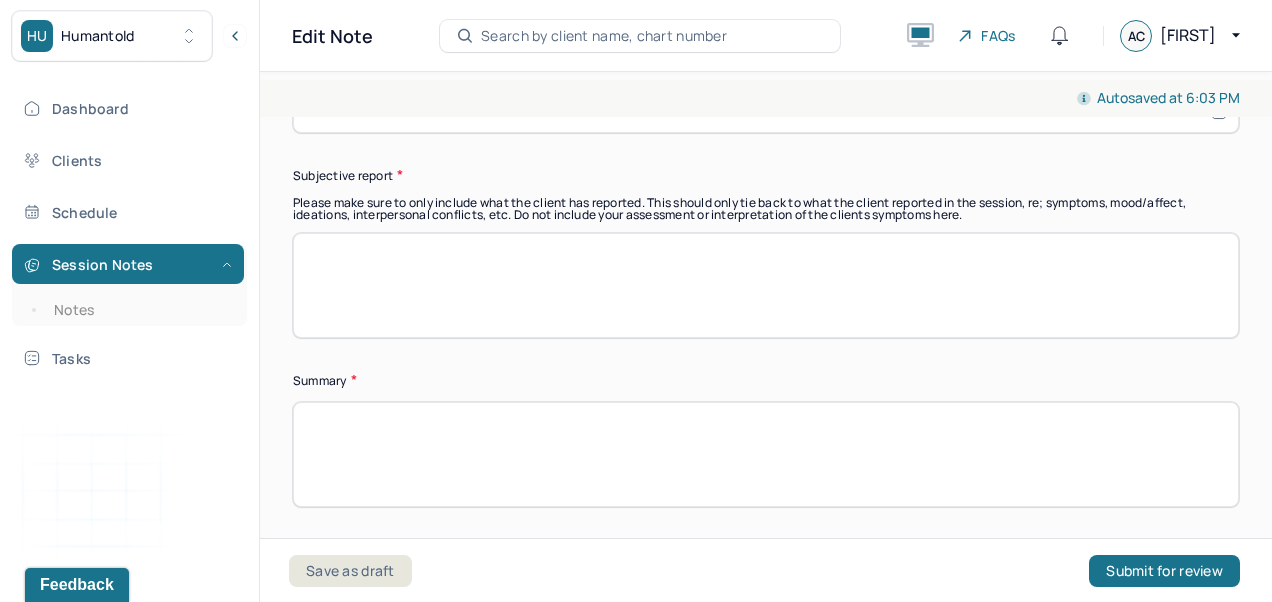 type on "To work on expressing emotions more freely, and improving assertiveness and communication skills." 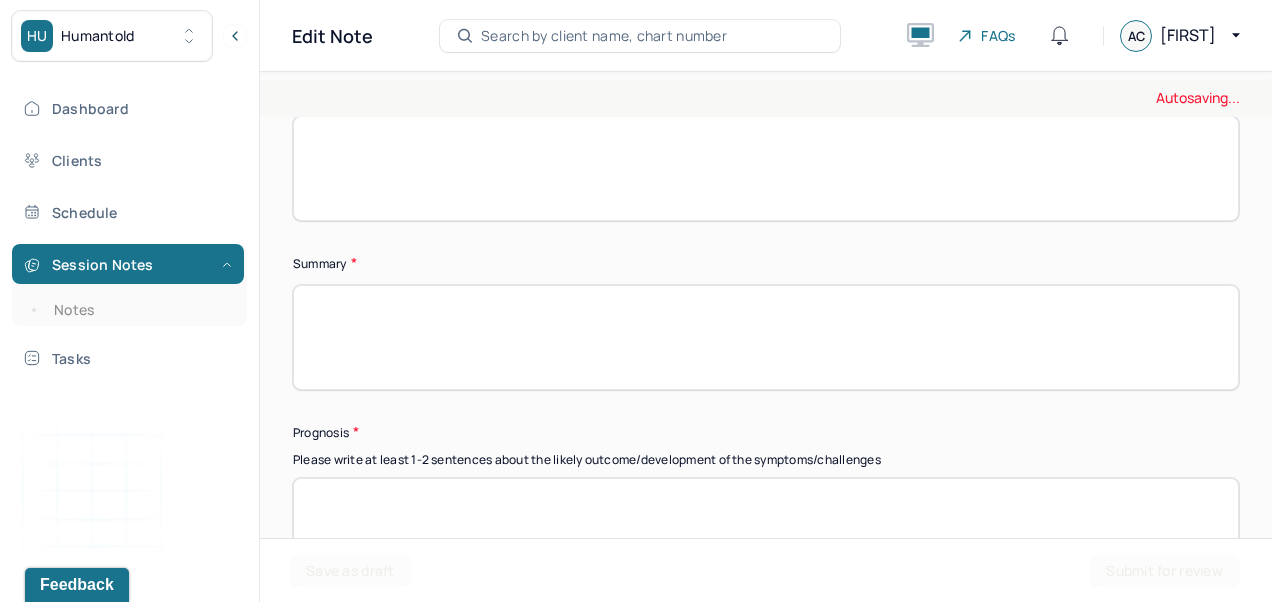 scroll, scrollTop: 12871, scrollLeft: 0, axis: vertical 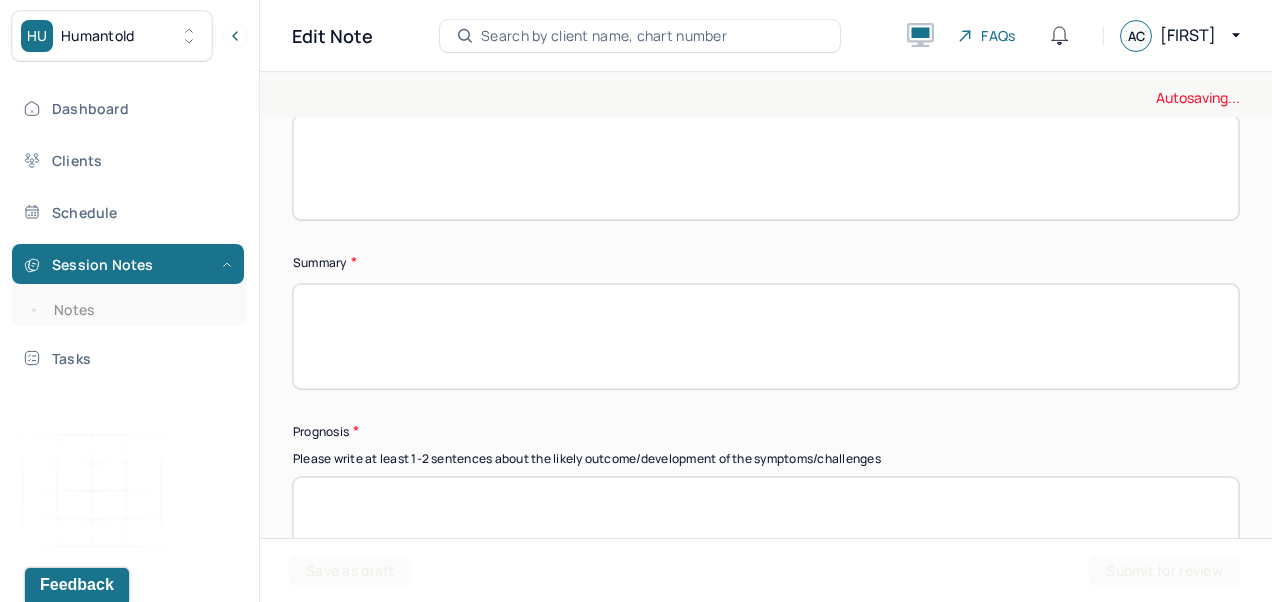 click at bounding box center [766, -5] 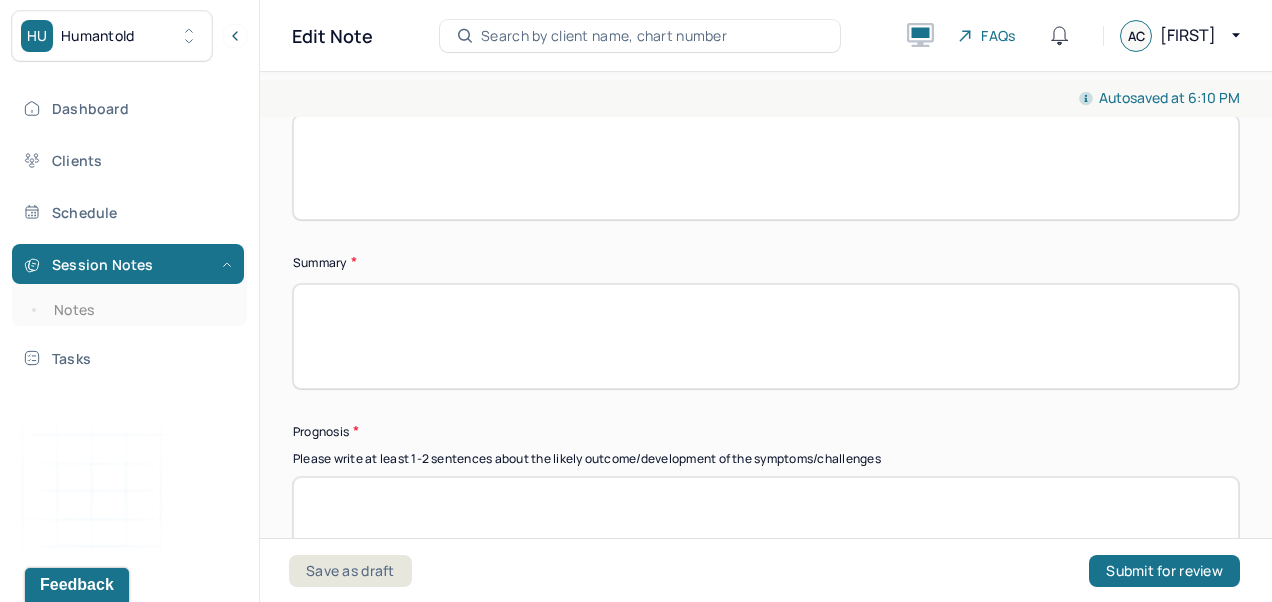 click on "24" at bounding box center [795, -99] 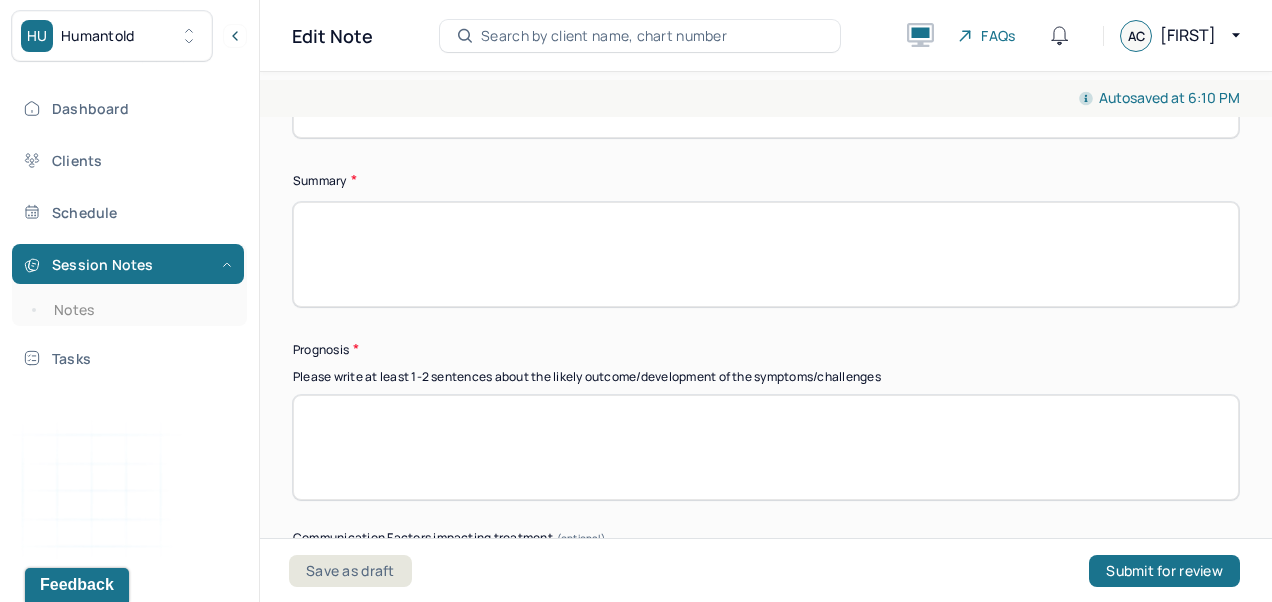 scroll, scrollTop: 12994, scrollLeft: 0, axis: vertical 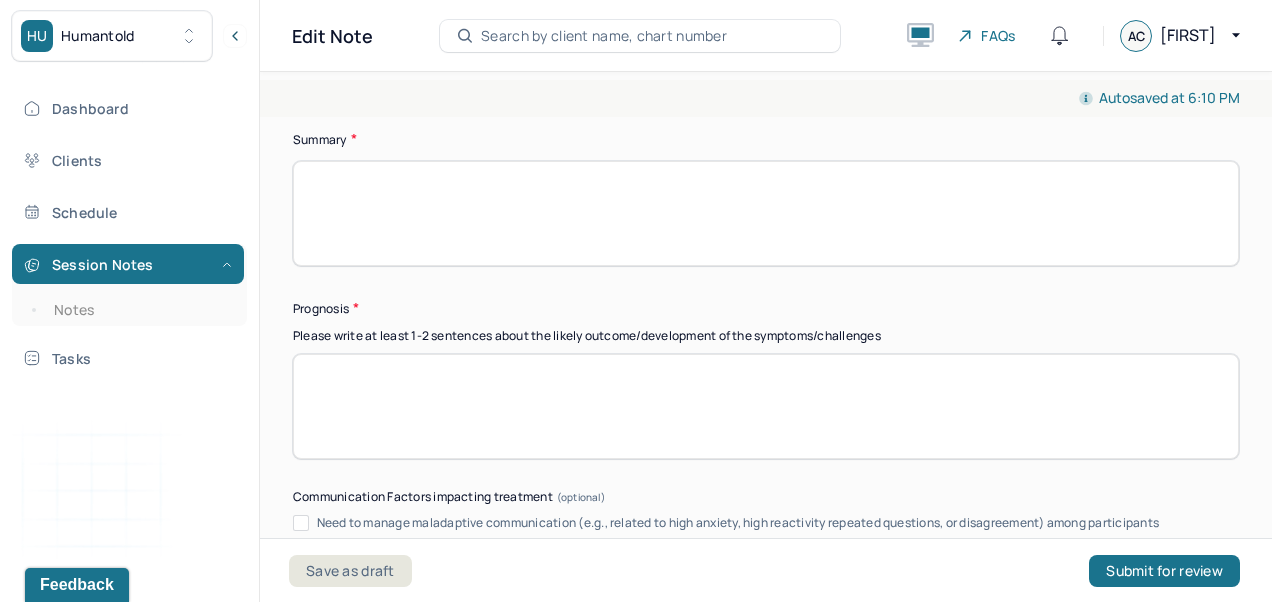 click at bounding box center (766, 44) 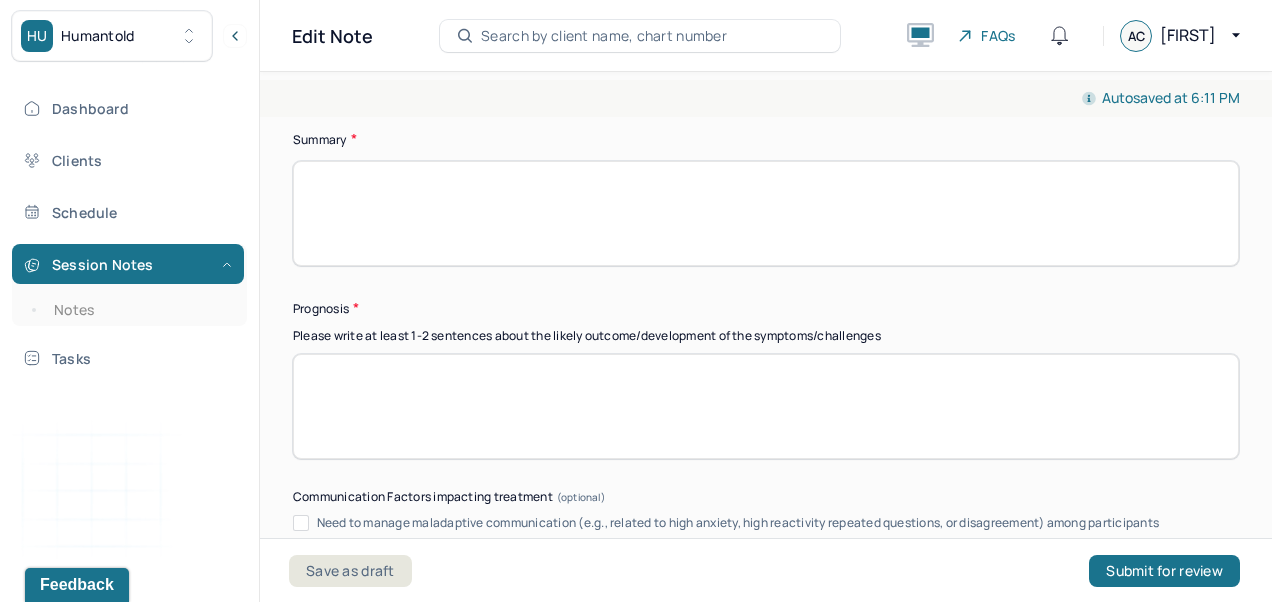 click on "[FIRST] reported that she is excited about beginning therapy, and would really like to explore triggers for her anxiety and how to manage it better. [FIRST] reported that she has" at bounding box center (766, 44) 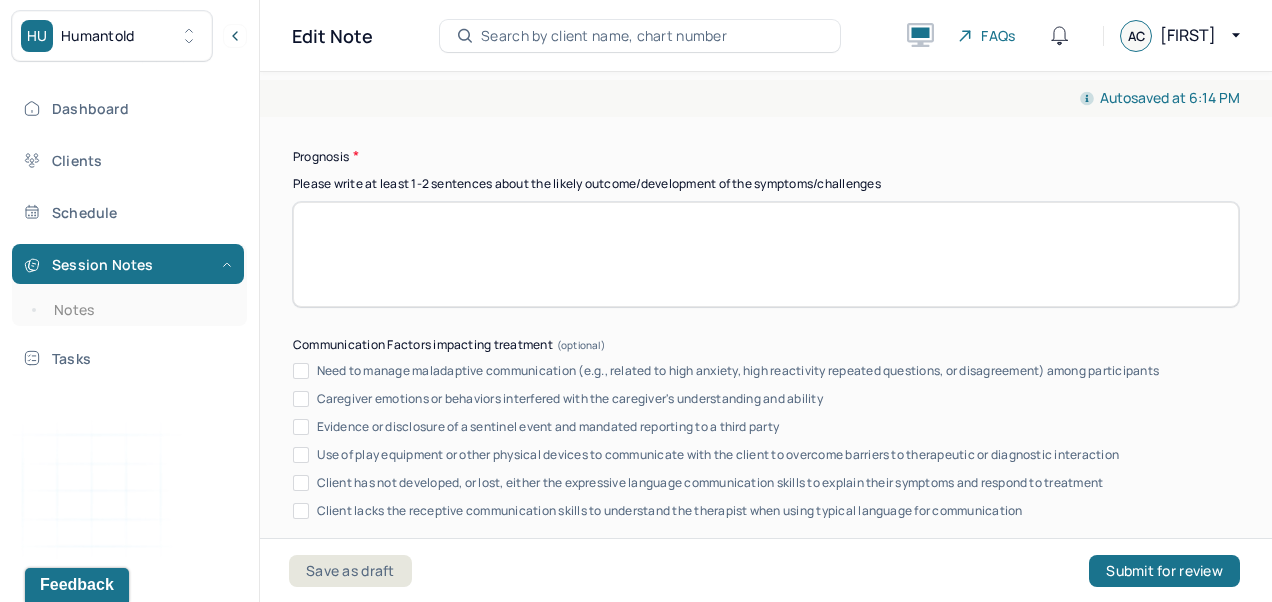 scroll, scrollTop: 13162, scrollLeft: 0, axis: vertical 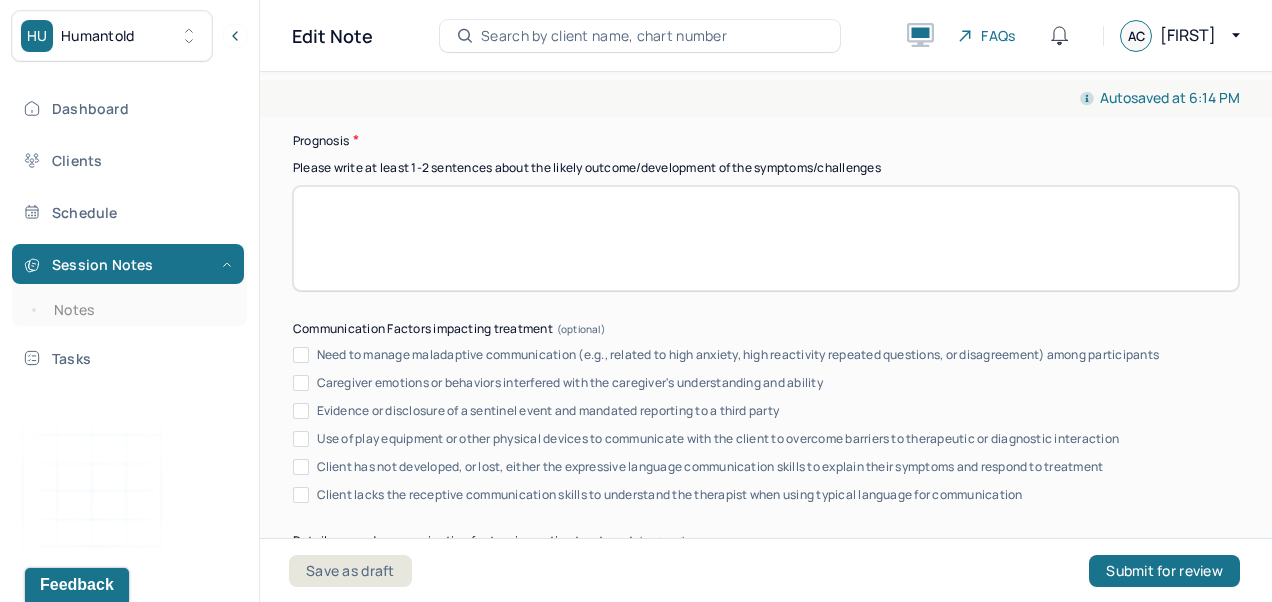 type on "[FIRST] reported that she is excited about beginning therapy and would really like to explore triggers for her anxiety and how to manage it better. [FIRST] reported that she has a large support system of friends that live close and far. She reported that her best friend of 10 years is extremely supportive and that they are very close." 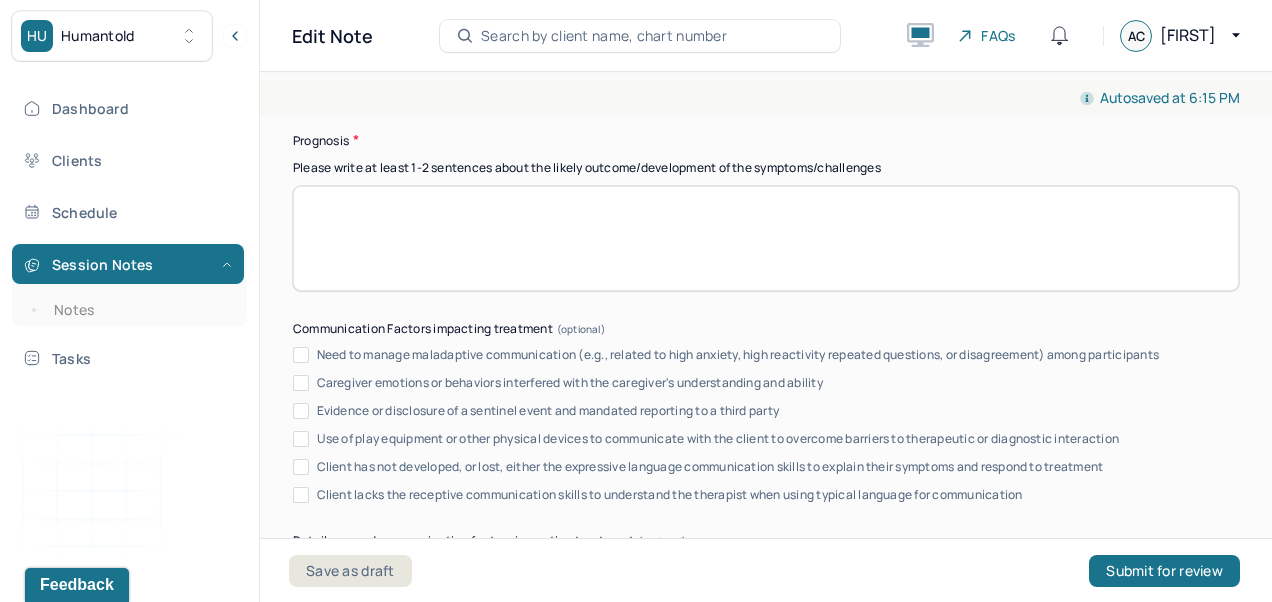 type on "[FIRST] is a 37 year old female who is engaged to her partner [FIRST] of 10 years. [FIRST] works for a software company which is stressful to her at times, and she has a large network of friends/supports. [FIRST] has a complicated relationship with her family, and has unresolved trauma related to this. This is [FIRST]'s first time in therapy which she is attending to address anxiety/racing thoughts, devel" 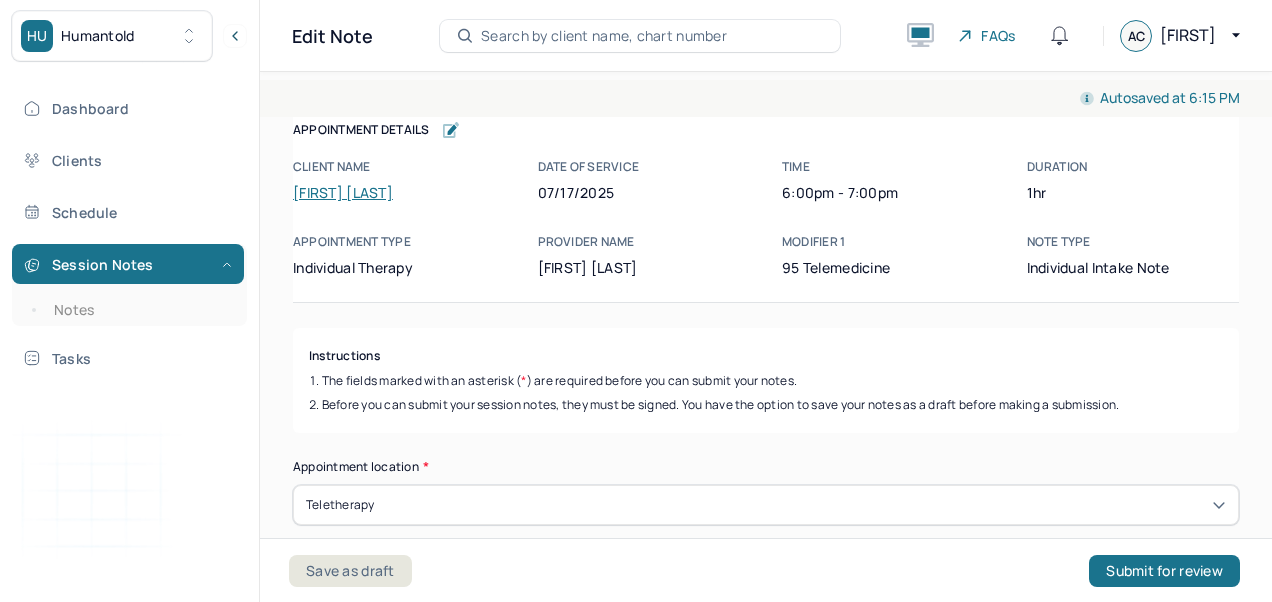 scroll, scrollTop: 0, scrollLeft: 0, axis: both 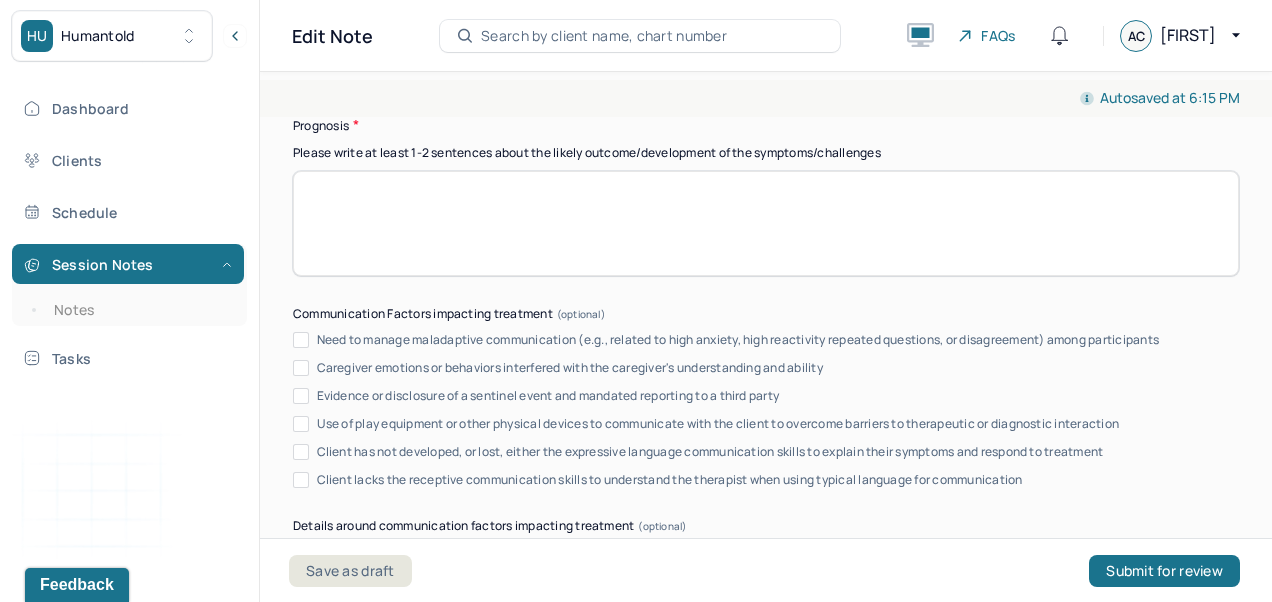 click on "[FIRST] is a [AGE] year old female who is engaged to her partner [FIRST] of [NUMBER] years. [FIRST] works for a software company which is stressful to her at times, and she has a large network of friends/supports. [FIRST] has a complicated relationship with her family, and has unresolved trauma related to this. This is [FIRST]'s first time in therapy which she is attending to address anxiety/racing thoughts, develop" at bounding box center [766, 30] 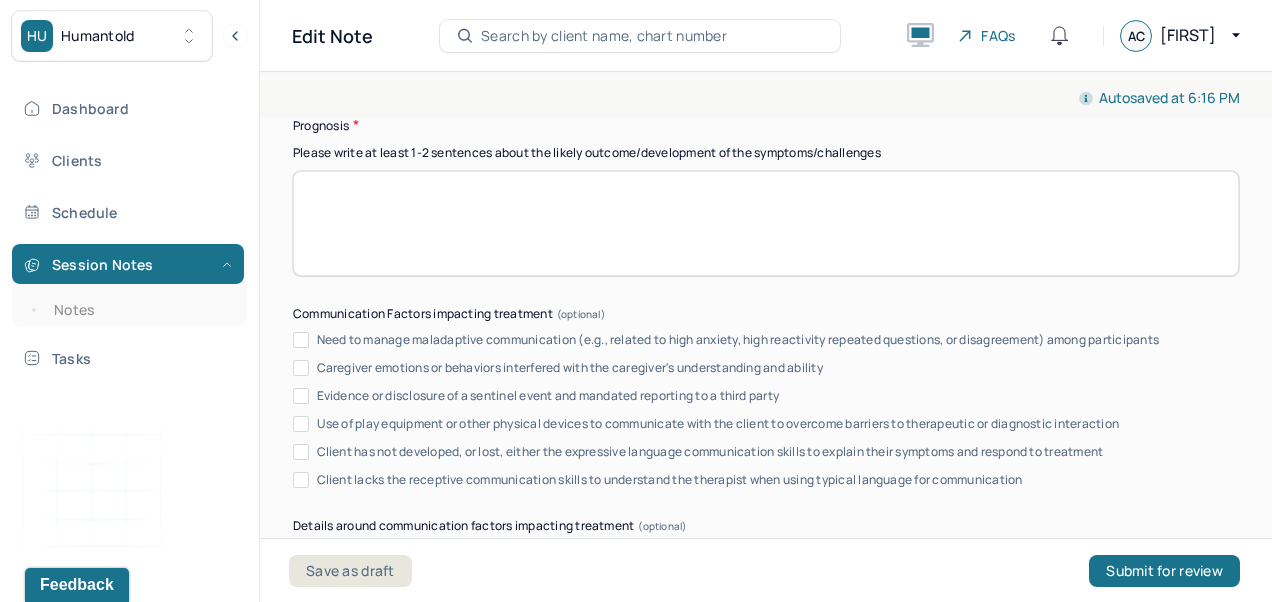click on "[FIRST] is a 37 year old female who is engaged to her partner [FIRST] of 10 years. [FIRST] works for a software company which is stressful to her at times, and she has a large network of friends/supports. [FIRST] has a complicated relationship with her family, and has unresolved trauma related to this. This is [FIRST]'s first time in therapy which she is attending to address anxiety/racing thoughts, develop coping skills, process family issues, and improve communication/boundaries/assertiveness. [FIRST] denies SI/HI/SIB/AVH/paranoia. She denies hospitalizations" at bounding box center (766, 30) 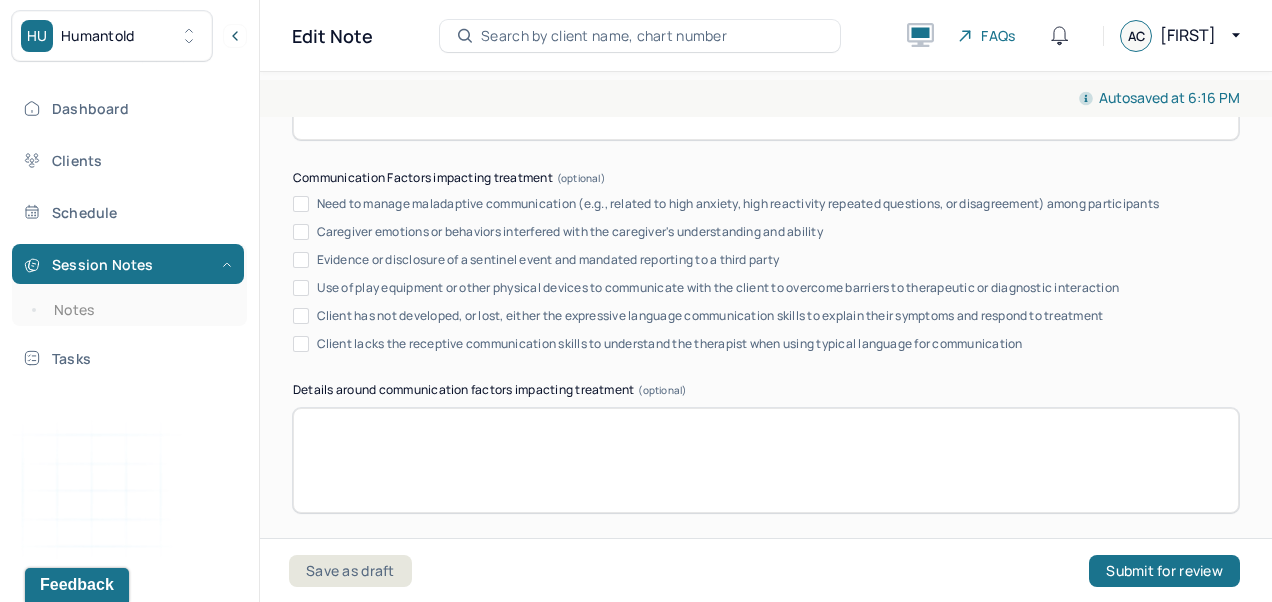 scroll, scrollTop: 13434, scrollLeft: 0, axis: vertical 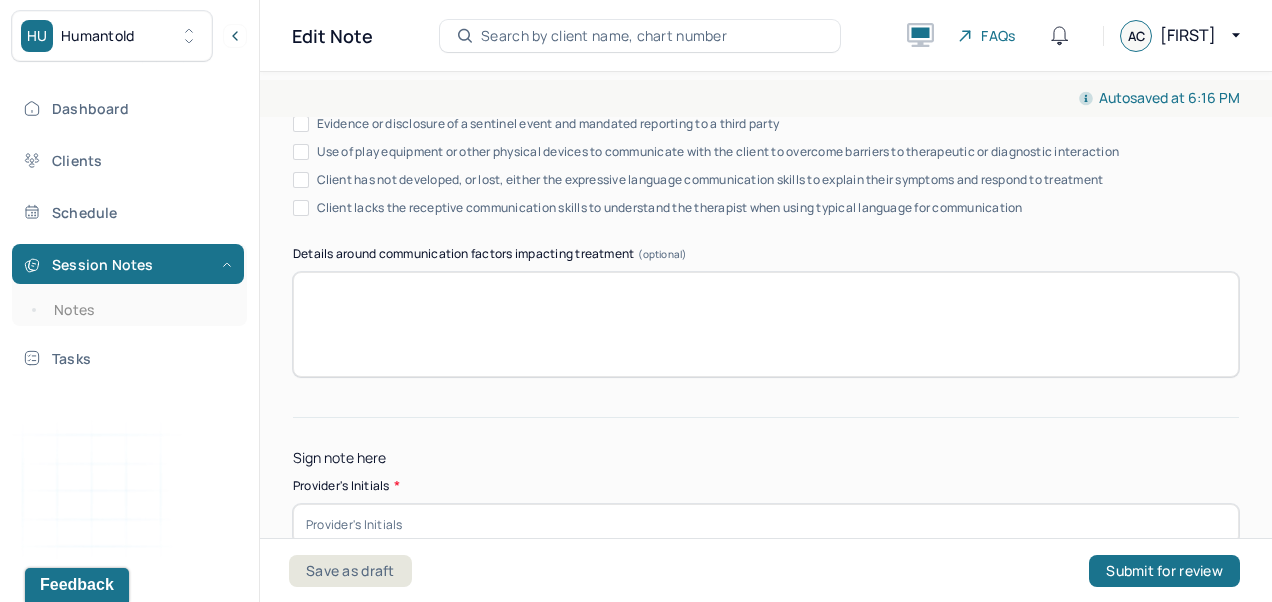type on "[FIRST] is a 37 year old female who is engaged to her partner [FIRST] of 10 years. [FIRST] works for a software company which is stressful to her at times, and she has a large network of friends/supports. [FIRST] has a complicated relationship with her family, and has unresolved trauma related to this. This is [FIRST]'s first time in therapy which she is attending to address anxiety/racing thoughts, develop coping skills, process family issues, and improve communication/boundaries/assertiveness. [FIRST] denies SI/HI/SIB/AVH/paranoia. She denies psychiatric hospitalizations and denies being on any medications for mental health. Writer will further explore self-care/hobbies along with family history of mental health and substance abuse." 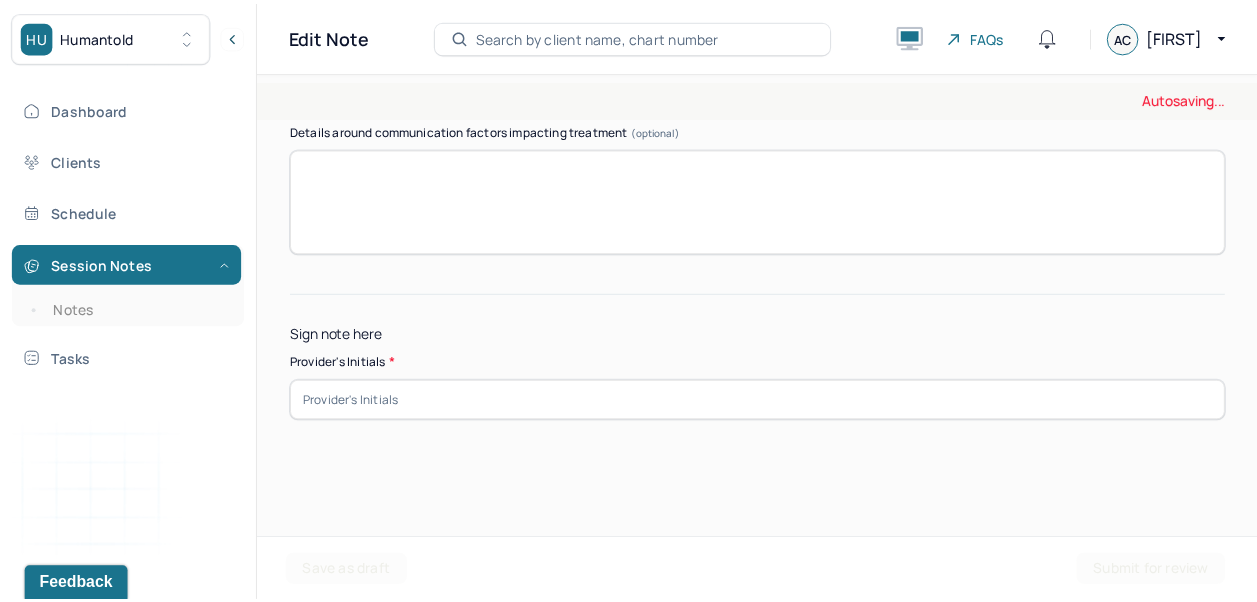 scroll, scrollTop: 13854, scrollLeft: 0, axis: vertical 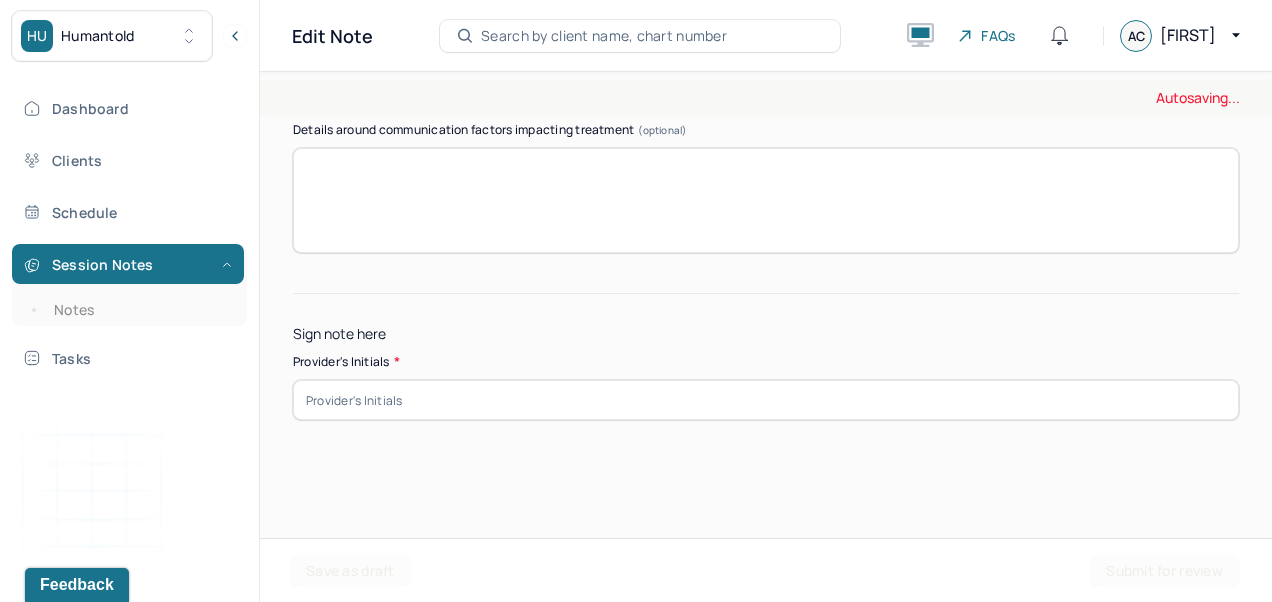 type on "[FIRST]'s prognosis is good as evidenced by insight and self-awareness, and a willingness to confront memories and current experiences that are distressing." 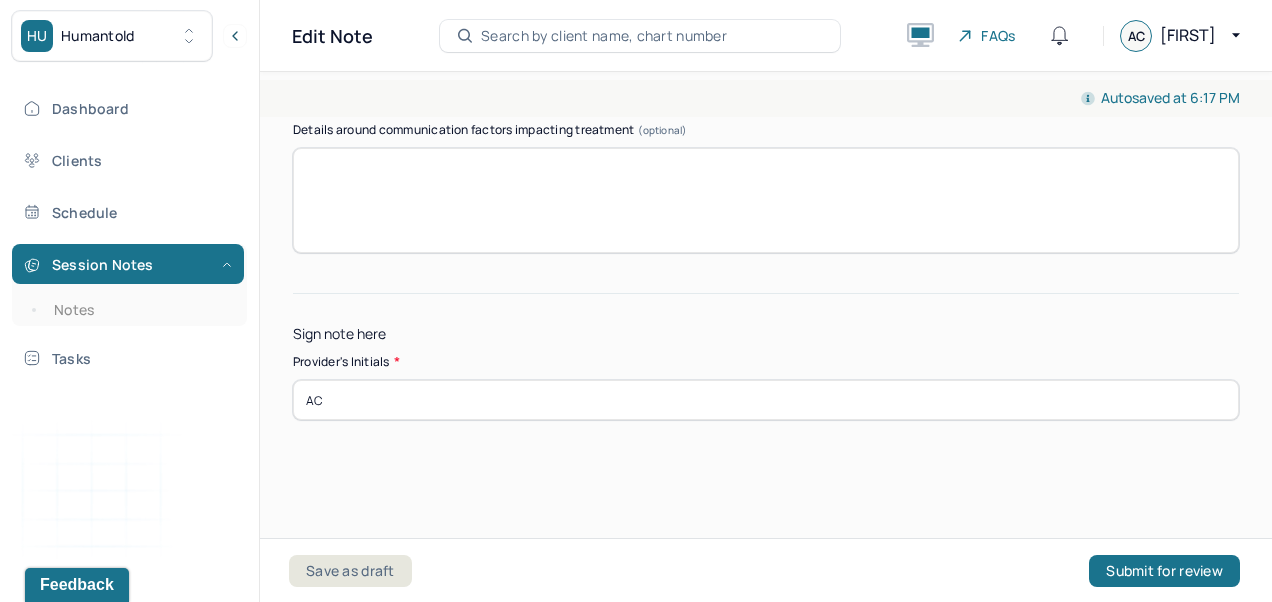 type on "AC" 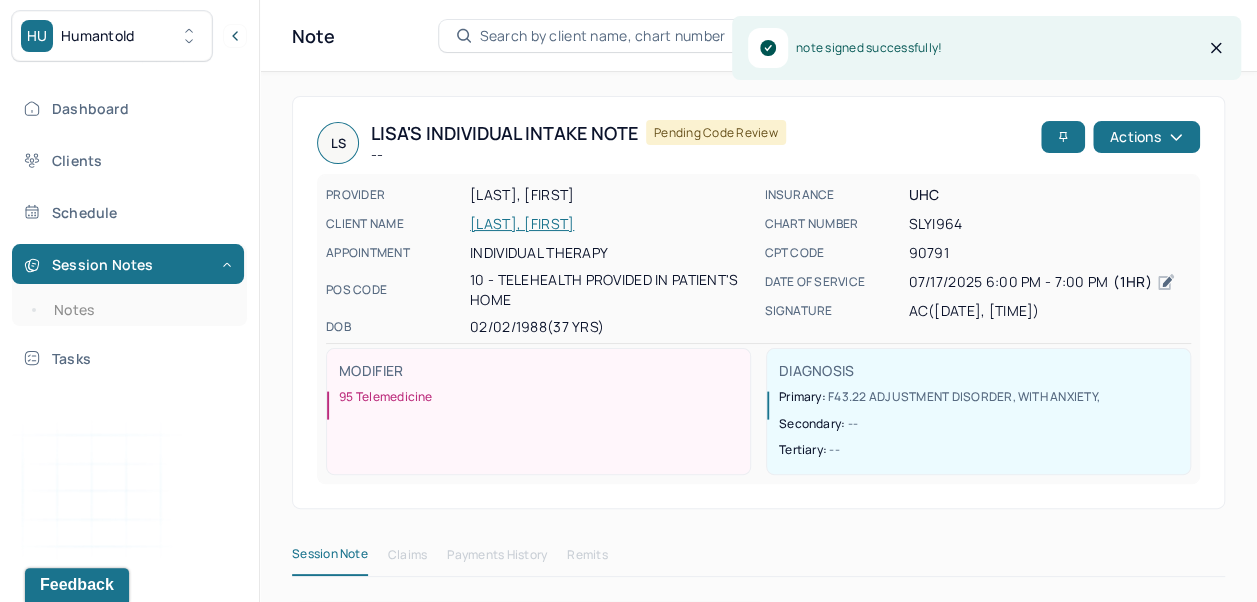 click on "Dashboard" at bounding box center (128, 108) 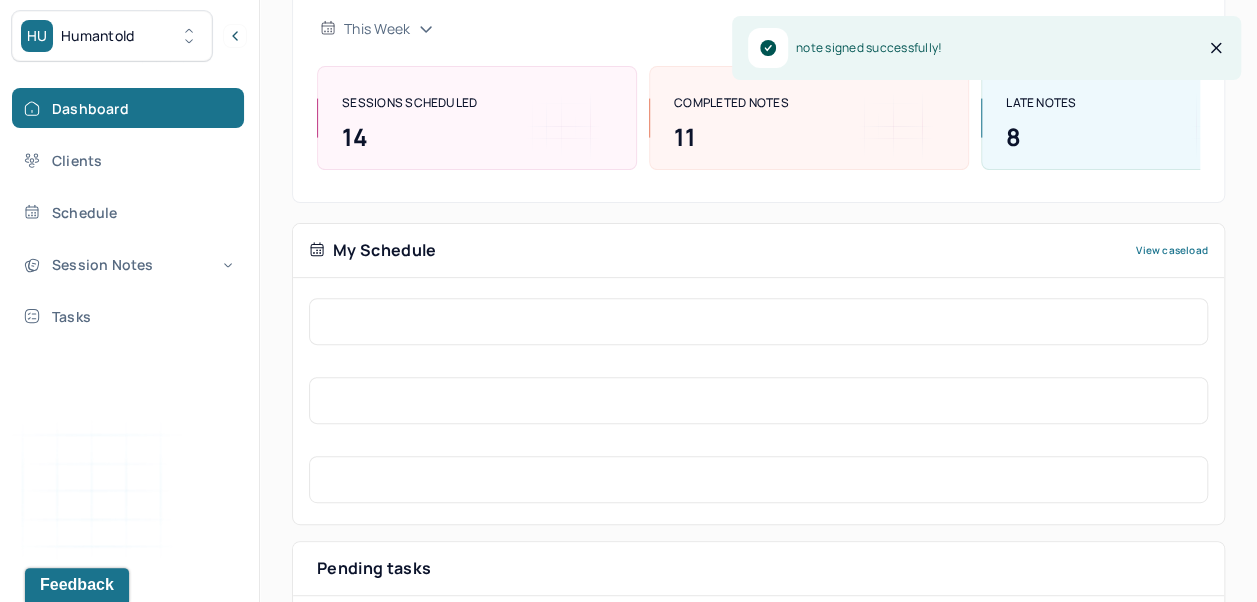 click on "Session Notes" at bounding box center [128, 264] 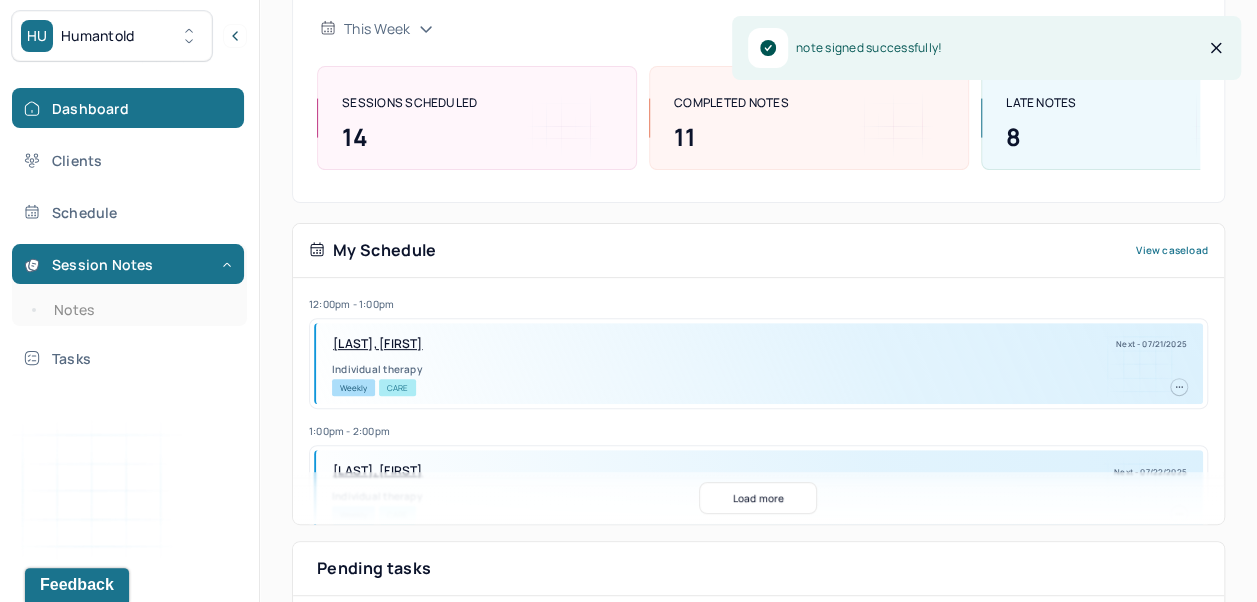 click on "Notes" at bounding box center (139, 310) 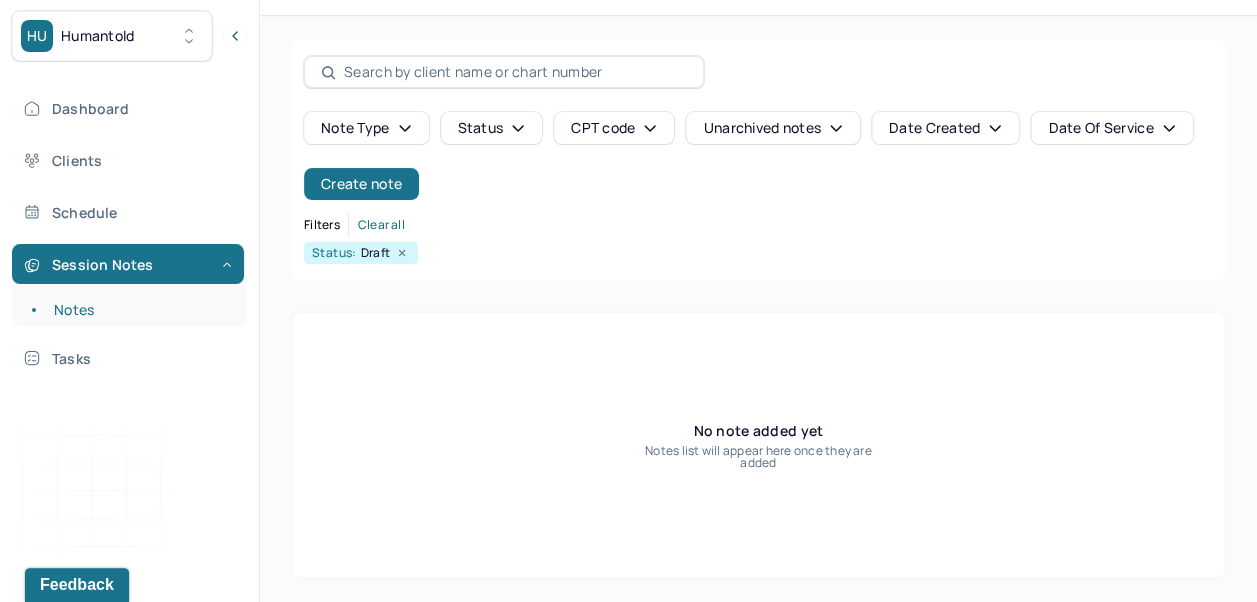 scroll, scrollTop: 56, scrollLeft: 0, axis: vertical 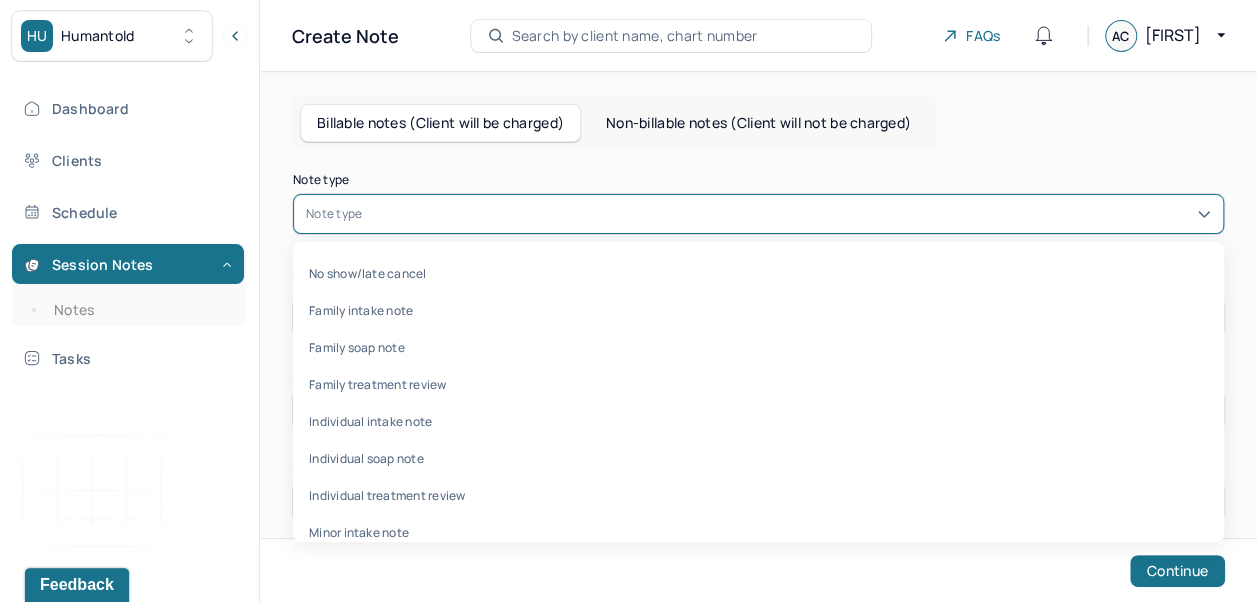 click on "Individual soap note" at bounding box center [758, 458] 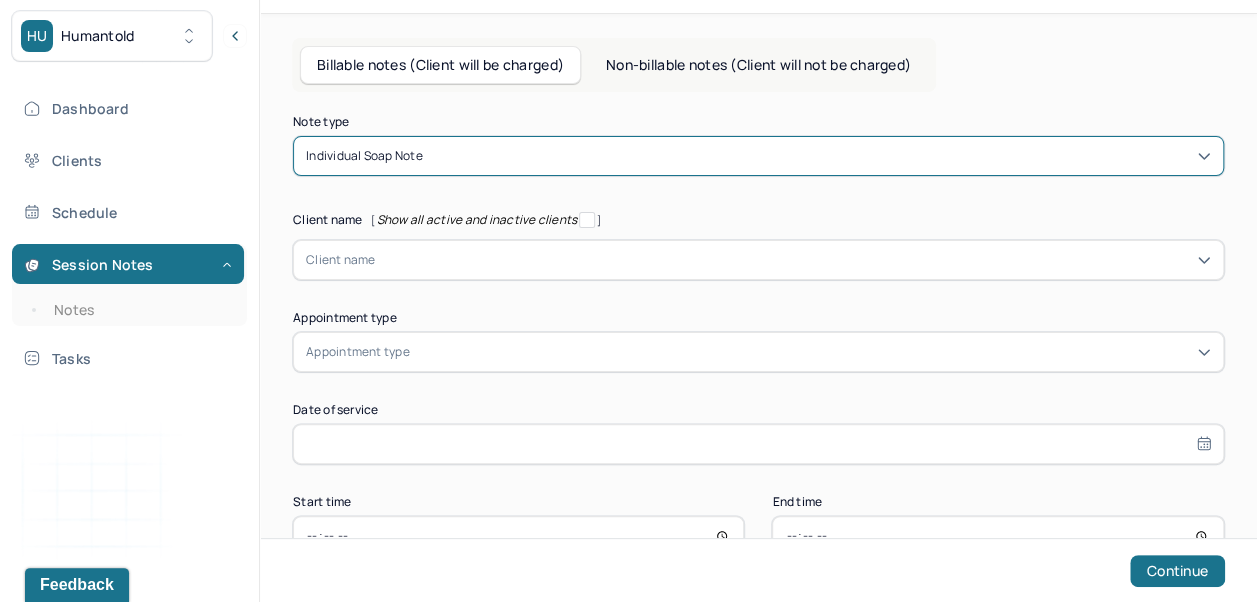 scroll, scrollTop: 118, scrollLeft: 0, axis: vertical 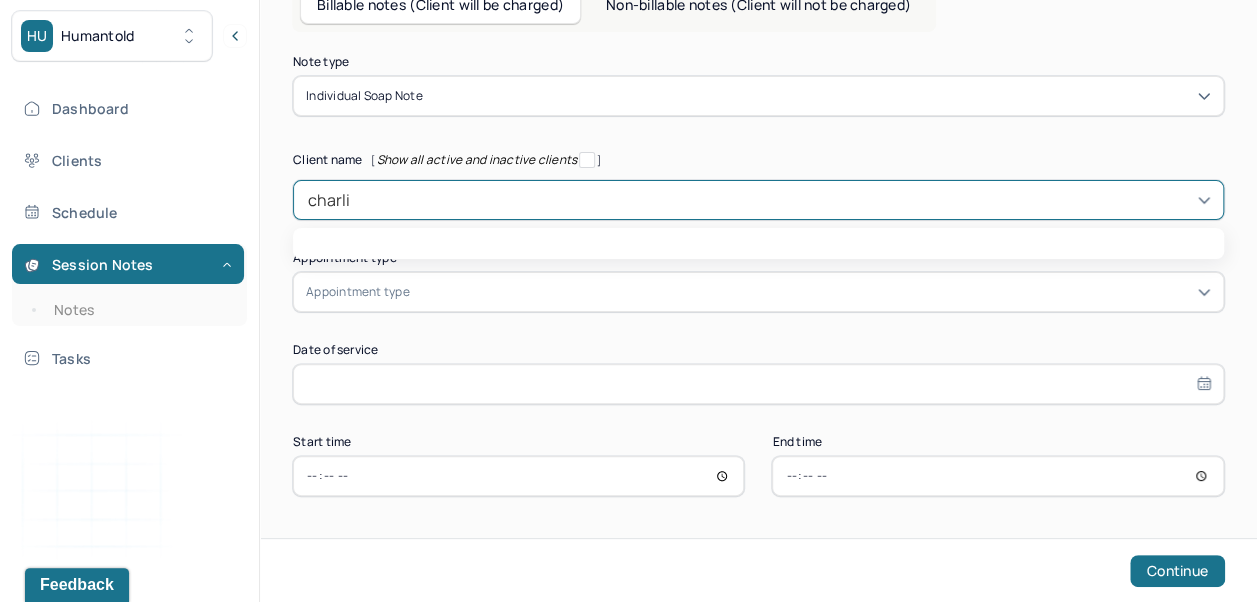 type on "[FIRST]" 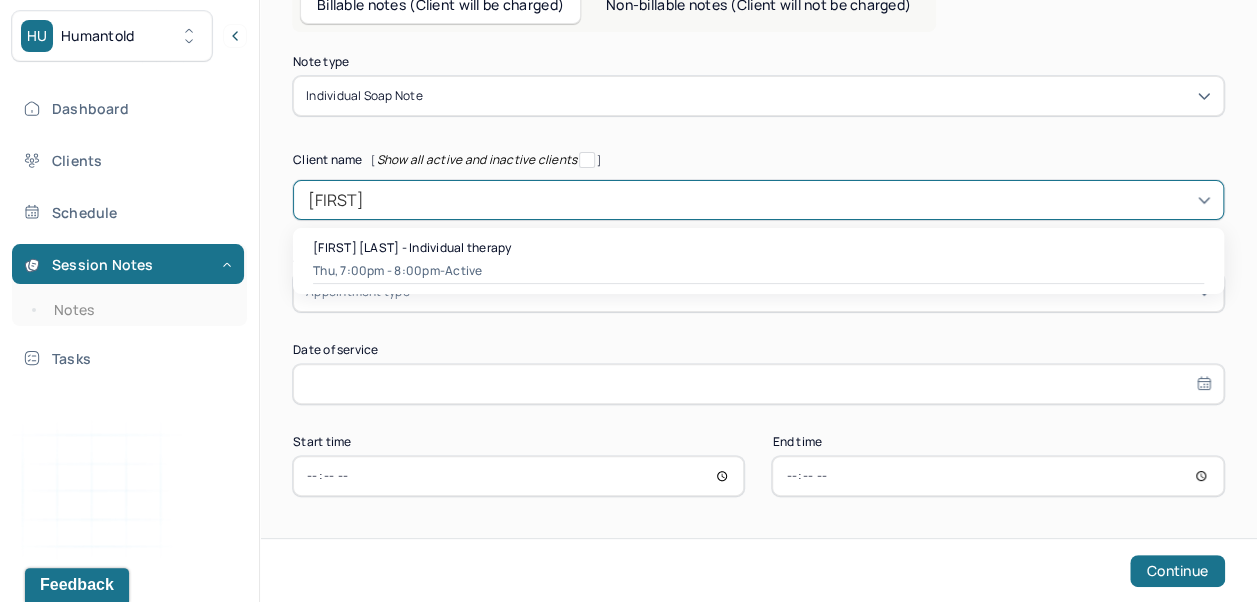 click on "[FIRST] [LAST] - Individual therapy" at bounding box center (412, 247) 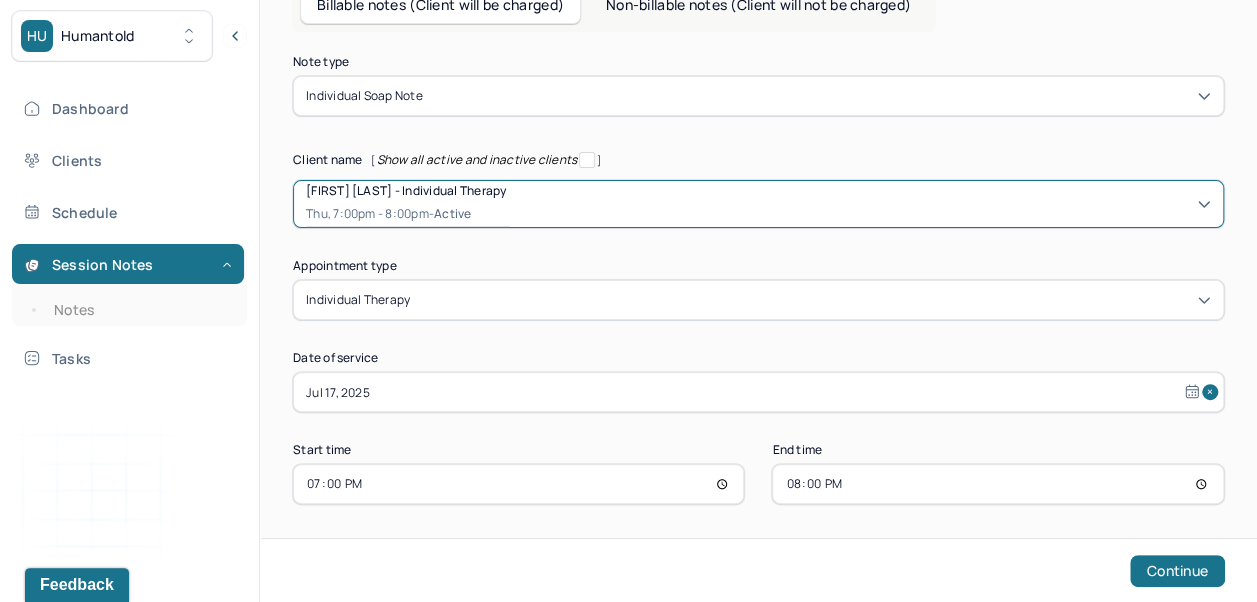 scroll, scrollTop: 126, scrollLeft: 0, axis: vertical 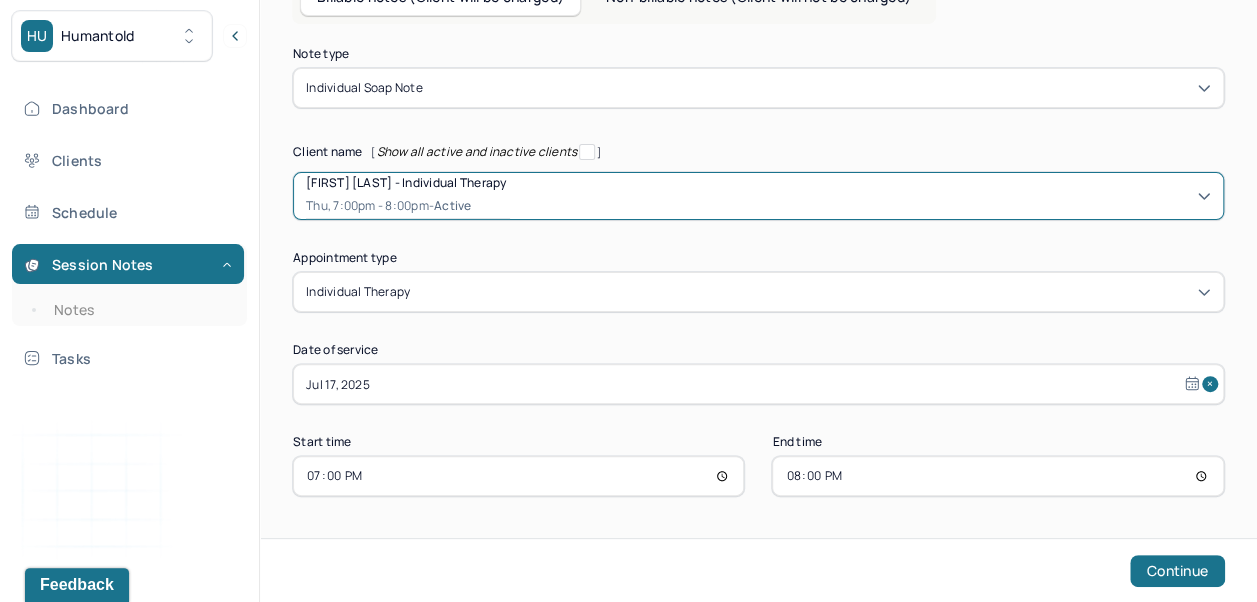 click on "Continue" at bounding box center [1177, 571] 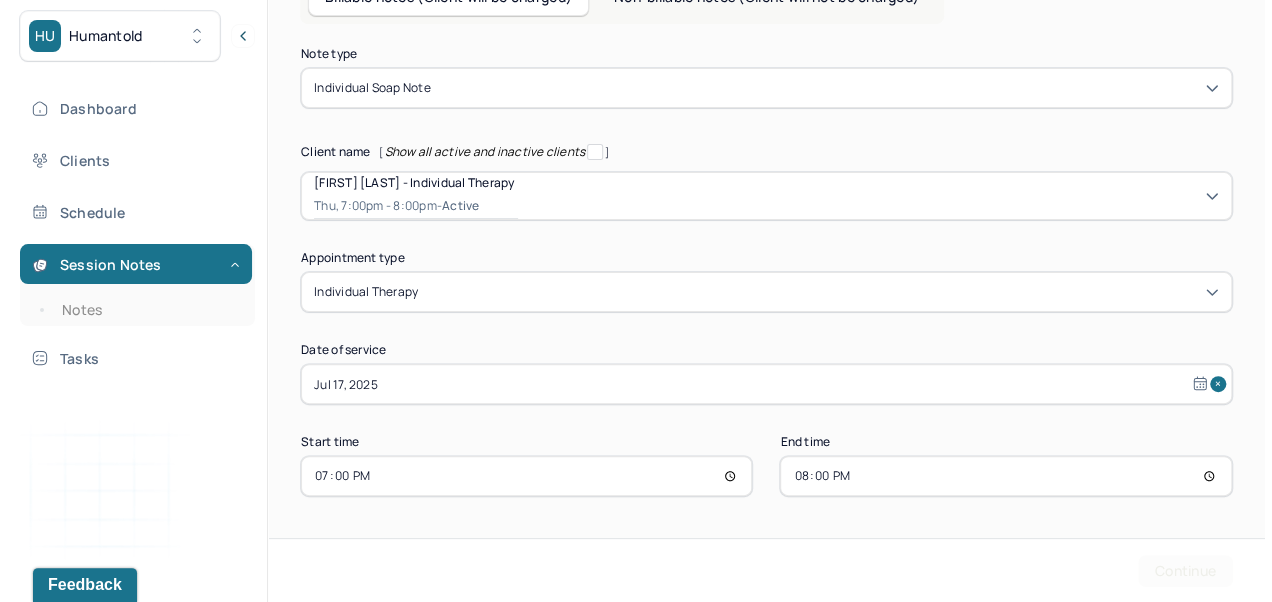 scroll, scrollTop: 0, scrollLeft: 0, axis: both 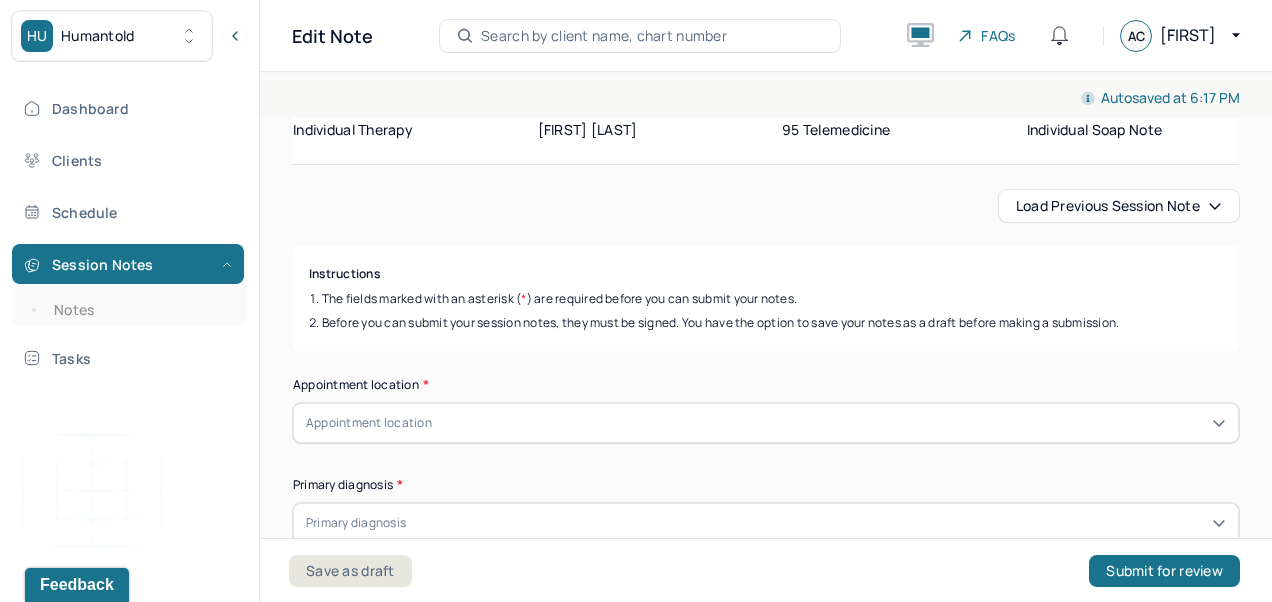 click on "Load previous session note" at bounding box center (1119, 206) 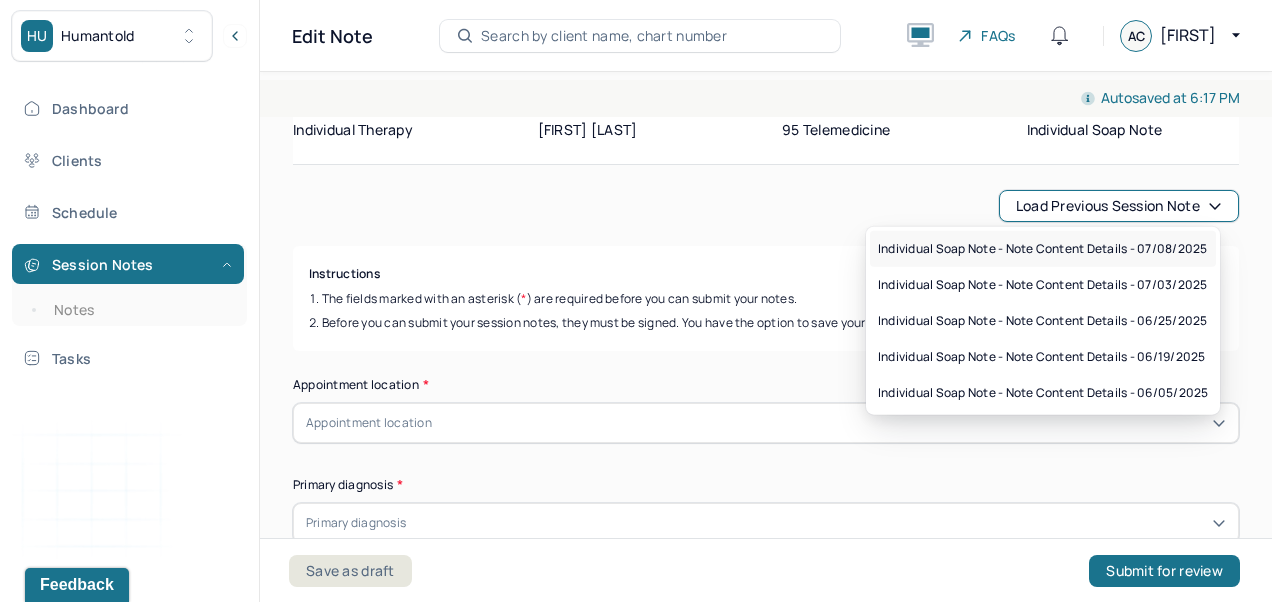 click on "Individual soap note   - Note content Details -   07/08/2025" at bounding box center (1042, 249) 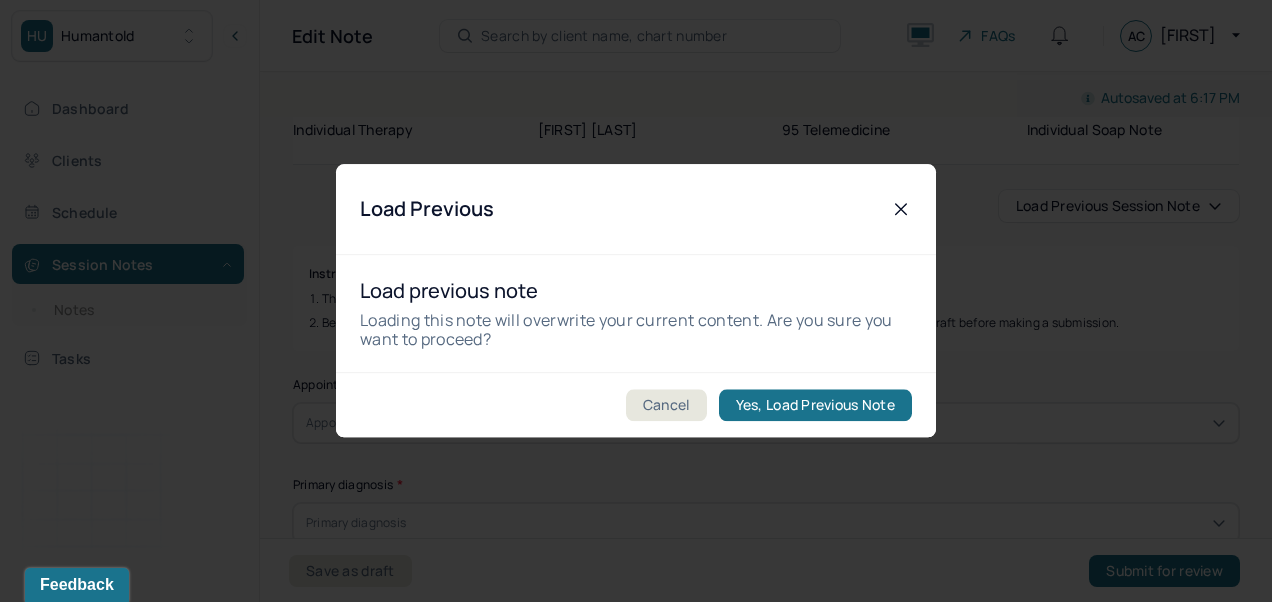 click on "Yes, Load Previous Note" at bounding box center (815, 406) 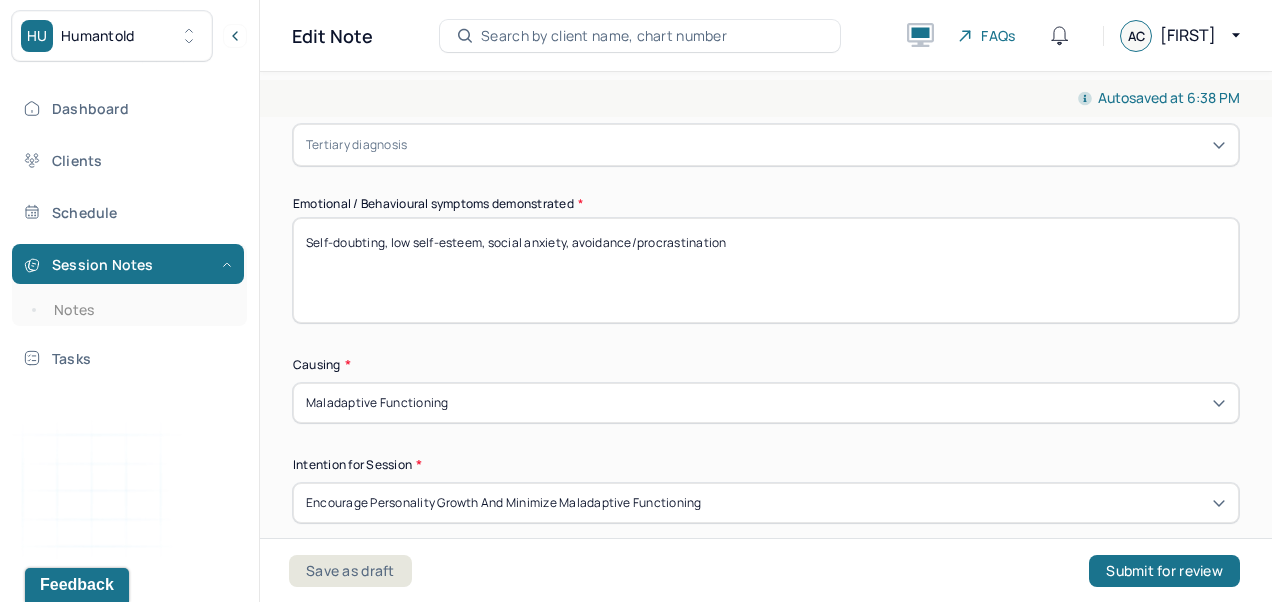 scroll, scrollTop: 970, scrollLeft: 0, axis: vertical 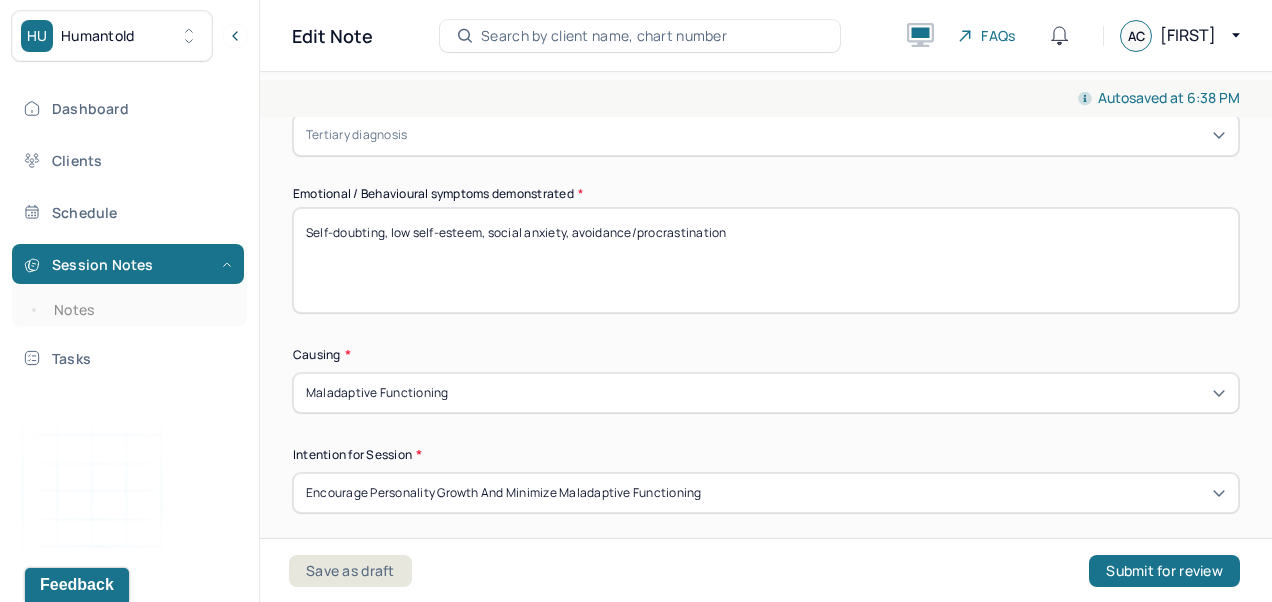 click on "Self-doubting, low self-esteem, social anxiety, avoidance/procrastination" at bounding box center (766, 260) 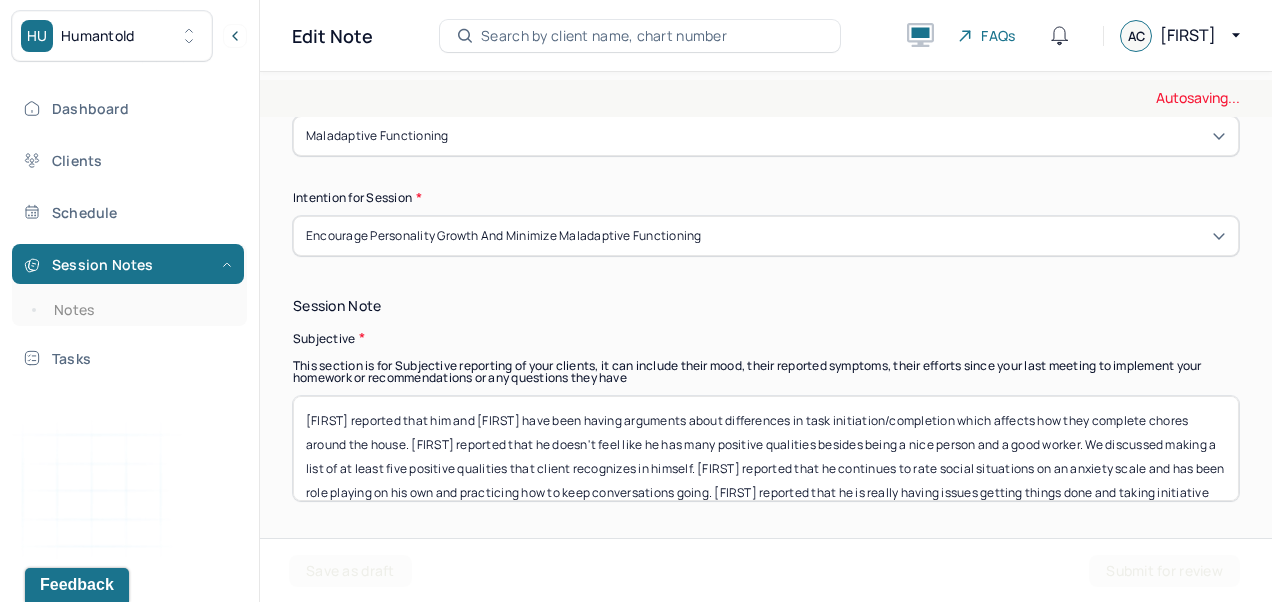 scroll, scrollTop: 1274, scrollLeft: 0, axis: vertical 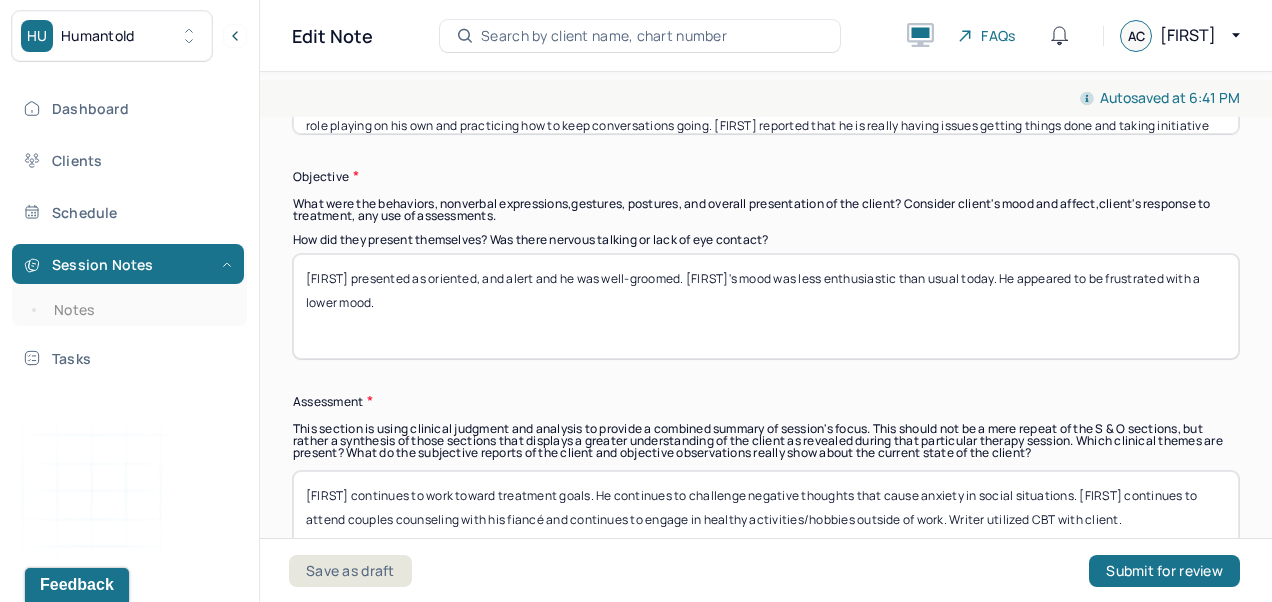 type on "Mood improvements, worry, self-doubt, procrastination/avoidance, guilt" 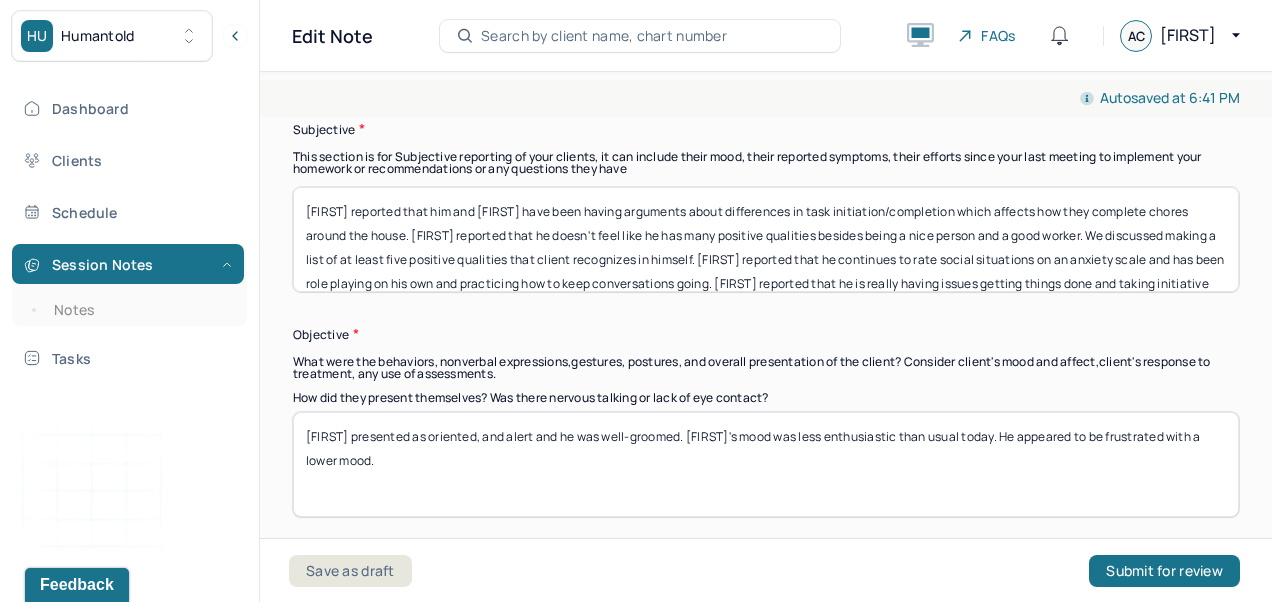 scroll, scrollTop: 1425, scrollLeft: 0, axis: vertical 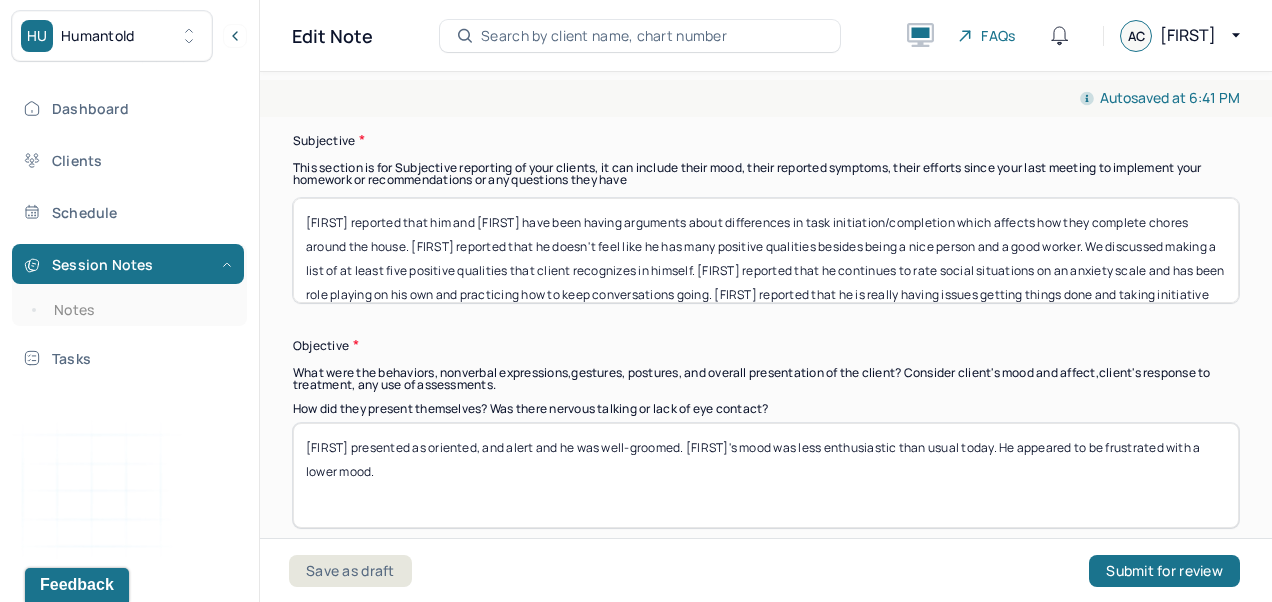 click on "Charlie reported that him and Julie have been having arguments about differences in task initiation/completion which affects how they complete chores around the house. Charlie reported that he doesn't feel like he has many positive qualities besides being a nice person and a good worker. We discussed making a list of at least five positive qualities that client recognizes in himself. Charlie reported that he continues to rate social situations on an anxiety scale and has been role playing on his own and practicing how to keep conversations going. Charlie reported that he is really having issues getting things done and taking initiative which results in avoidance/procrastination, and guilt." at bounding box center (766, 250) 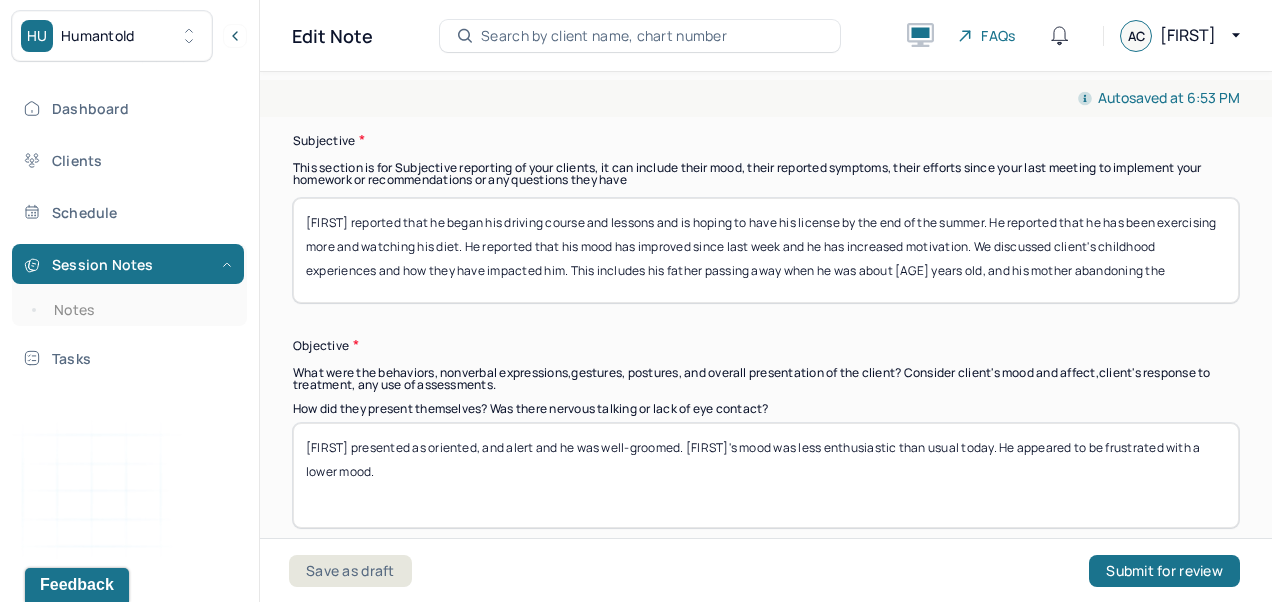scroll, scrollTop: 0, scrollLeft: 0, axis: both 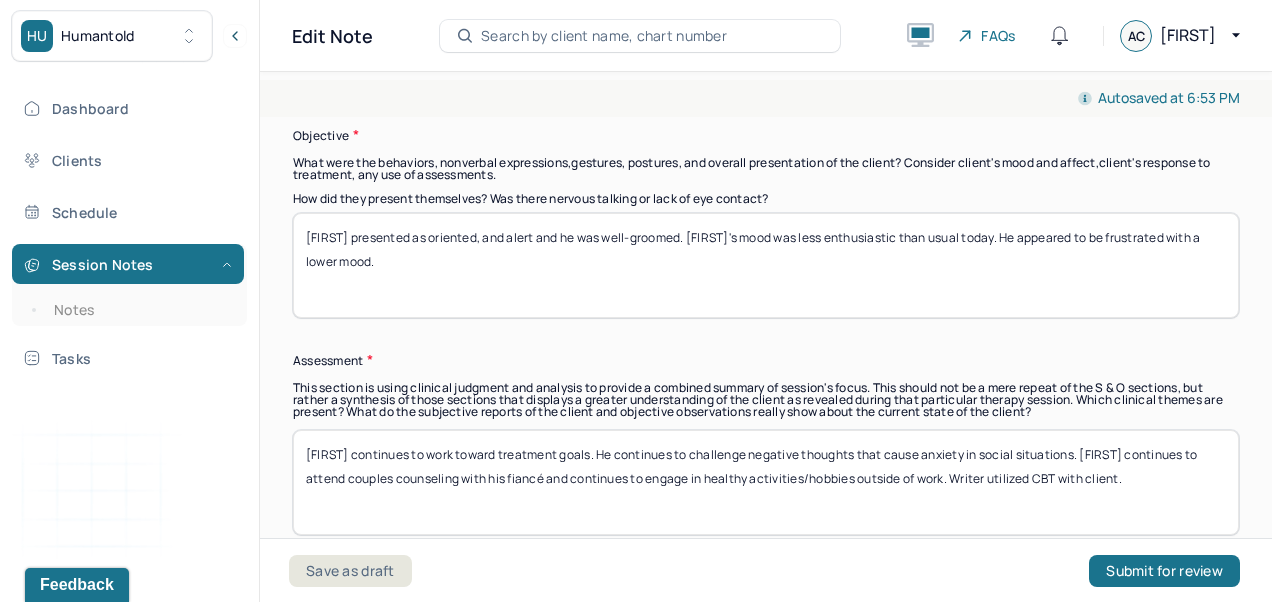 type on "Charlie reported that he began his driving course and lessons and is hoping to have his license by the end of the summer. He reported that he has been exercising more and watching his diet. He reported that his mood has improved since last week and he has increased motivation. We discussed client's childhood experiences and how they have impacted him. This includes his father passing away when he was about 10 years old, and his mother abandoning the family. He reported that he feels emotionally immature for his age and struggles with emotion regulation." 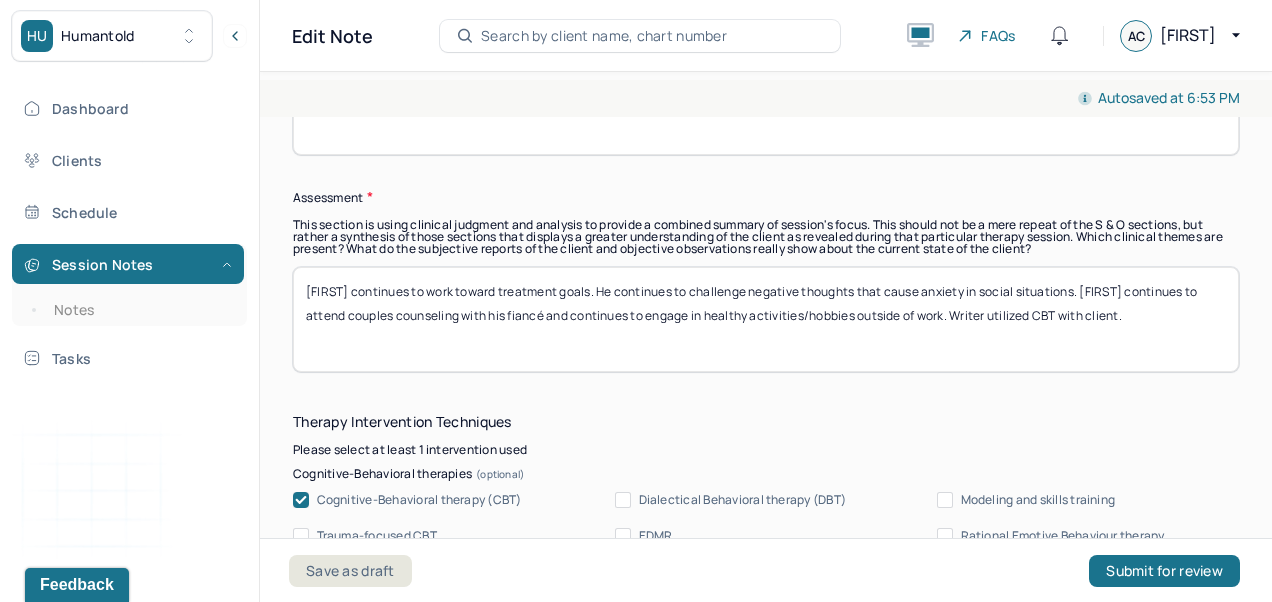 scroll, scrollTop: 1838, scrollLeft: 0, axis: vertical 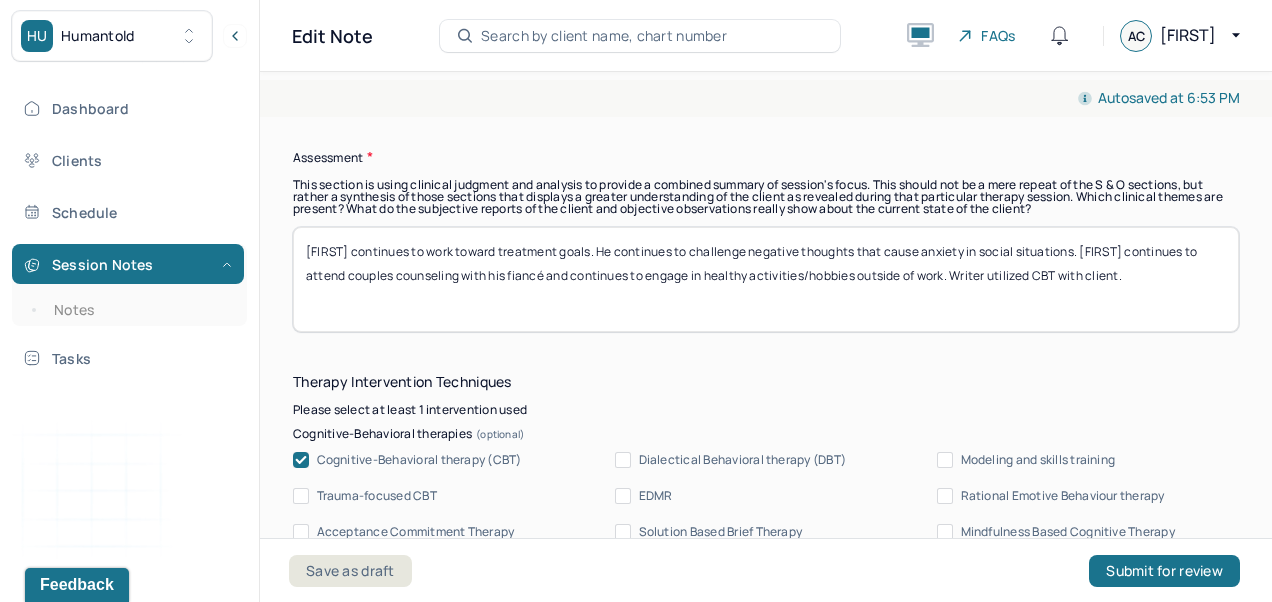 type on "Charlie presented as oriented, and alert and he was well-groomed. Charlie's mood significantly improved from last week and he was in better spirits and more motivated and energetic." 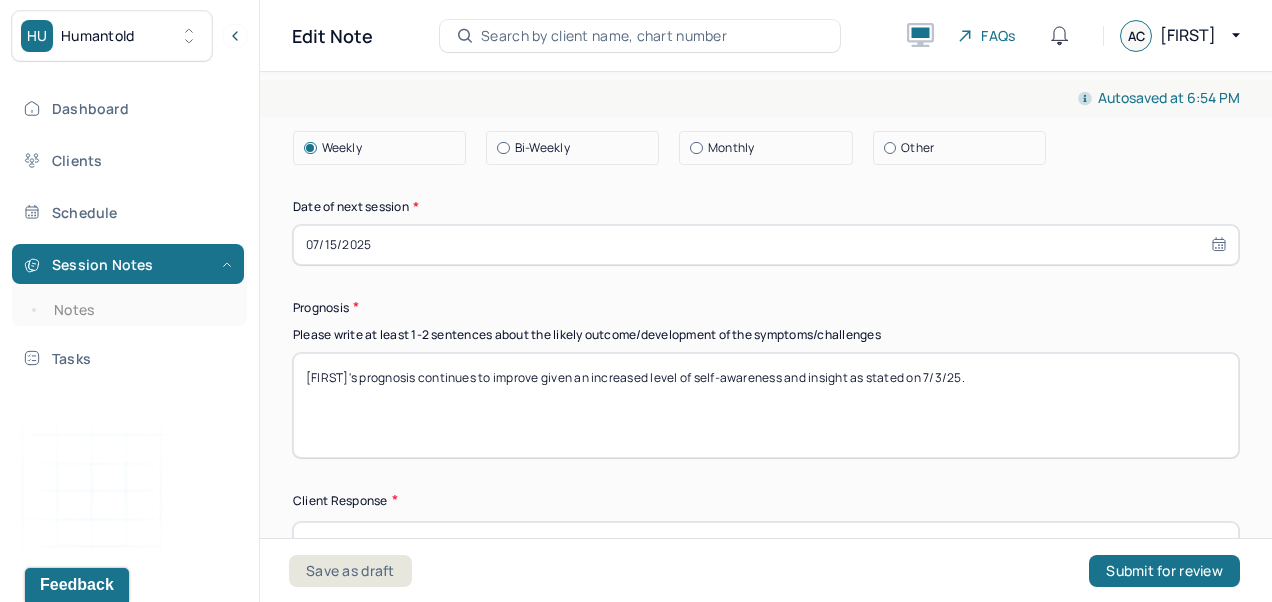 type on "Charlie continues to make progress toward treatment goals. He continues to maintain sobriety and engage in healthy activities both by himself and with Julie. Charlie continues to struggle with procrastination, avoidance, and guilt. Writer utilized motivational interviewing during today's session." 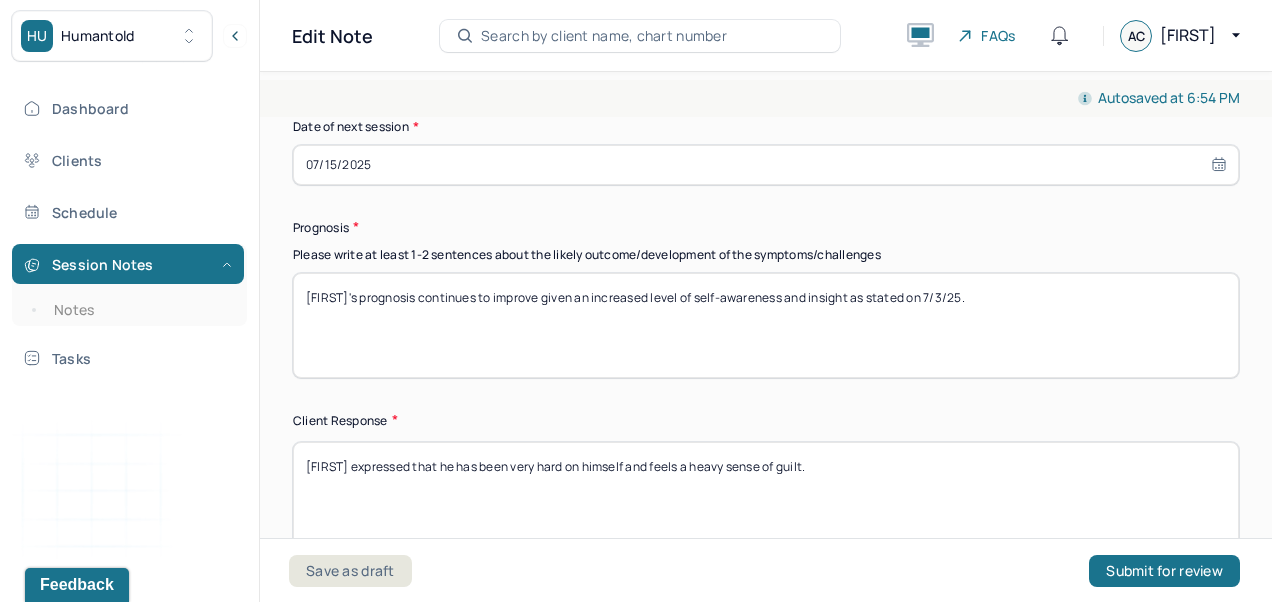 scroll, scrollTop: 2884, scrollLeft: 0, axis: vertical 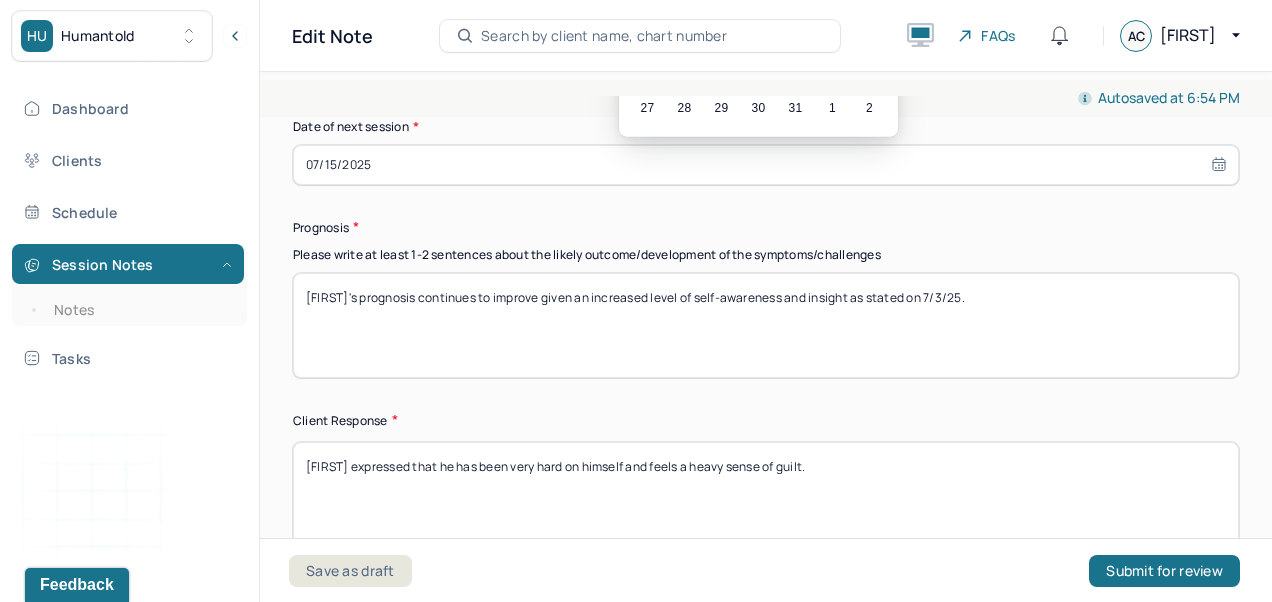 click on "24" at bounding box center [795, 70] 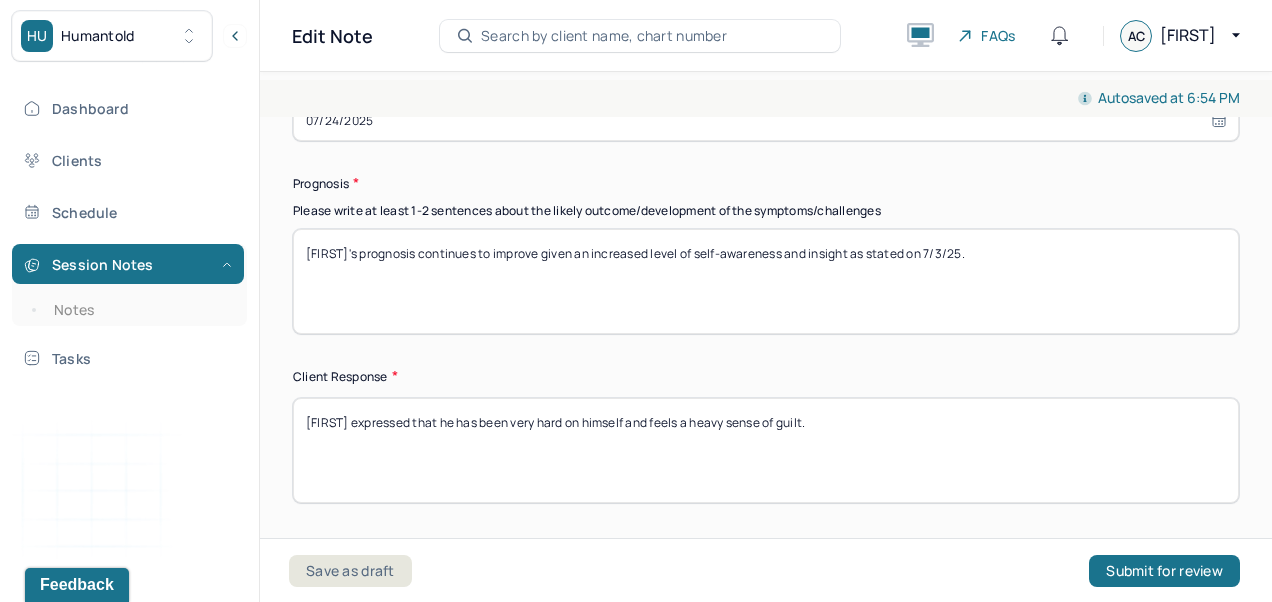 scroll, scrollTop: 2980, scrollLeft: 0, axis: vertical 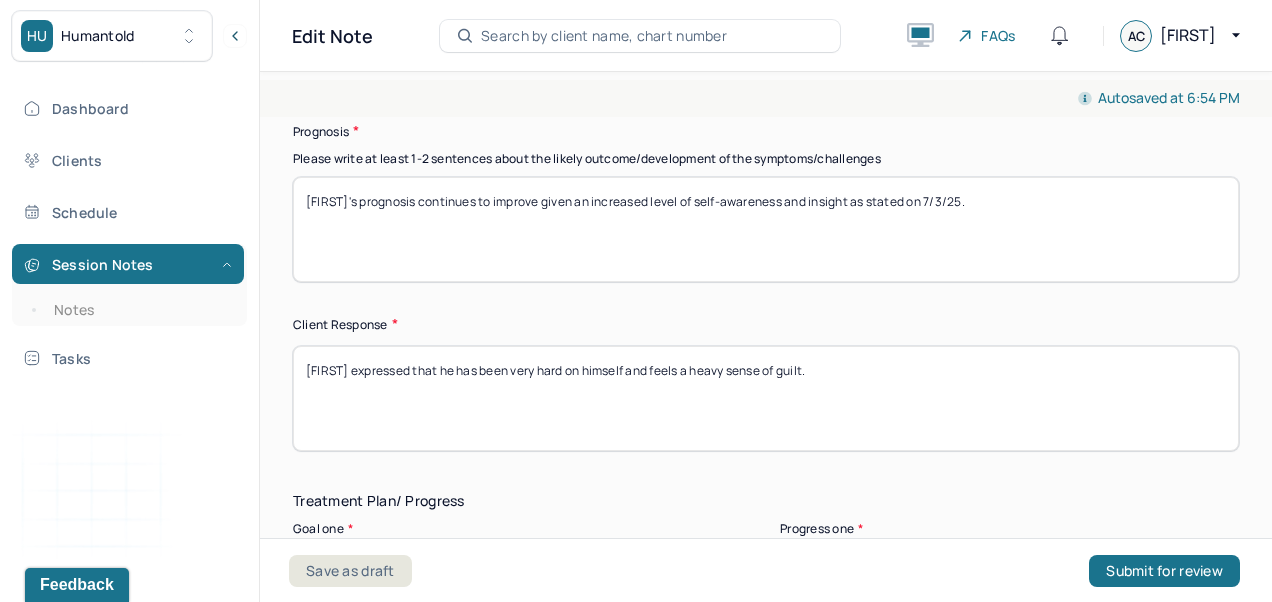 click on "Charlie's prognosis continues to improve given an increased level of self-awareness and insight as stated on 7/3/25." at bounding box center [766, 229] 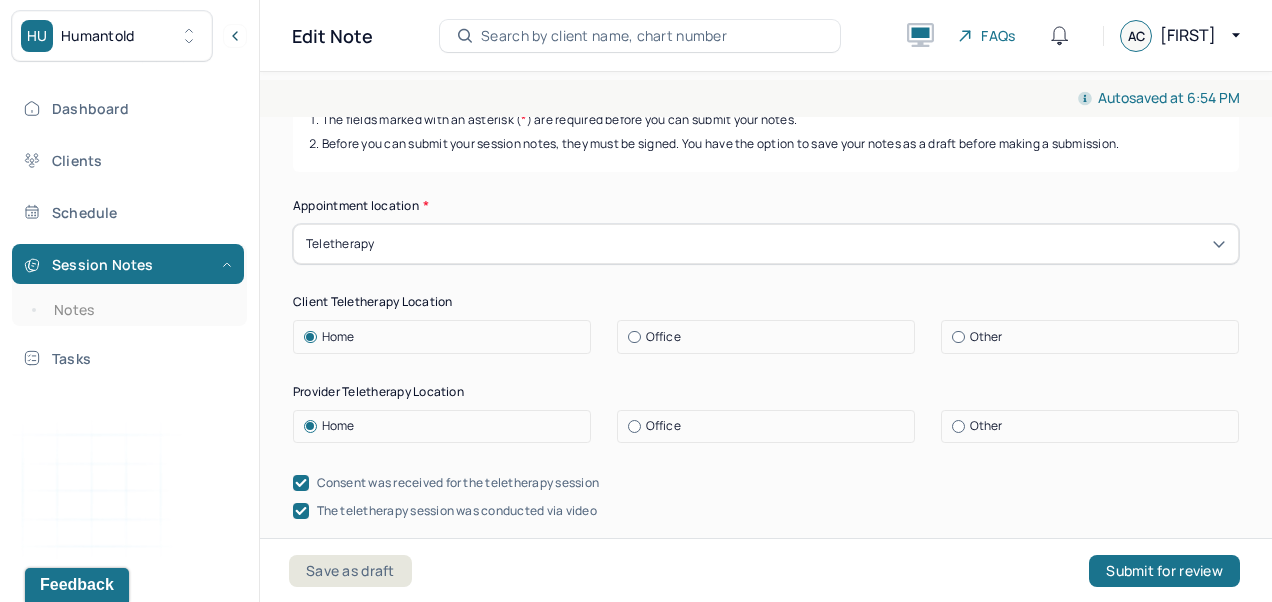 scroll, scrollTop: 0, scrollLeft: 0, axis: both 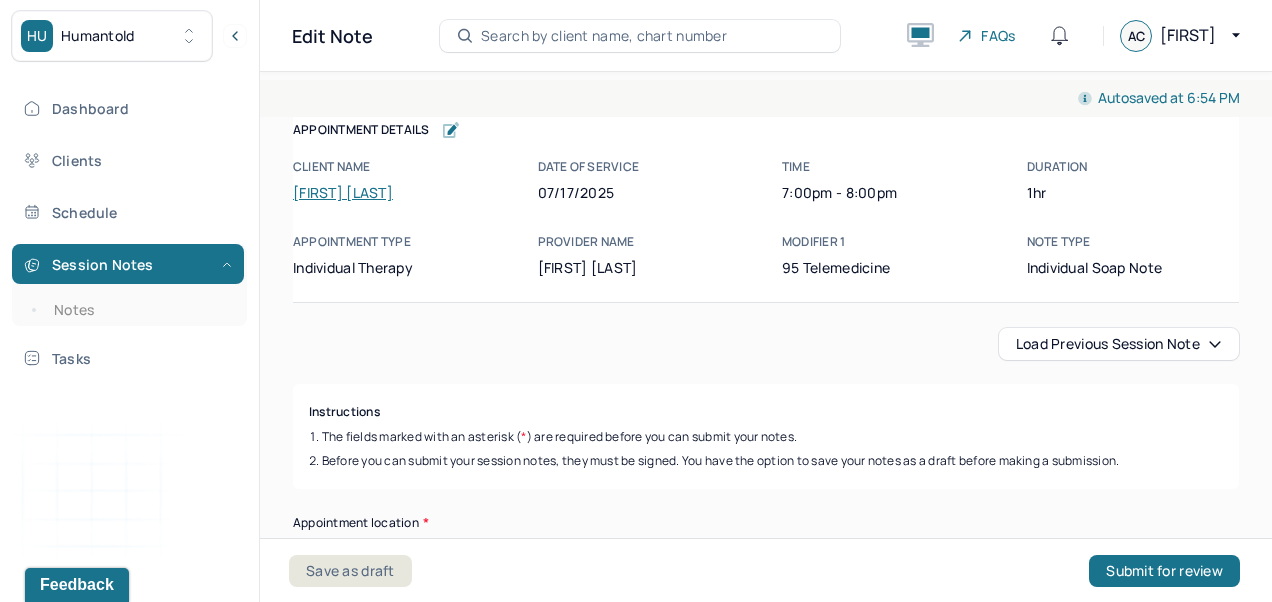 click on "Load previous session note" at bounding box center (1119, 344) 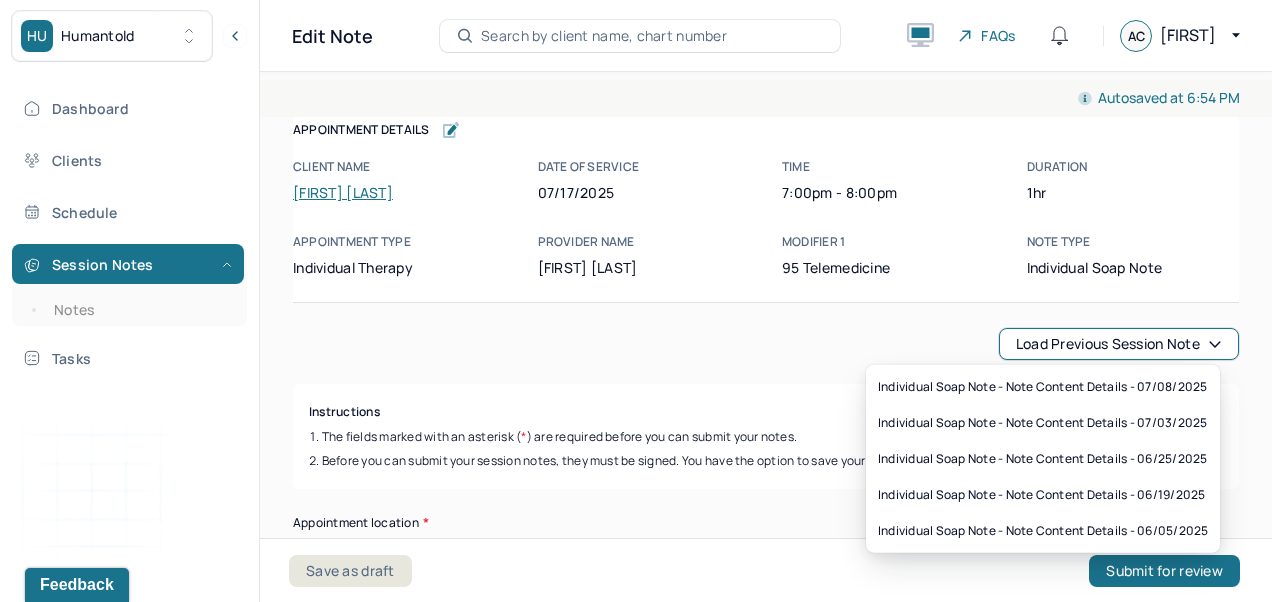 click on "Load previous session note   Instructions The fields marked with an asterisk ( * ) are required before you can submit your notes. Before you can submit your session notes, they must be signed. You have the option to save your notes as a draft before making a submission. Appointment location * Teletherapy Client Teletherapy Location Home Office Other Provider Teletherapy Location Home Office Other Consent was received for the teletherapy session The teletherapy session was conducted via video Primary diagnosis * F40.10 SOCIAL ANXIETY DISORDER (SOCIAL PHOBIA) Secondary diagnosis (optional) F10.10 ALCOHOL USE DISORDER, MILD Tertiary diagnosis (optional) Tertiary diagnosis Emotional / Behavioural symptoms demonstrated * Mood improvements, worry, self-doubt, procrastination/avoidance, guilt Causing * Maladaptive Functioning Intention for Session * Encourage personality growth and minimize maladaptive functioning Session Note Subjective Objective Assessment Therapy Intervention Techniques Trauma-focused CBT EDMR" at bounding box center (766, 2480) 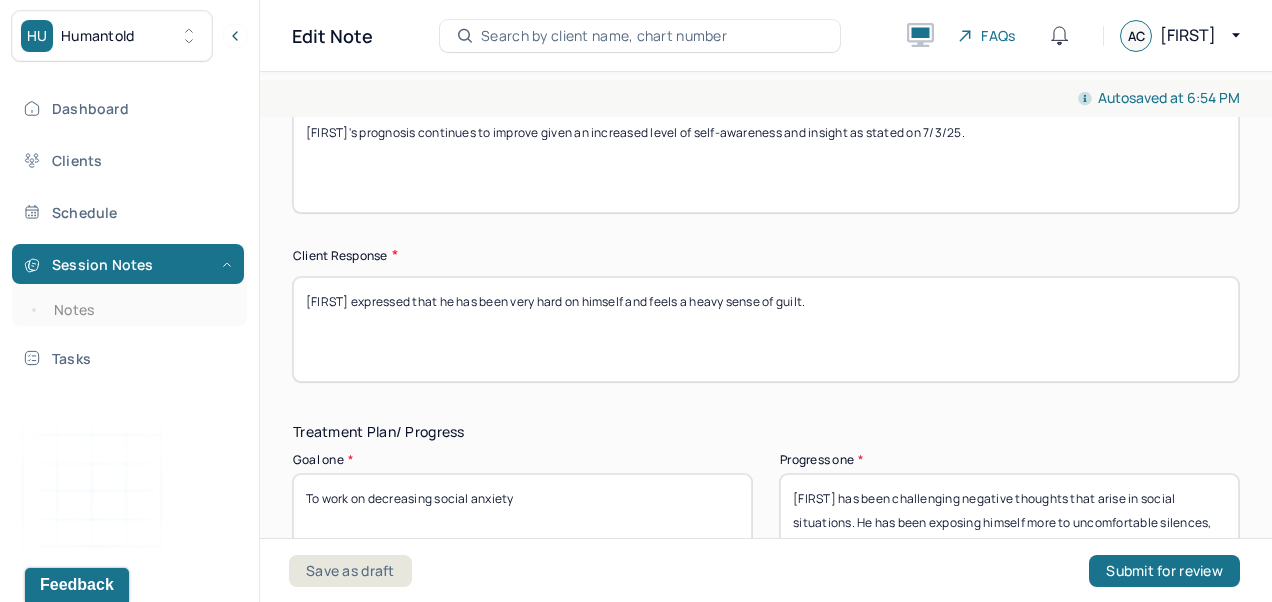 scroll, scrollTop: 3044, scrollLeft: 0, axis: vertical 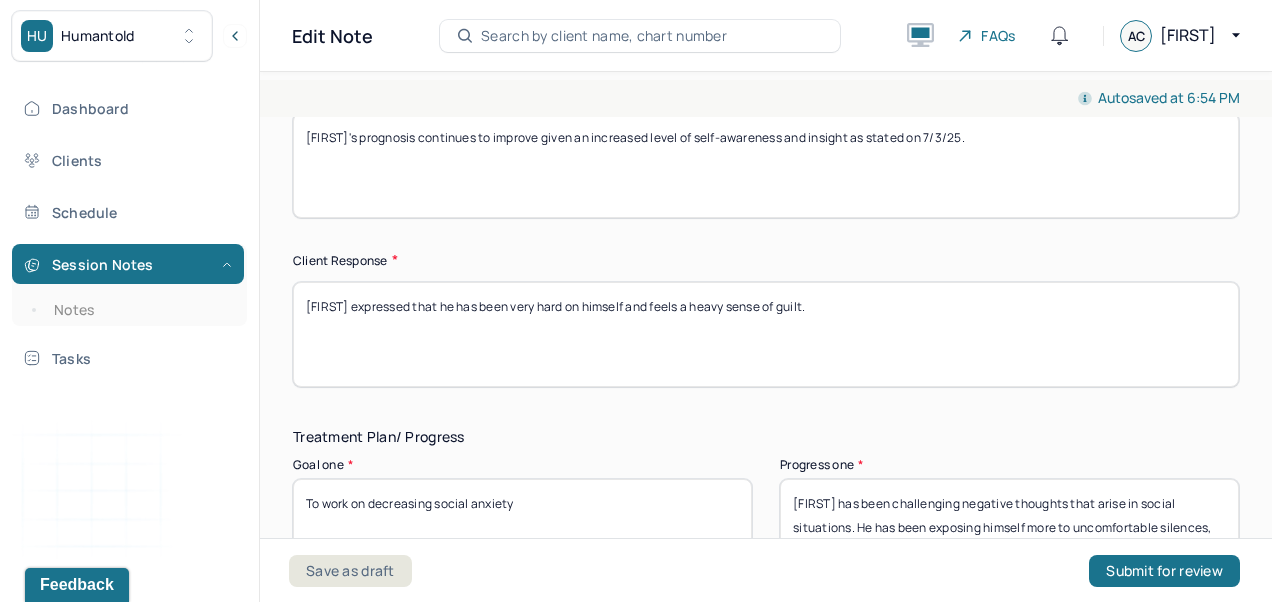 click on "Charlie's prognosis continues to improve given an increased level of self-awareness and insight as stated on 7/3/25." at bounding box center [766, 165] 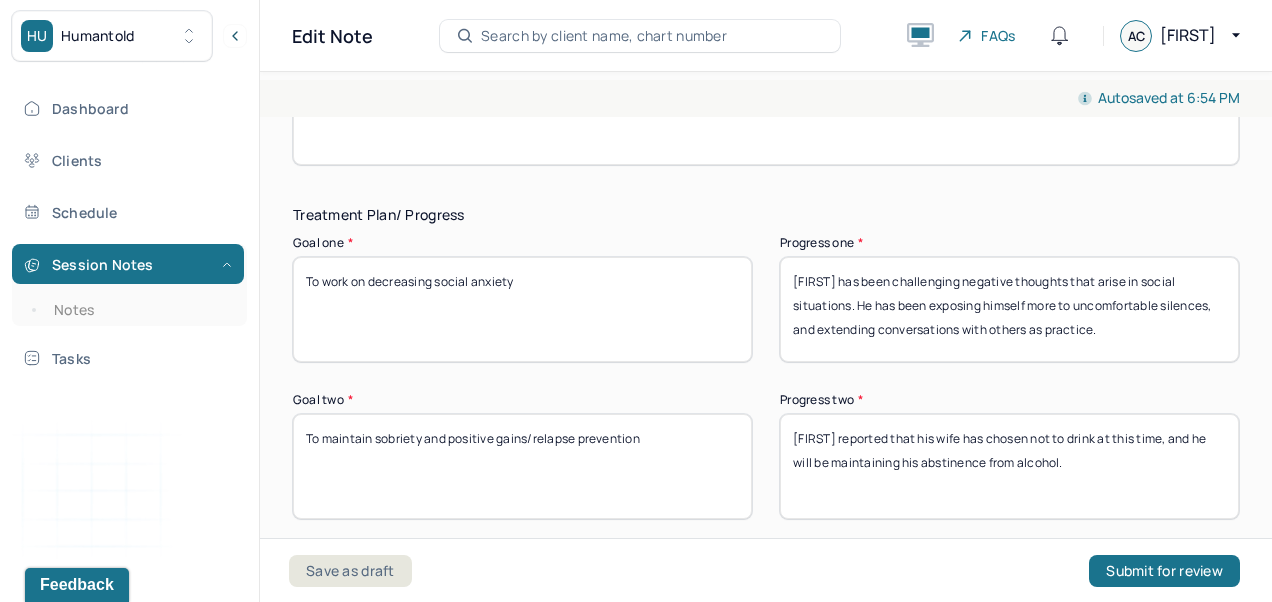 scroll, scrollTop: 3266, scrollLeft: 0, axis: vertical 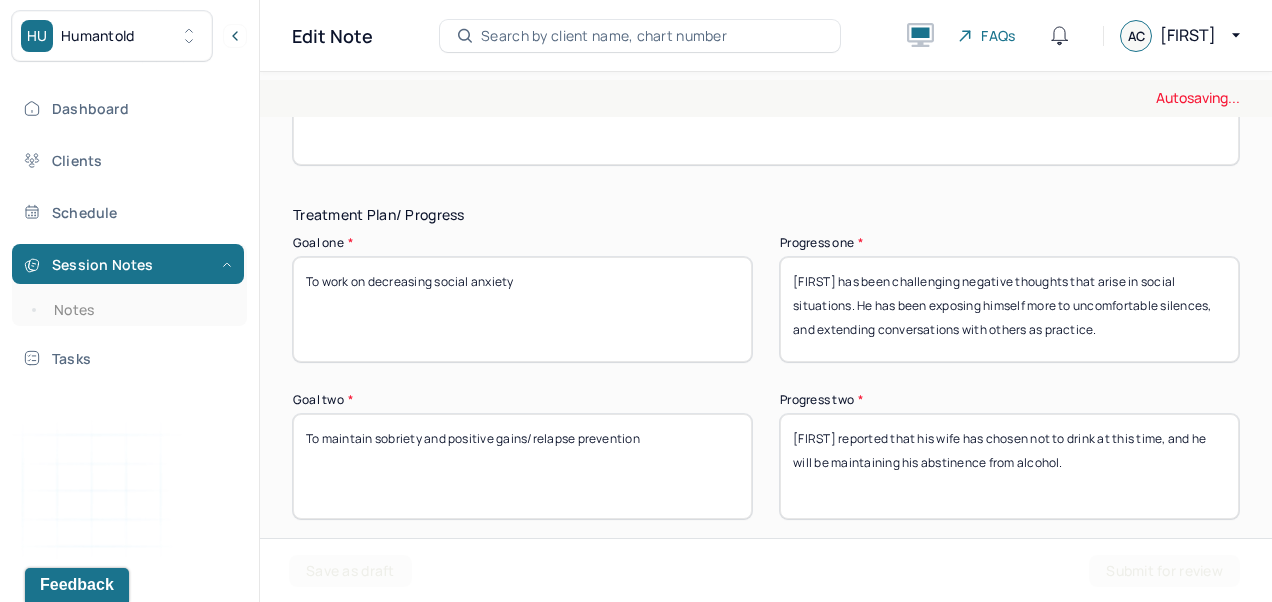 type on "Charlie's prognosis continues to improve given an increased level of self-awareness and insight as stated on 7/8/25." 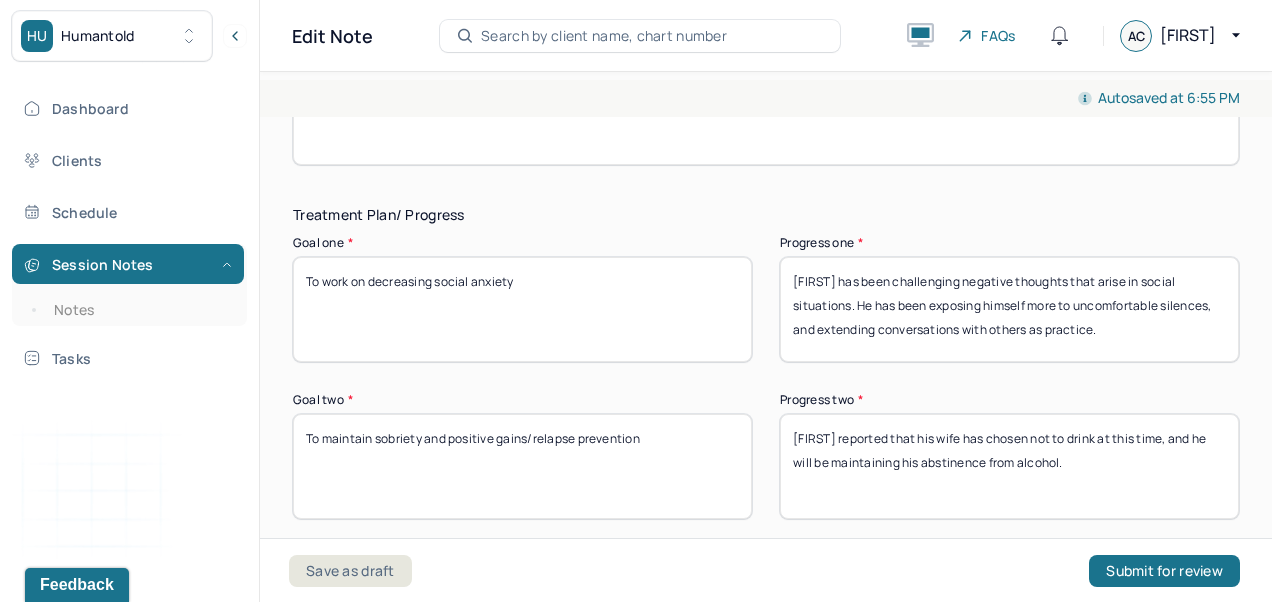 click on "Charlie expressed that he has been very hard on himself and feels a heavy sense of guilt." at bounding box center [766, 112] 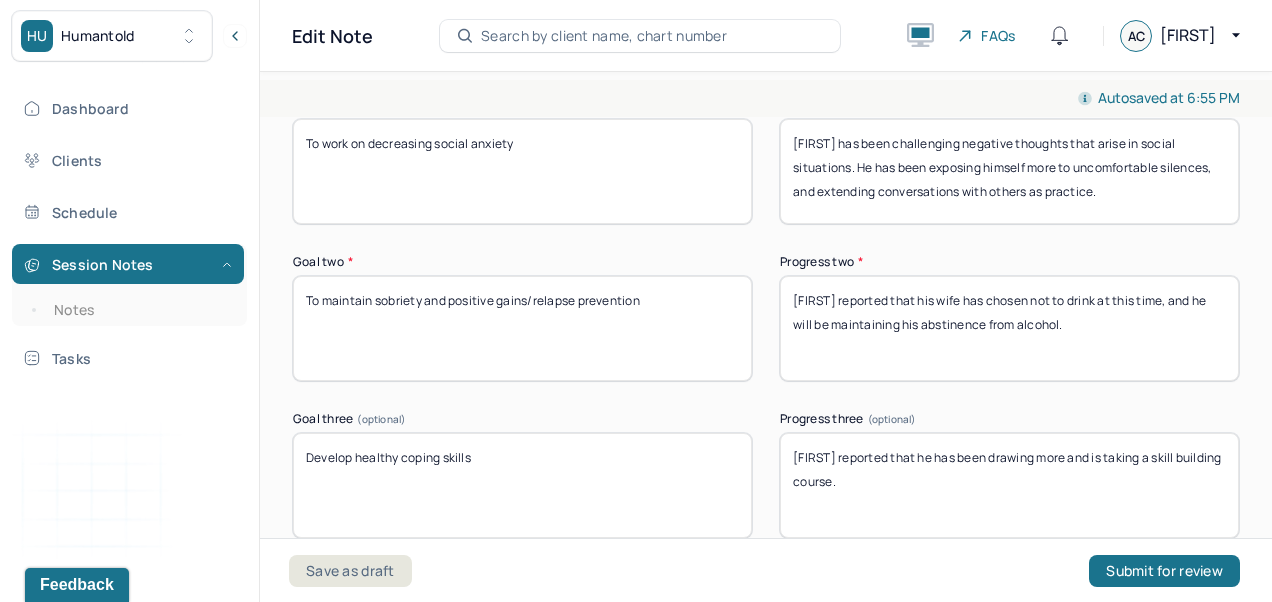 scroll, scrollTop: 3438, scrollLeft: 0, axis: vertical 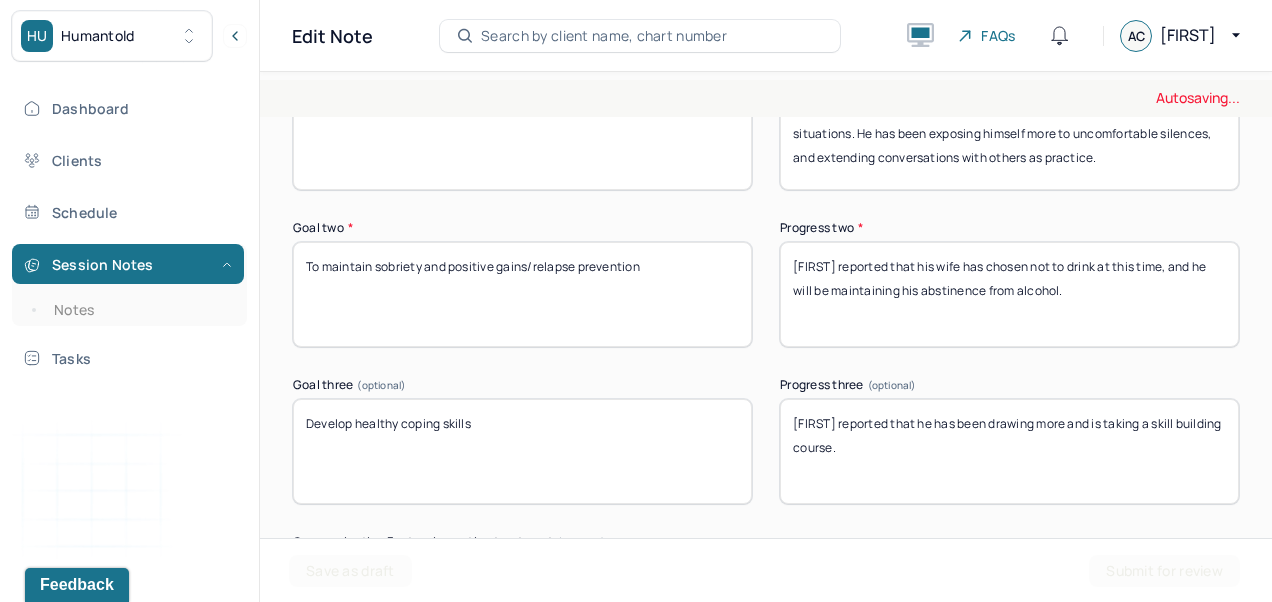 type on "Charlie expressed wanting to further explore past family dynamics and how they currently impact his functioning/mood." 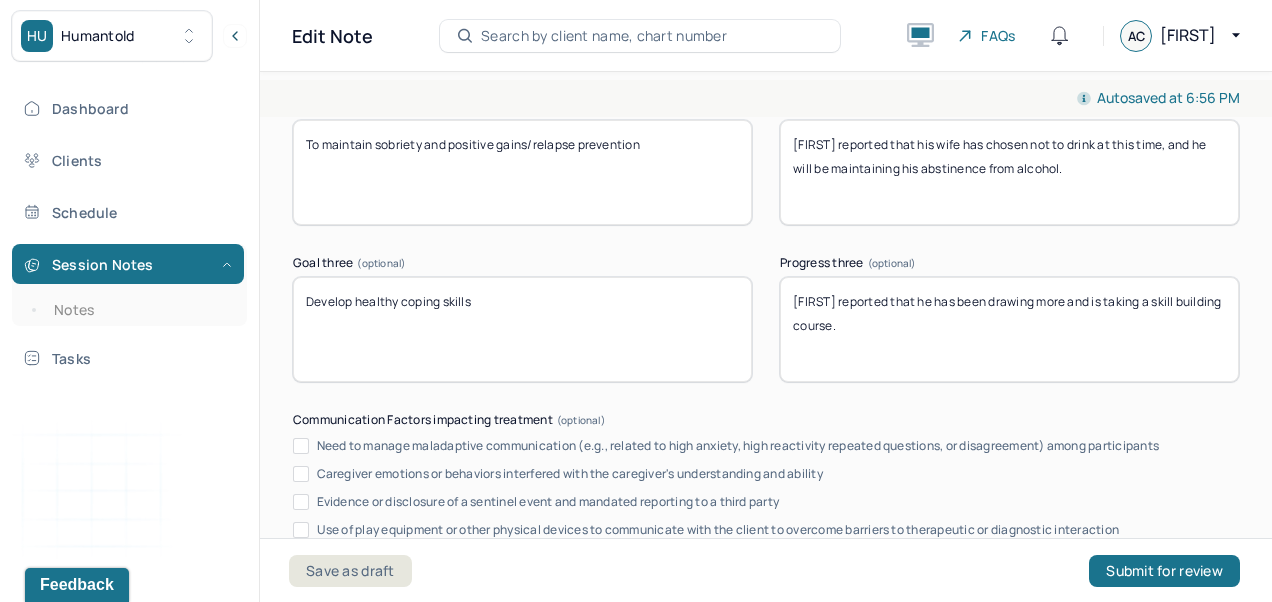 scroll, scrollTop: 3613, scrollLeft: 0, axis: vertical 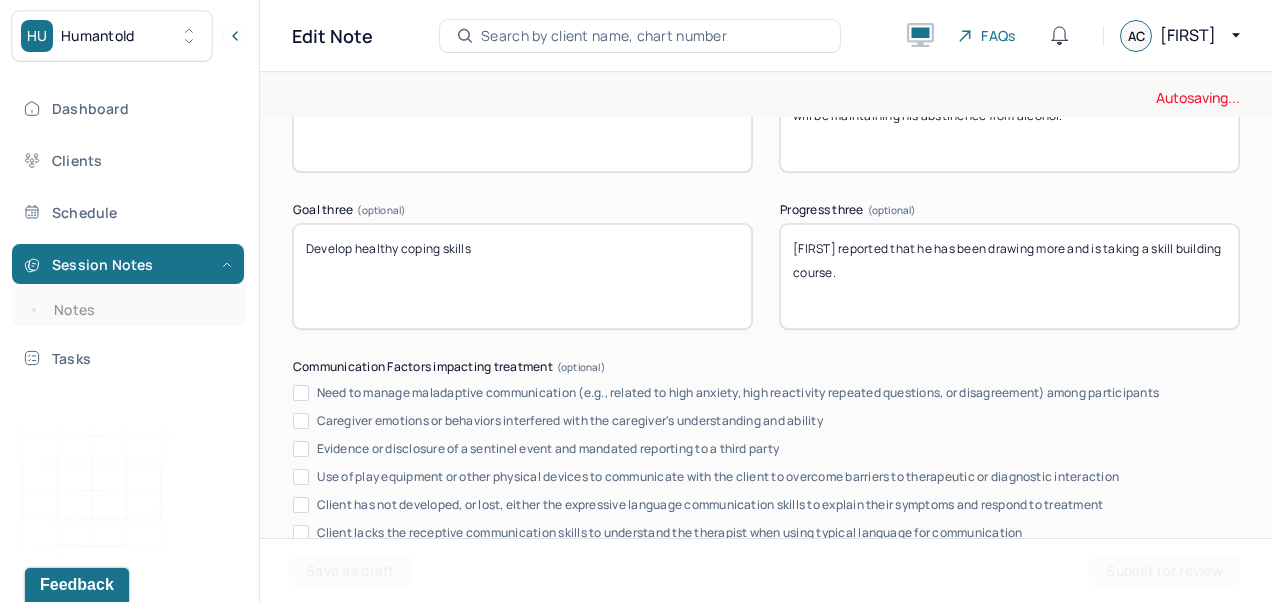 type on "Charlie has reported improvement in social anxiety. He continues to work on skills training and role playing scenarios so that he can feel more prepared." 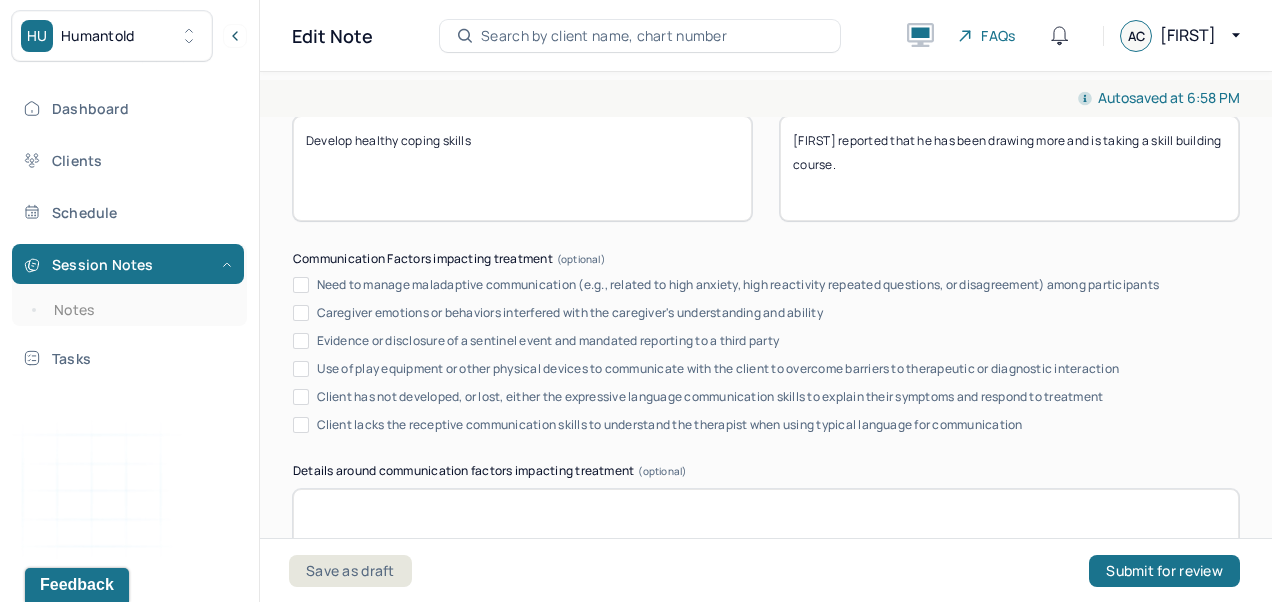 scroll, scrollTop: 3768, scrollLeft: 0, axis: vertical 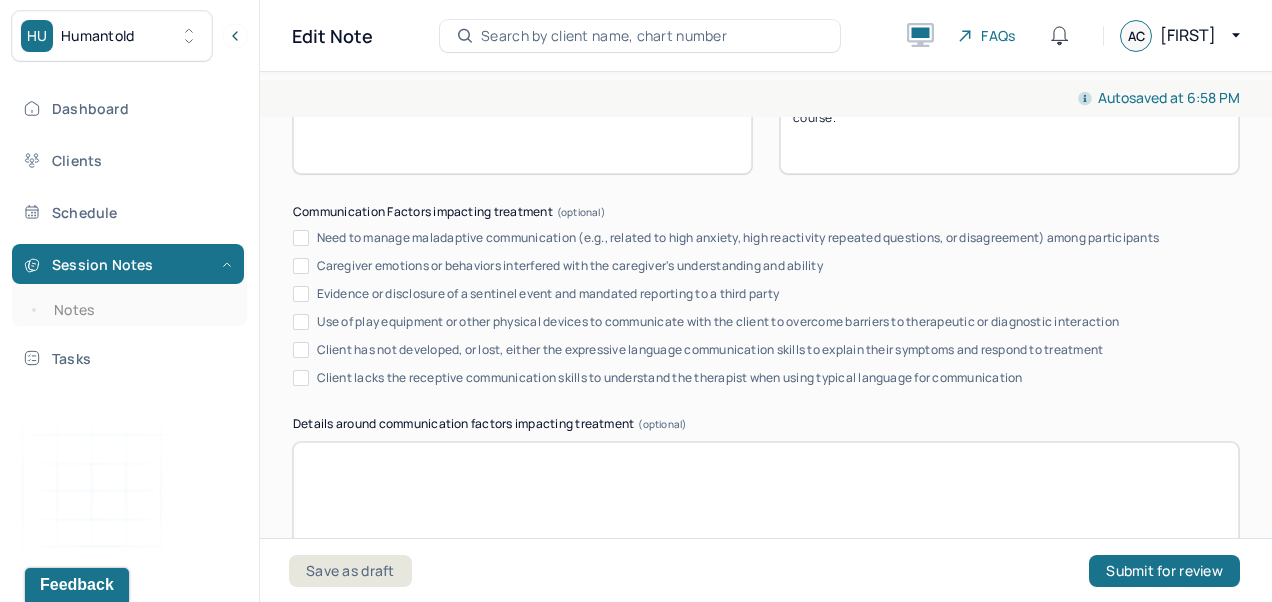 type on "Charlie continues to maintain sobriety with minimal urges/cravings, and continues to relearn how to find joy in everyday activities." 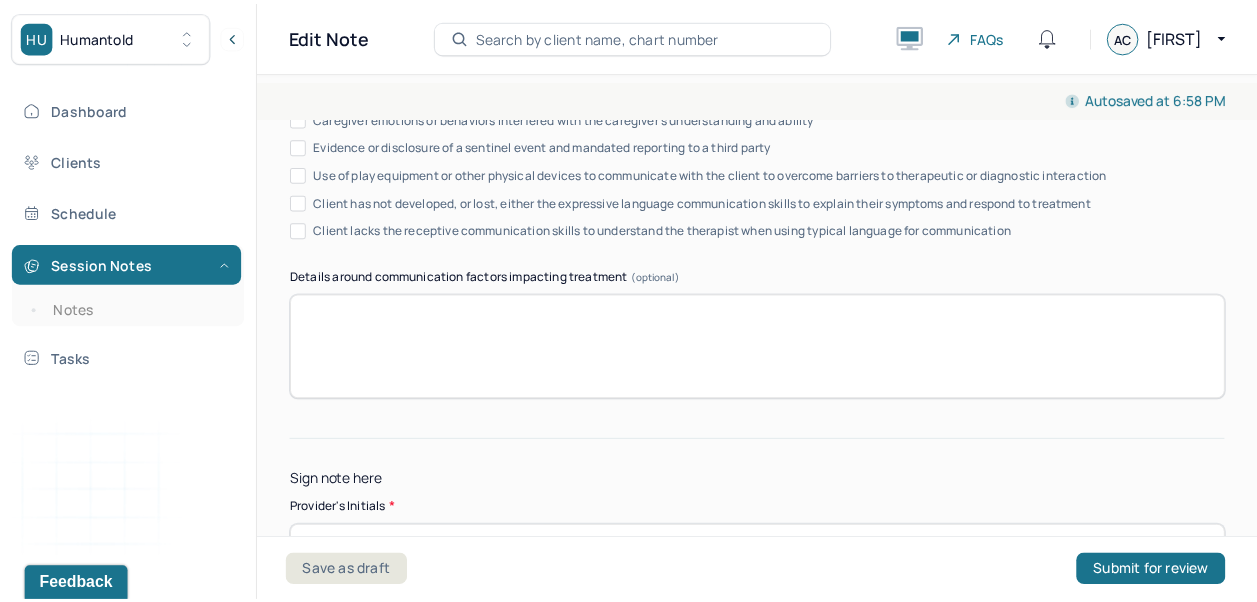 scroll, scrollTop: 4238, scrollLeft: 0, axis: vertical 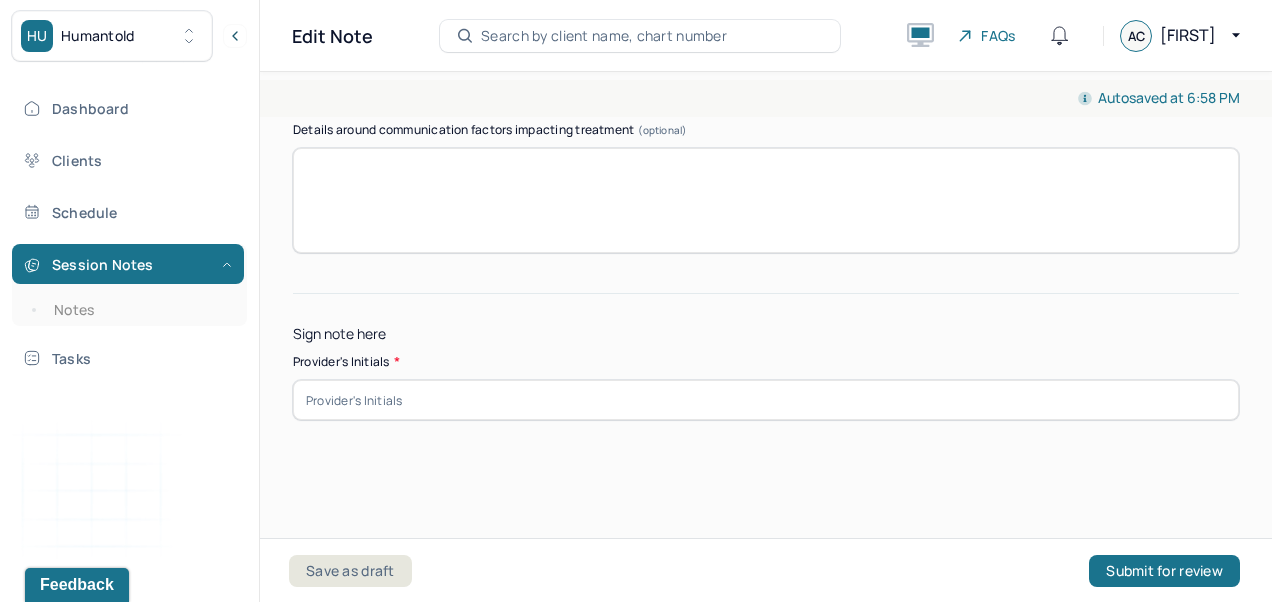 type on "Charlie reported that he has begun exercising again and eating healthy." 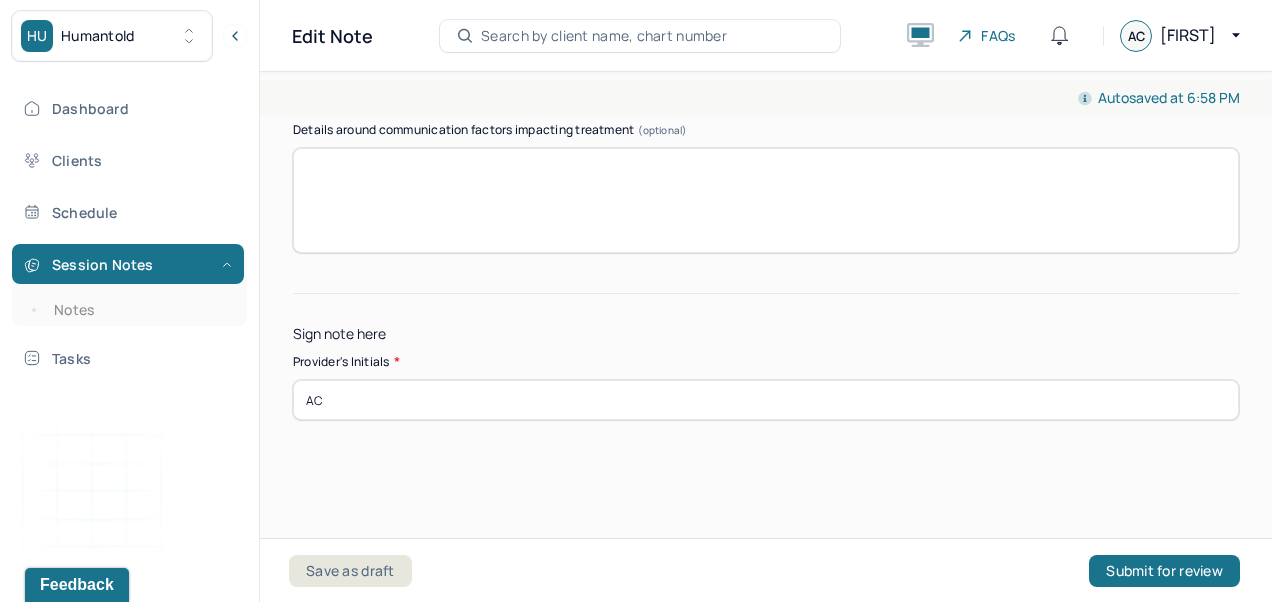 type on "AC" 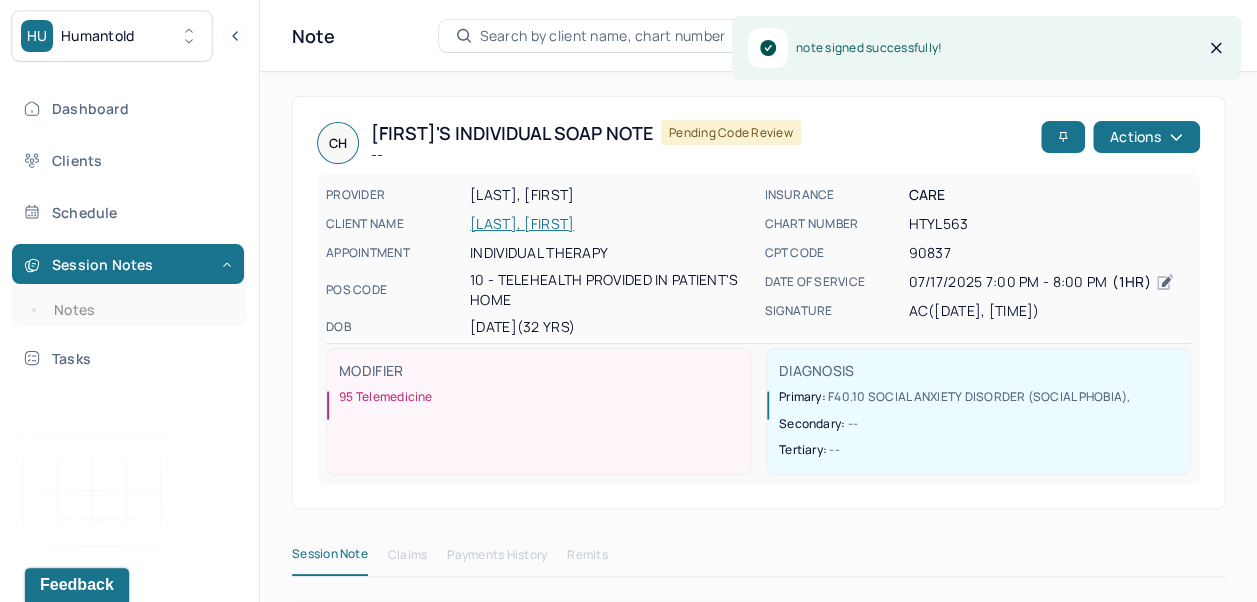 click on "Dashboard" at bounding box center [128, 108] 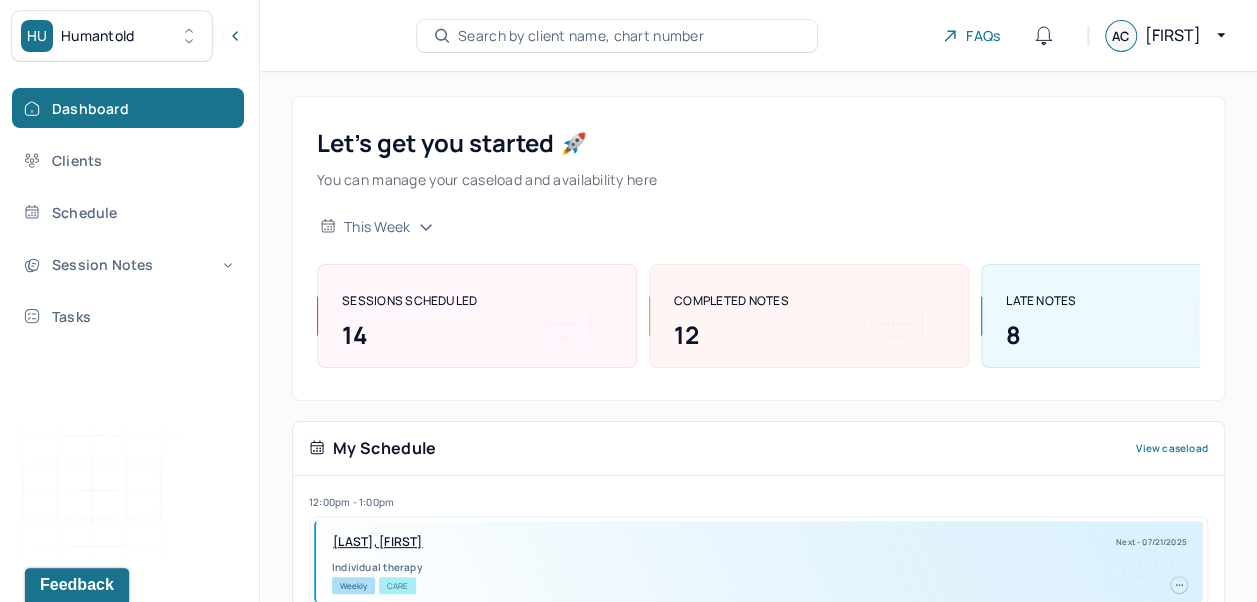 click on "Session Notes" at bounding box center (128, 264) 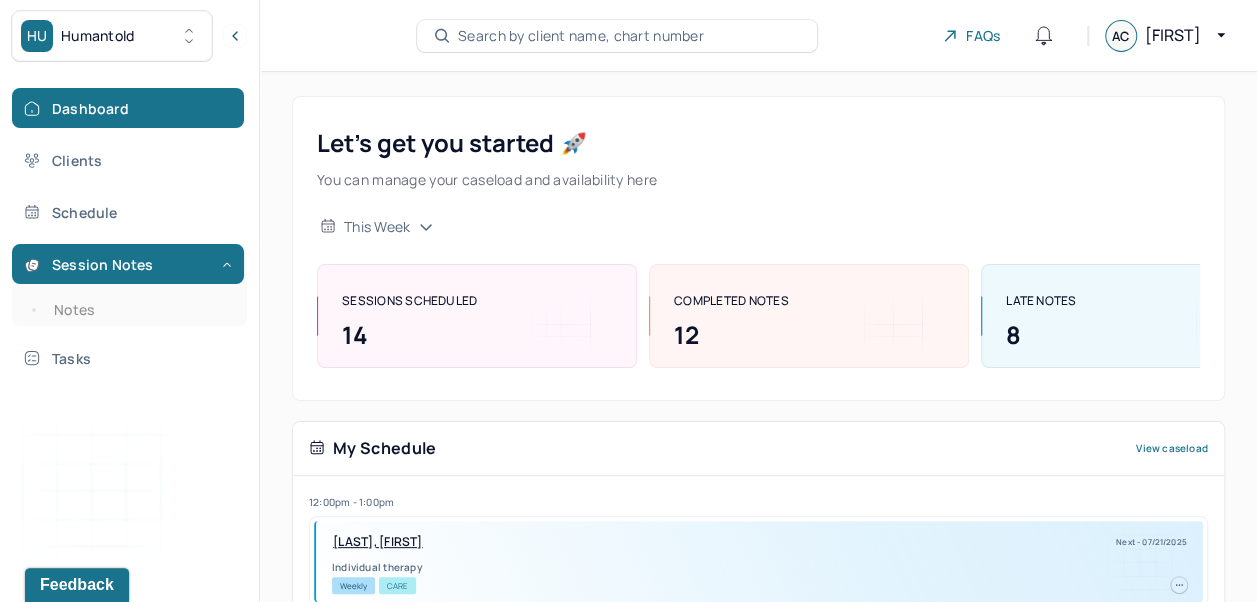 click on "Notes" at bounding box center (139, 310) 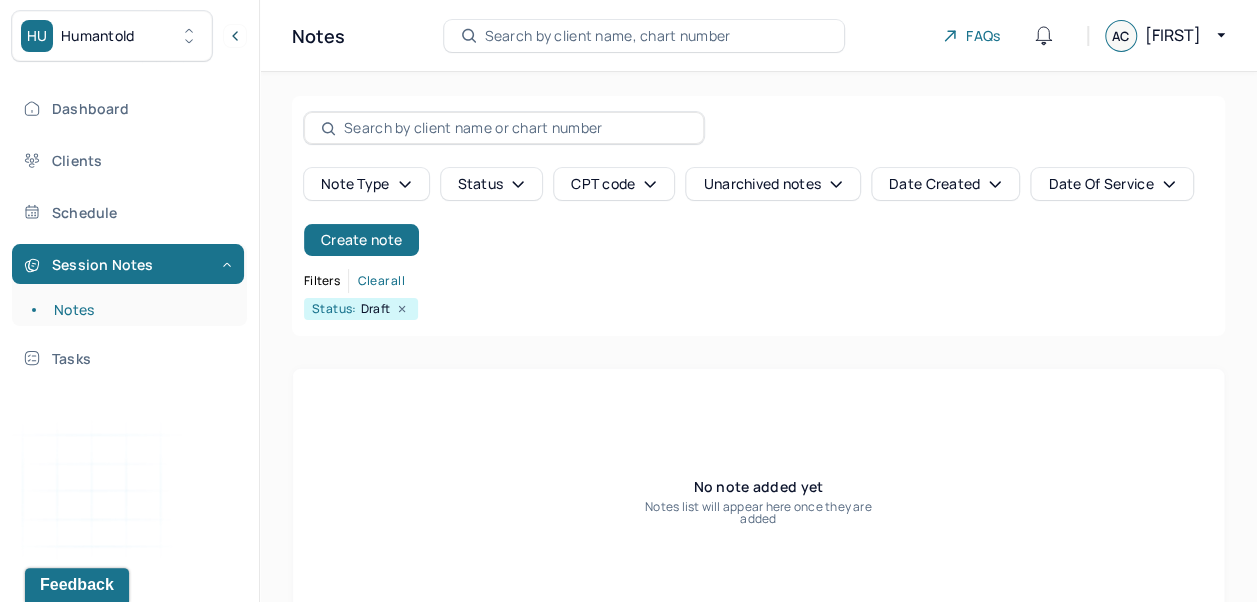 click on "Create note" at bounding box center (361, 240) 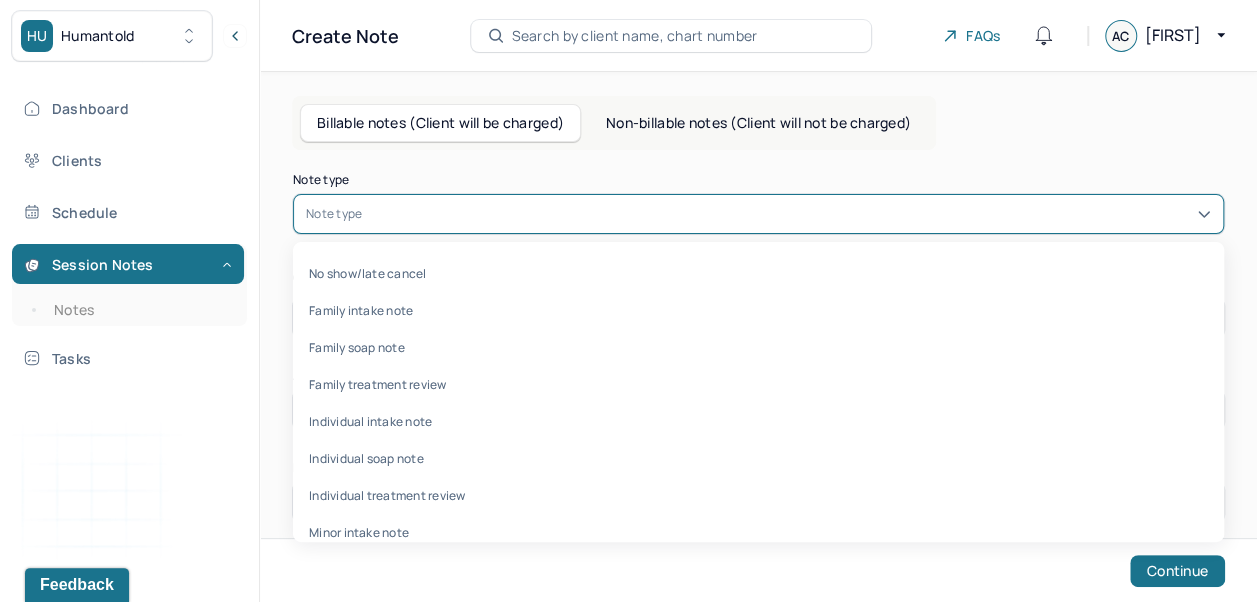 click on "Individual soap note" at bounding box center (758, 458) 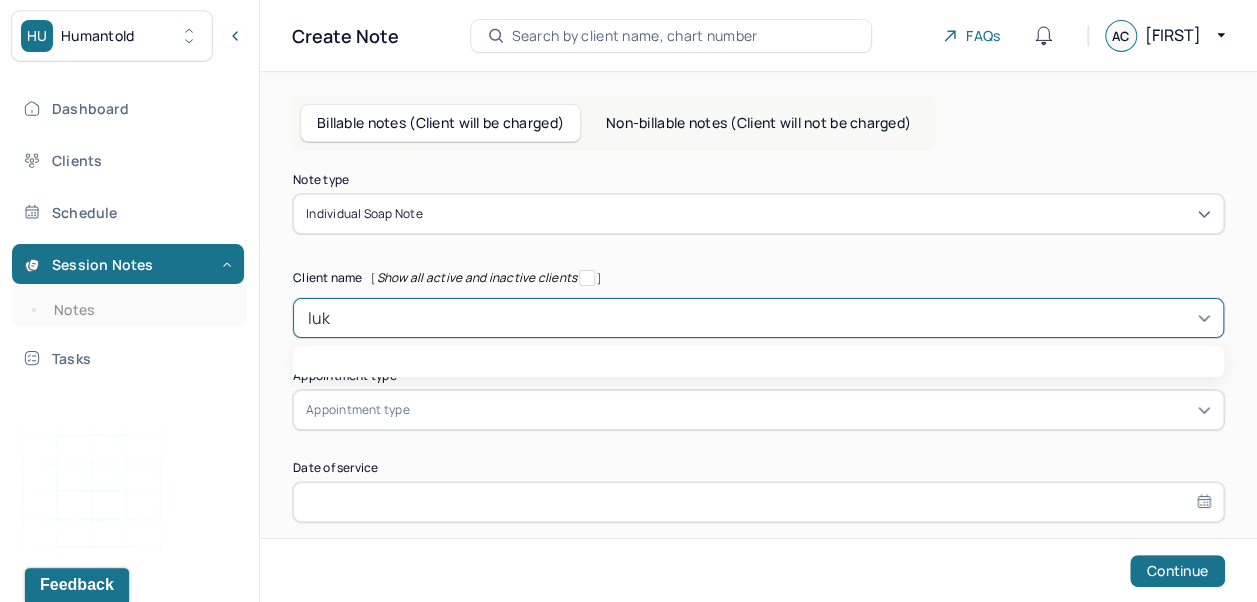 type on "luka" 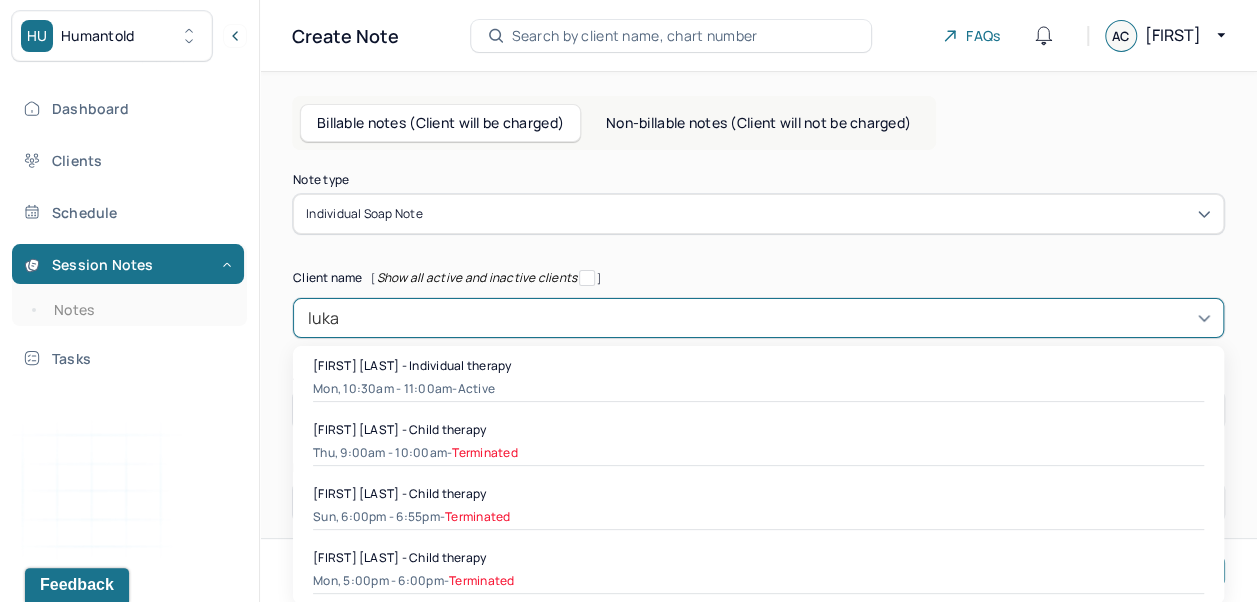 click on "[FIRST] [LAST] - Individual therapy" at bounding box center [412, 365] 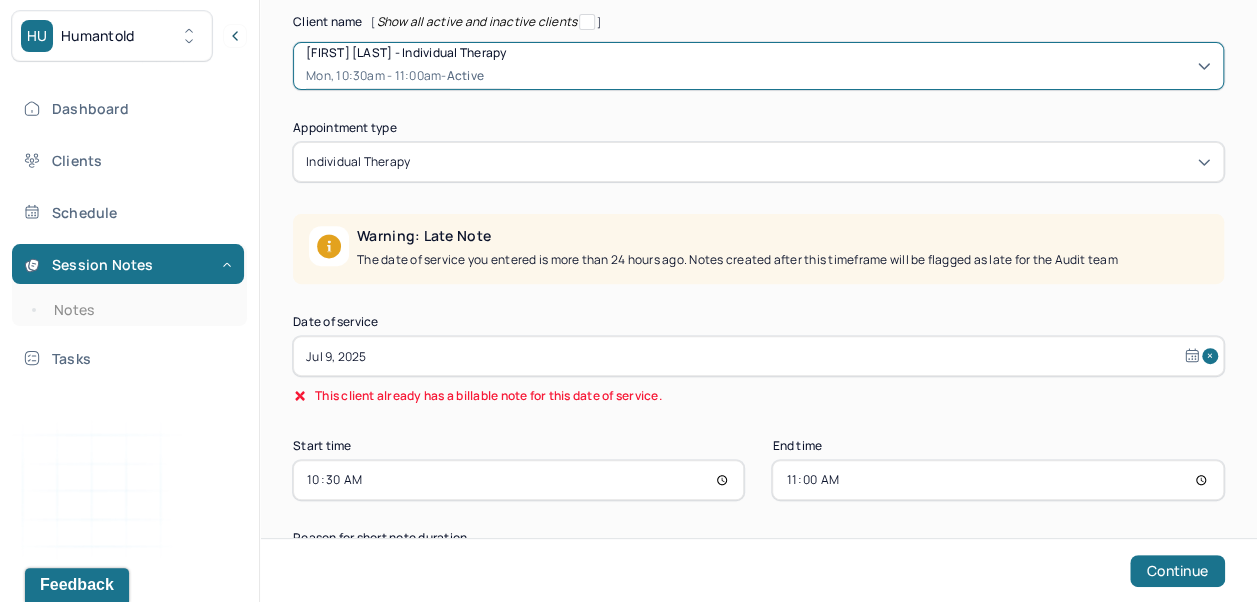 scroll, scrollTop: 256, scrollLeft: 0, axis: vertical 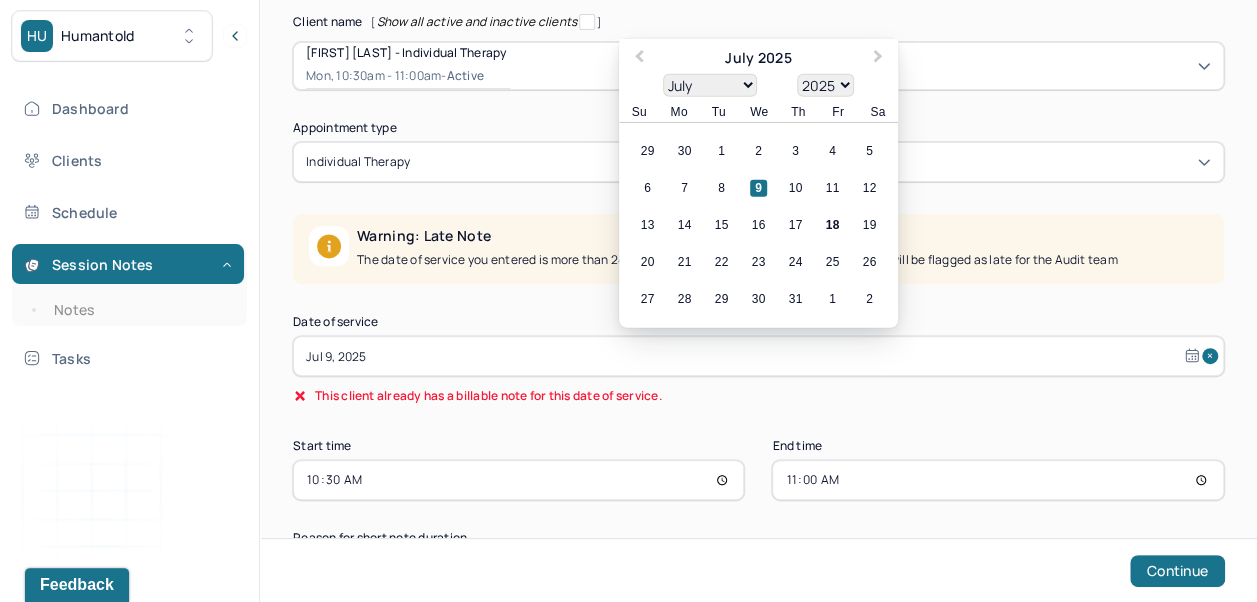 click on "17" at bounding box center (795, 225) 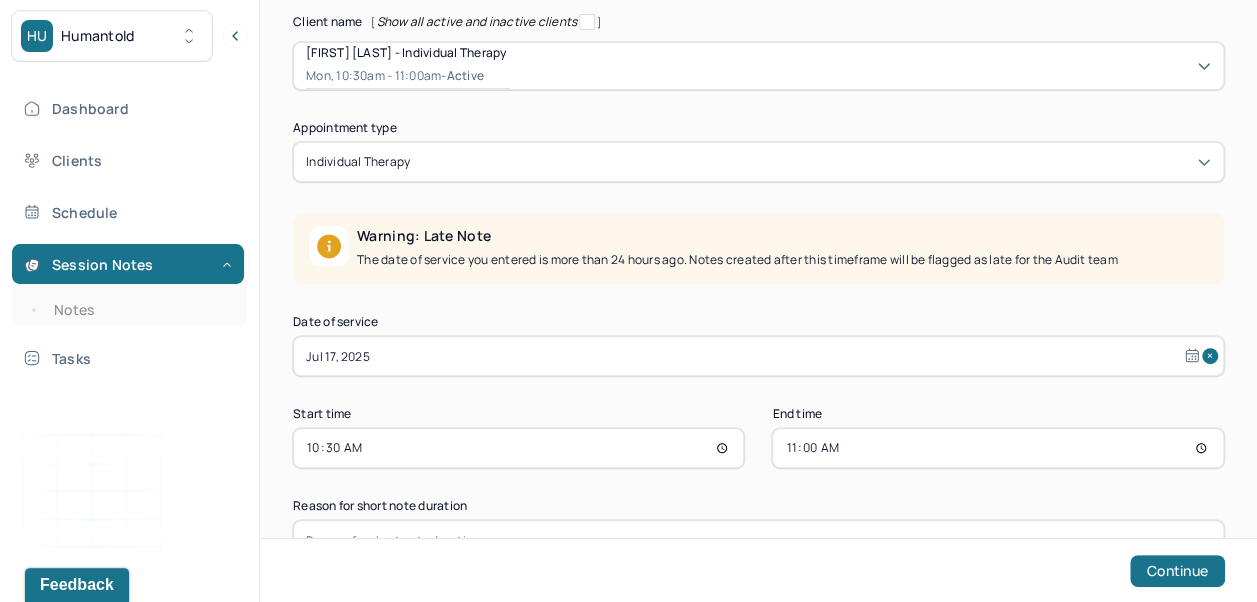 scroll, scrollTop: 288, scrollLeft: 0, axis: vertical 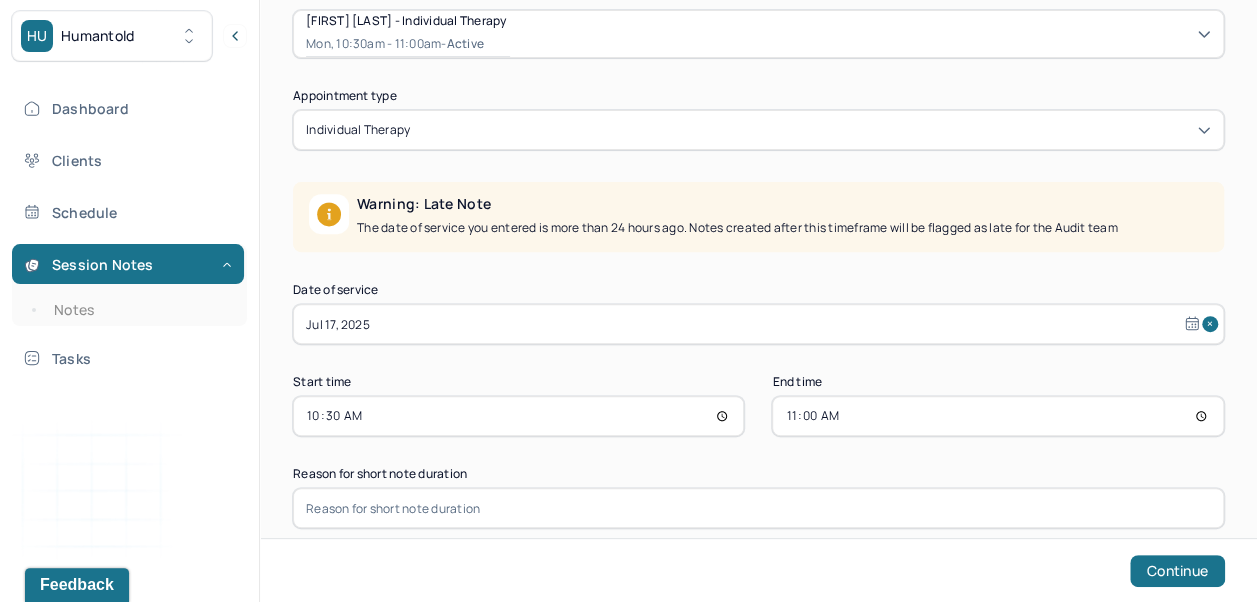 click on "10:30" at bounding box center (518, 416) 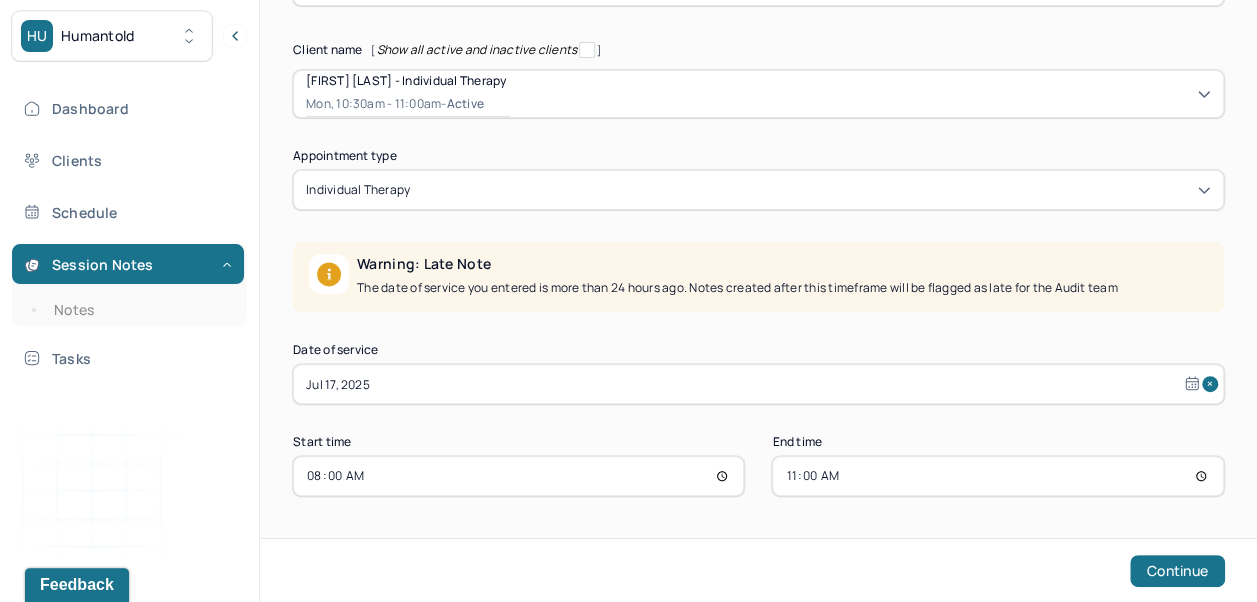 scroll, scrollTop: 228, scrollLeft: 0, axis: vertical 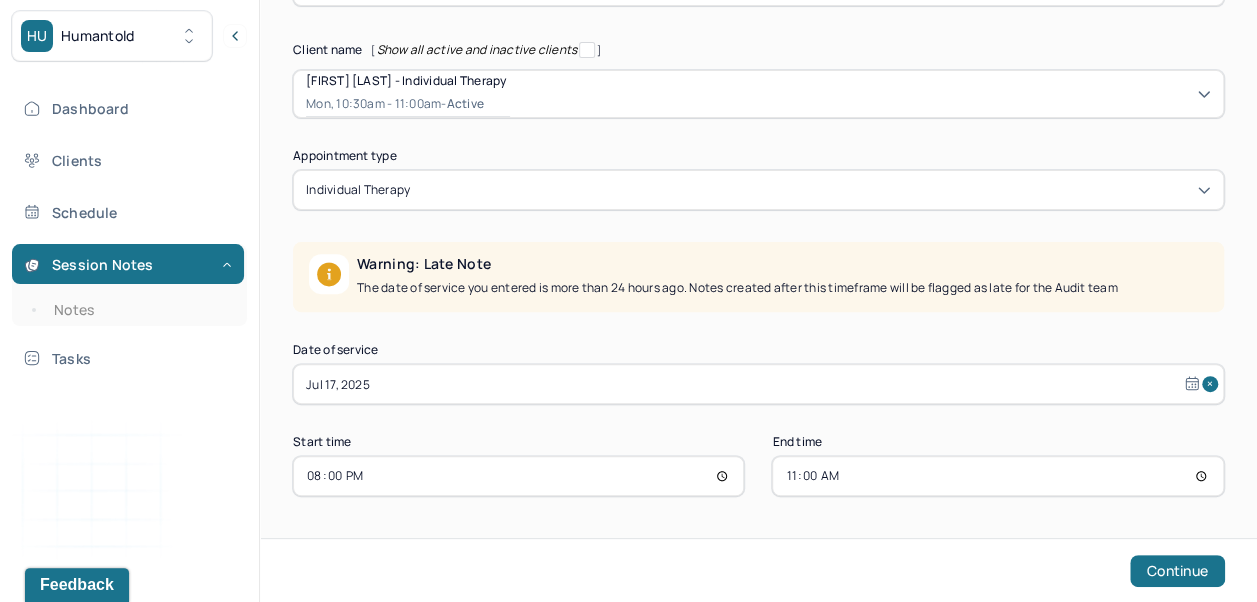 click on "11:00" at bounding box center [997, 476] 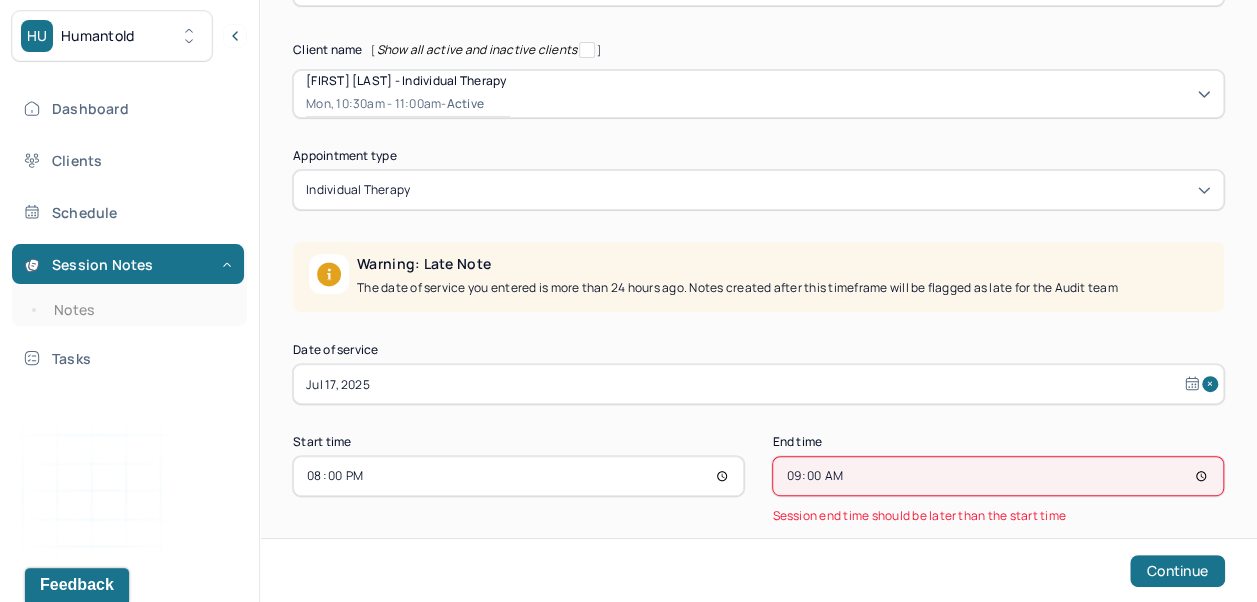 type on "21:00" 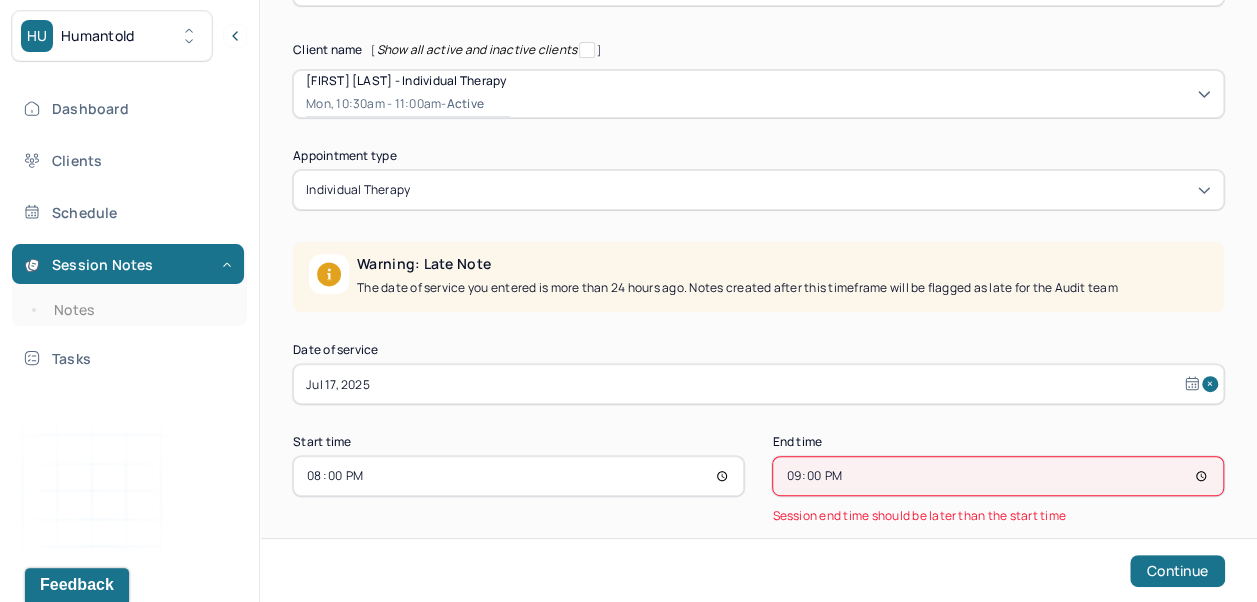 scroll, scrollTop: 126, scrollLeft: 0, axis: vertical 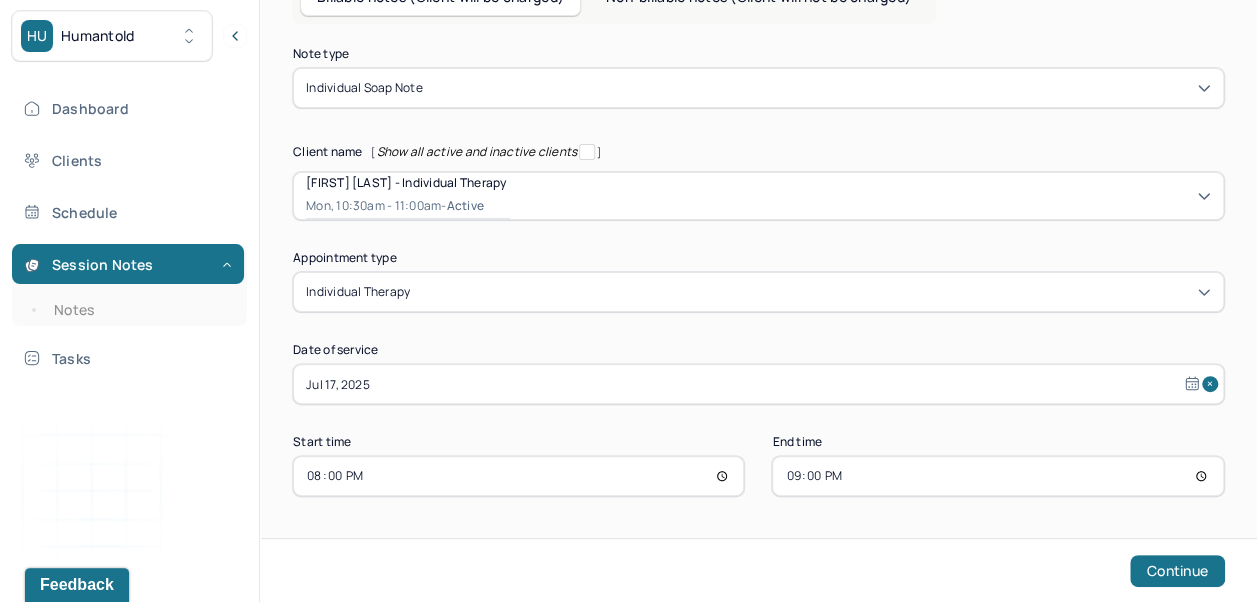click on "Continue" at bounding box center [1177, 571] 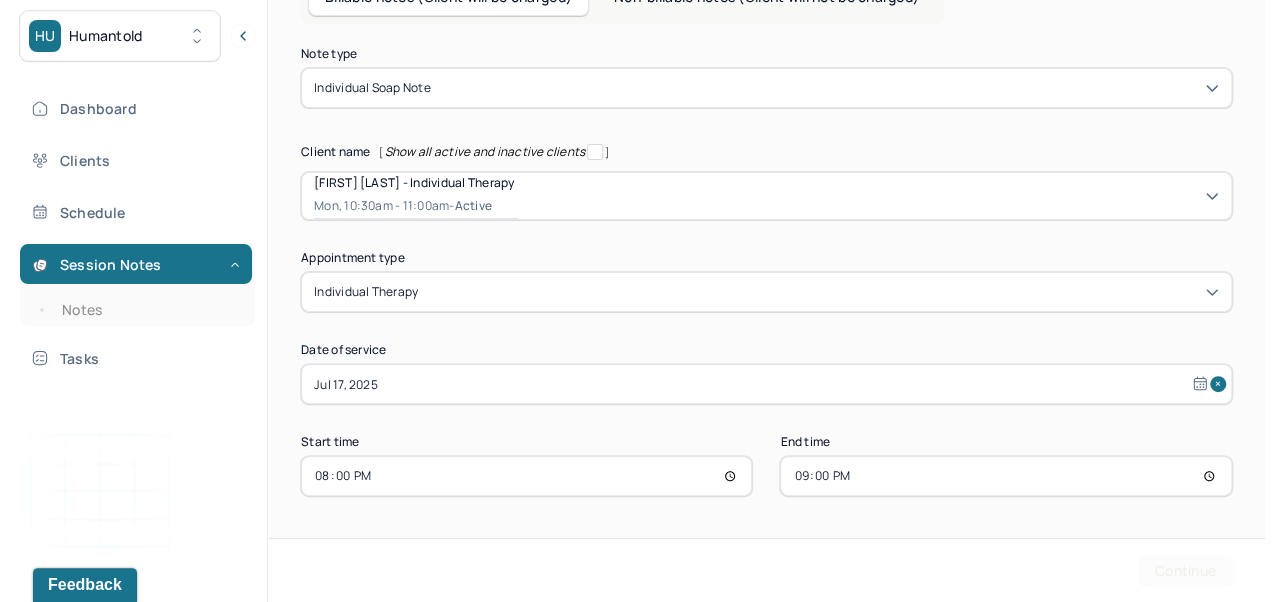 scroll, scrollTop: 0, scrollLeft: 0, axis: both 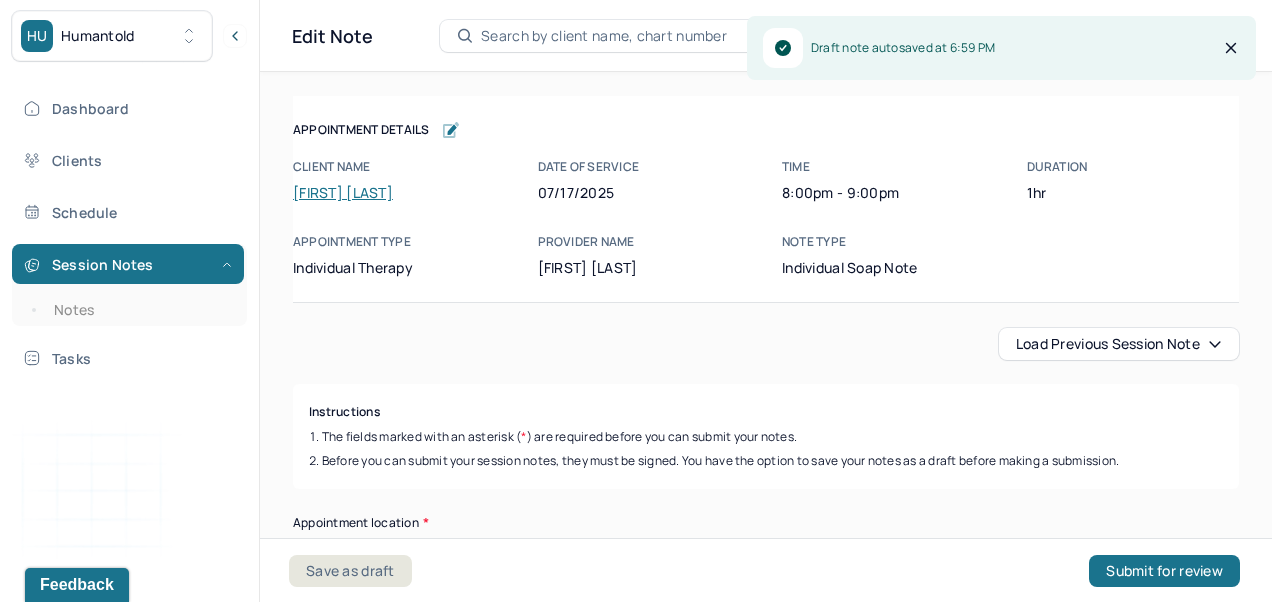 click on "Load previous session note" at bounding box center [1119, 344] 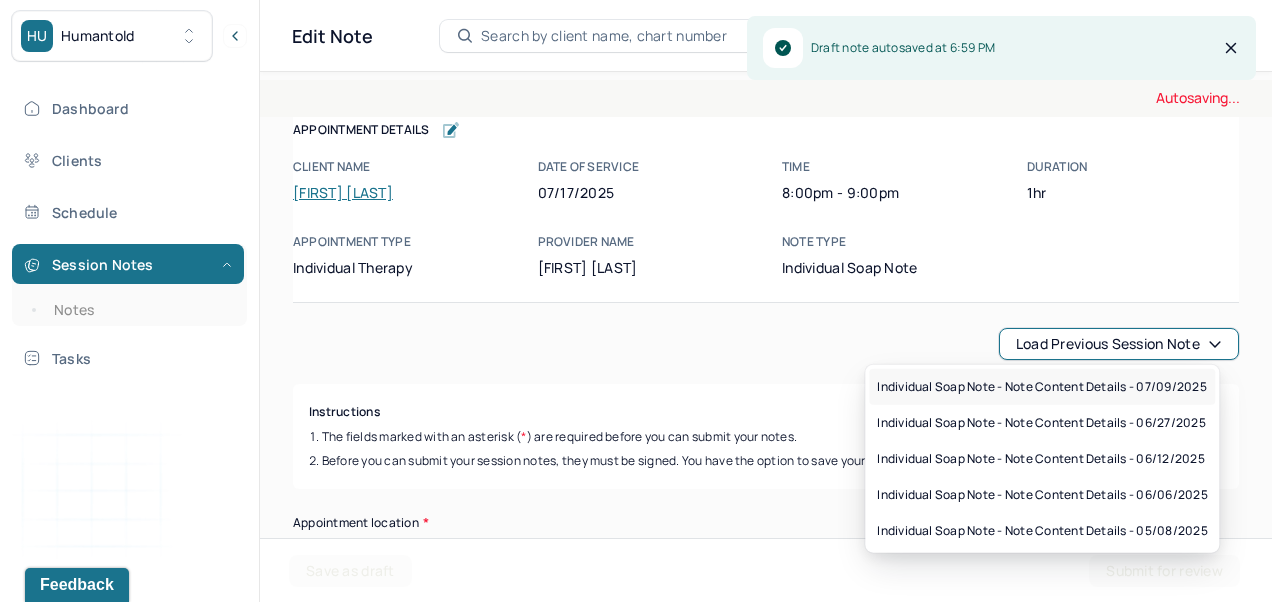 click on "Individual soap note   - Note content Details -   07/09/2025" at bounding box center (1041, 387) 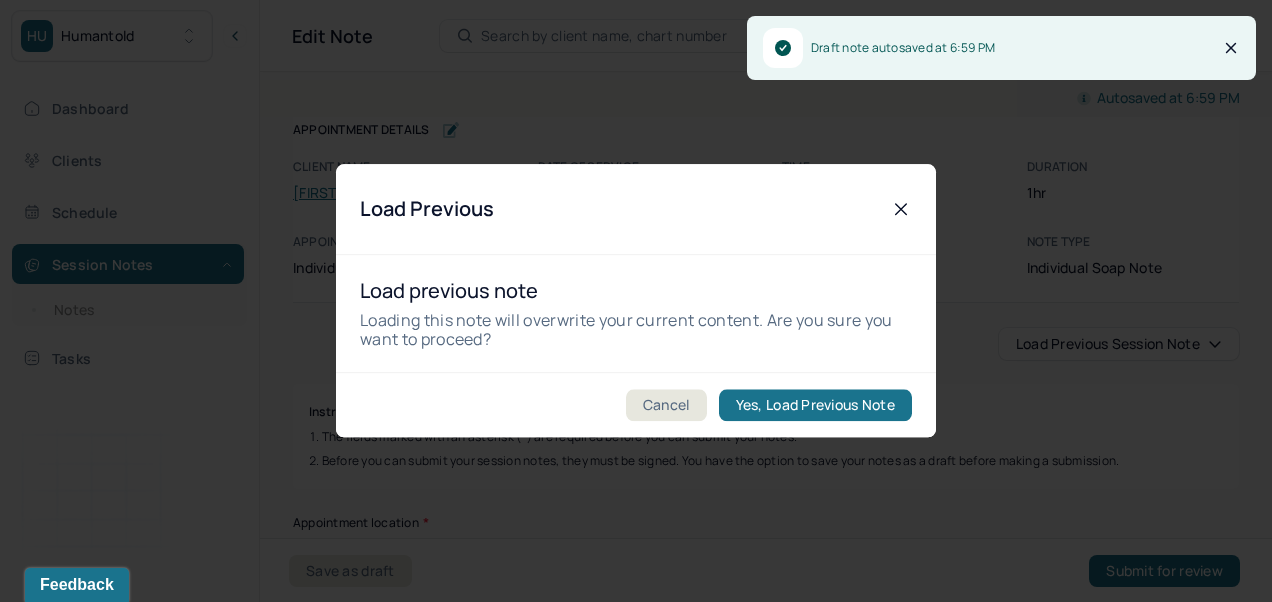 click on "Yes, Load Previous Note" at bounding box center (815, 406) 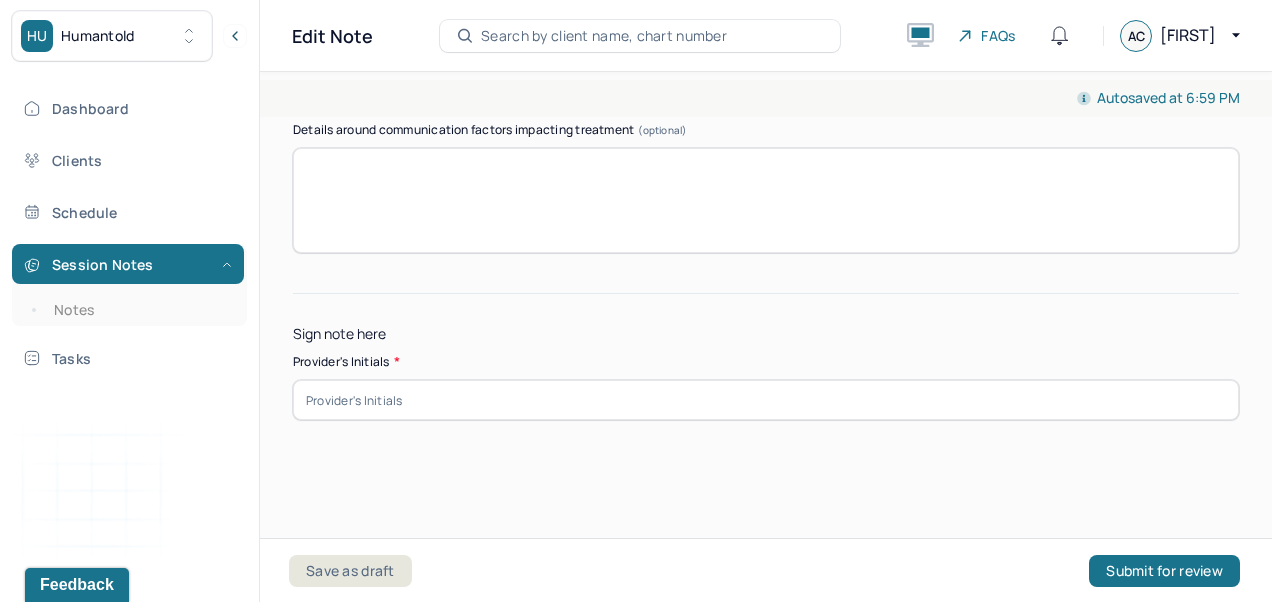 click at bounding box center [766, 400] 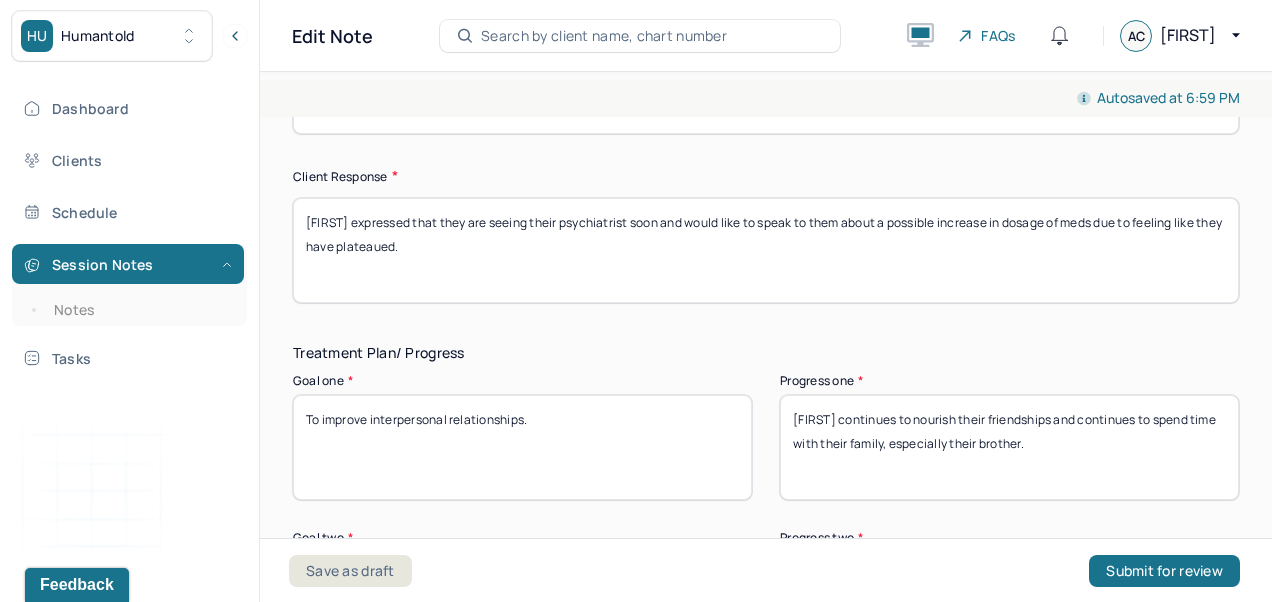 scroll, scrollTop: 3125, scrollLeft: 0, axis: vertical 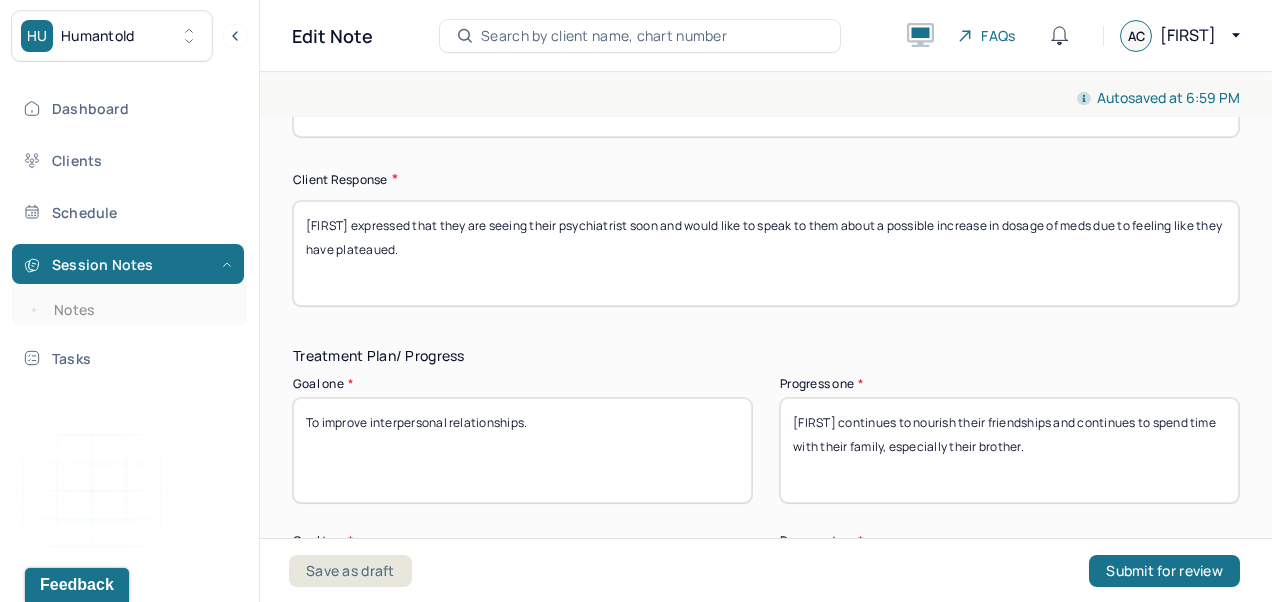 type on "AC" 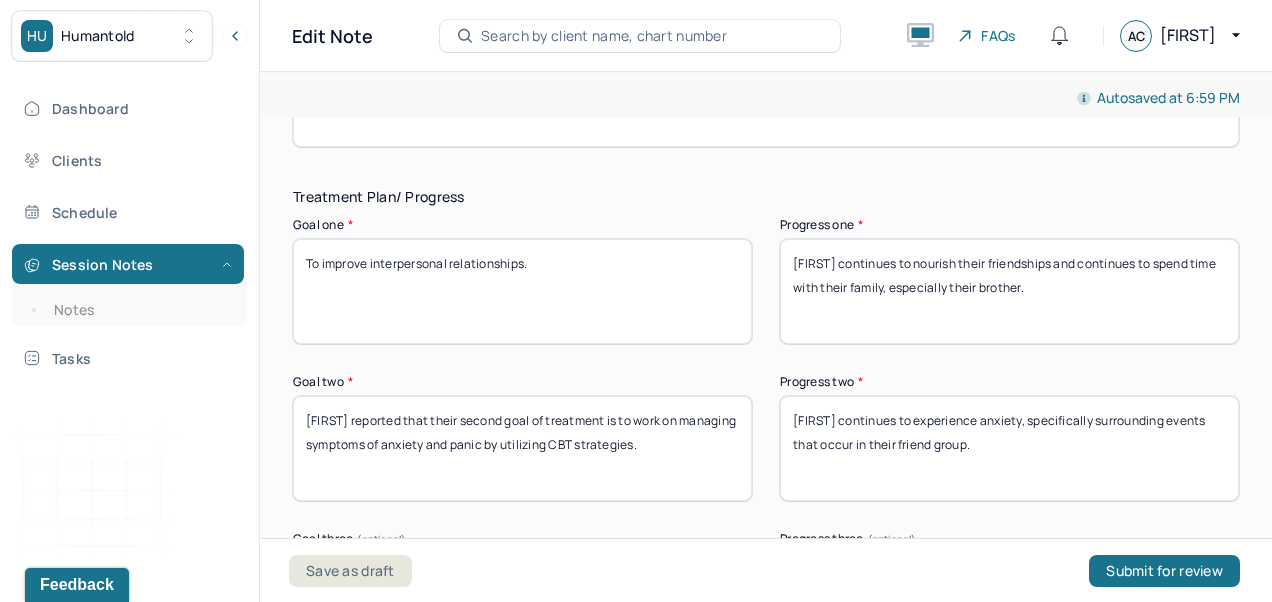 scroll, scrollTop: 3285, scrollLeft: 0, axis: vertical 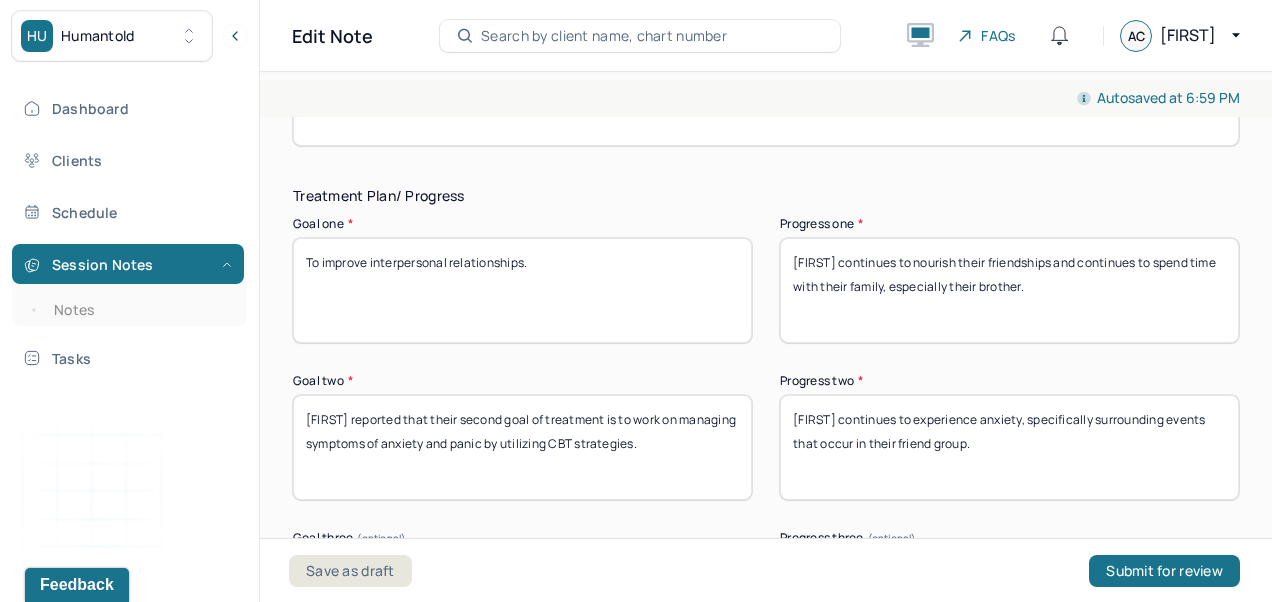 type on "Luka's prognosis is good as evidenced by significant improvements in mood and stress tolerance as stated on 7/9/25." 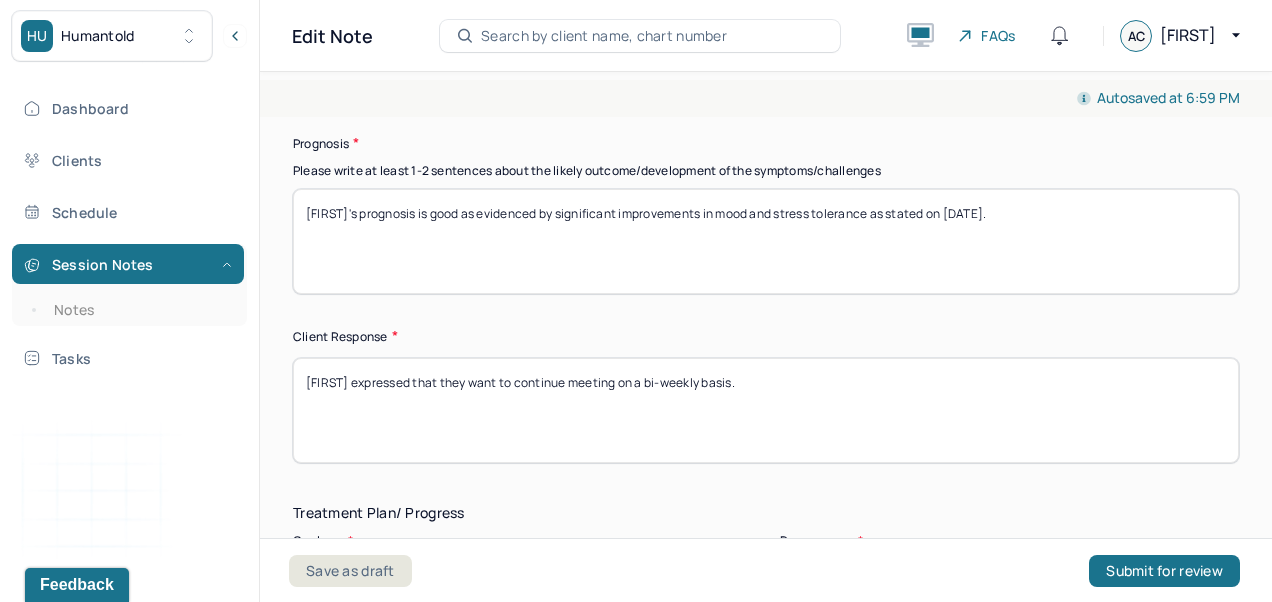 scroll, scrollTop: 2968, scrollLeft: 0, axis: vertical 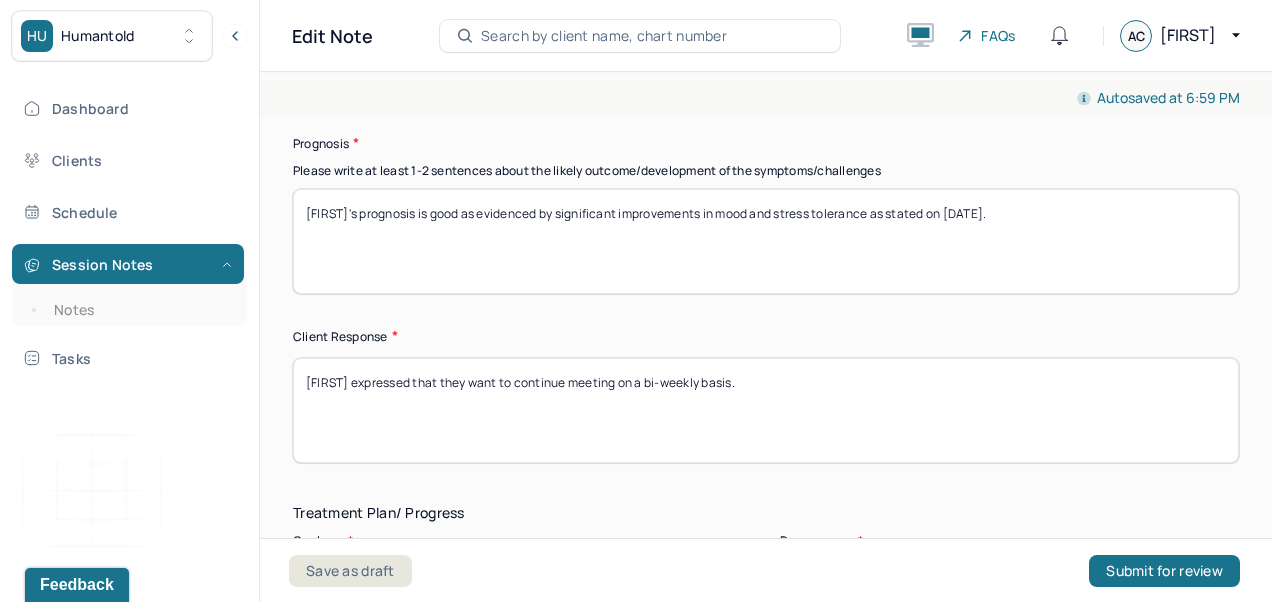 type on "Luka expressed that they want to continue meeting on a bi-weekly basis." 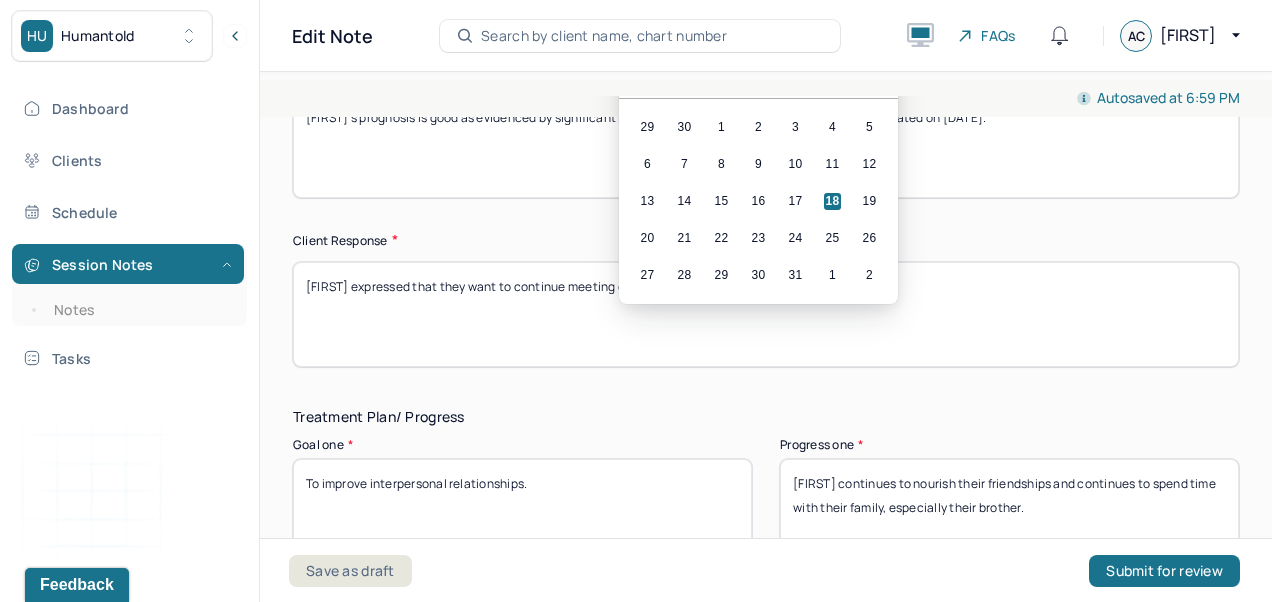 scroll, scrollTop: 3071, scrollLeft: 0, axis: vertical 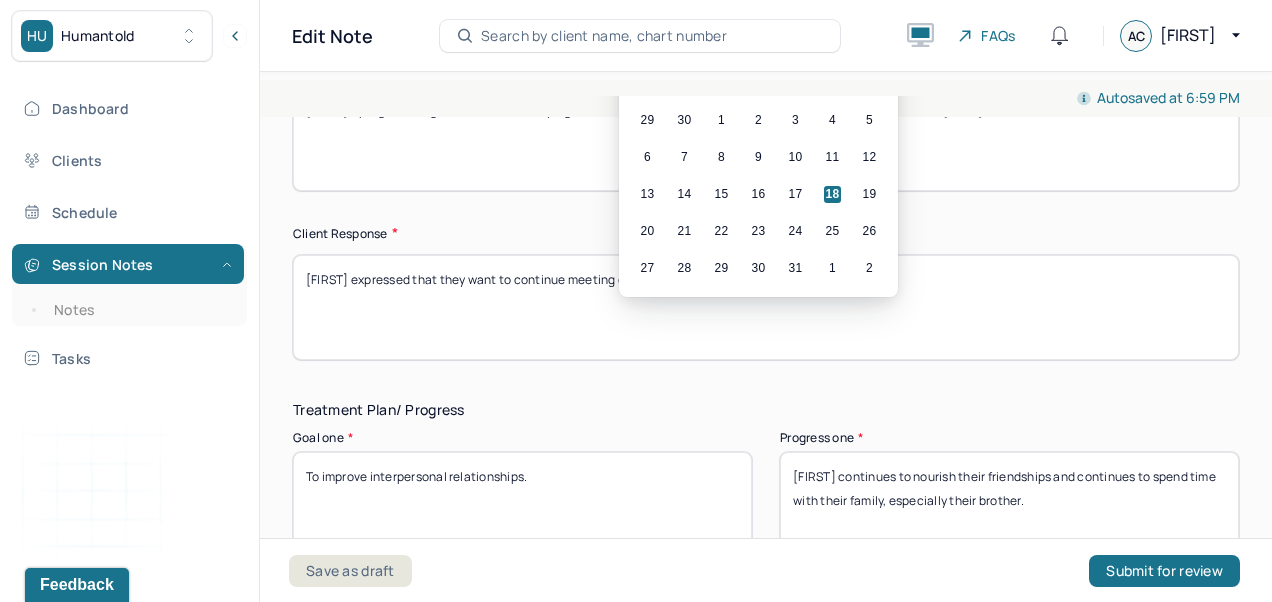 click on "28" at bounding box center (684, 268) 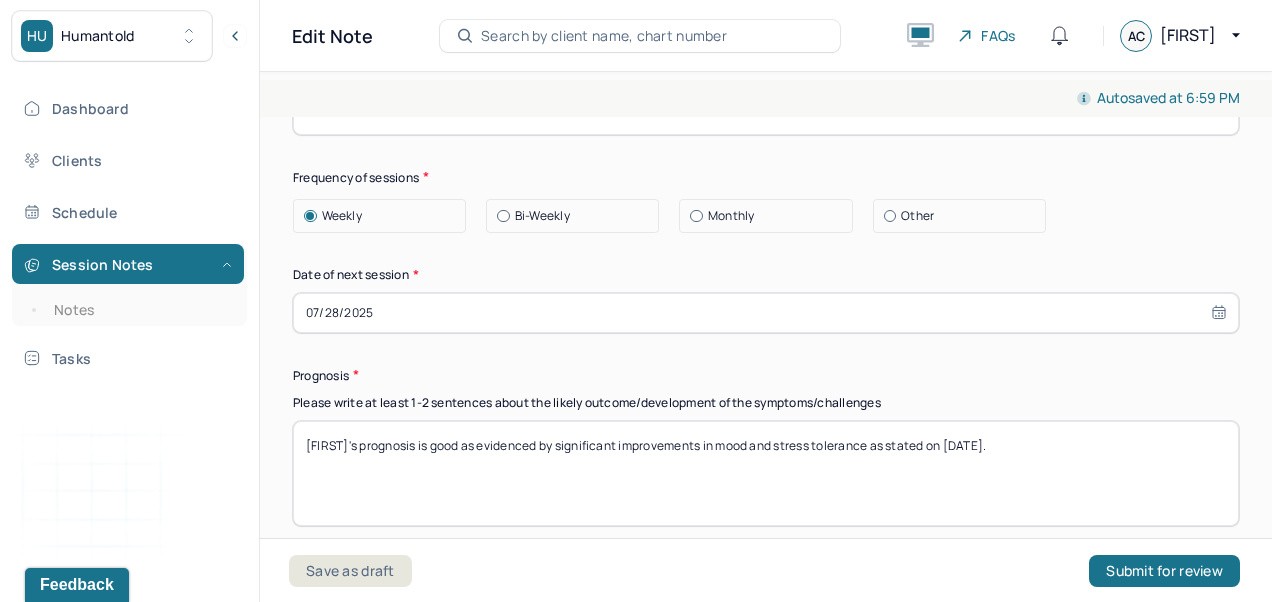 scroll, scrollTop: 2729, scrollLeft: 0, axis: vertical 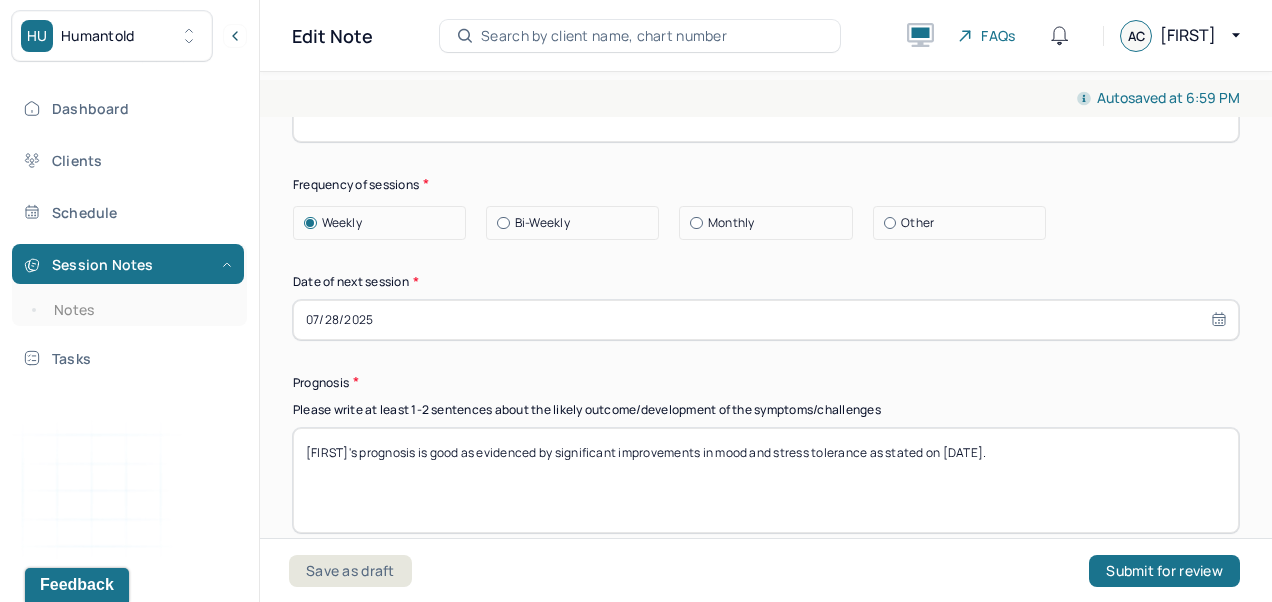 click on "Luka and writer will meet again next week." at bounding box center [766, 89] 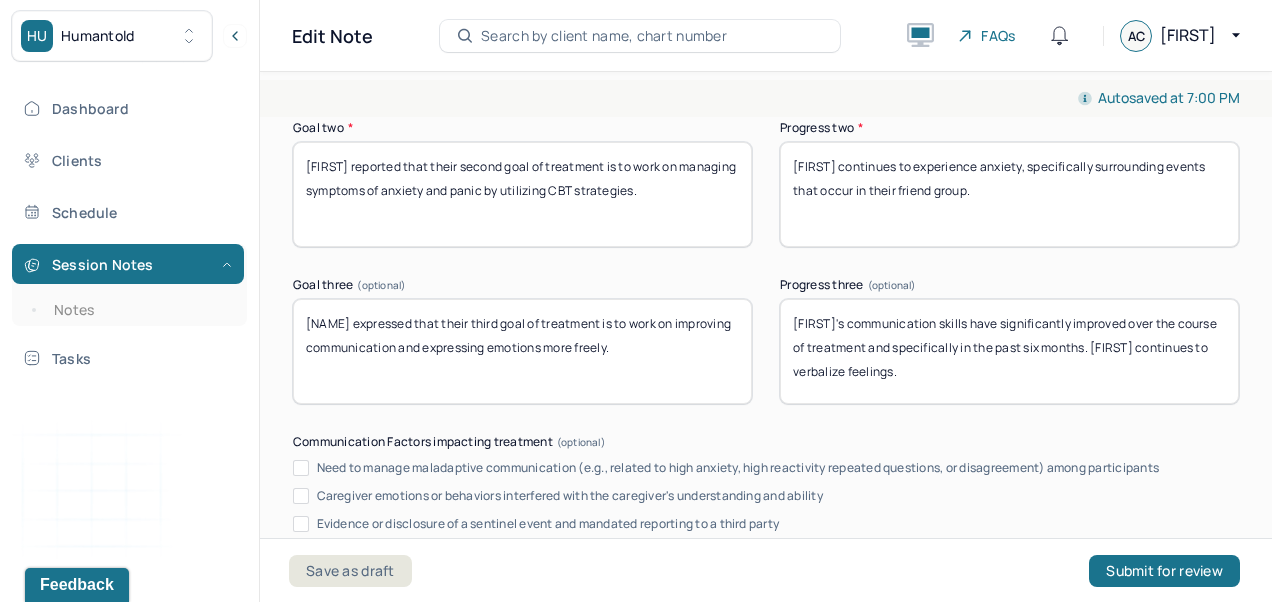 scroll, scrollTop: 3544, scrollLeft: 0, axis: vertical 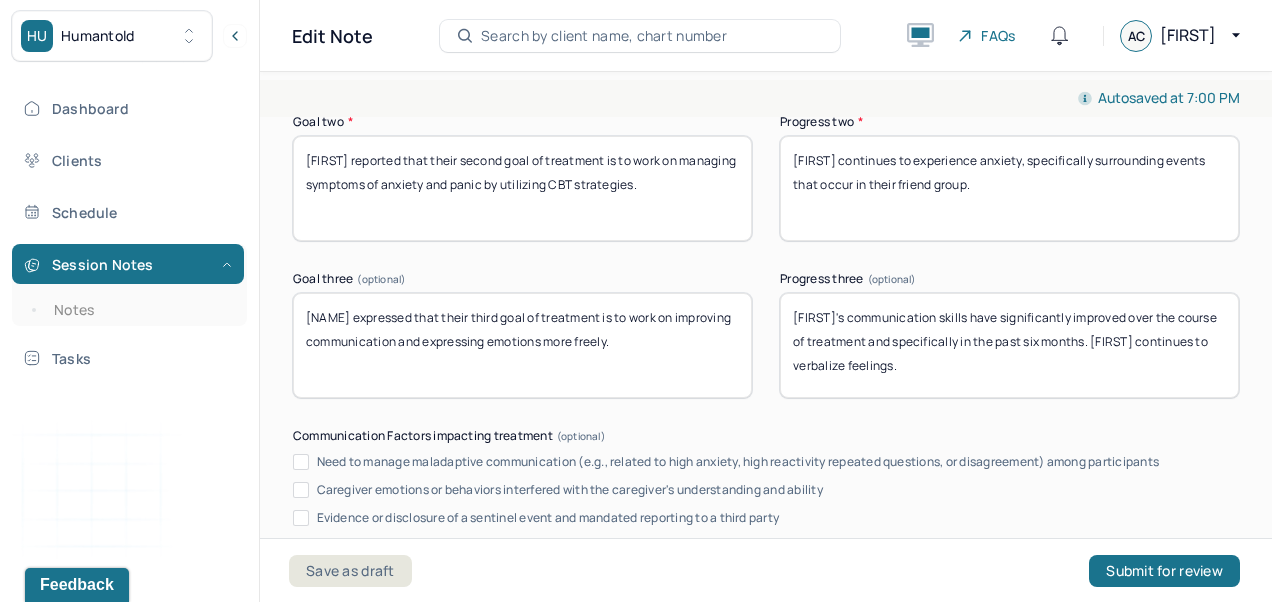 type on "Luka and writer will meet again in two weeks." 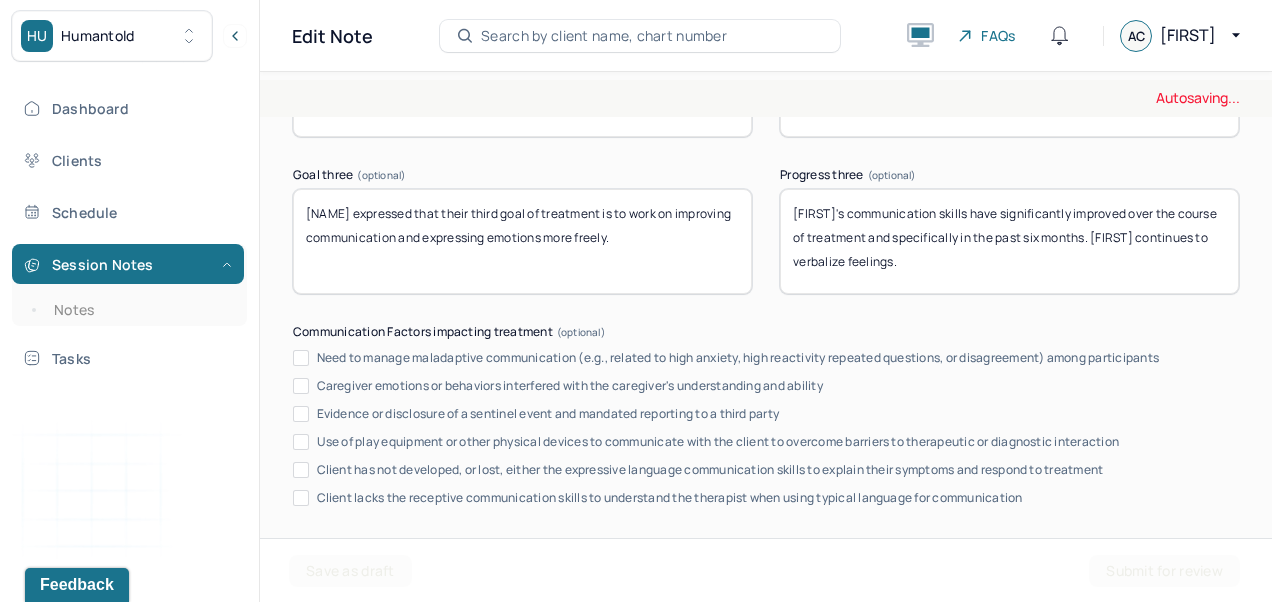 scroll, scrollTop: 3654, scrollLeft: 0, axis: vertical 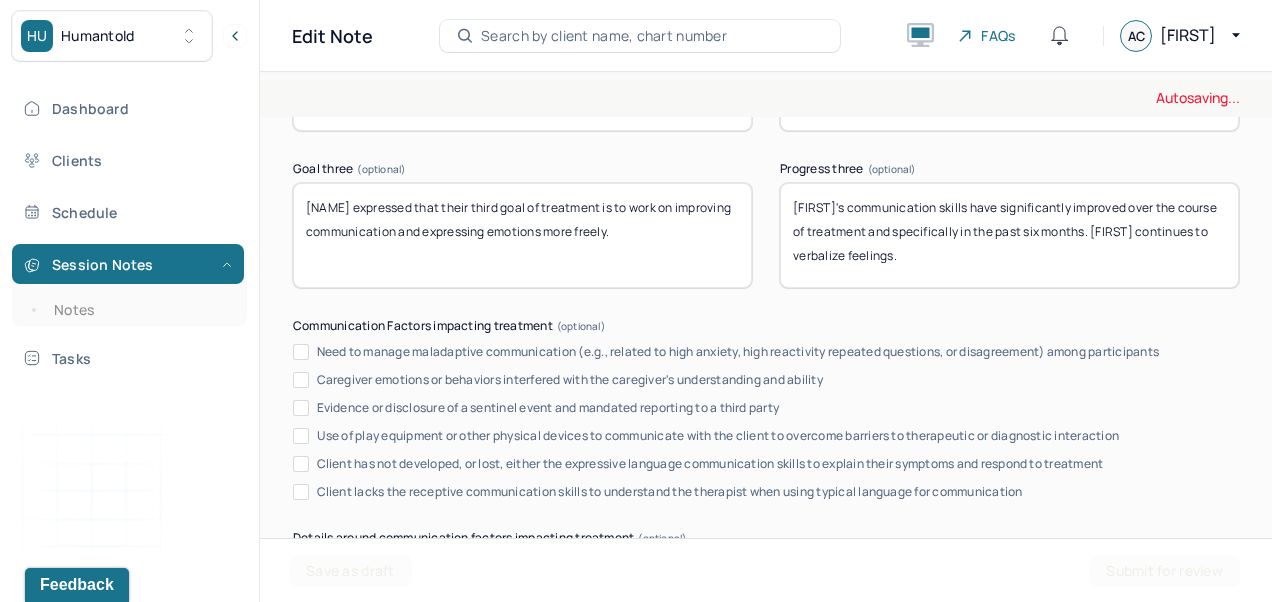 type on "Luka continues to work on managing anxiety but does report a significant decrease in anxiety since school is over." 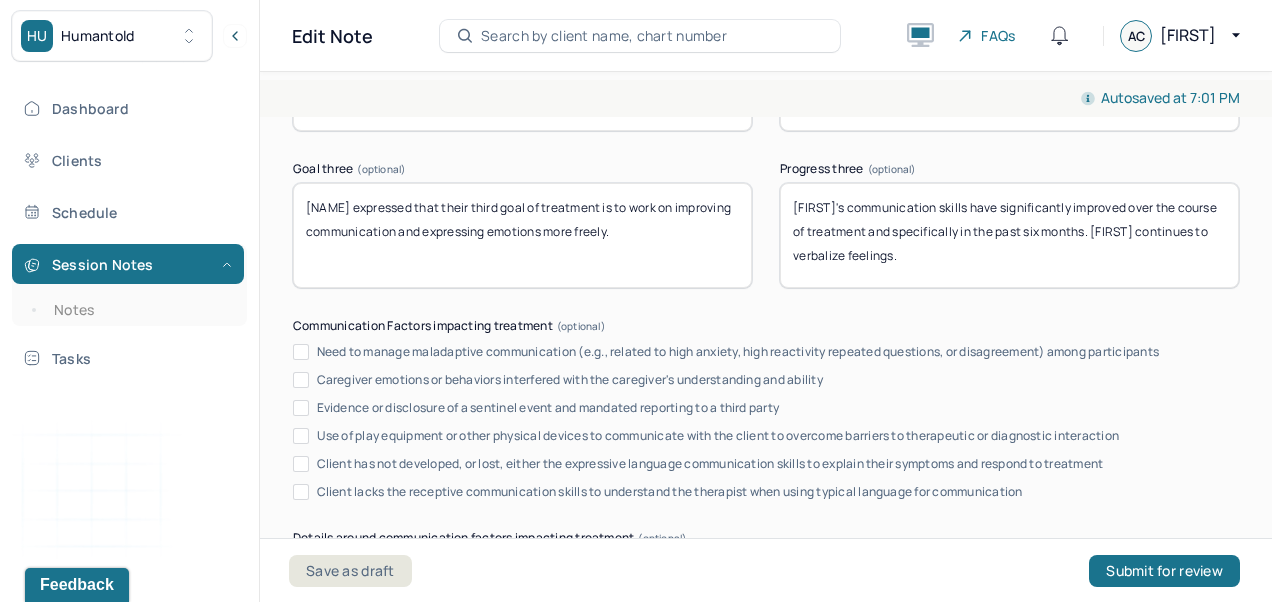 click on "Luka's communication skills have significantly improved over the course of treatment and specifically in the past six months. Luka continues to verbalize feelings." at bounding box center (1009, 235) 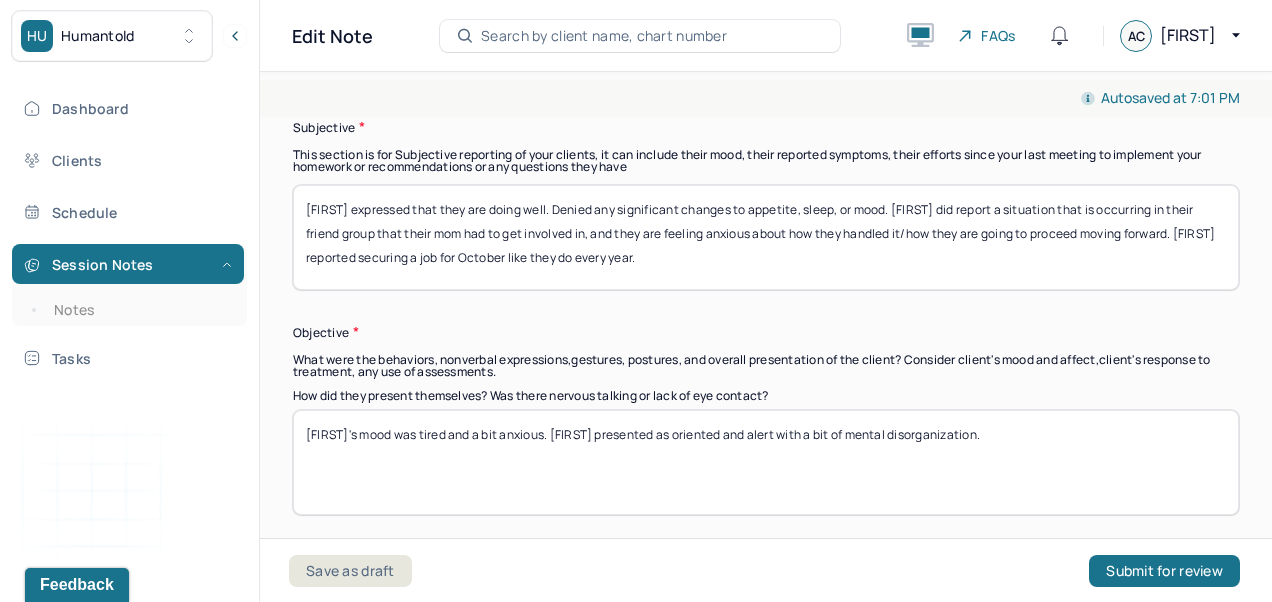 scroll, scrollTop: 1439, scrollLeft: 0, axis: vertical 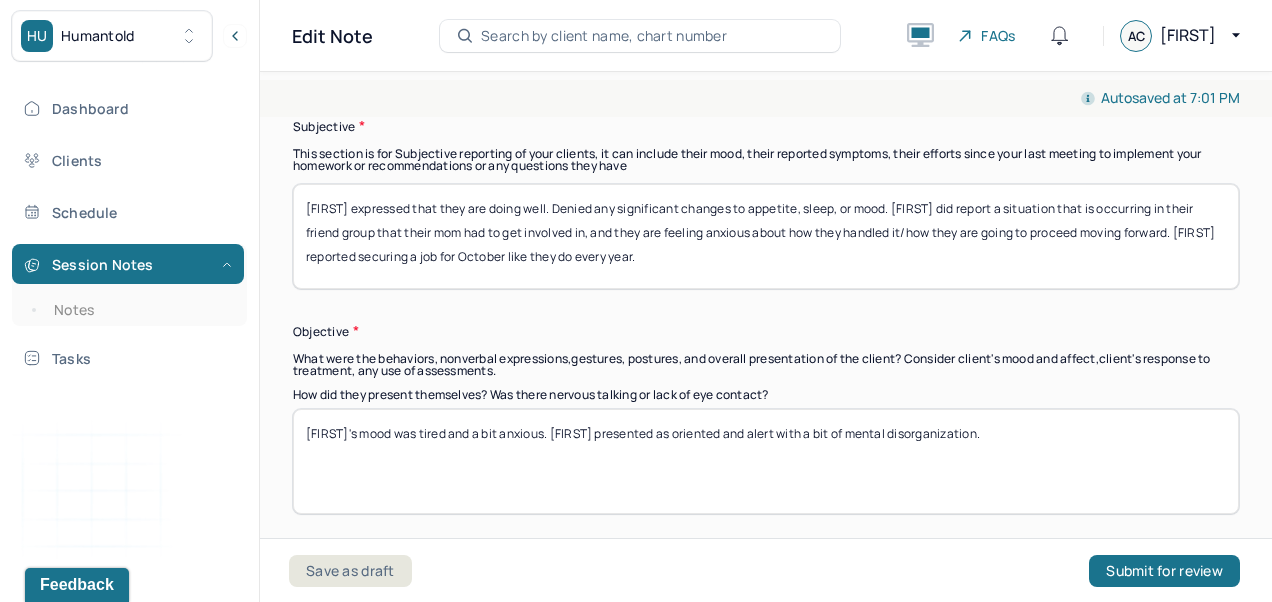 type on "Luka continues to work on expressing emotions and improving communication skills." 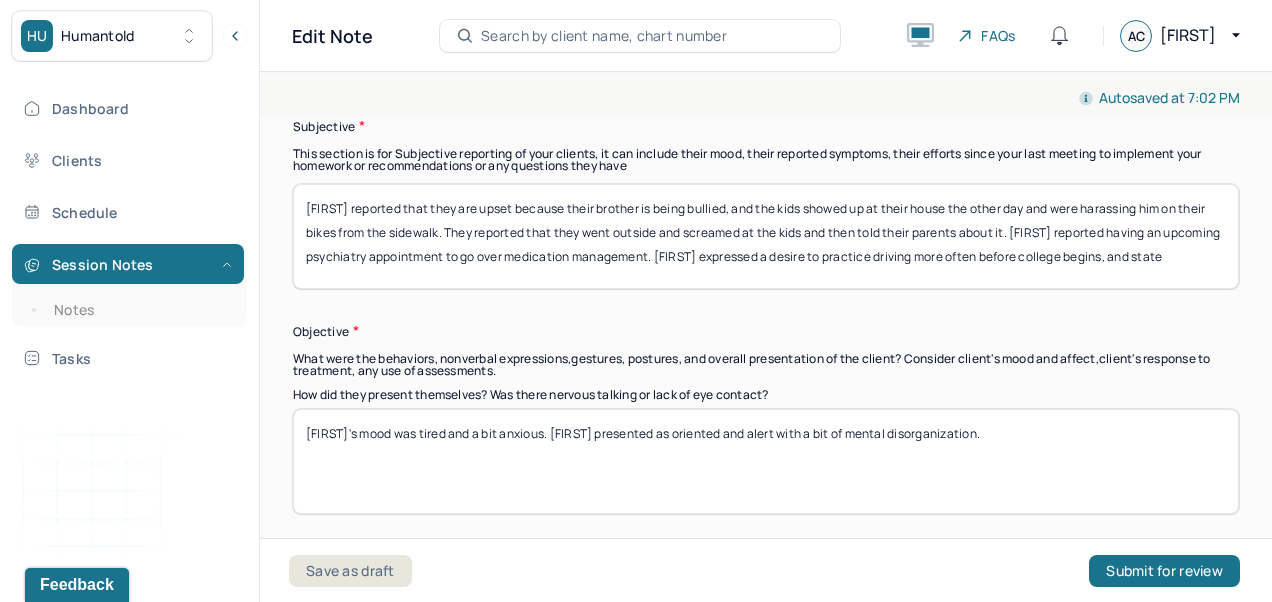 scroll, scrollTop: 0, scrollLeft: 0, axis: both 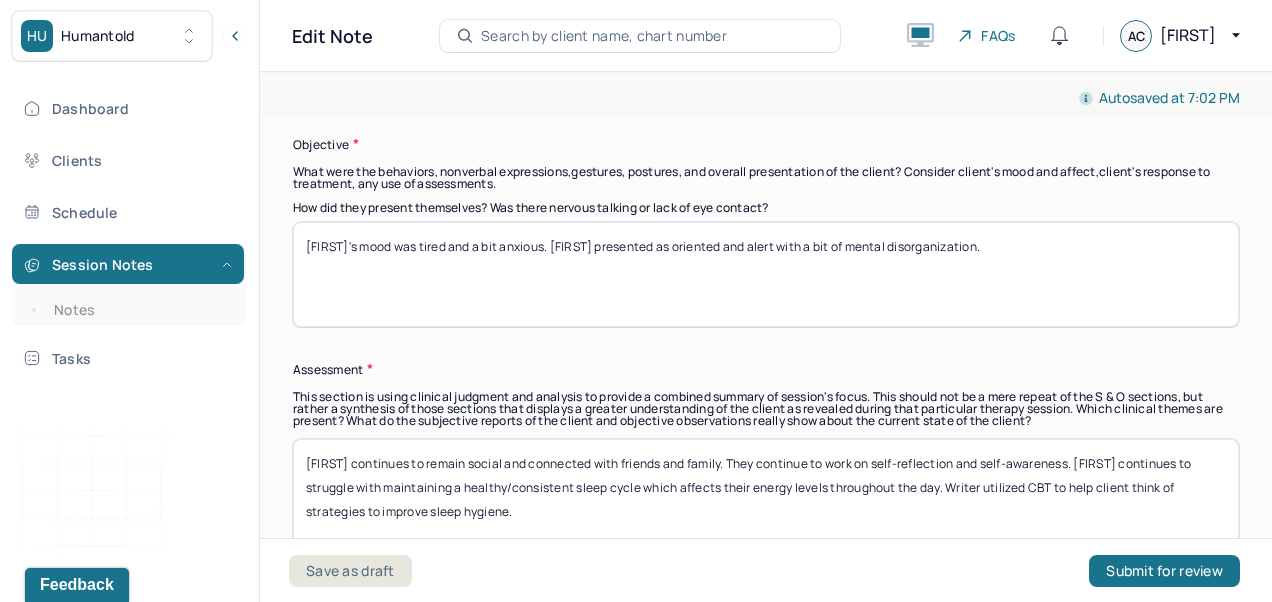 type on "Luka reported that they are upset because their brother is being bullied, and the kids showed up at their house the other day and were harassing him on their bikes from the sidewalk. They reported that they went outside and screamed at the kids and then told their parents about it. Luka reported having an upcoming psychiatry appointment to go over medication management. Luka expressed a desire to practice driving more often before college begins and stated that their parents may be getting them a car to use for commuting to college. Luka reported continued procrastination and sleep issues." 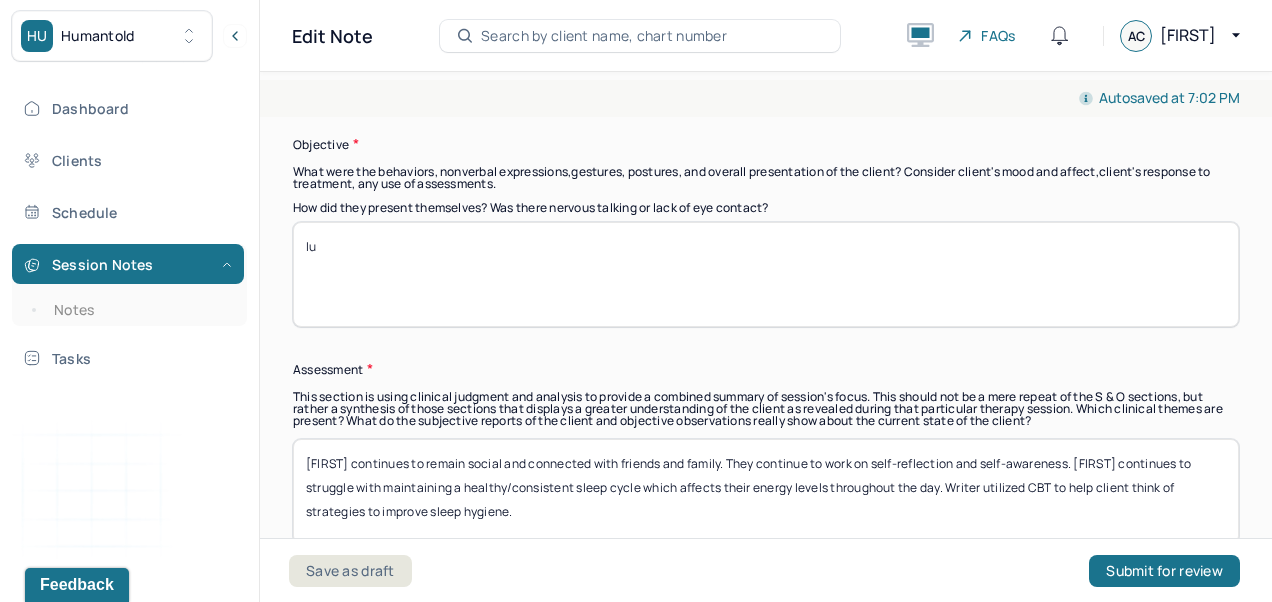 type on "l" 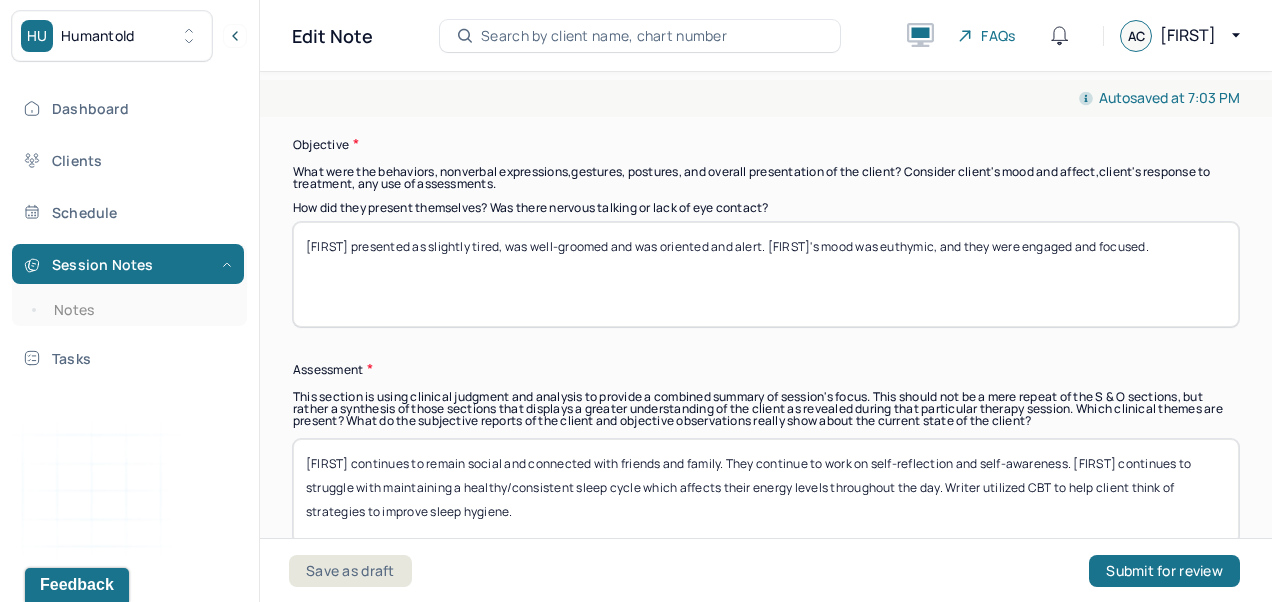 click on "Luka presented as slightly tired, was well-groomed and was oriented and alert. Luka's mood was euthymic and they were engaged and focused." at bounding box center [766, 274] 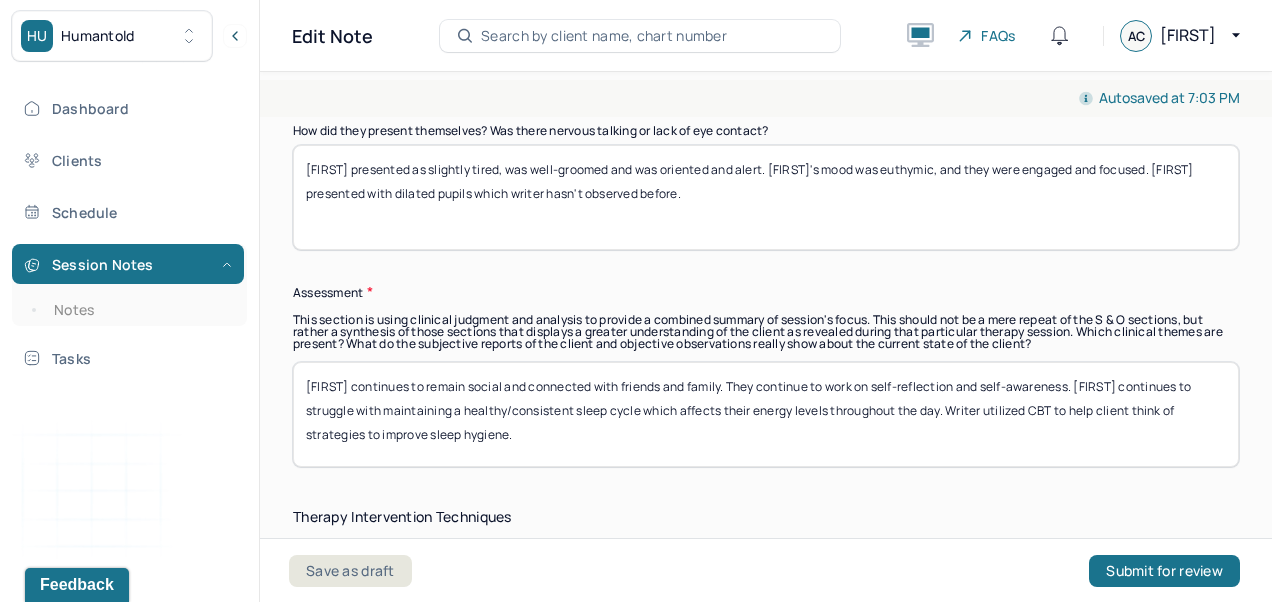 scroll, scrollTop: 1714, scrollLeft: 0, axis: vertical 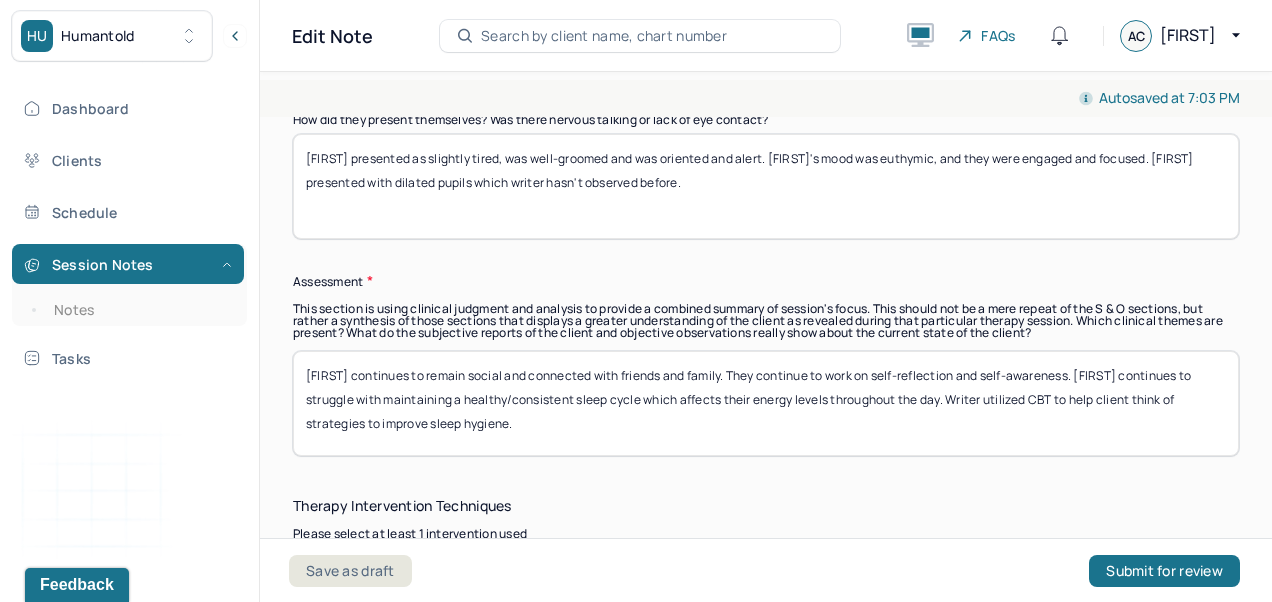 type on "Luka presented as slightly tired, was well-groomed and was oriented and alert. Luka's mood was euthymic, and they were engaged and focused. Luka presented with dilated pupils which writer hasn't observed before." 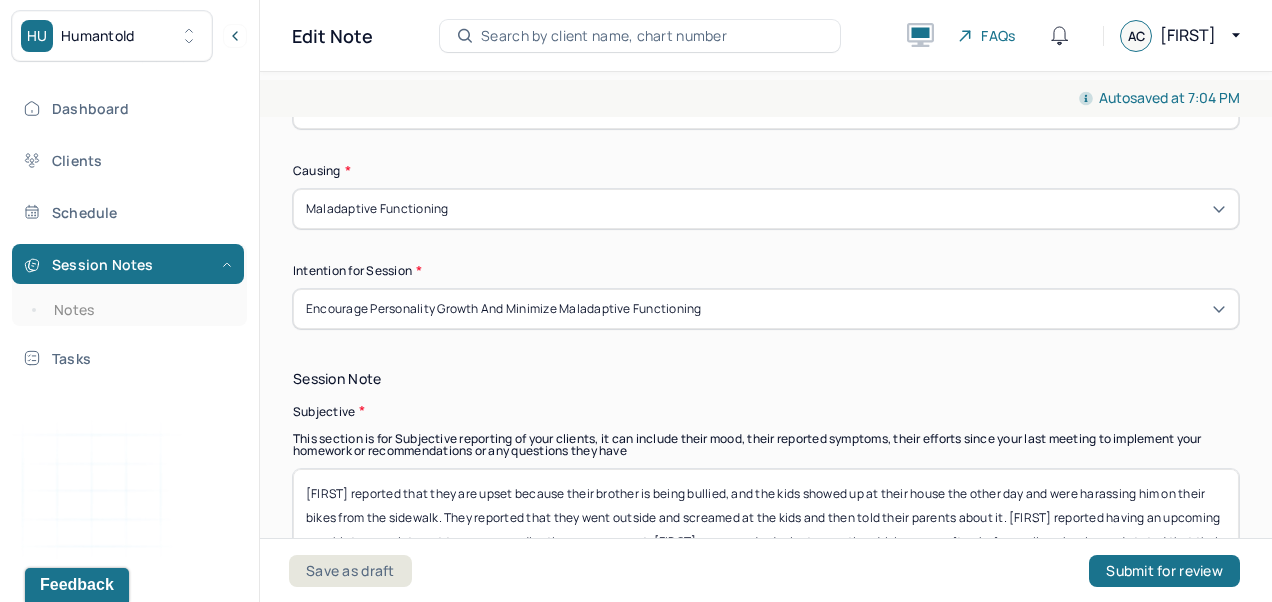 scroll, scrollTop: 1158, scrollLeft: 0, axis: vertical 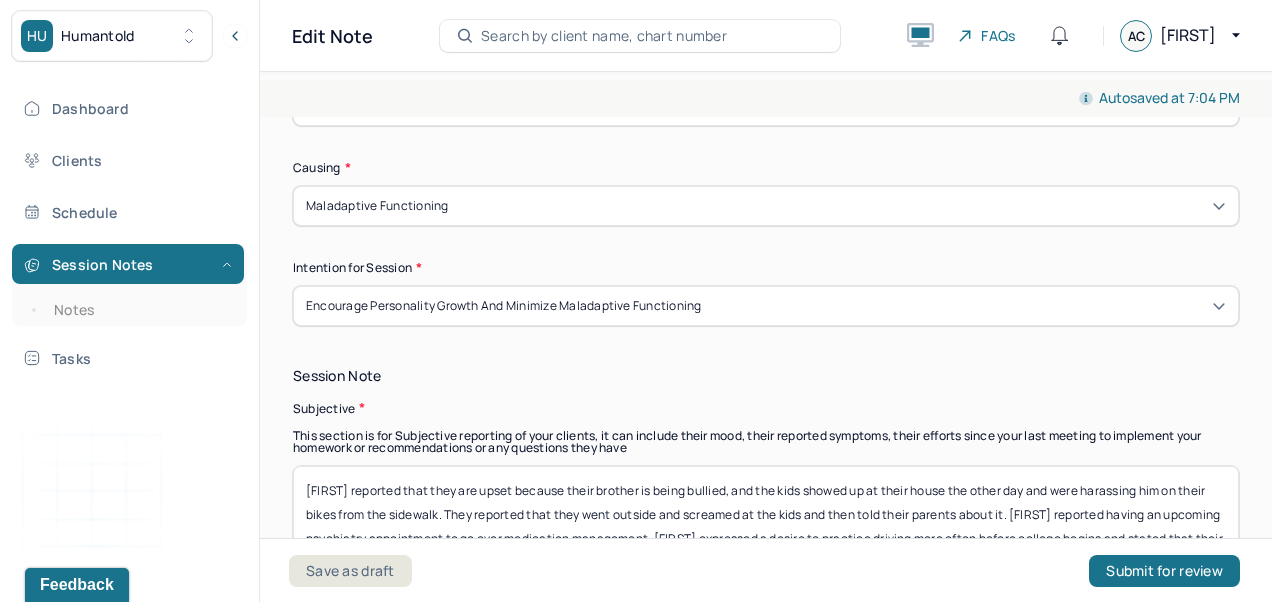 type on "Luka continues to improve their communication, expression of emotion, and social circle. Luka continues to struggle with sleep inconsistencies which leads to oversleeping and daytime fatigue. Luka continues to make progress with communication skills and being more vulnerable. Writer utilized person-centered therapy with client along with skills training." 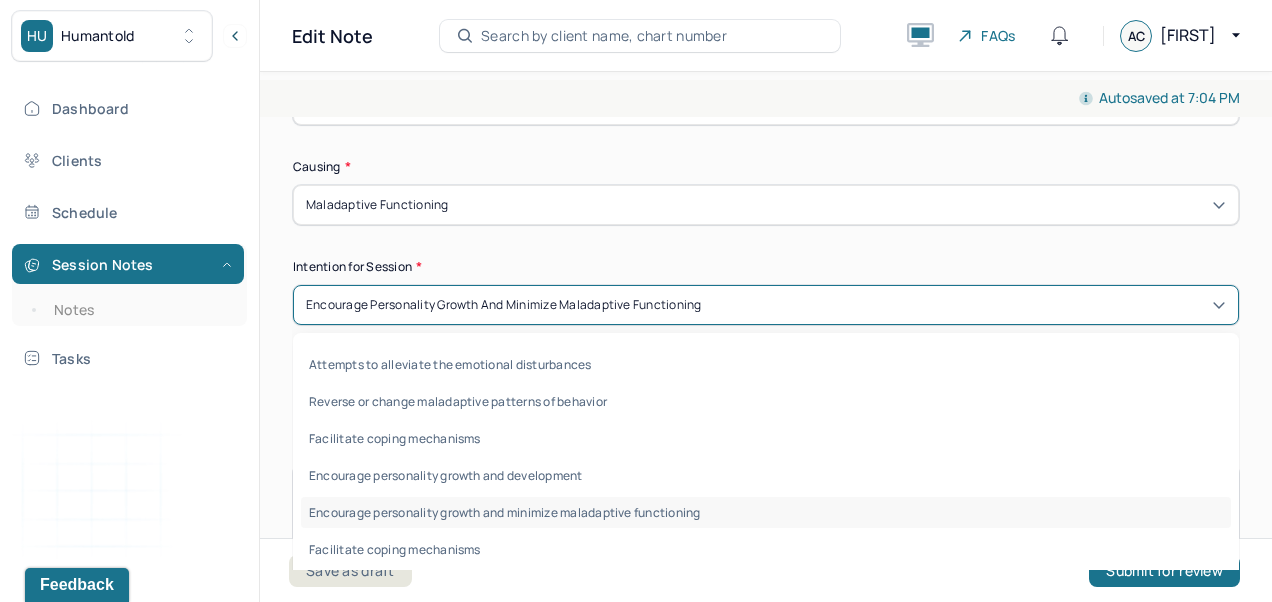 click on "Appointment location * Teletherapy Client Teletherapy Location Home Office Other Provider Teletherapy Location Home Office Other Consent was received for the teletherapy session The teletherapy session was conducted via video Primary diagnosis * F41.1 GENERALIZED ANXIETY DISORDER Secondary diagnosis (optional) Secondary diagnosis Tertiary diagnosis (optional) Tertiary diagnosis Emotional / Behavioural symptoms demonstrated * Disorganized thoughts, anxiety, difficulties with decision making  Causing * Maladaptive Functioning Intention for Session * 6 results available. Use Up and Down to choose options, press Enter to select the currently focused option, press Escape to exit the menu, press Tab to select the option and exit the menu. Encourage personality growth and minimize maladaptive functioning Attempts to alleviate the emotional disturbances Reverse or change maladaptive patterns of behavior Facilitate coping mechanisms Encourage personality growth and development Facilitate coping mechanisms" at bounding box center (766, -160) 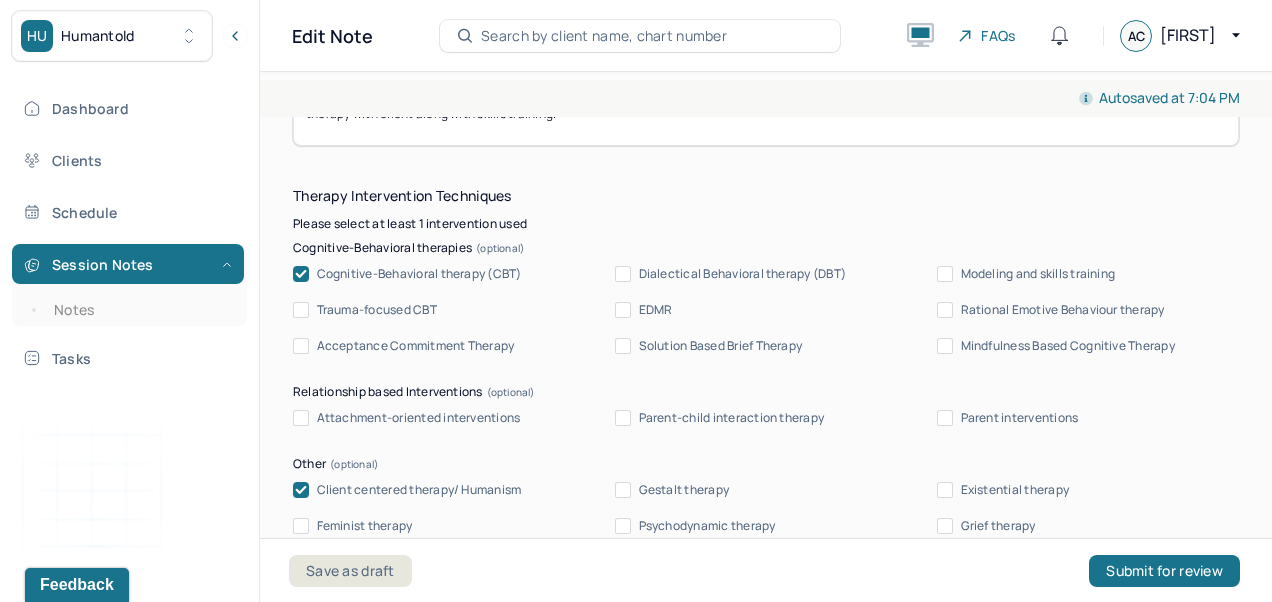 scroll, scrollTop: 2020, scrollLeft: 0, axis: vertical 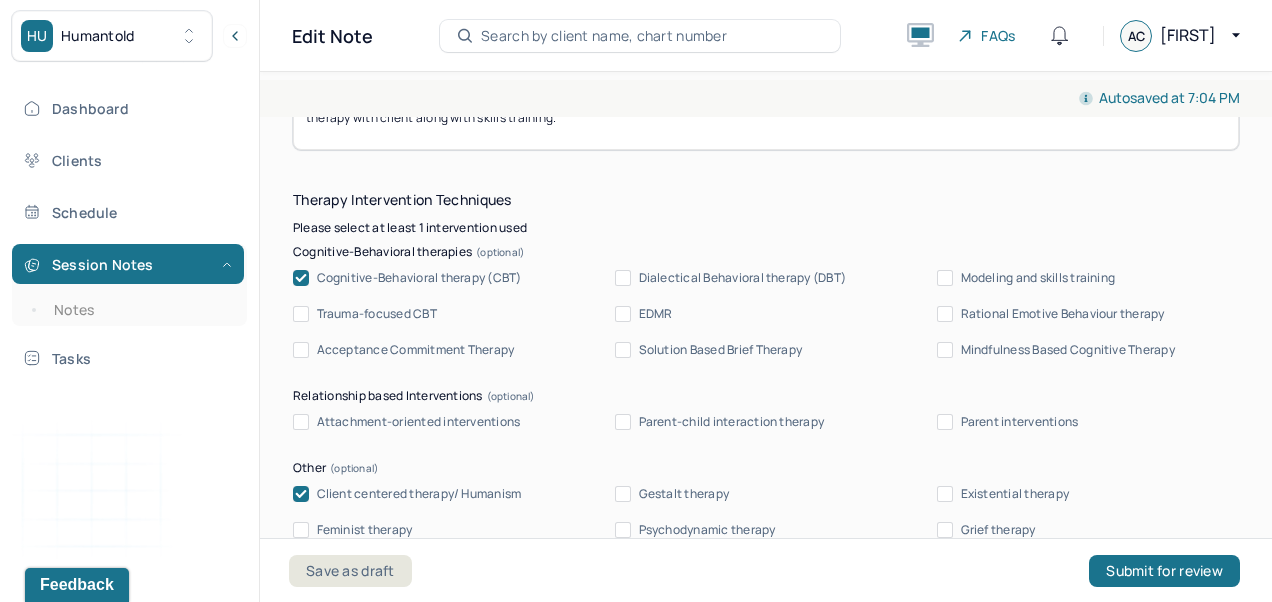 click on "Modeling and skills training" at bounding box center (1038, 278) 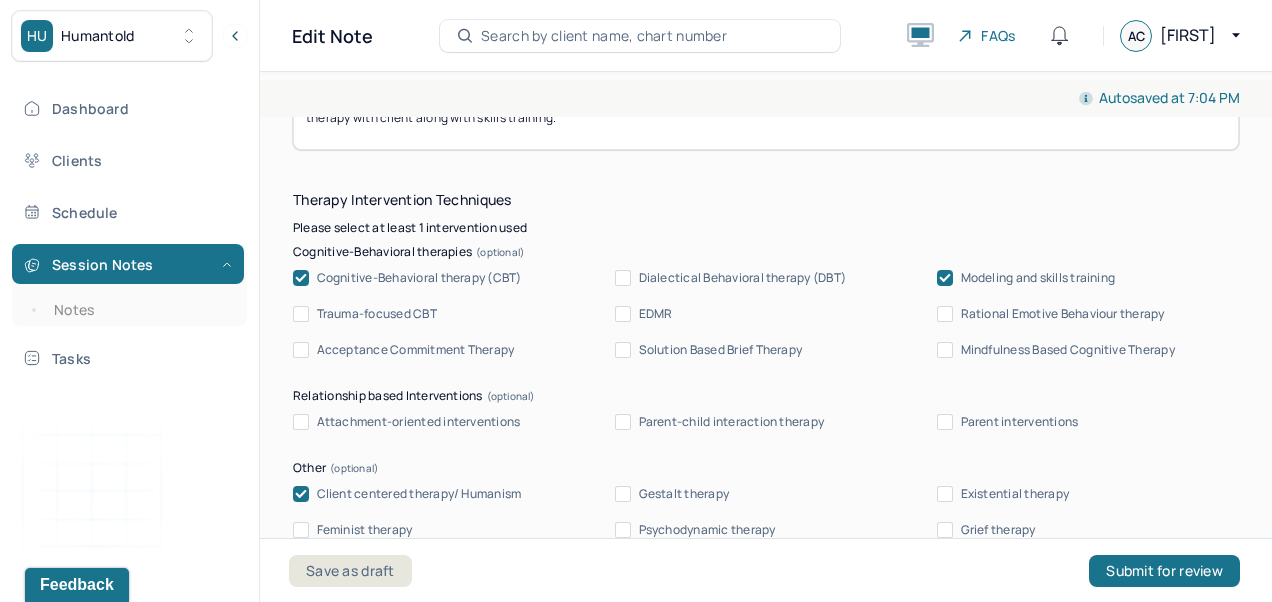 click on "Cognitive-Behavioral therapy (CBT)" at bounding box center [419, 278] 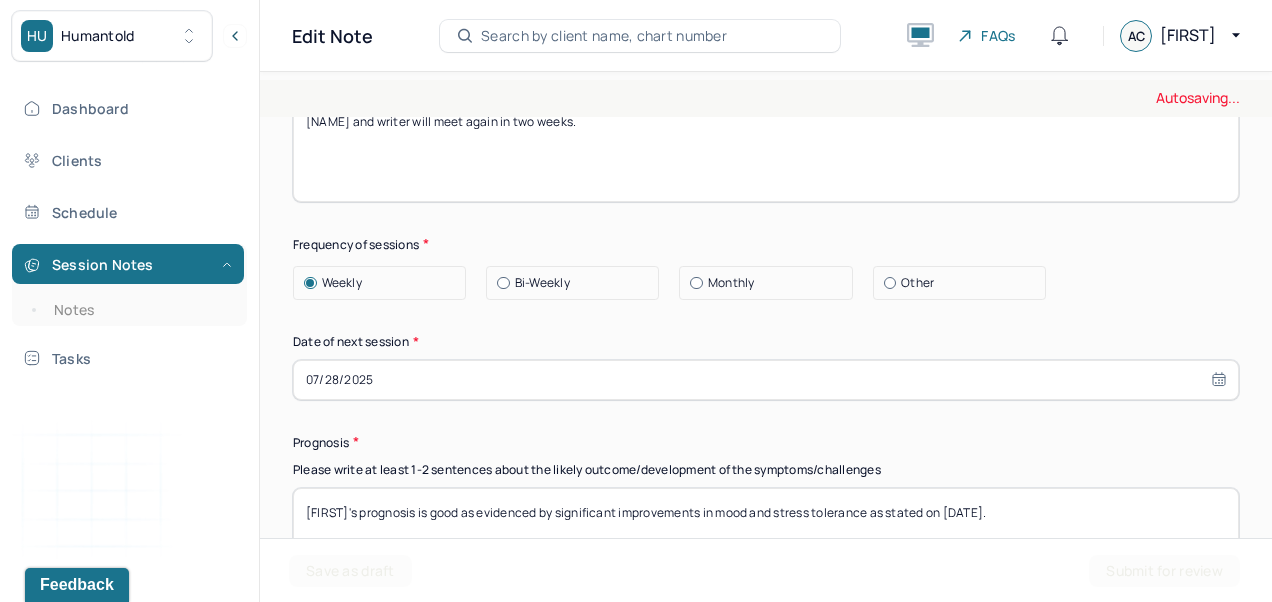 scroll, scrollTop: 2741, scrollLeft: 0, axis: vertical 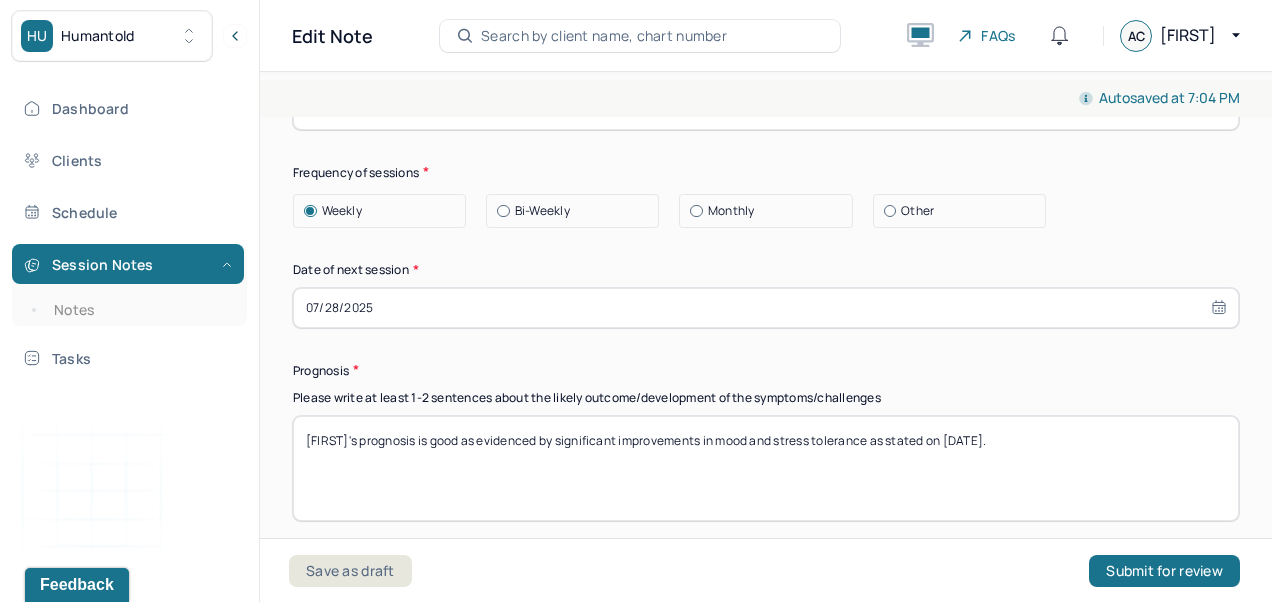 click on "Luka and writer will meet again in two weeks." at bounding box center [766, 77] 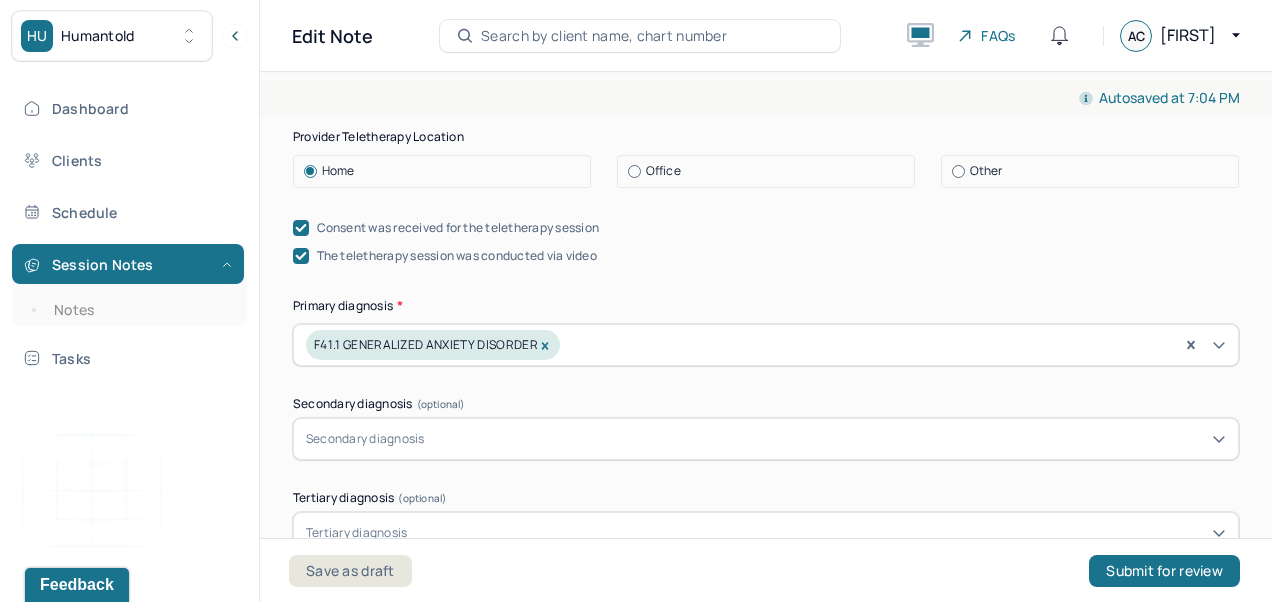 scroll, scrollTop: 0, scrollLeft: 0, axis: both 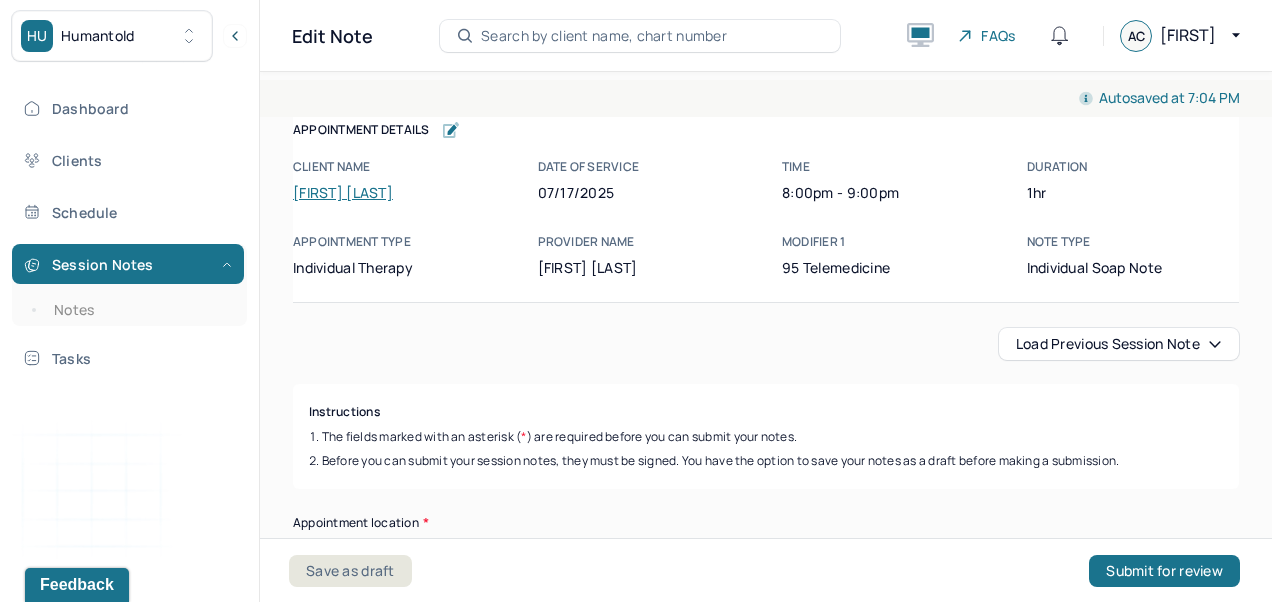 click on "Save as draft     Submit for review" at bounding box center (764, 570) 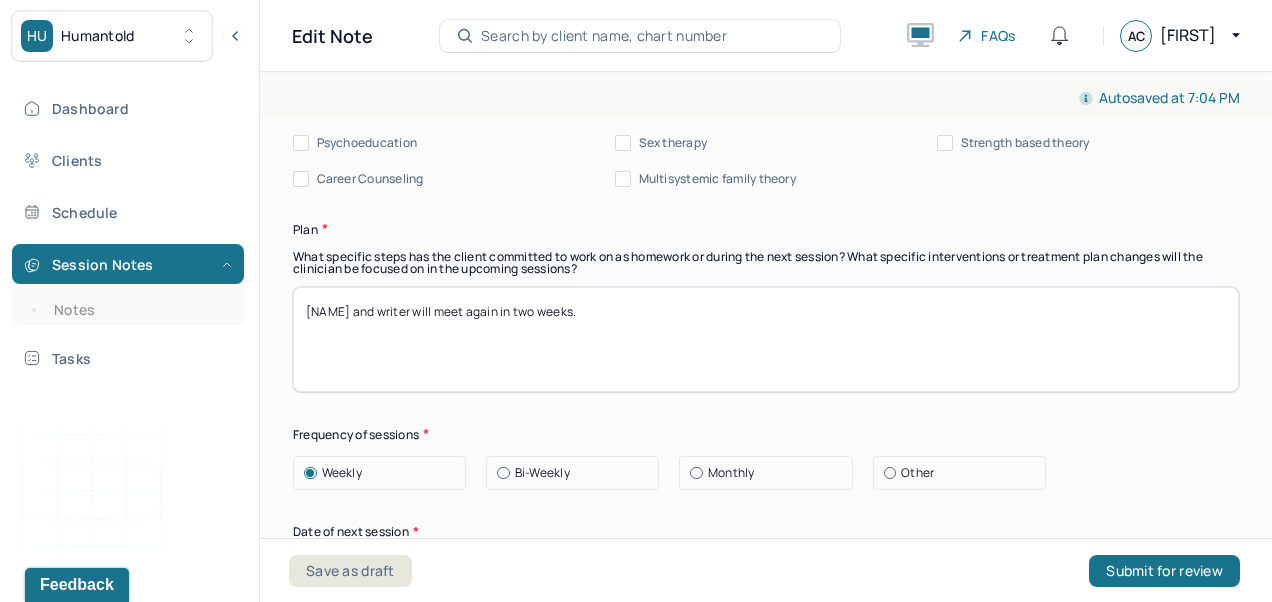 click on "Submit for review" at bounding box center [1164, 571] 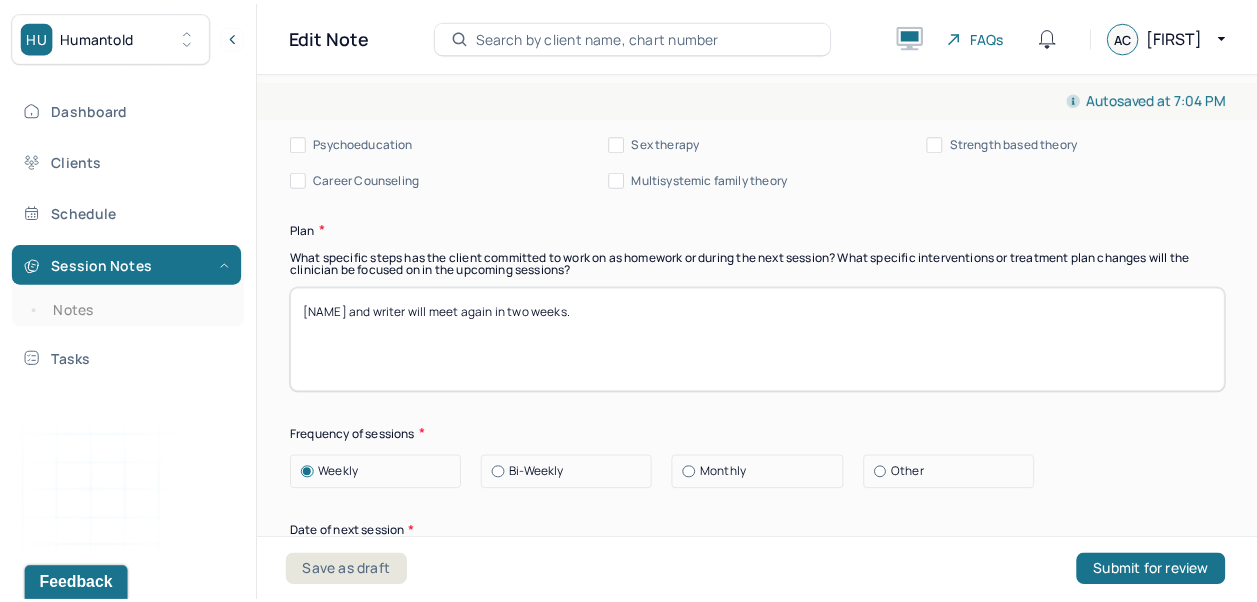 scroll, scrollTop: 2634, scrollLeft: 0, axis: vertical 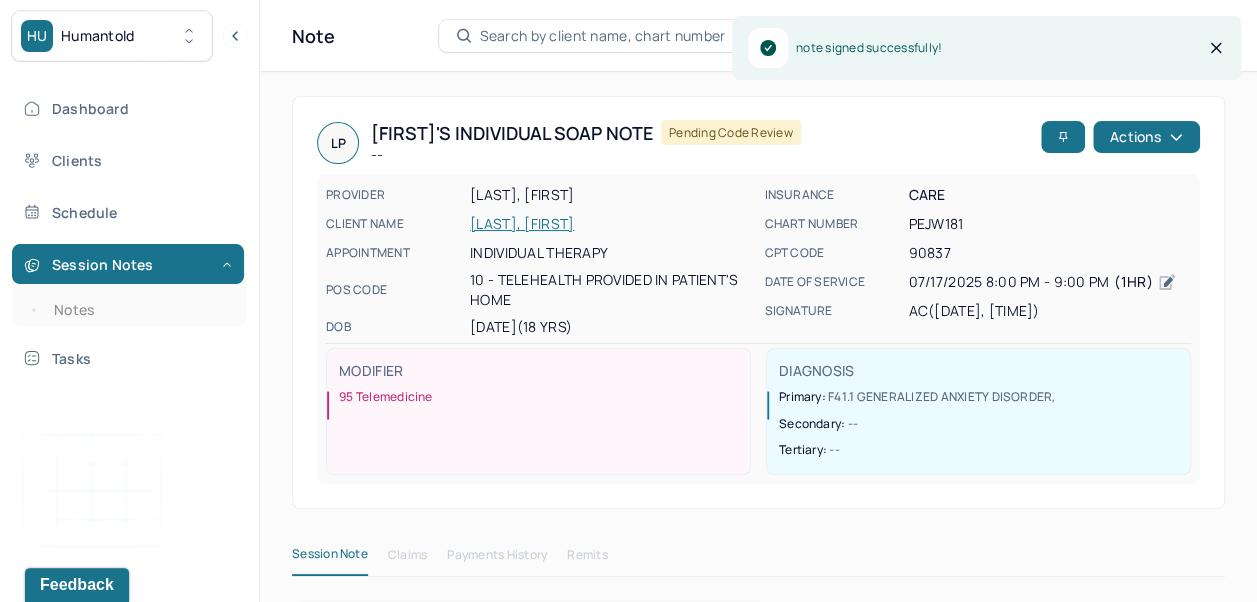 click on "Dashboard" at bounding box center (128, 108) 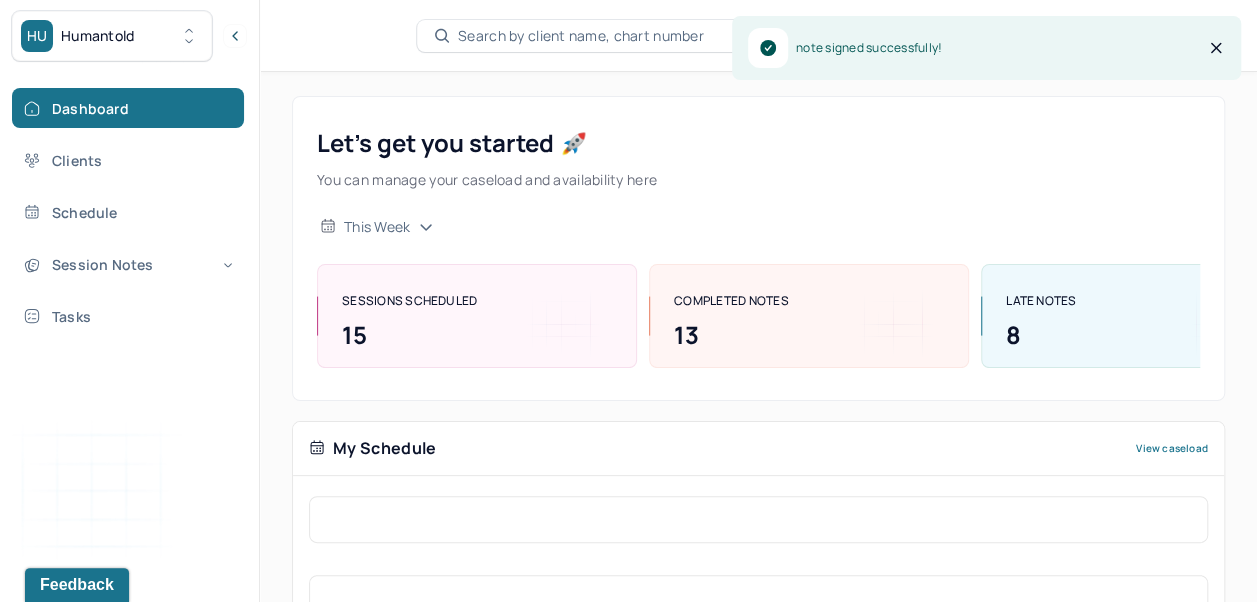 click on "Session Notes" at bounding box center (128, 264) 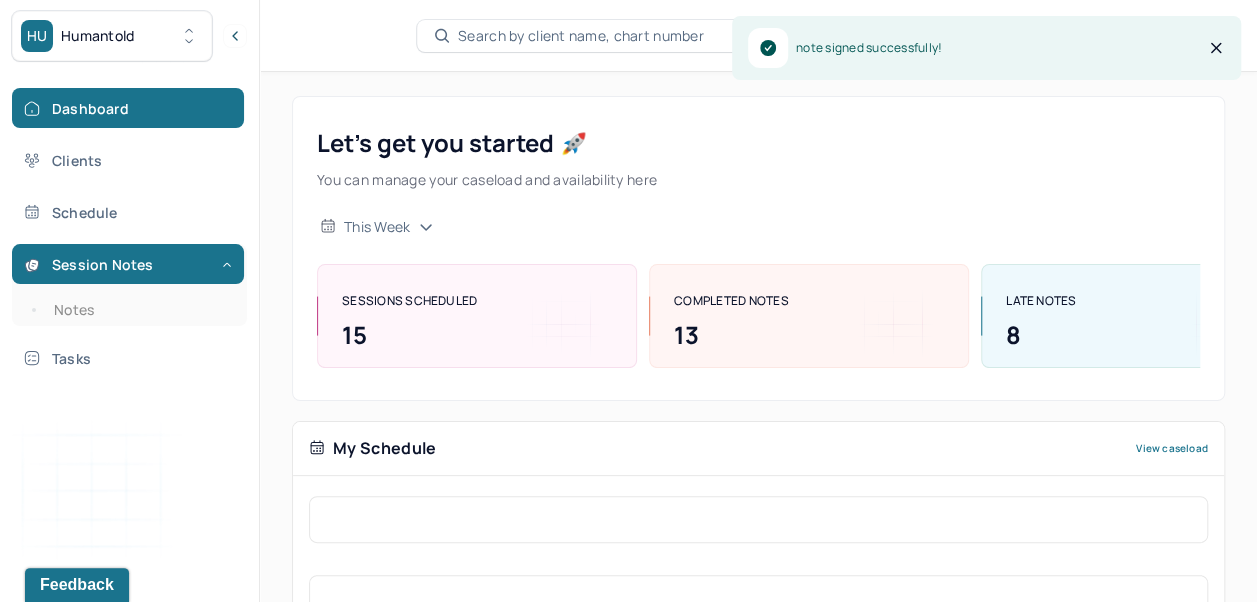 click on "Notes" at bounding box center (139, 310) 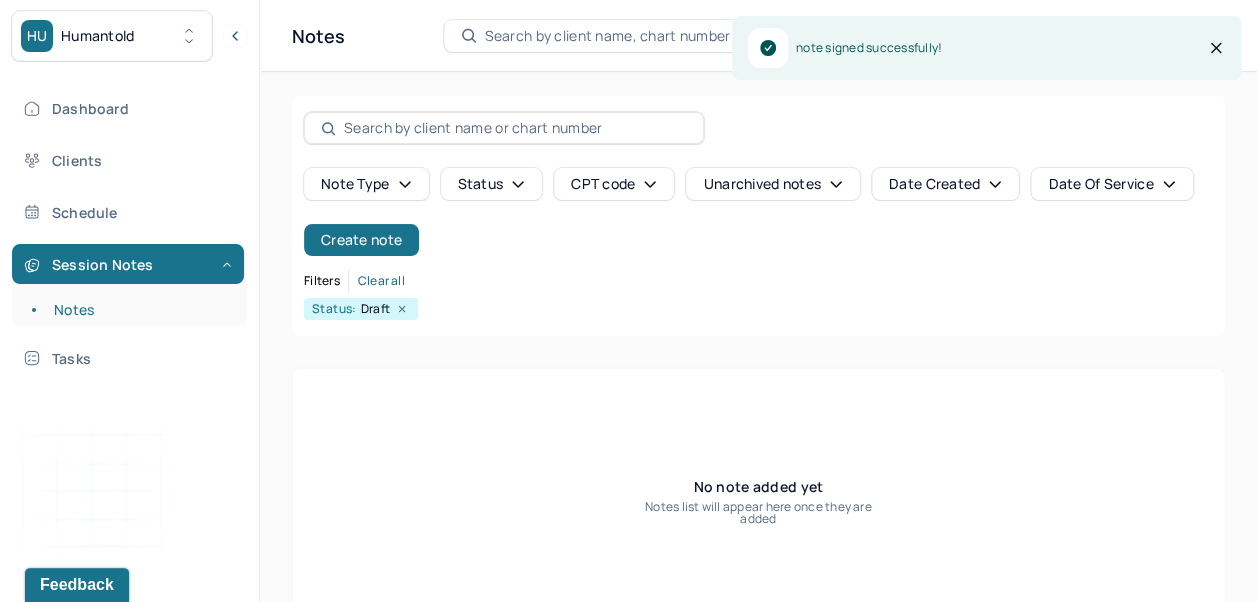 click on "Create note" at bounding box center (361, 240) 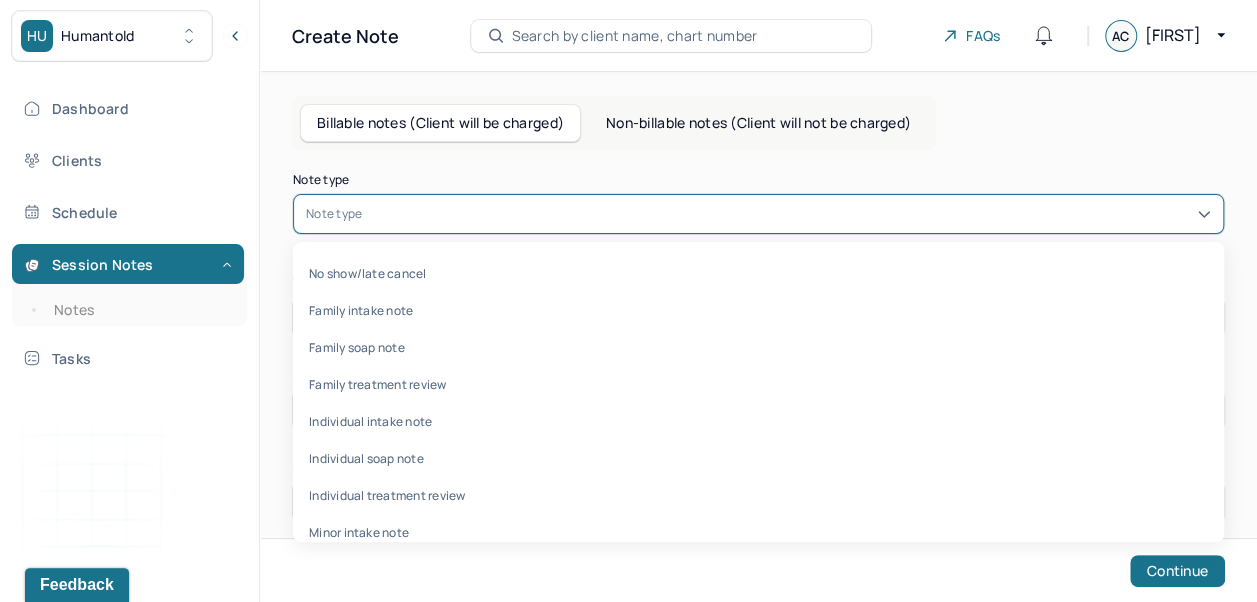 click on "Individual soap note" at bounding box center [758, 458] 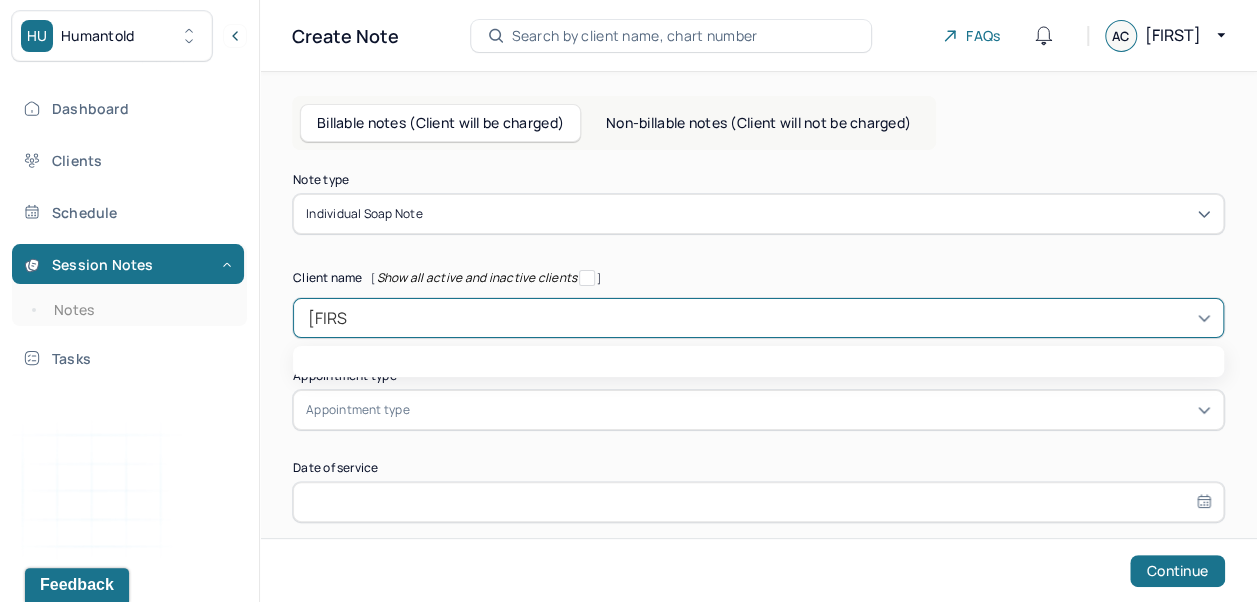 type on "heather" 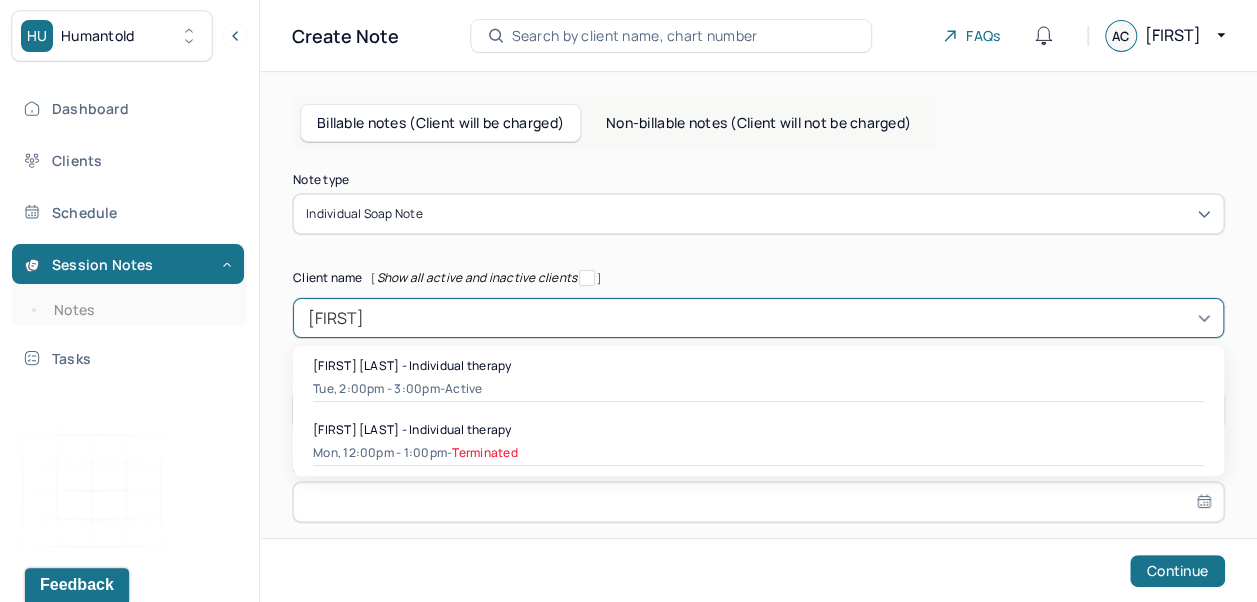 click on "[FIRST] [LAST] - Individual therapy" at bounding box center (412, 365) 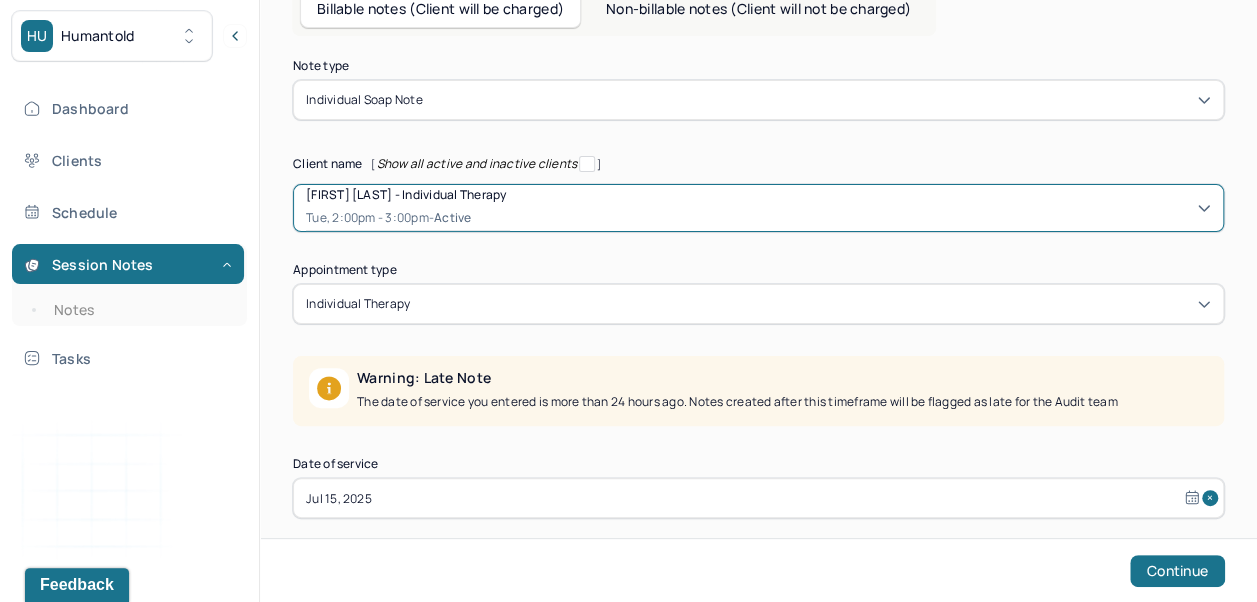 scroll, scrollTop: 228, scrollLeft: 0, axis: vertical 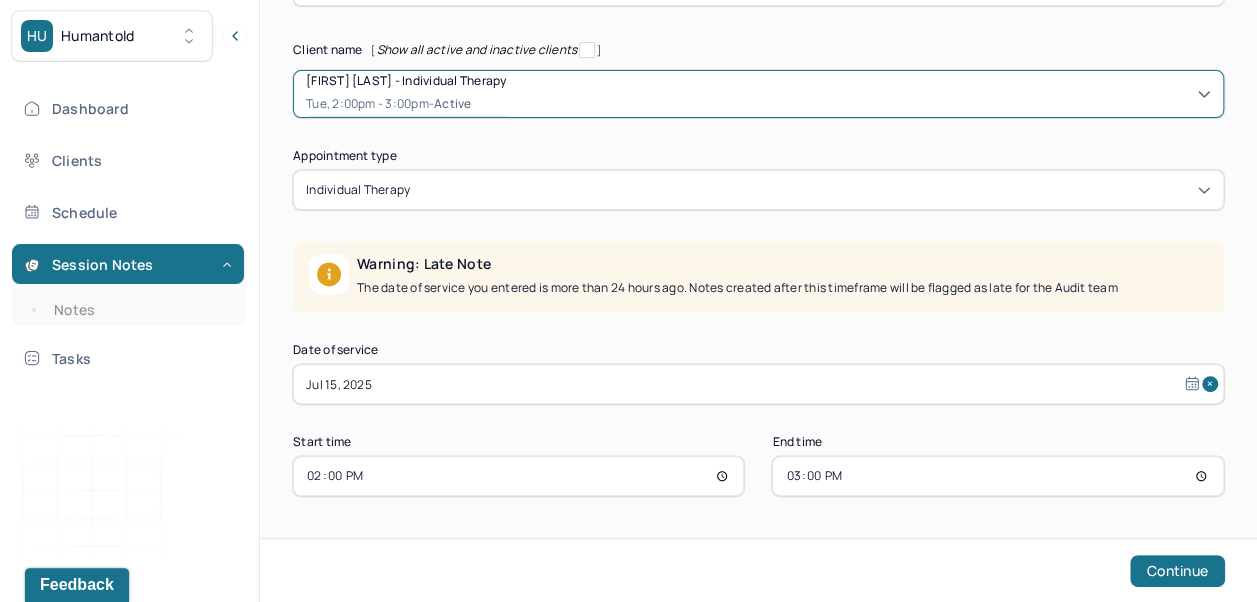 click on "Jul 15, 2025" at bounding box center [758, 384] 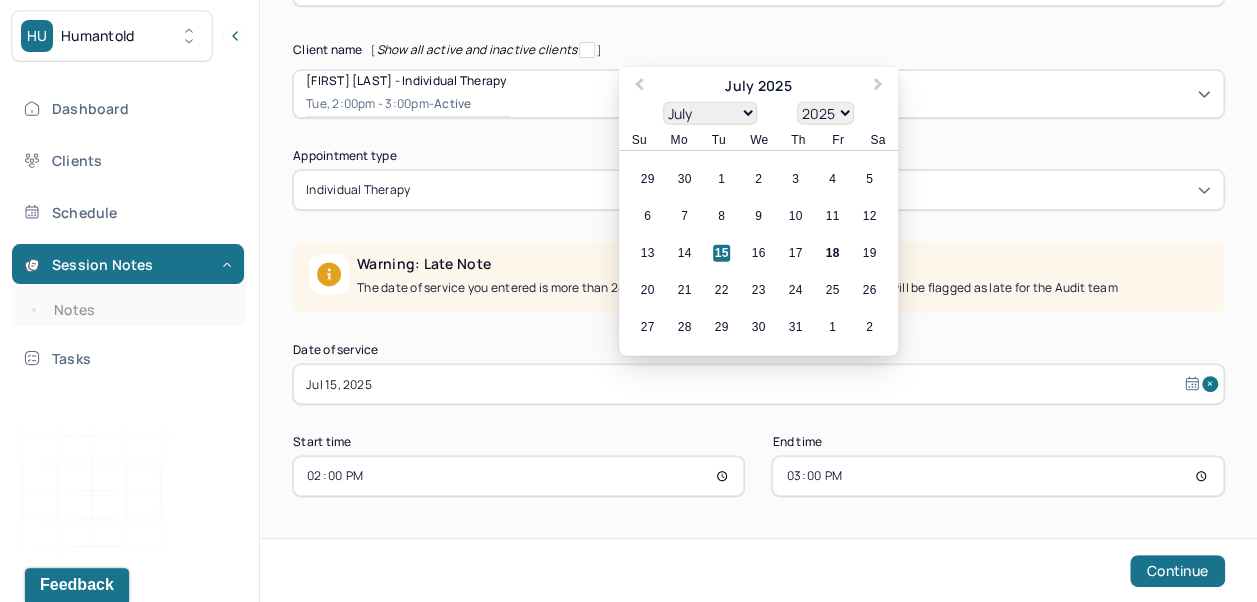 click on "17" at bounding box center [795, 253] 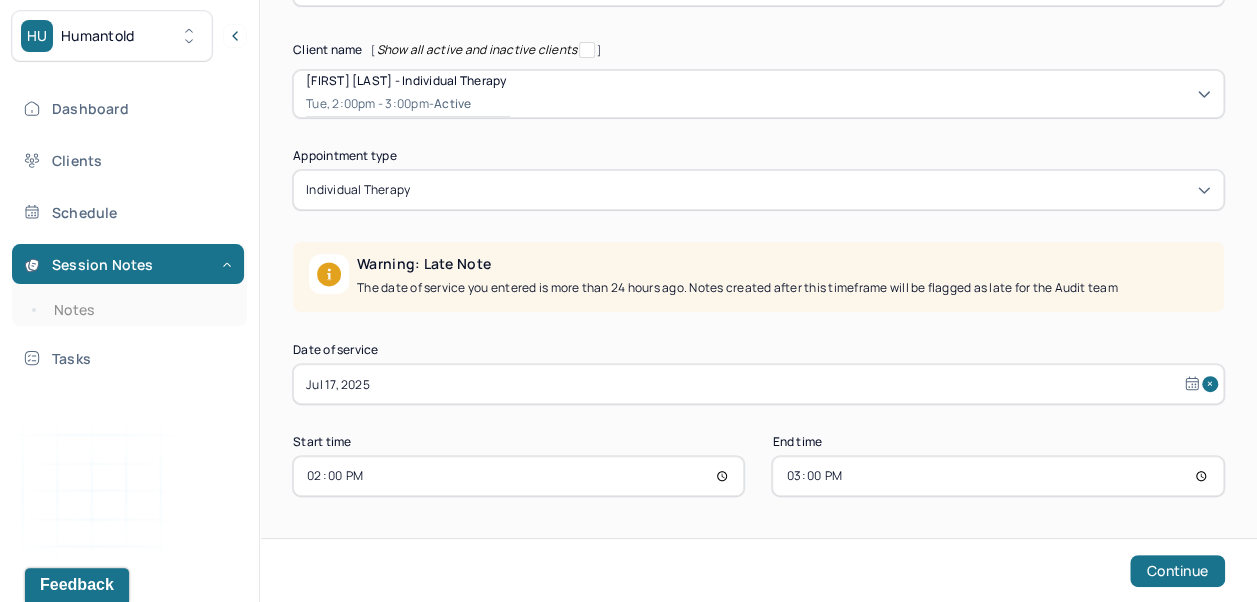 click on "14:00" at bounding box center (518, 476) 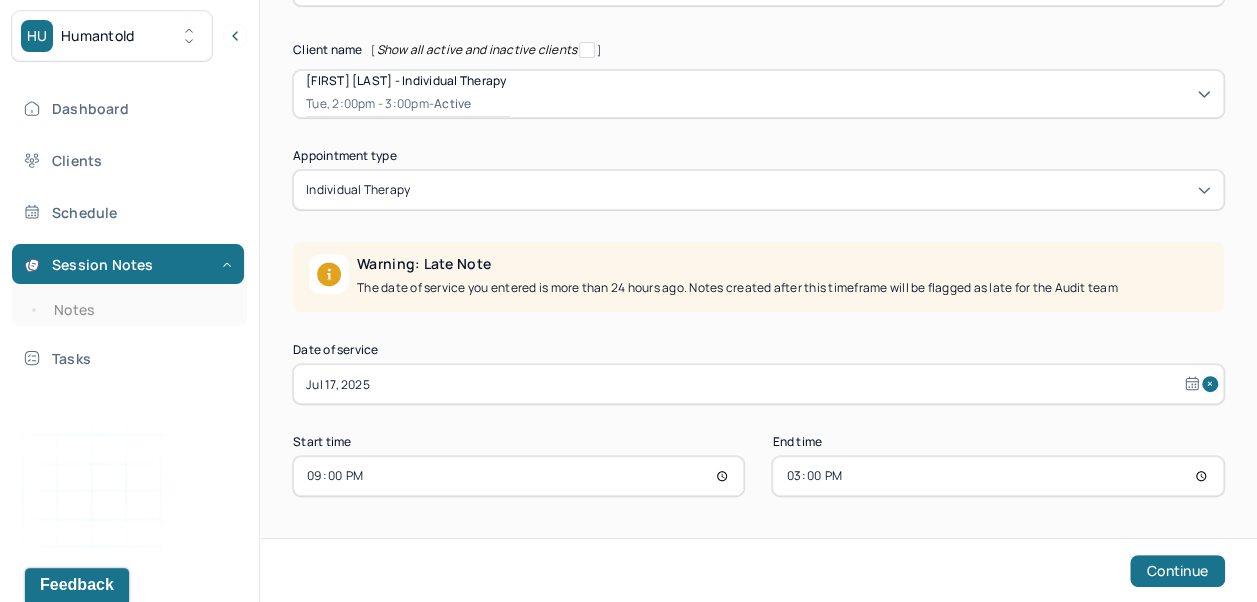 click on "15:00" at bounding box center [997, 476] 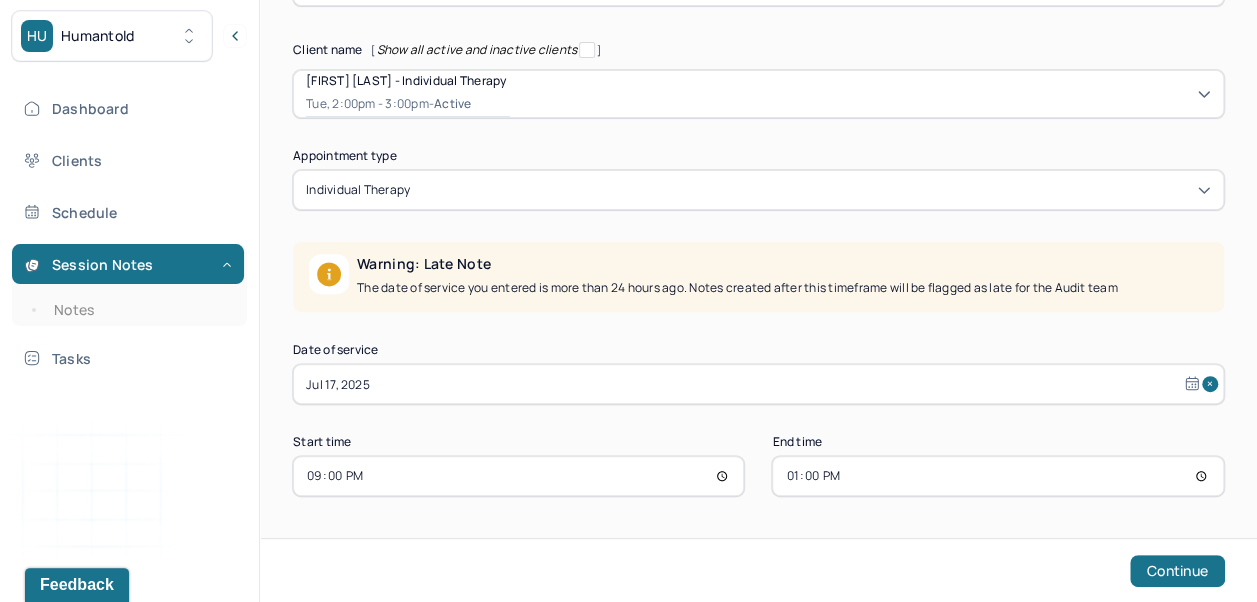 type on "22:00" 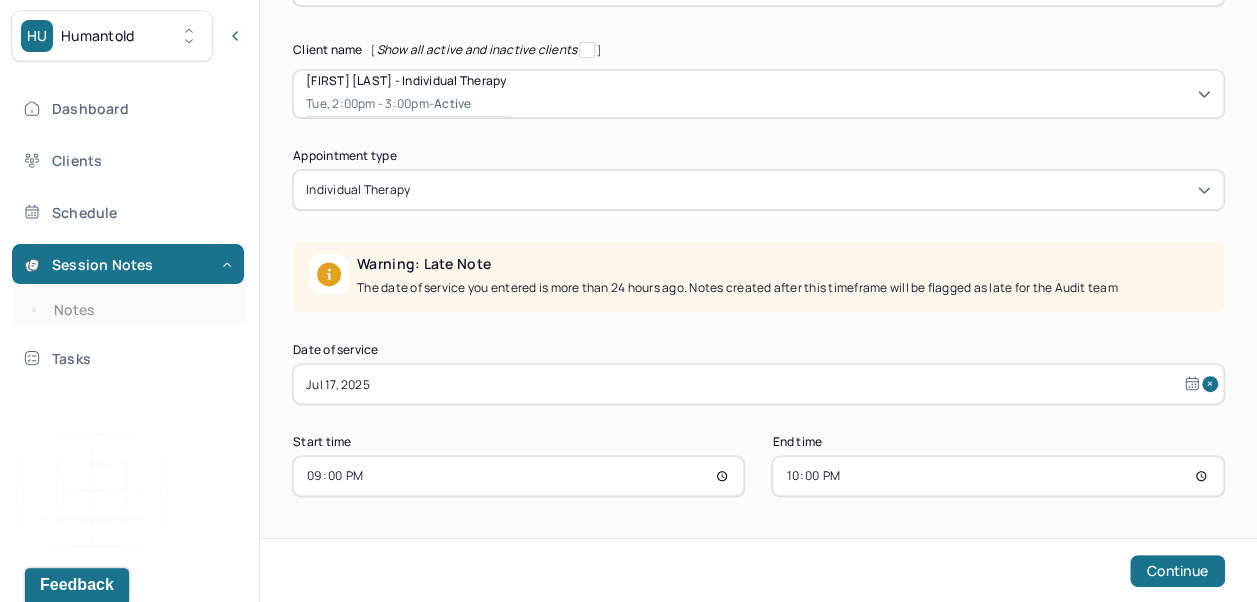 scroll, scrollTop: 126, scrollLeft: 0, axis: vertical 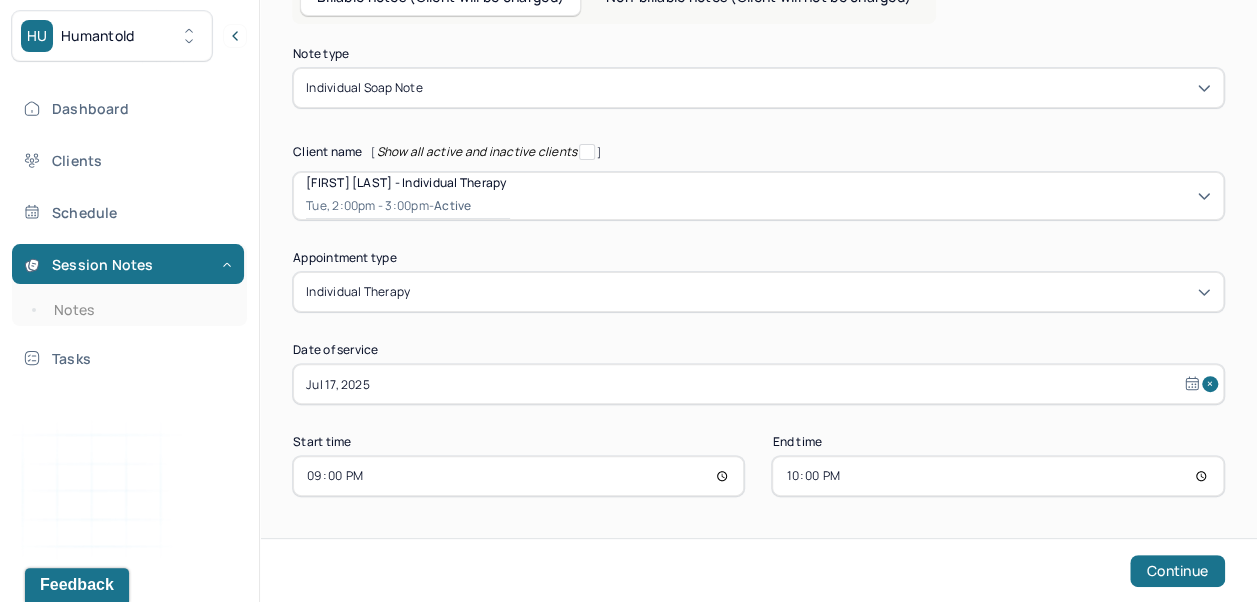 click on "Continue" at bounding box center (1177, 571) 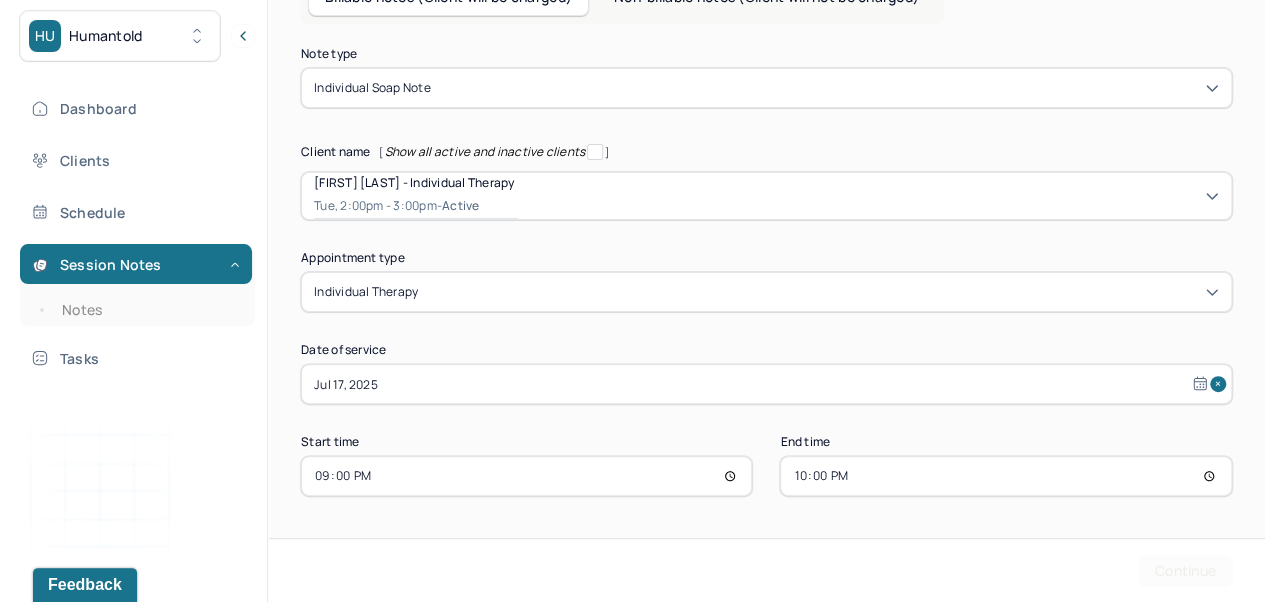 scroll, scrollTop: 0, scrollLeft: 0, axis: both 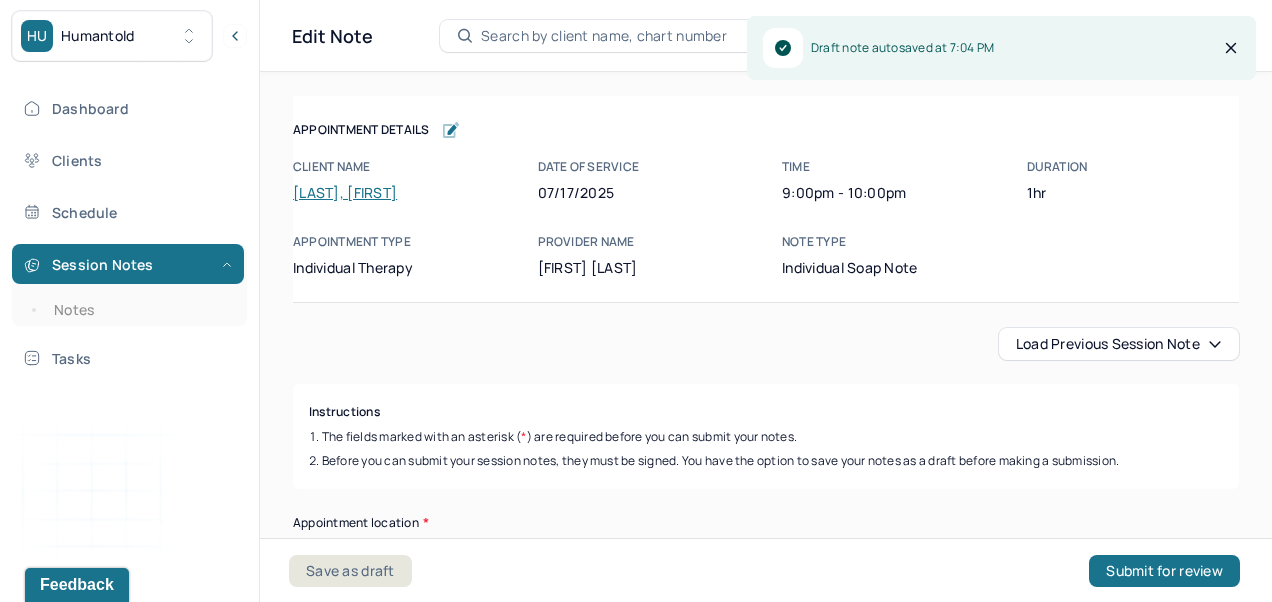 click on "Load previous session note" at bounding box center [1119, 344] 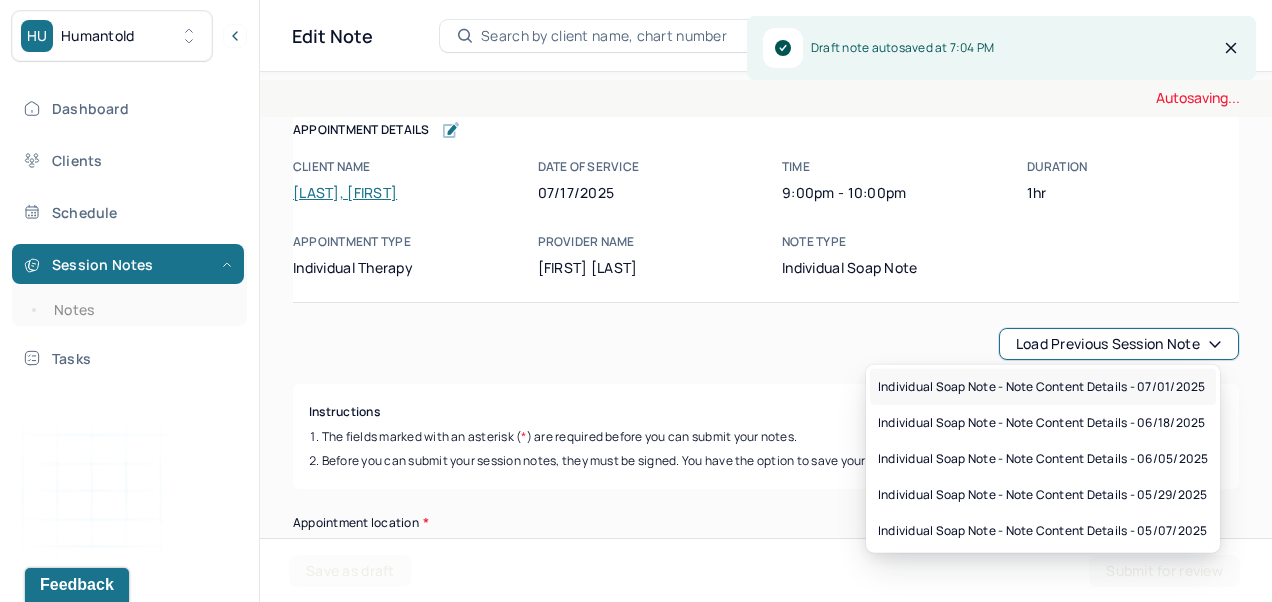 click on "Individual soap note   - Note content Details -   07/01/2025" at bounding box center (1041, 387) 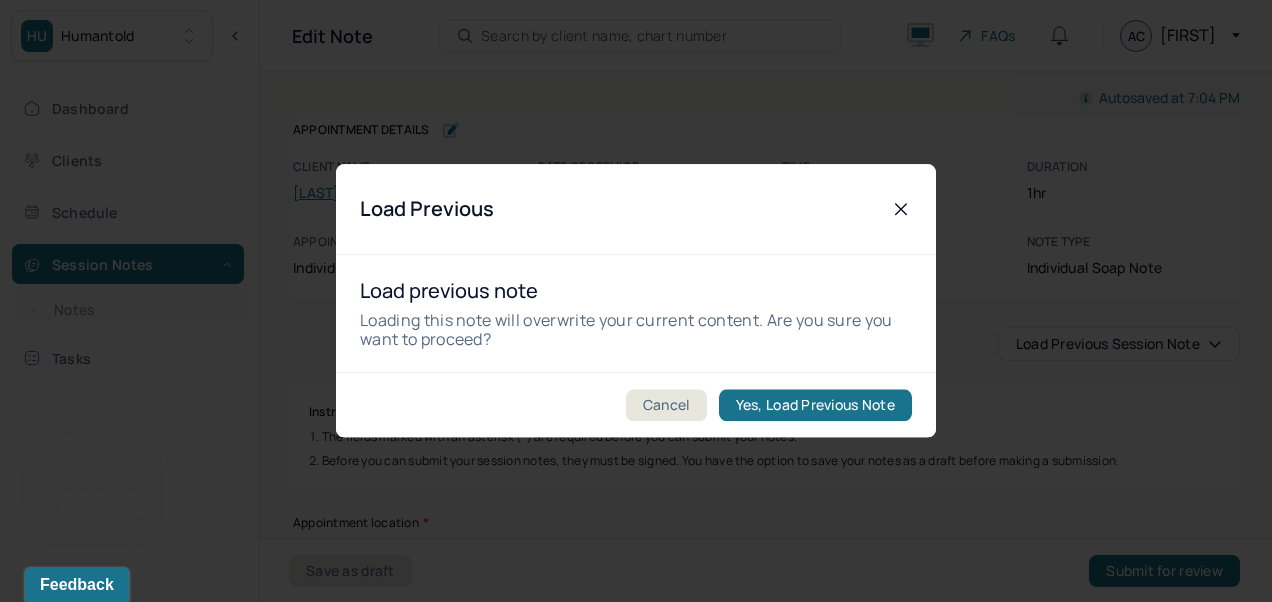 click on "Yes, Load Previous Note" at bounding box center [815, 406] 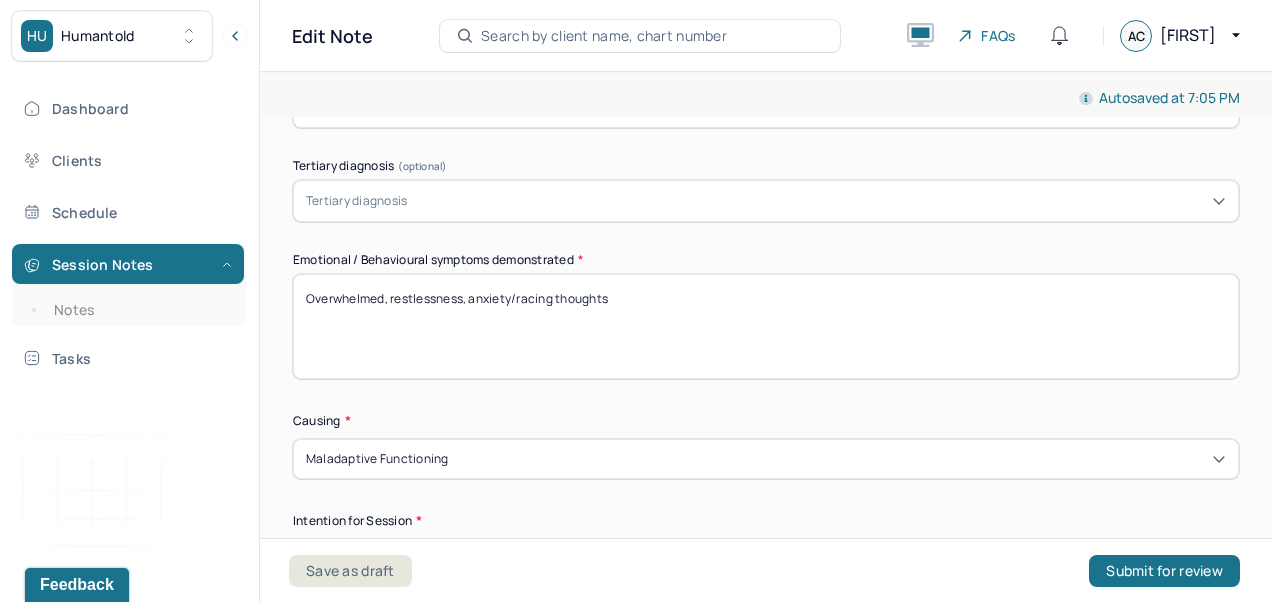 scroll, scrollTop: 994, scrollLeft: 0, axis: vertical 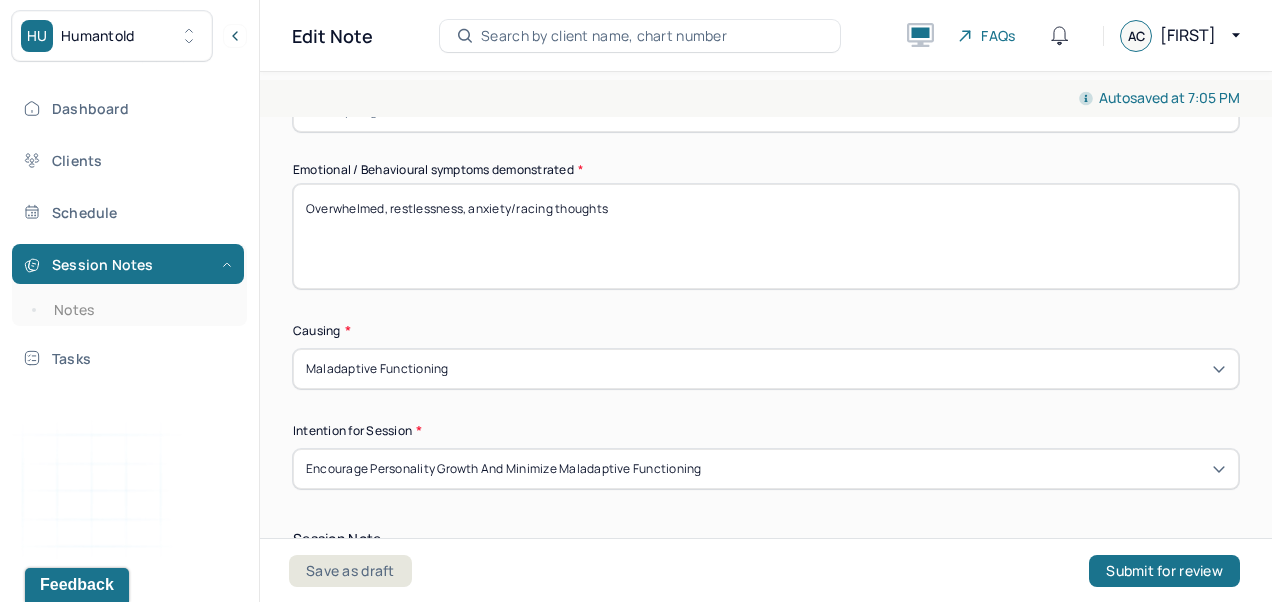 click on "Overwhelmed, restlessness, anxiety/racing thoughts" at bounding box center (766, 236) 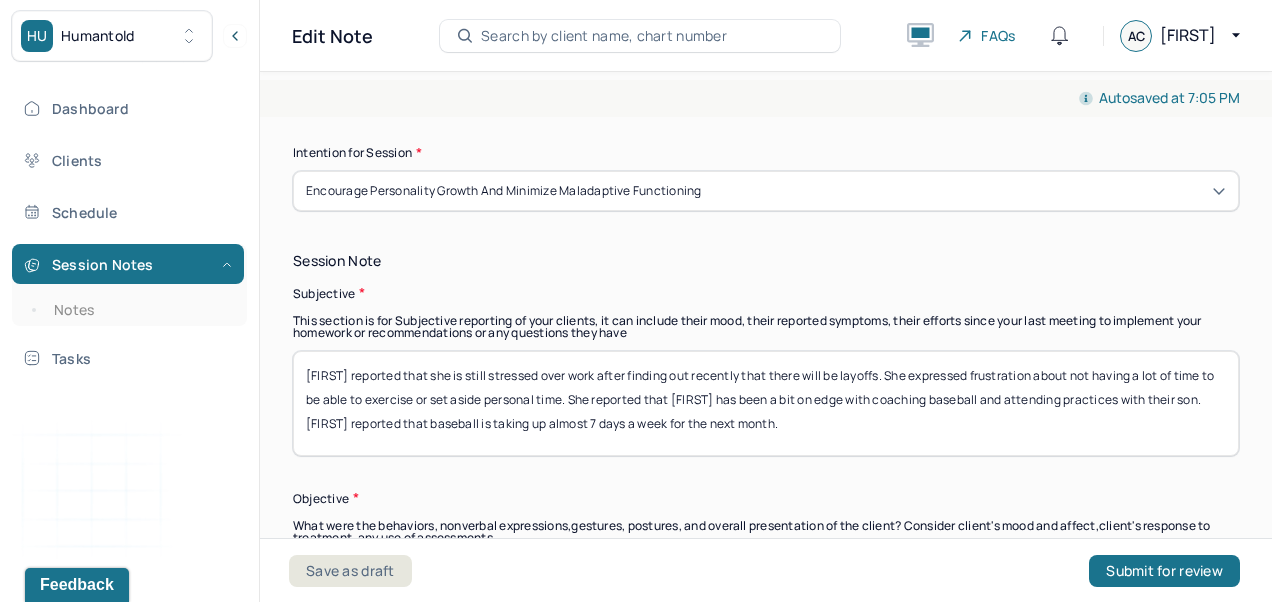 scroll, scrollTop: 1270, scrollLeft: 0, axis: vertical 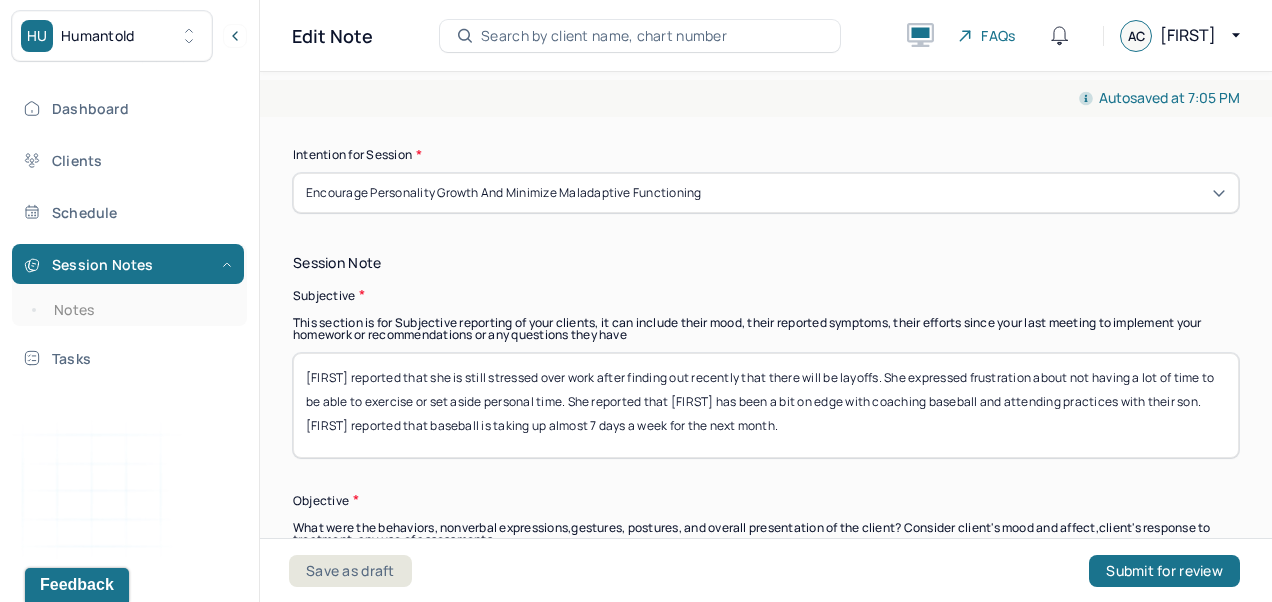 type on "Overwhelmed, disorganized, worry" 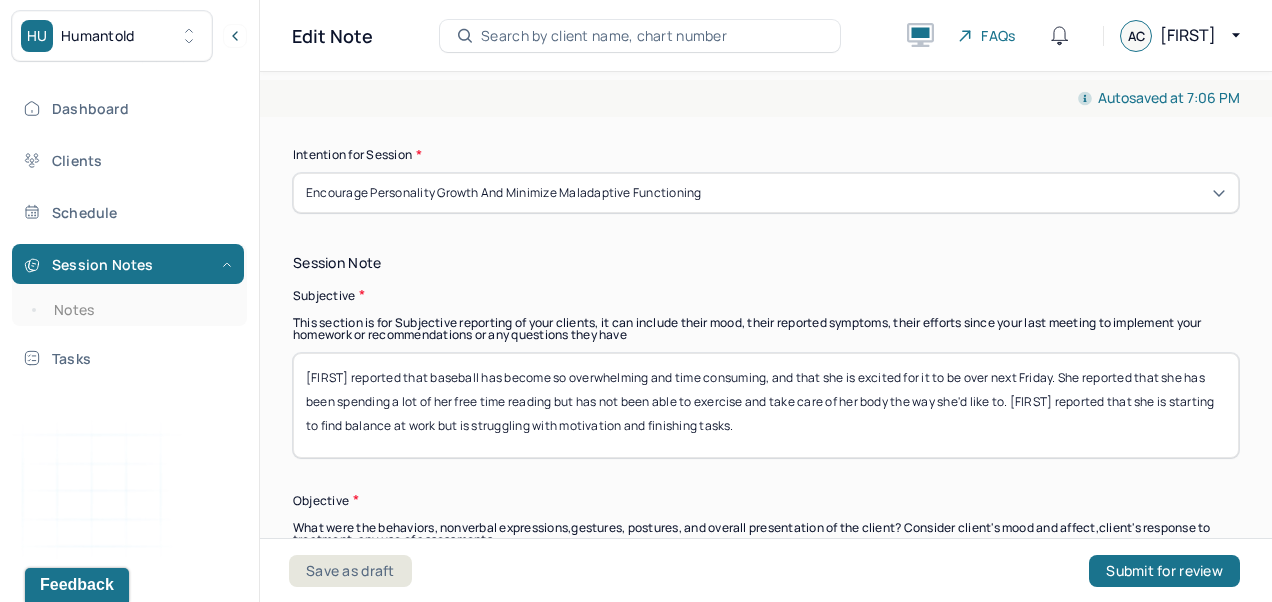 click on "Heather reported that baseball has become so overwhelming and time consuming, and that she is excited for it to be over next Friday. She reported that she has been spending a lot of her free time reading but has not been able to exercise and take care of her body the way she'd like to. Heather reported that she is starting to find balance at work but is struggling with motivation and finishing tasks." at bounding box center (766, 405) 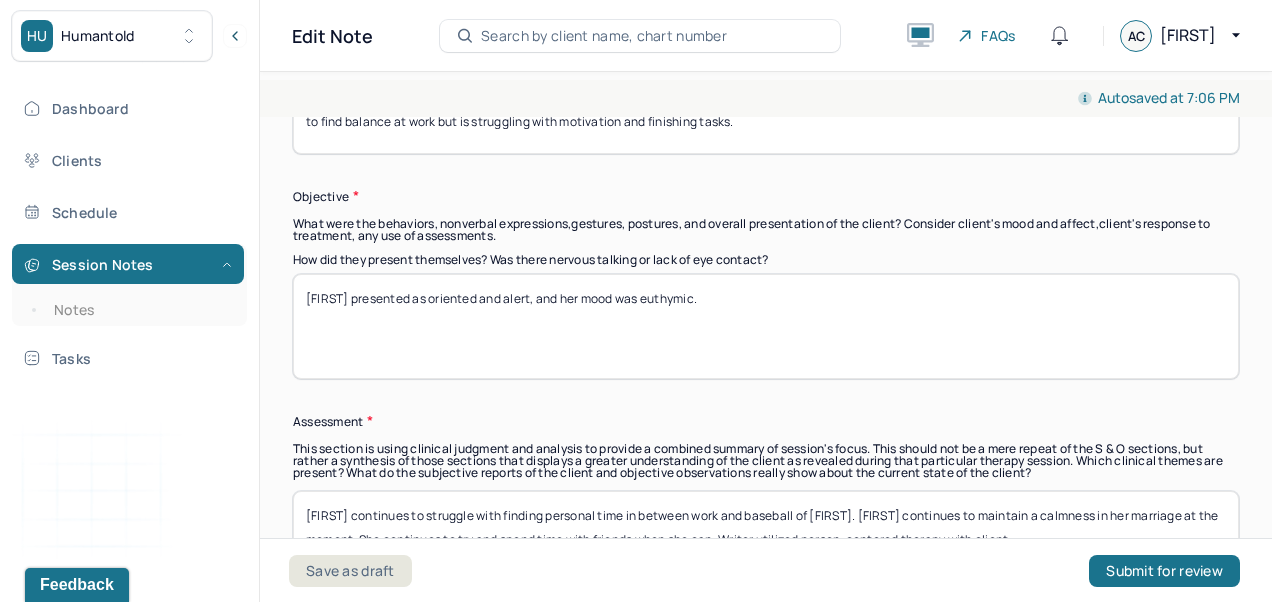 scroll, scrollTop: 1588, scrollLeft: 0, axis: vertical 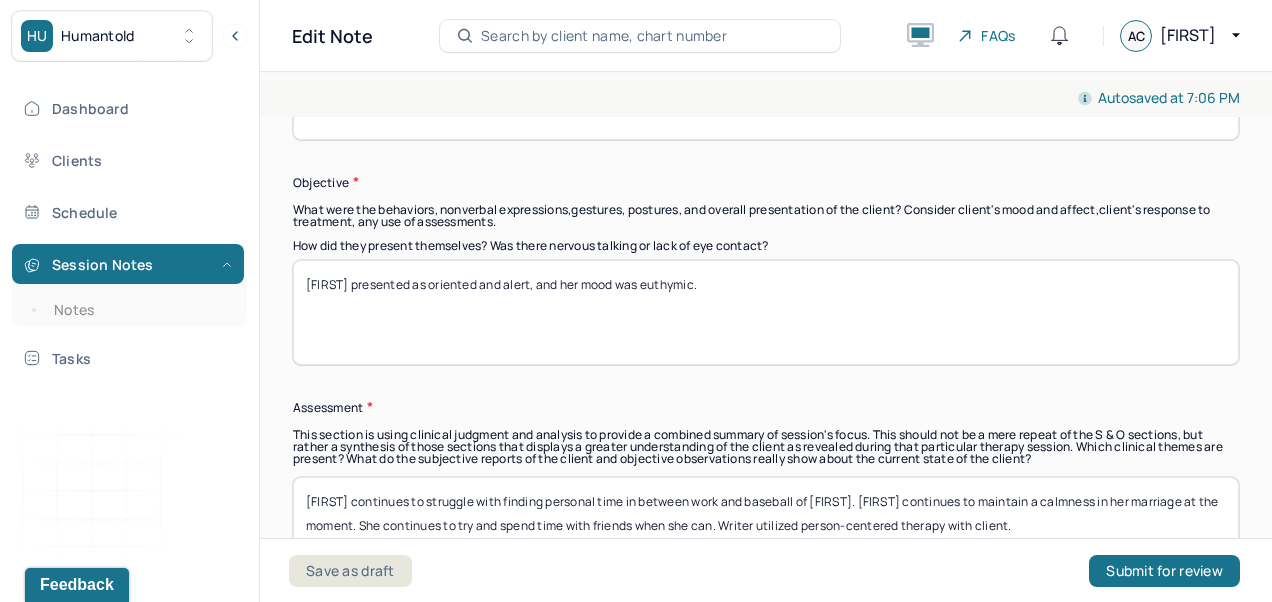 type on "Heather reported that baseball has become so overwhelming and time consuming, and that she is excited for it to be over next Friday. She reported that she has been spending a lot of her free time reading but has not been able to exercise and take care of her body the way she'd like to. Heather reported that she is starting to find balance at work but is struggling with motivation and finishing tasks." 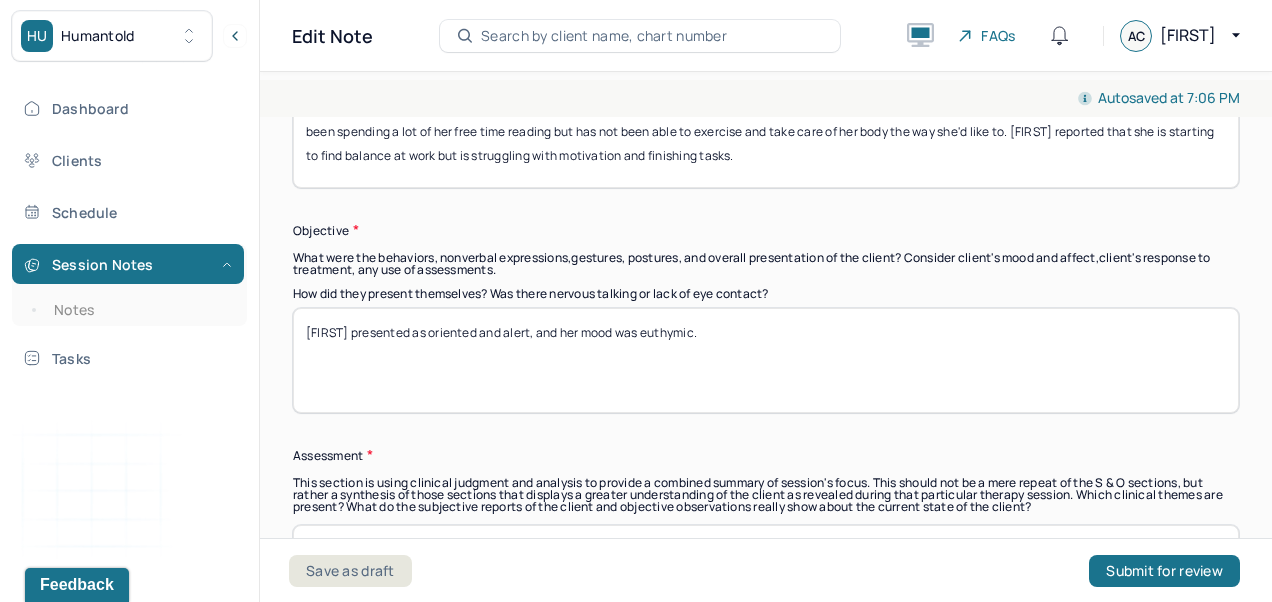 scroll, scrollTop: 1576, scrollLeft: 0, axis: vertical 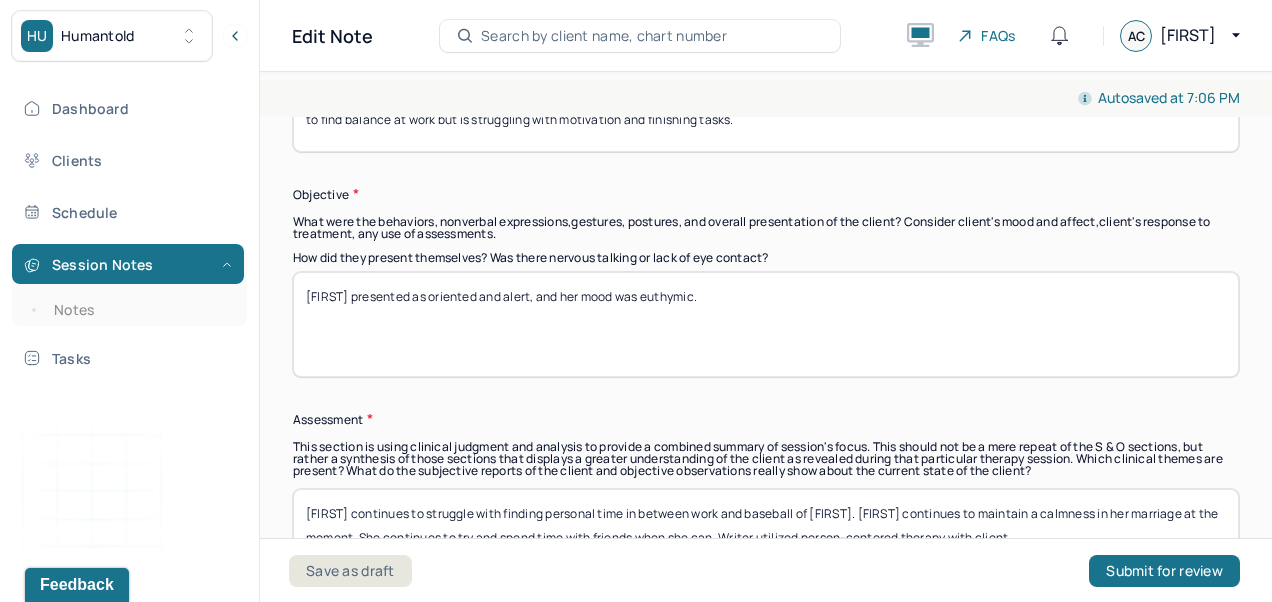 click on "Heather presented as oriented and alert, and her mood was euthymic." at bounding box center [766, 324] 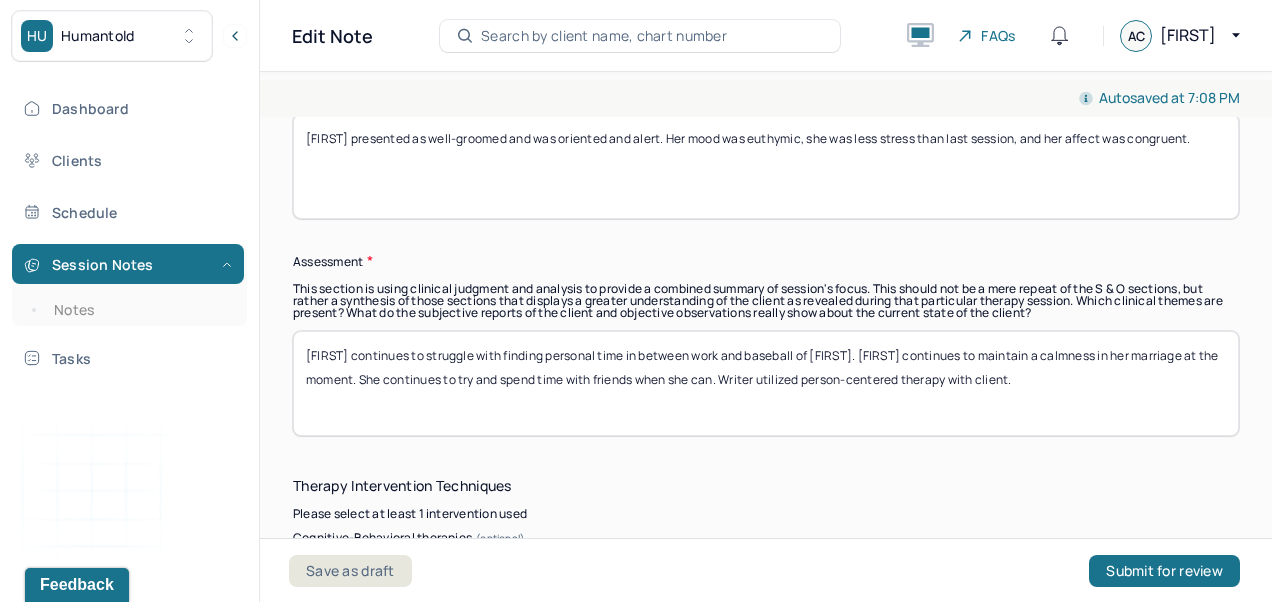 scroll, scrollTop: 1770, scrollLeft: 0, axis: vertical 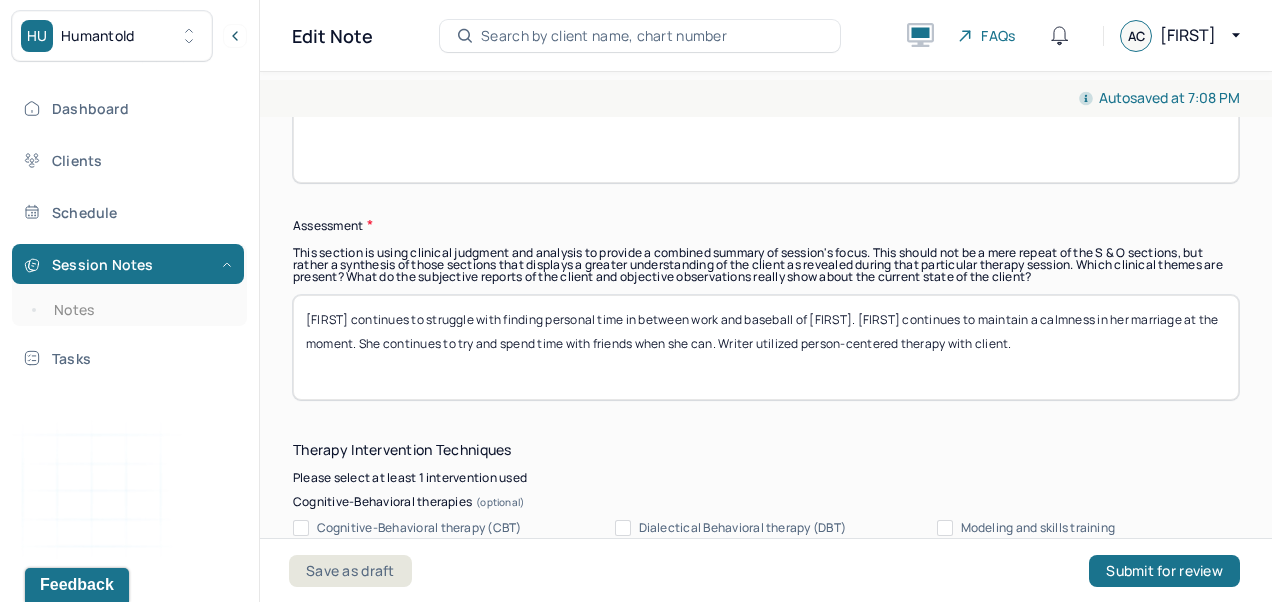 type on "Heather presented as well-groomed and was oriented and alert. Her mood was euthymic, she was less stress than last session, and her affect was congruent." 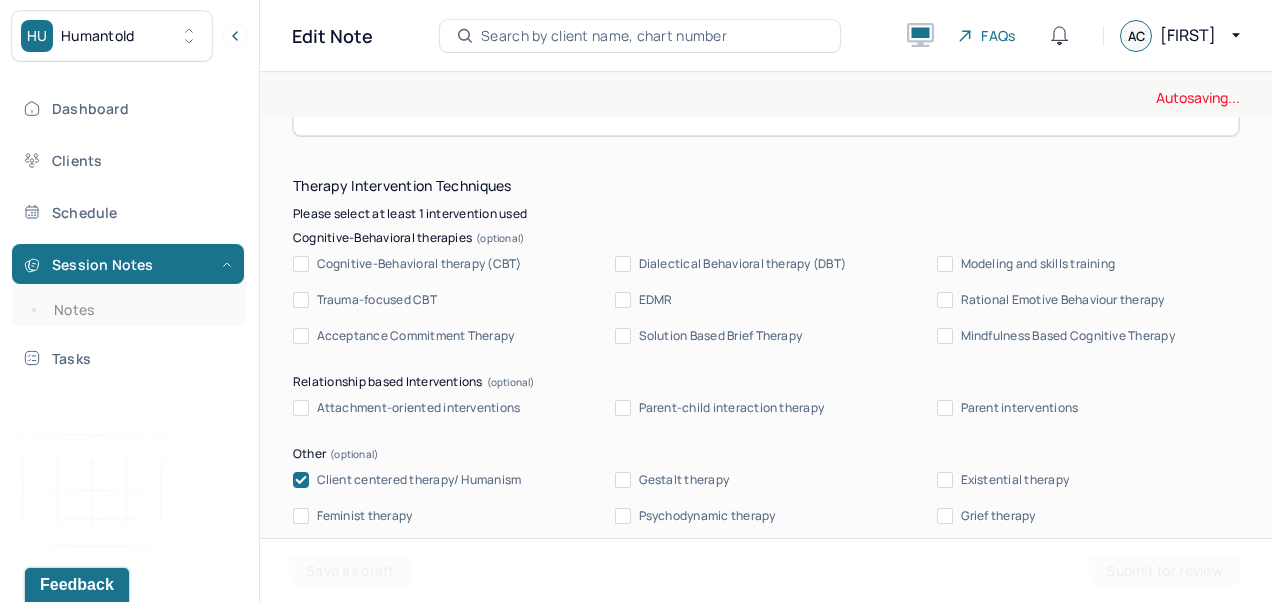 scroll, scrollTop: 2102, scrollLeft: 0, axis: vertical 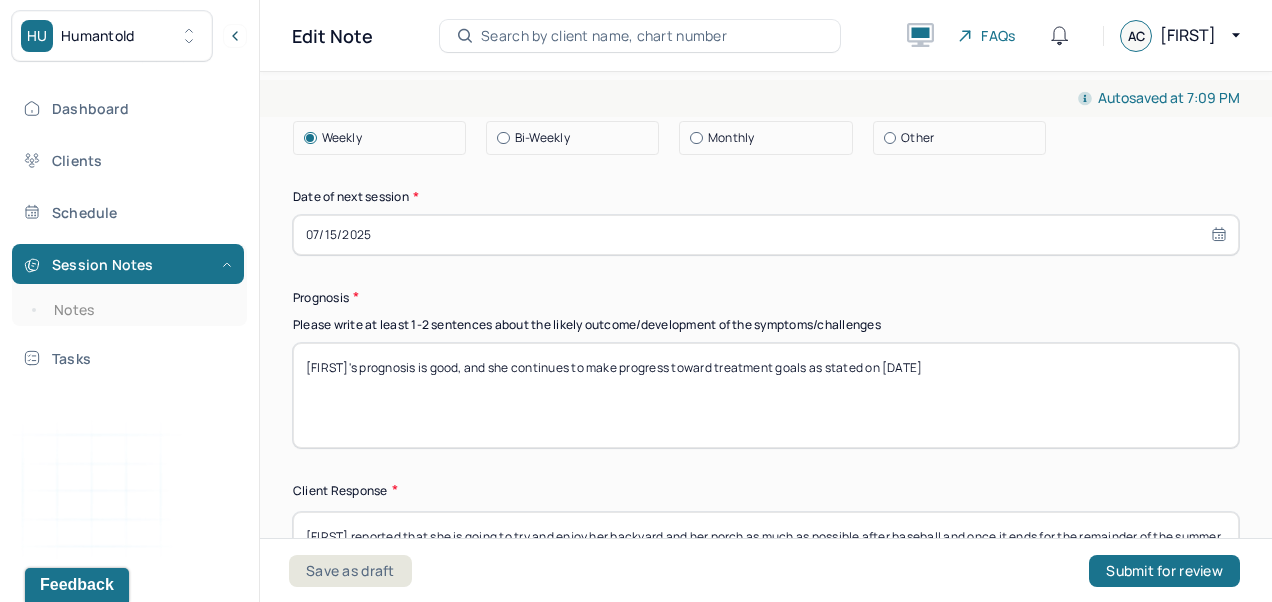 type on "Heather continues to work on managing her personal time, work, and her children's activities. She continues to maintain balance in her marriage despite stressors that arise. Writer utilized supportive and person-centered therapies with client." 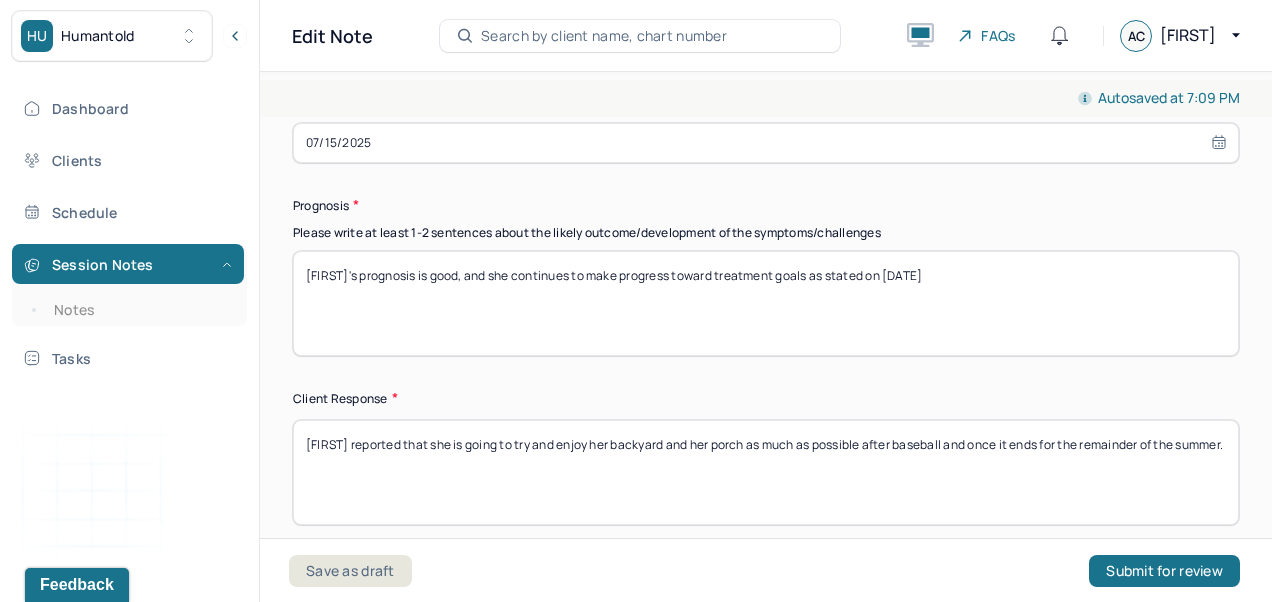 scroll, scrollTop: 2924, scrollLeft: 0, axis: vertical 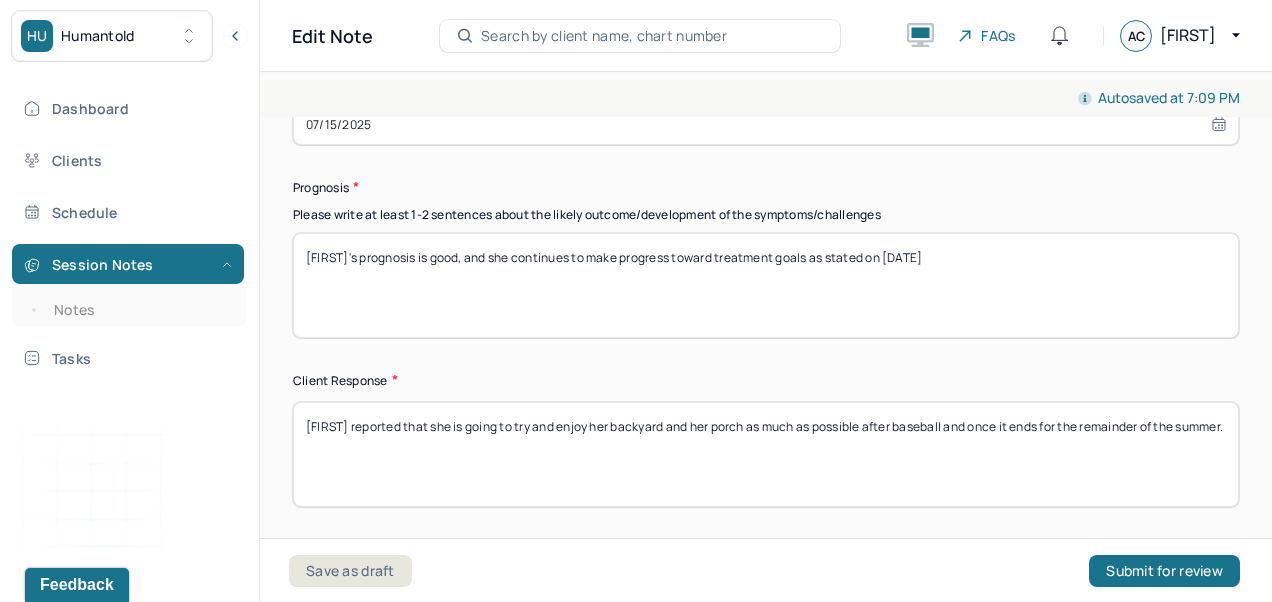 click on "07/15/2025" at bounding box center [766, 125] 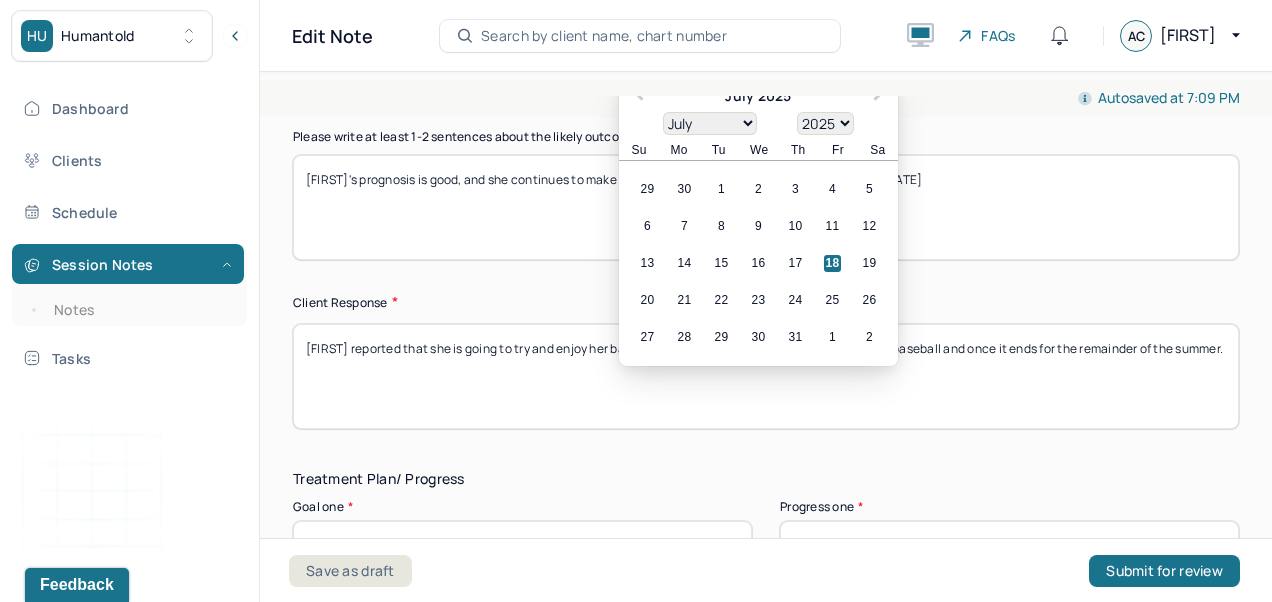 scroll, scrollTop: 3051, scrollLeft: 0, axis: vertical 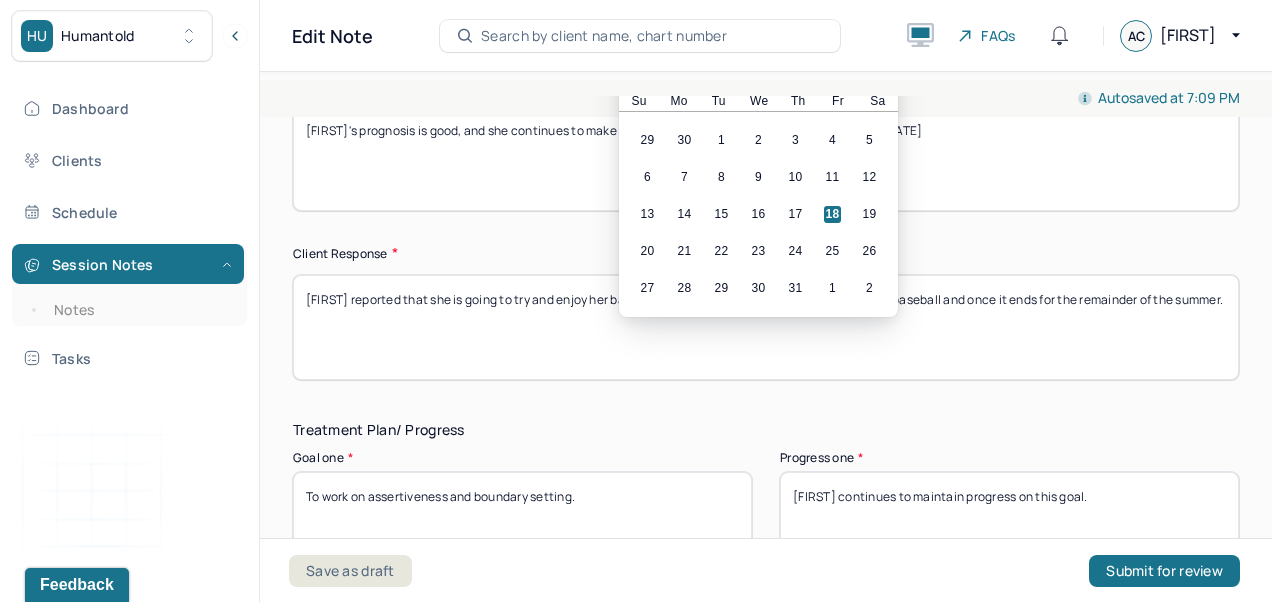 click on "29" at bounding box center [721, 288] 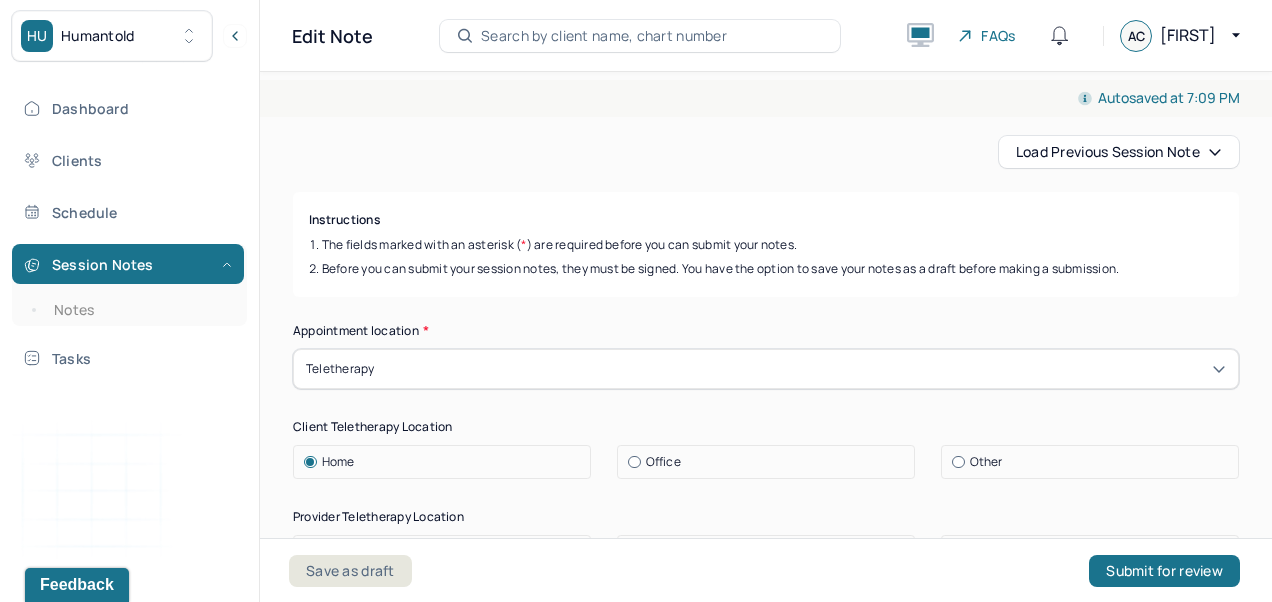 scroll, scrollTop: 0, scrollLeft: 0, axis: both 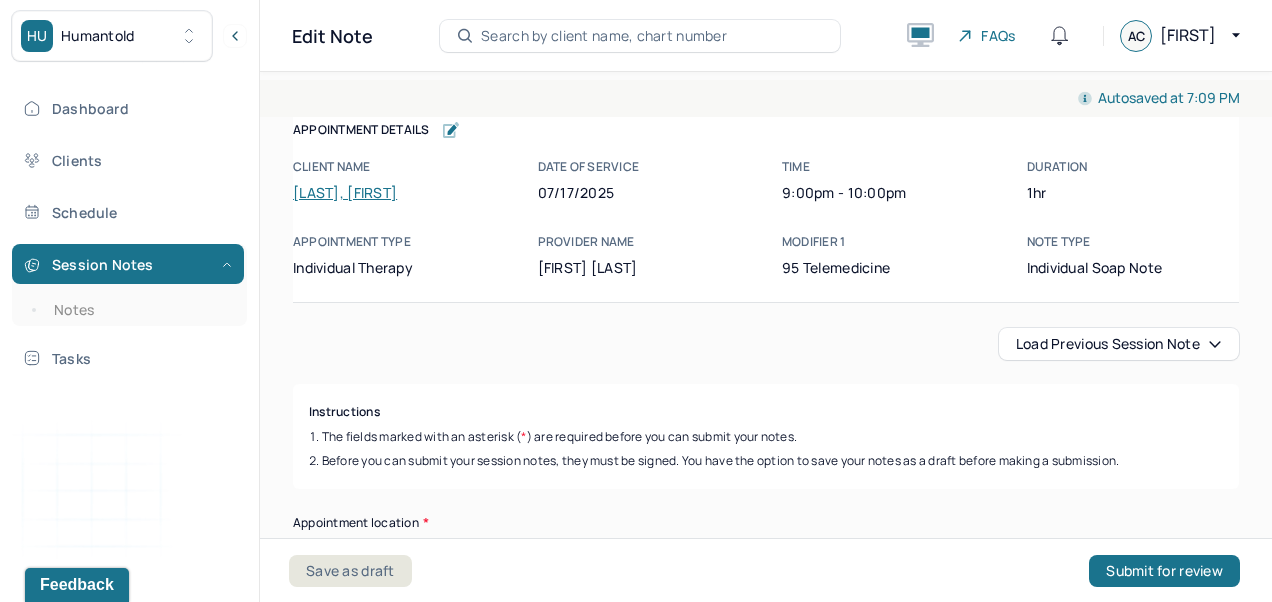 click on "Load previous session note" at bounding box center [1119, 344] 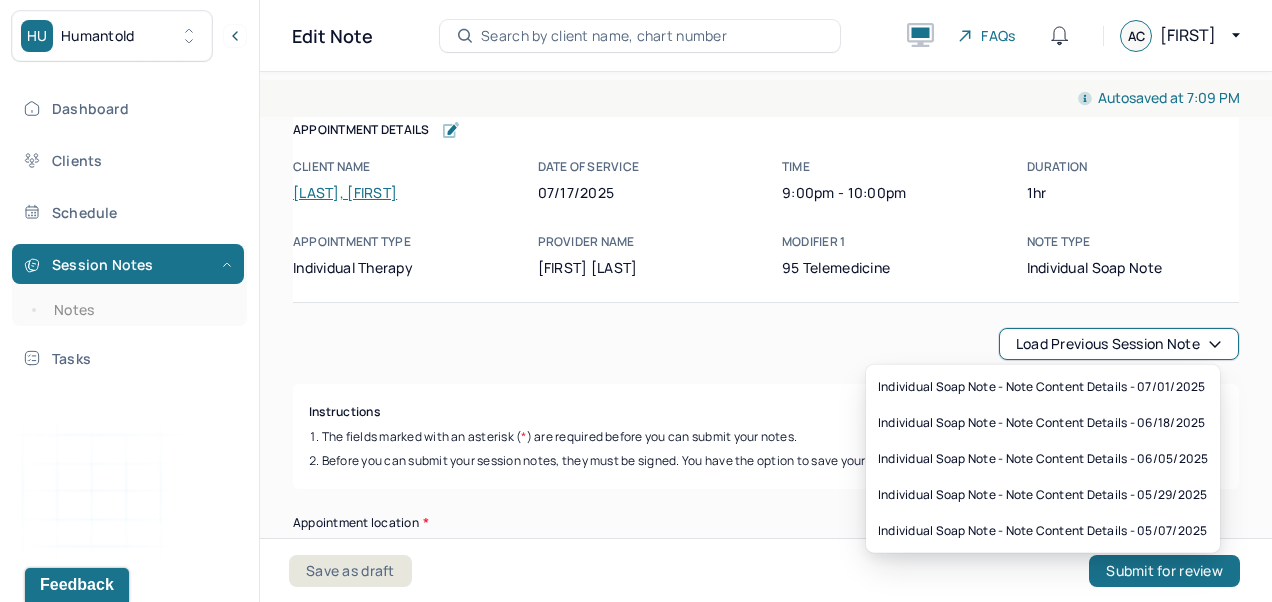 click on "Load previous session note" at bounding box center [766, 344] 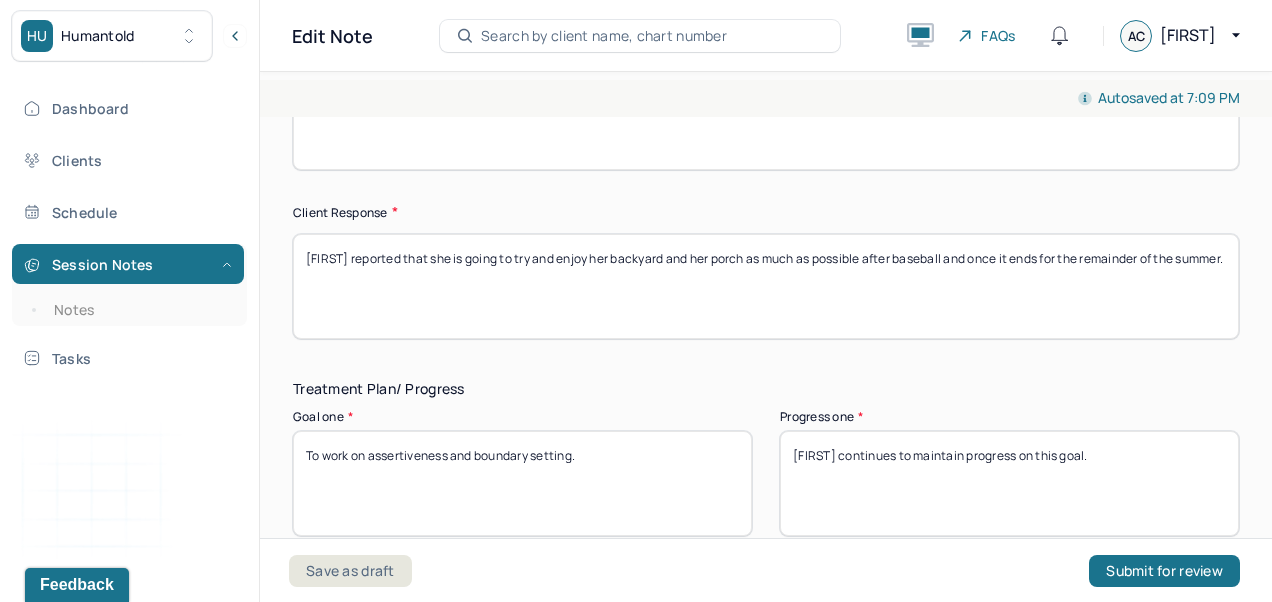 scroll, scrollTop: 3075, scrollLeft: 0, axis: vertical 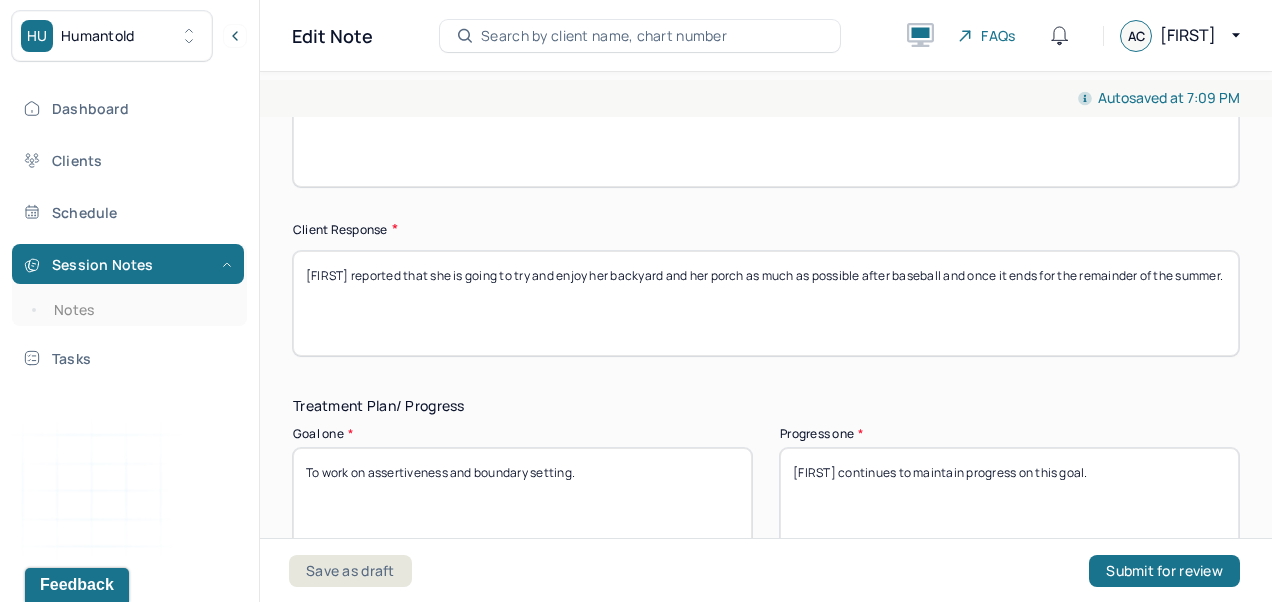 click on "Heather's prognosis is good, and she continues to make progress toward treatment goals as stated on 6/18/25" at bounding box center [766, 134] 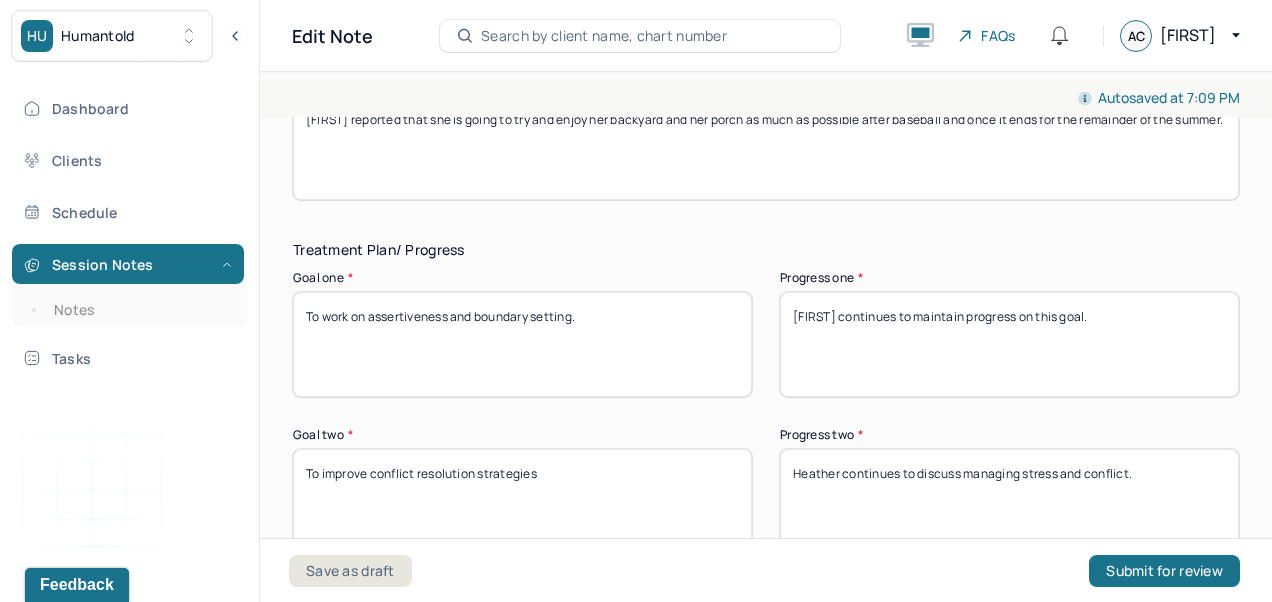scroll, scrollTop: 3274, scrollLeft: 0, axis: vertical 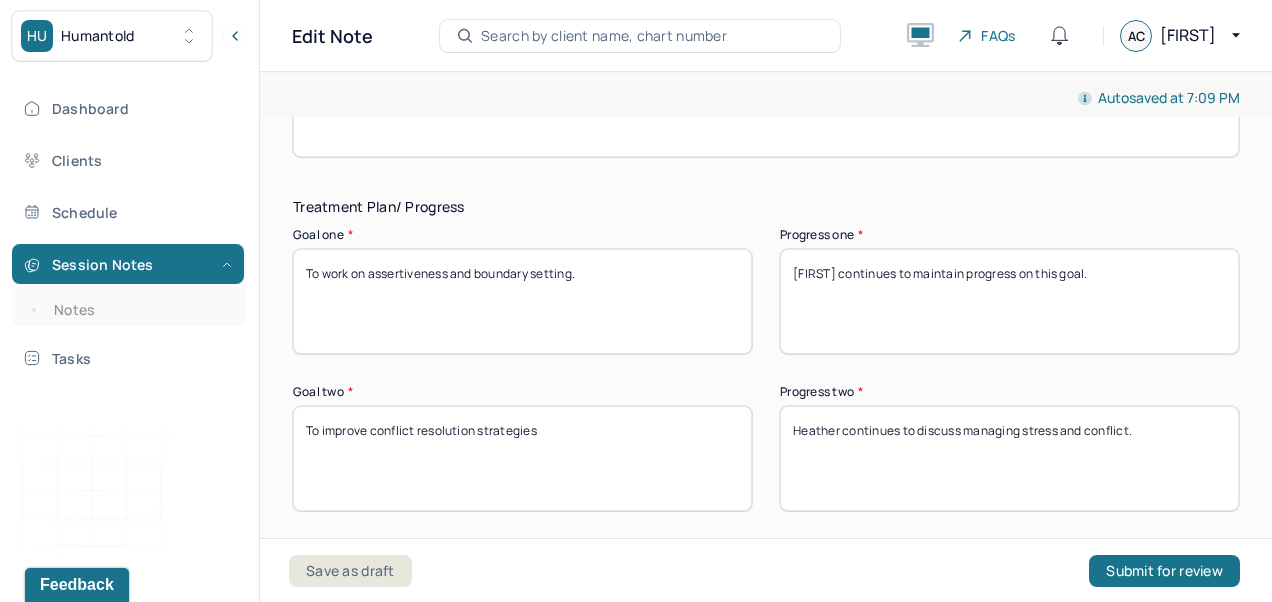 type on "Heather's prognosis is good, and she continues to make progress toward treatment goals as stated on 7/1/25" 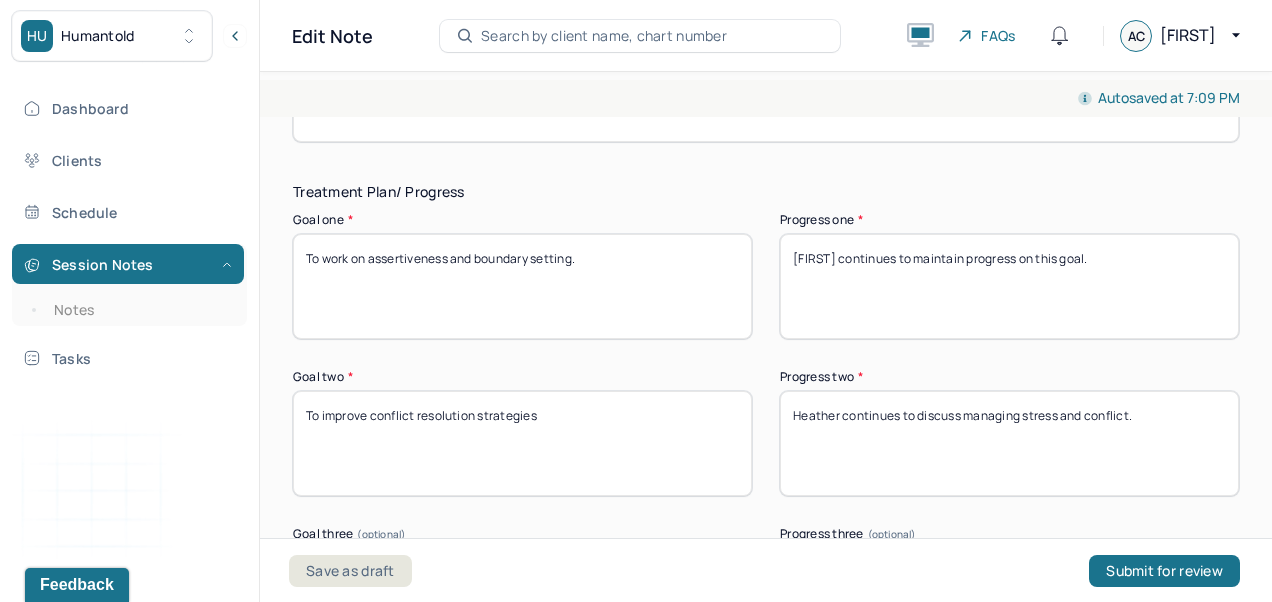 scroll, scrollTop: 3256, scrollLeft: 0, axis: vertical 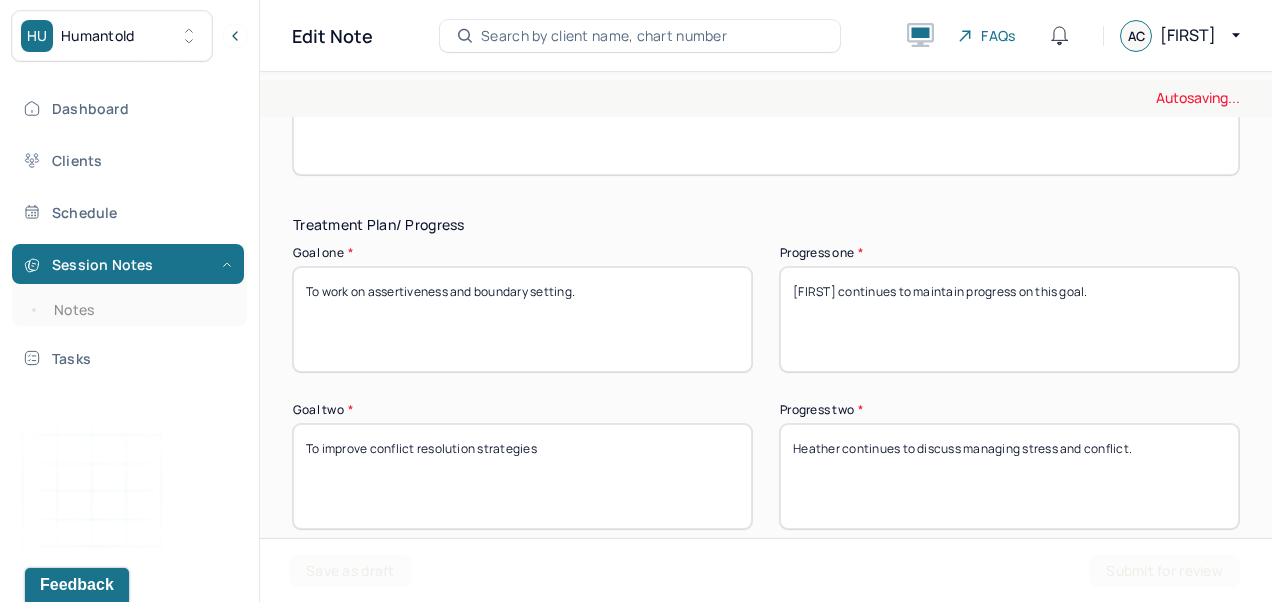 type on "Heather reported that she took the last week off of July and August to use her vacation time and give herself a break." 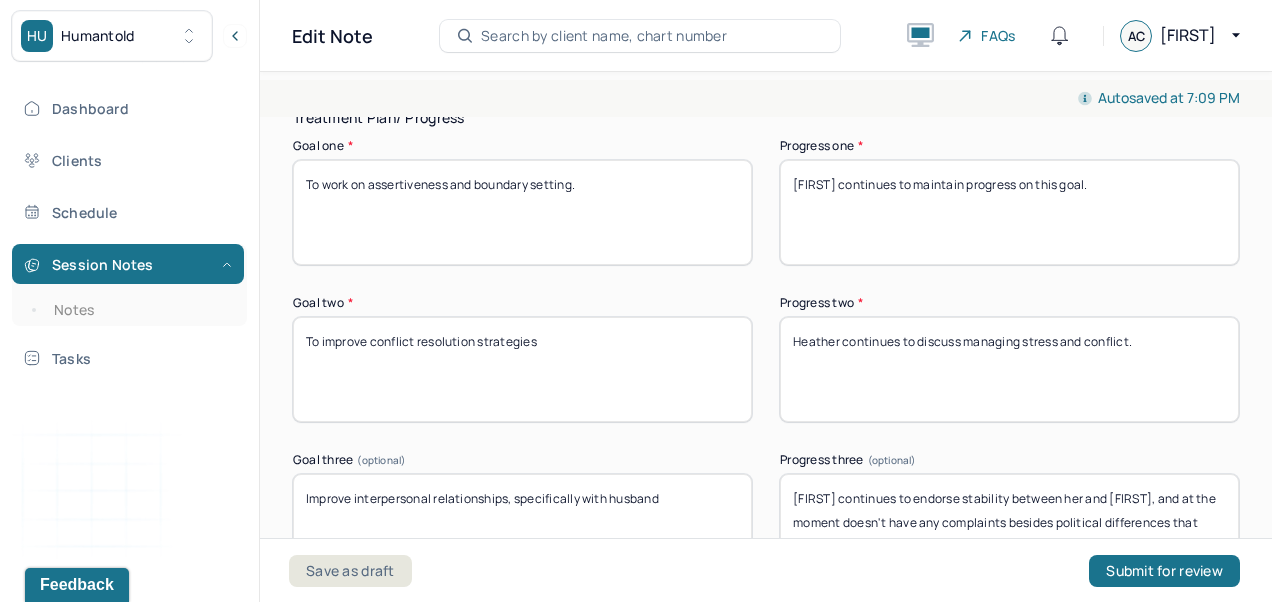 scroll, scrollTop: 3478, scrollLeft: 0, axis: vertical 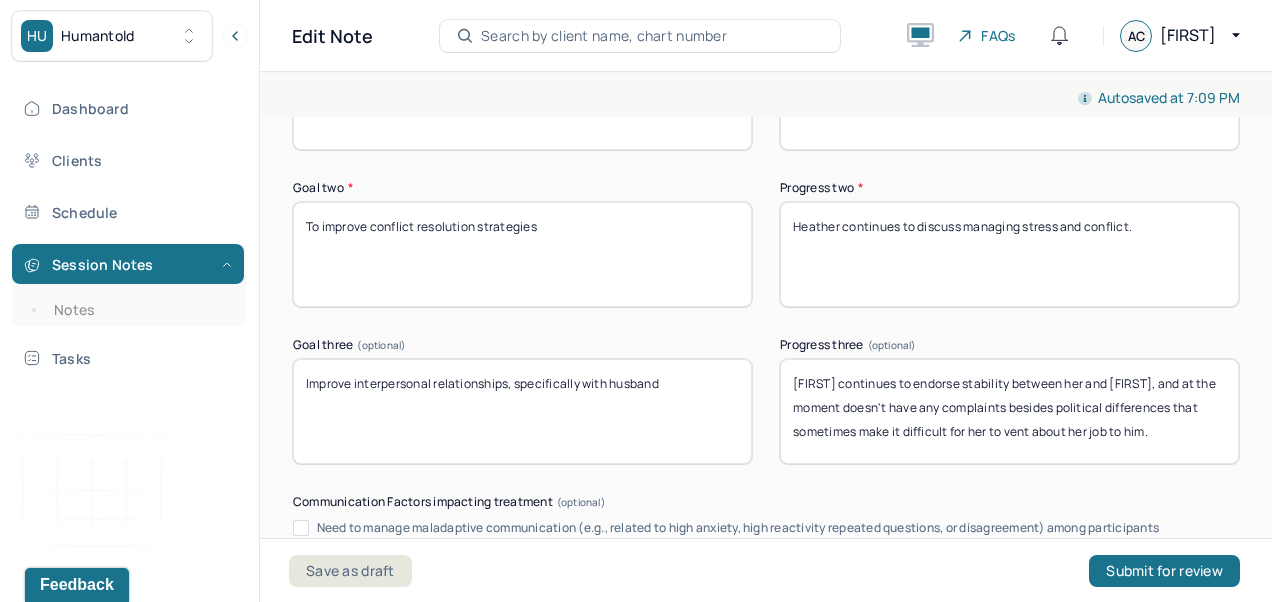 click on "Heather continues to maintain progress on this goal." at bounding box center (1009, 97) 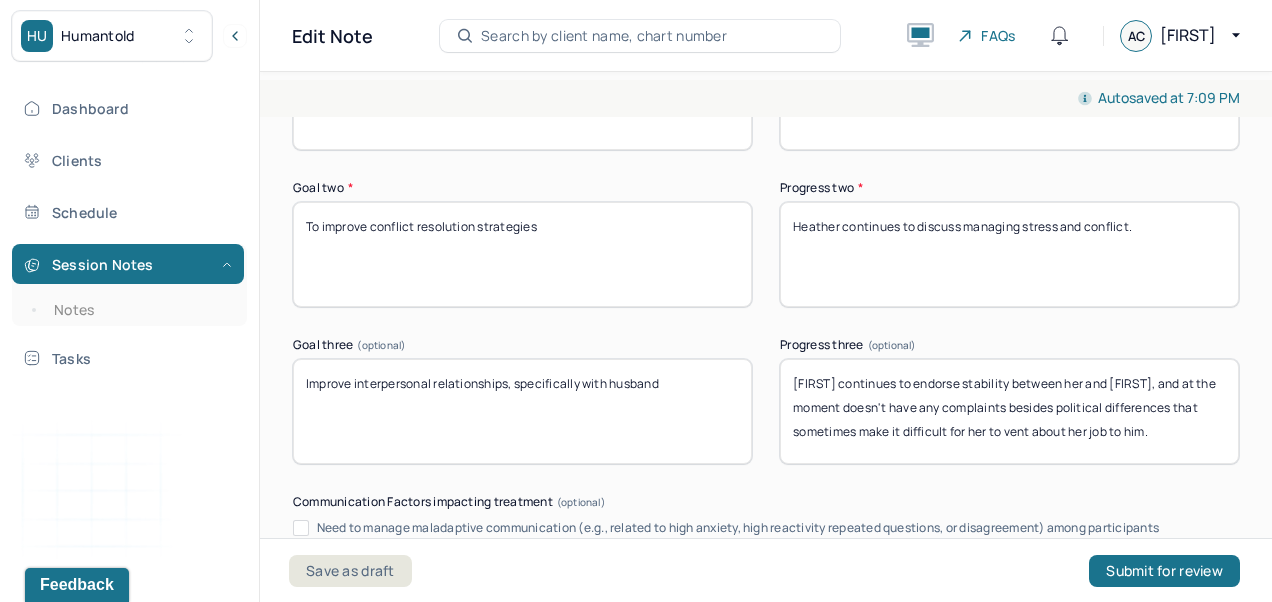 type on "Heather continues to make progress on this goal and is maintaining gains." 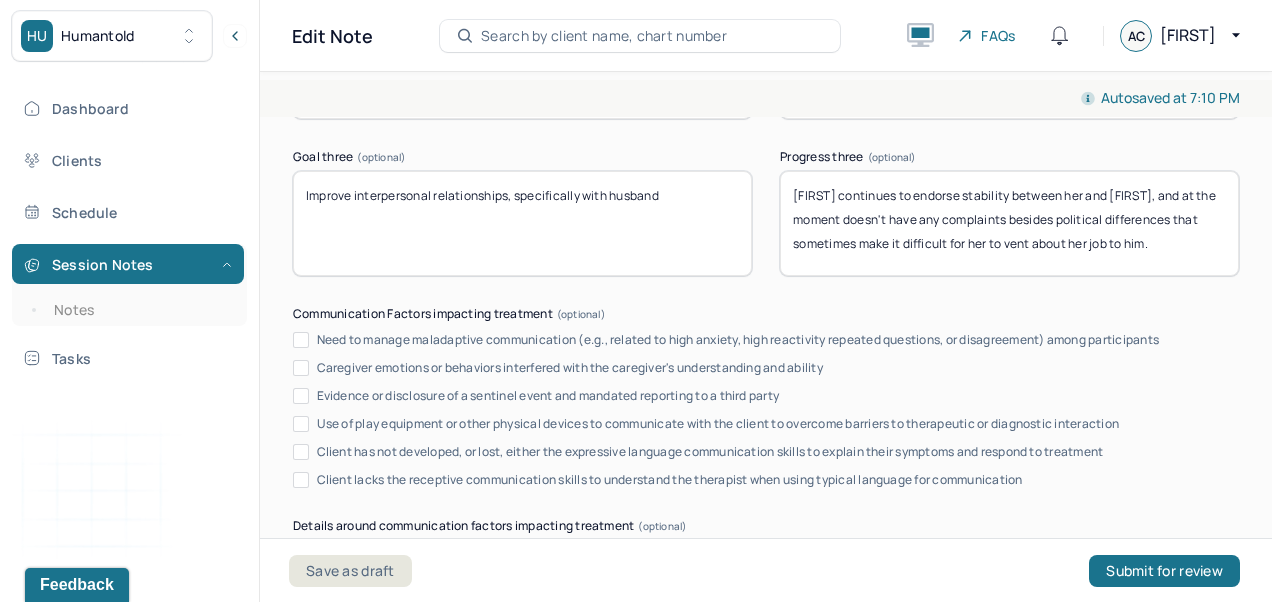 scroll, scrollTop: 3712, scrollLeft: 0, axis: vertical 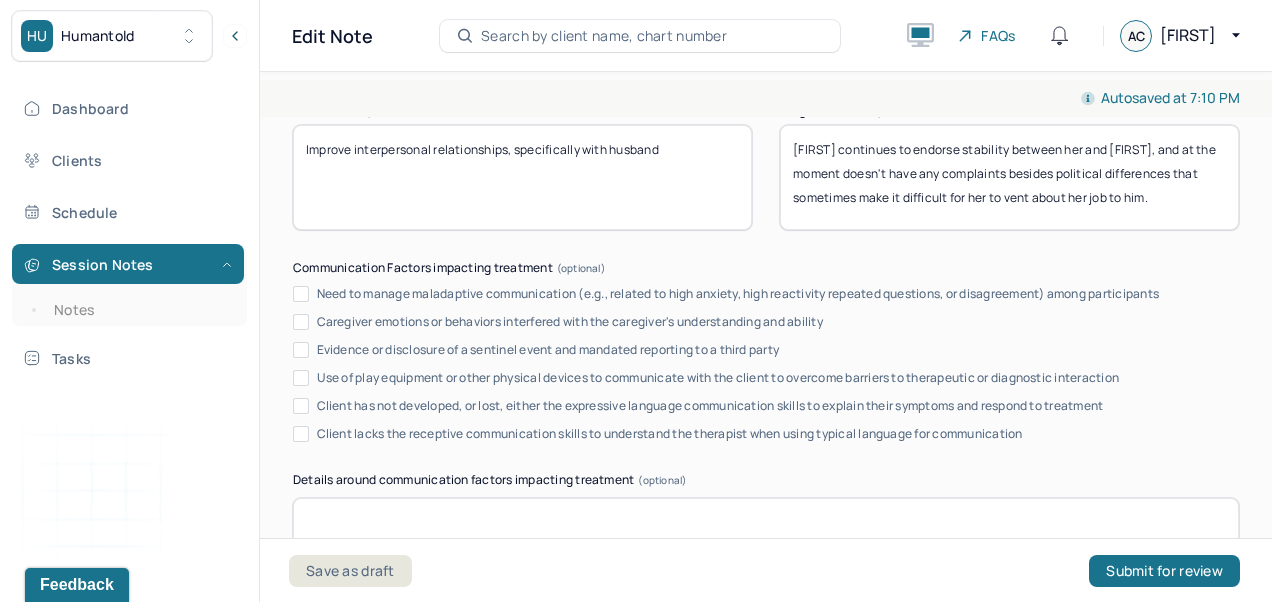 type on "Heather continues to work on conflict resolution as the need for it arises." 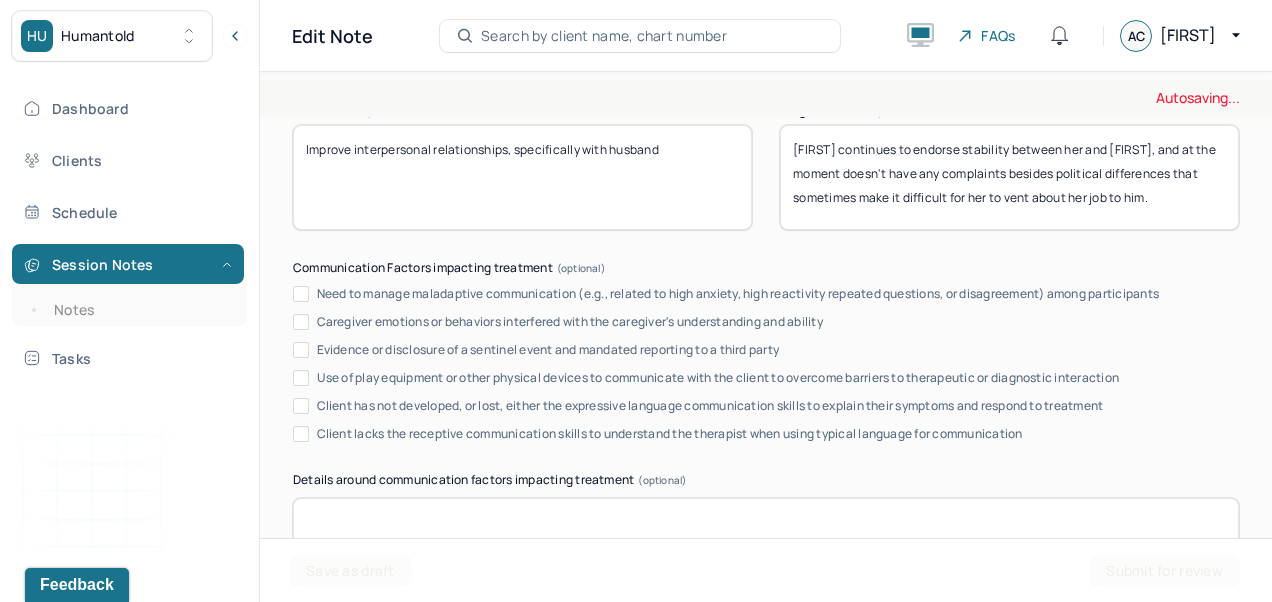 click on "Heather continues to endorse stability between her and John, and at the moment doesn't have any complaints besides political differences that sometimes make it difficult for her to vent about her job to him." at bounding box center (1009, 177) 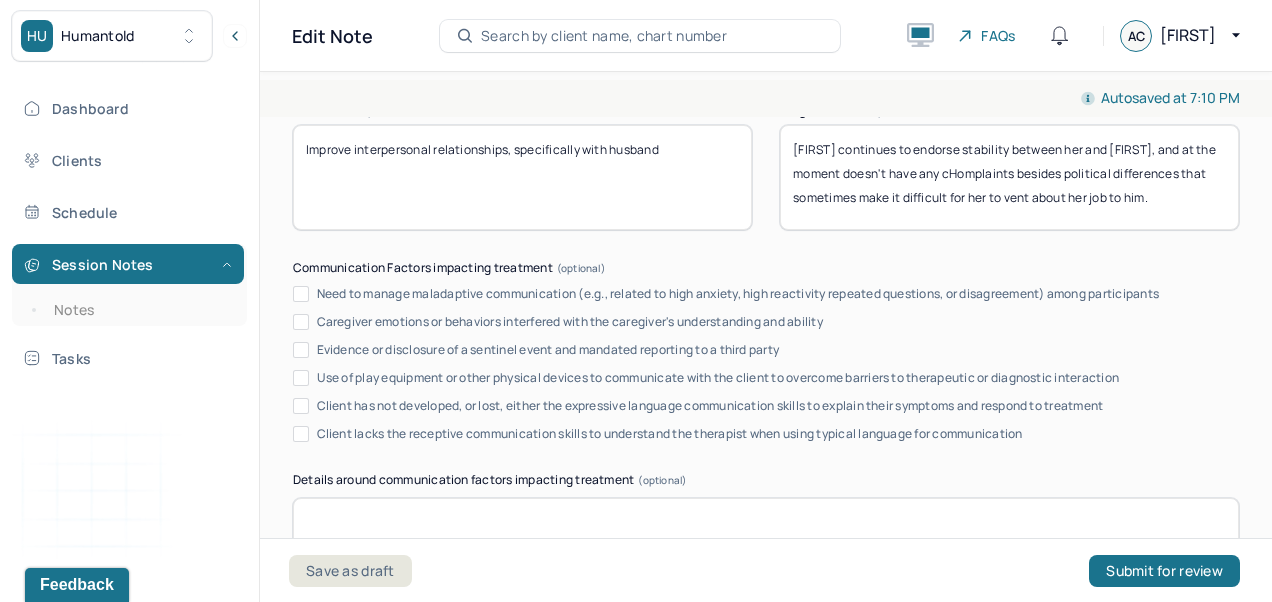 click on "Heather continues to endorse stability between her and John, and at the moment doesn't have any complaints besides political differences that sometimes make it difficult for her to vent about her job to him." at bounding box center (1009, 177) 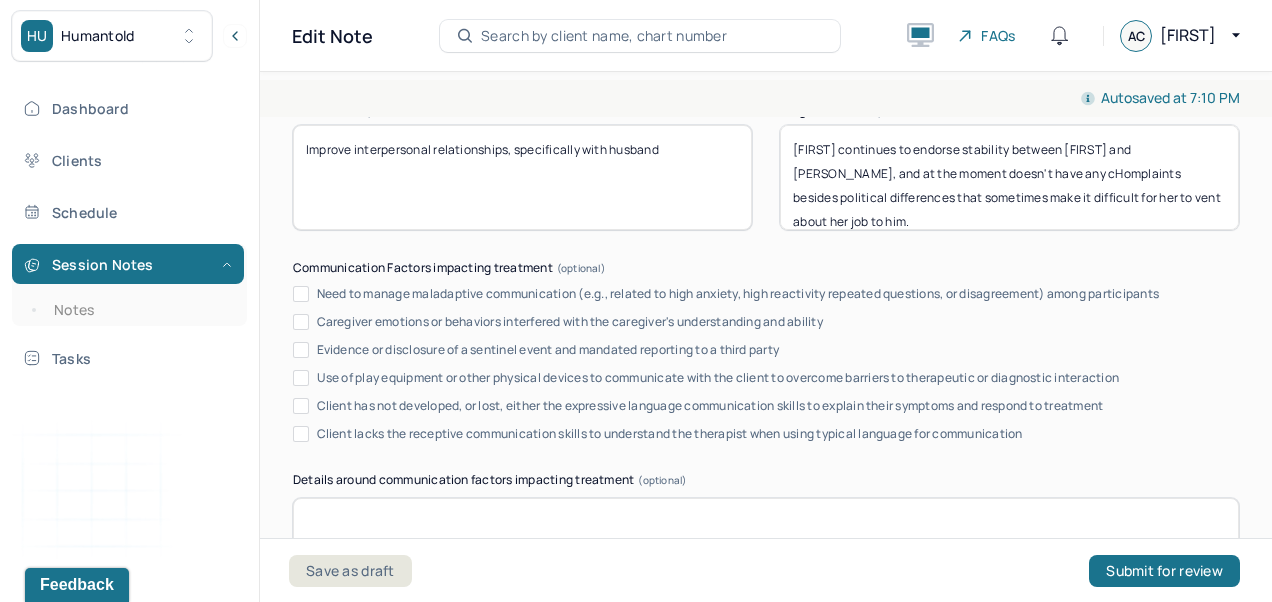 type on "Heather continues to endorse stability between hHerather and John, and at the moment doesn't have any cHomplaints besides political differences that sometimes make it difficult for her to vent about her job to him." 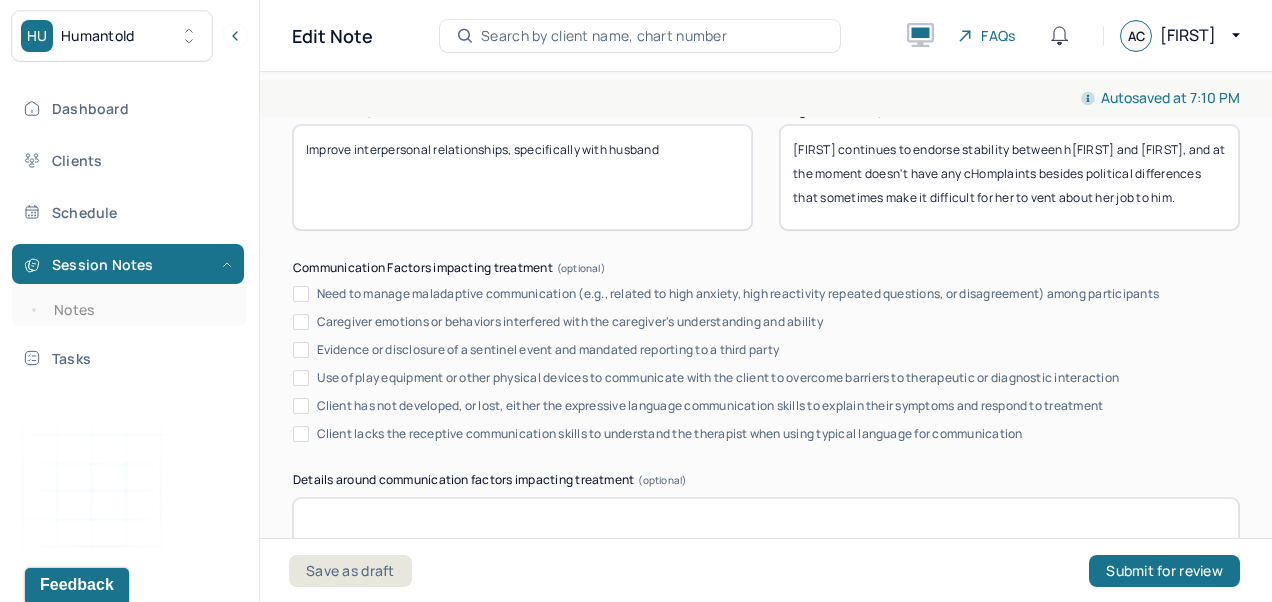 click on "Heather continues to endorse stability between her and John, and at the moment doesn't have any complaints besides political differences that sometimes make it difficult for her to vent about her job to him." at bounding box center [1009, 177] 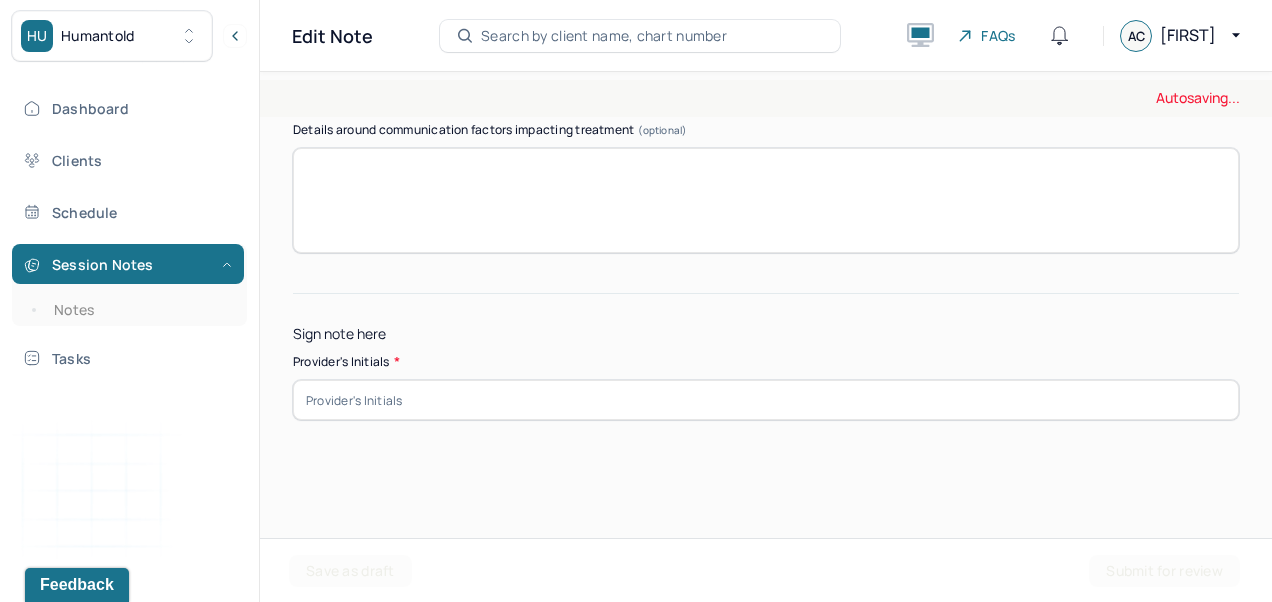scroll, scrollTop: 4194, scrollLeft: 0, axis: vertical 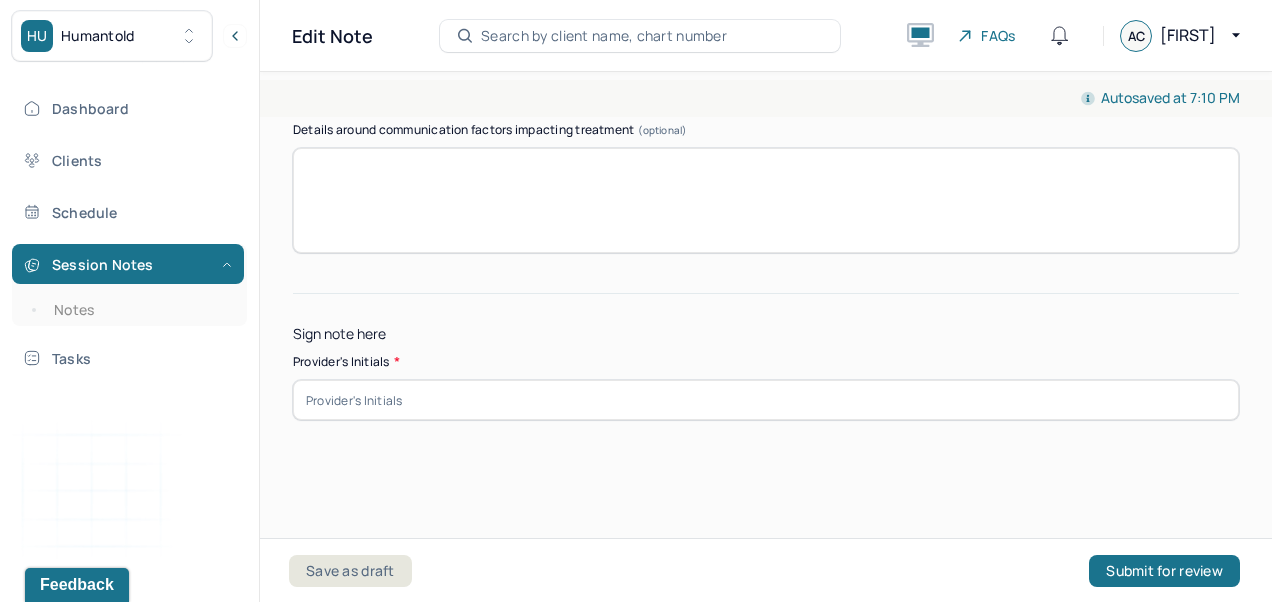 type on "Heather continues to maintain stability in her marriage, but still feels like she hasn't been able to express her feelings to him, and feels that he isn't able to provide support for things she struggles with." 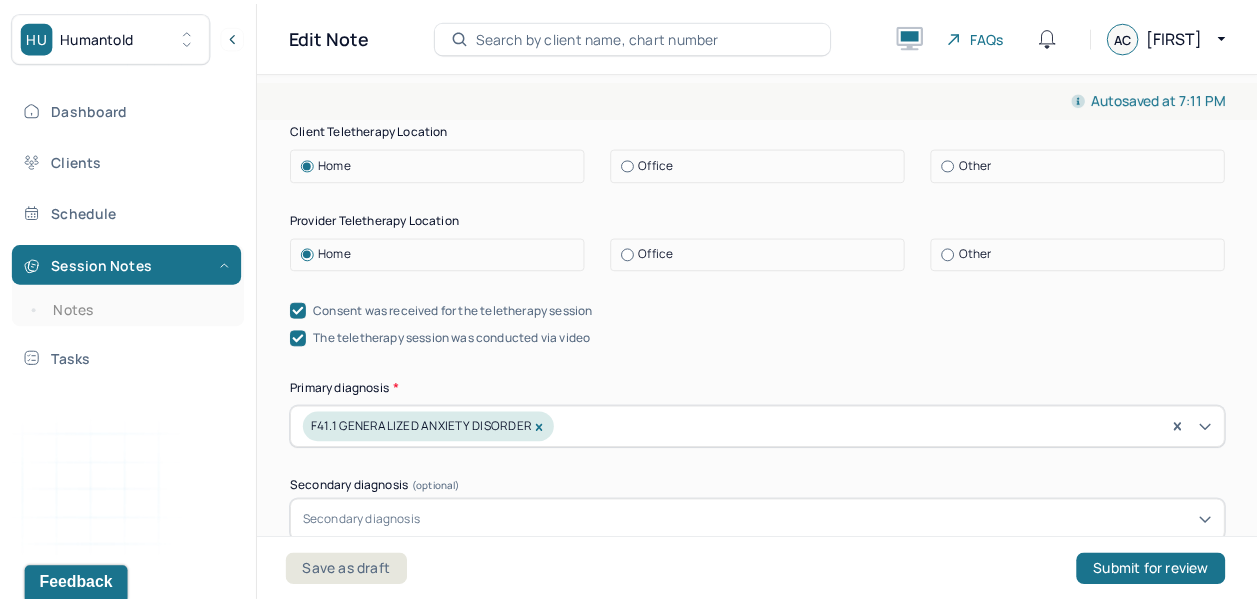 scroll, scrollTop: 0, scrollLeft: 0, axis: both 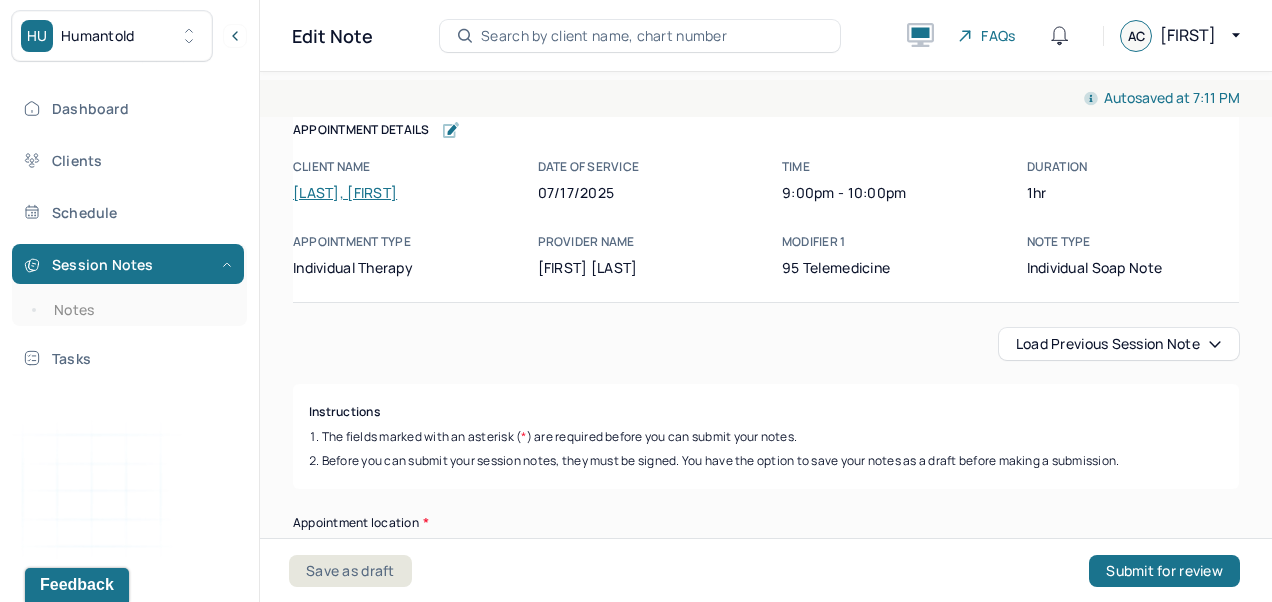 type on "AC" 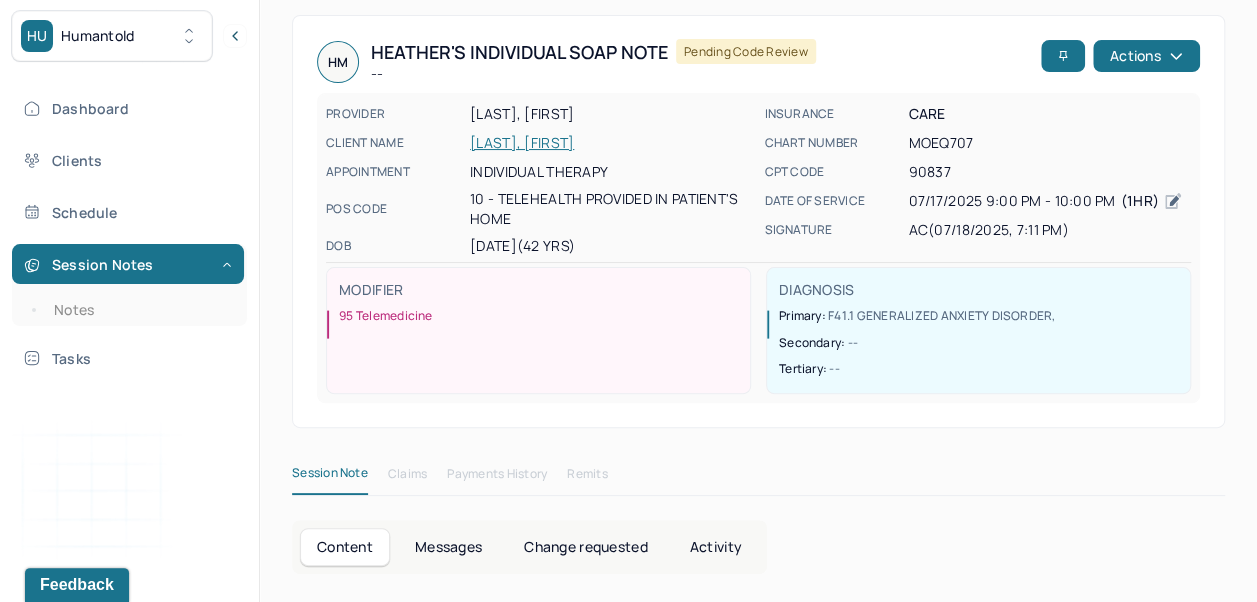 scroll, scrollTop: 0, scrollLeft: 0, axis: both 